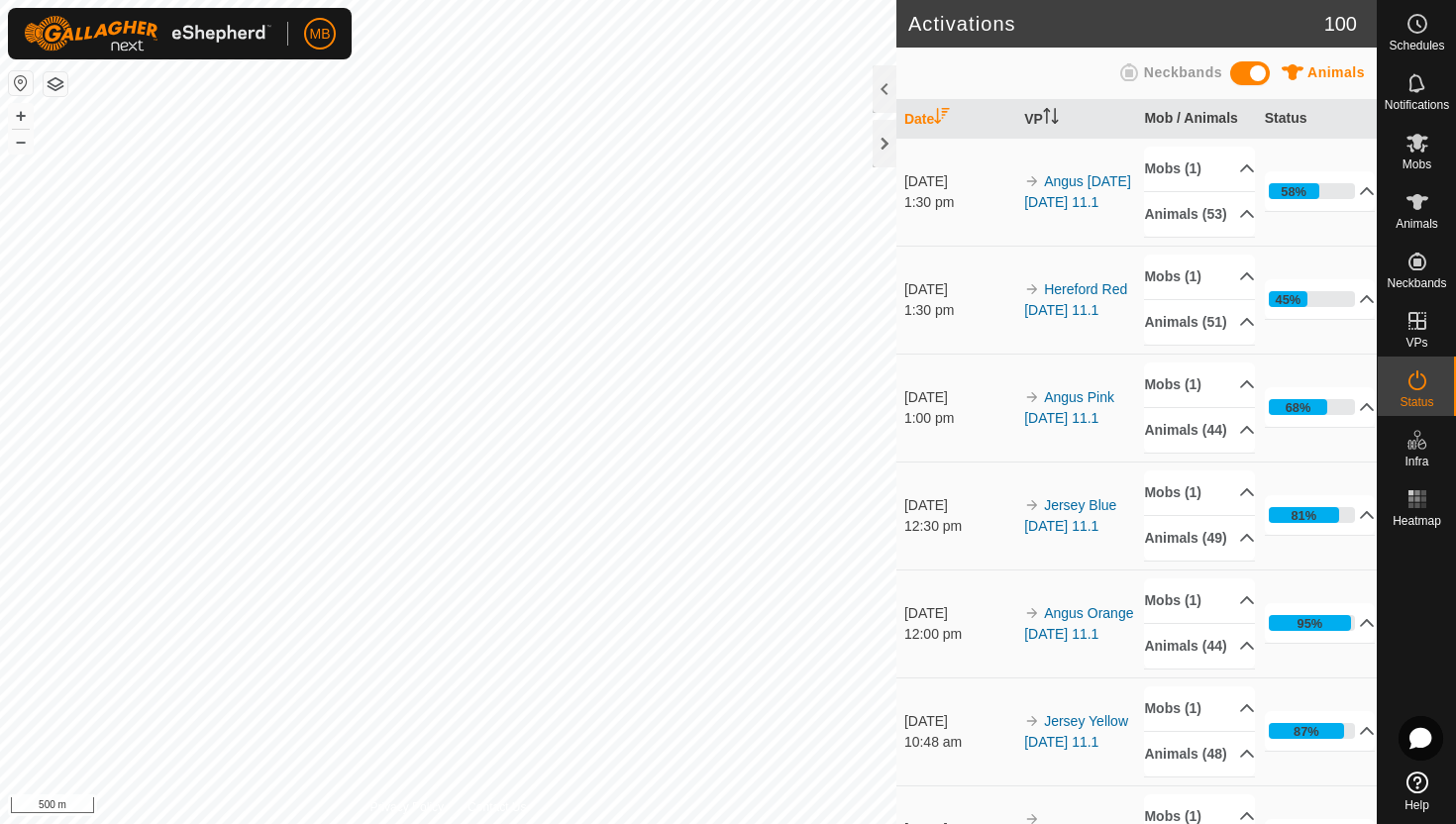 scroll, scrollTop: 0, scrollLeft: 0, axis: both 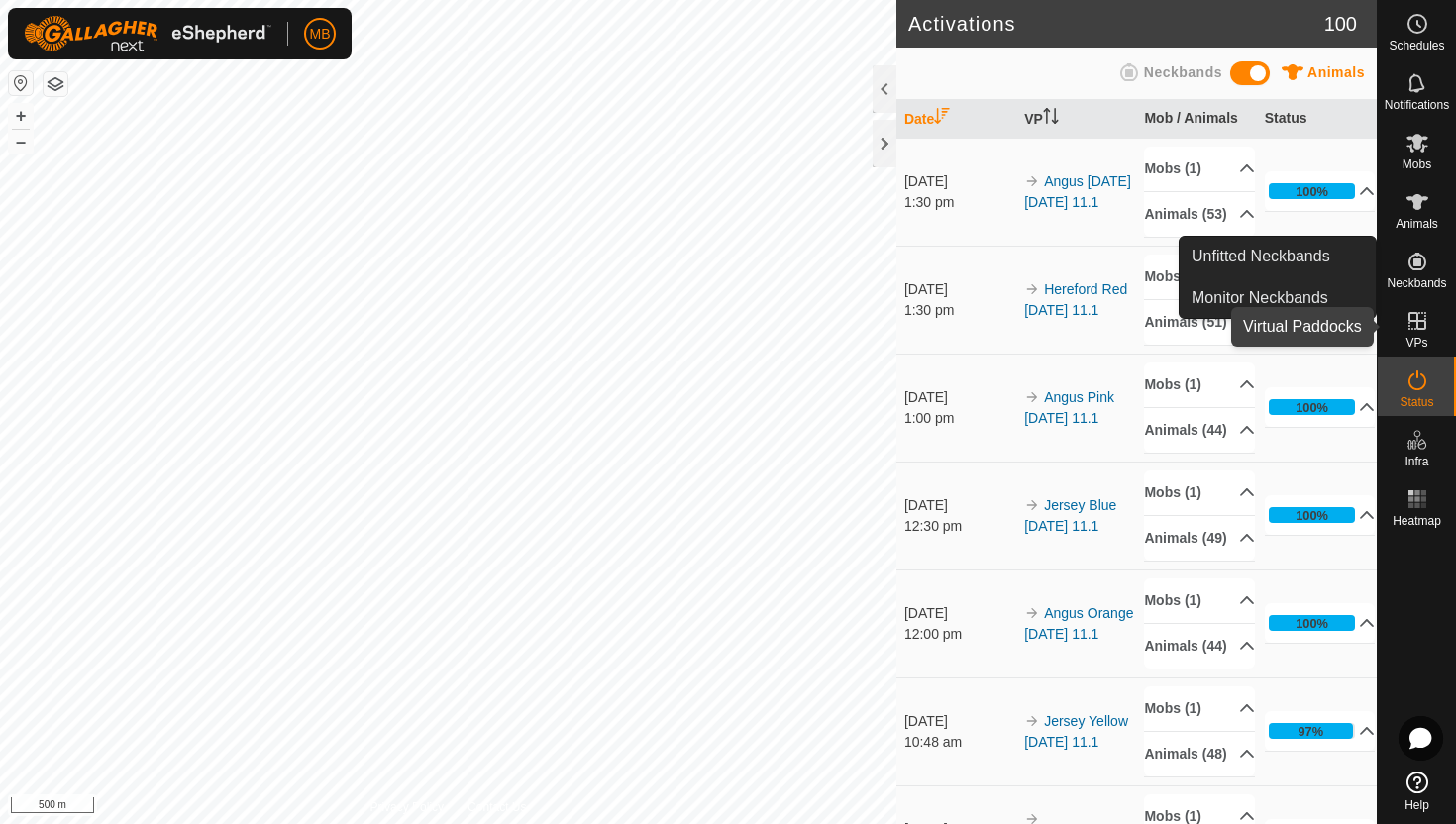 click 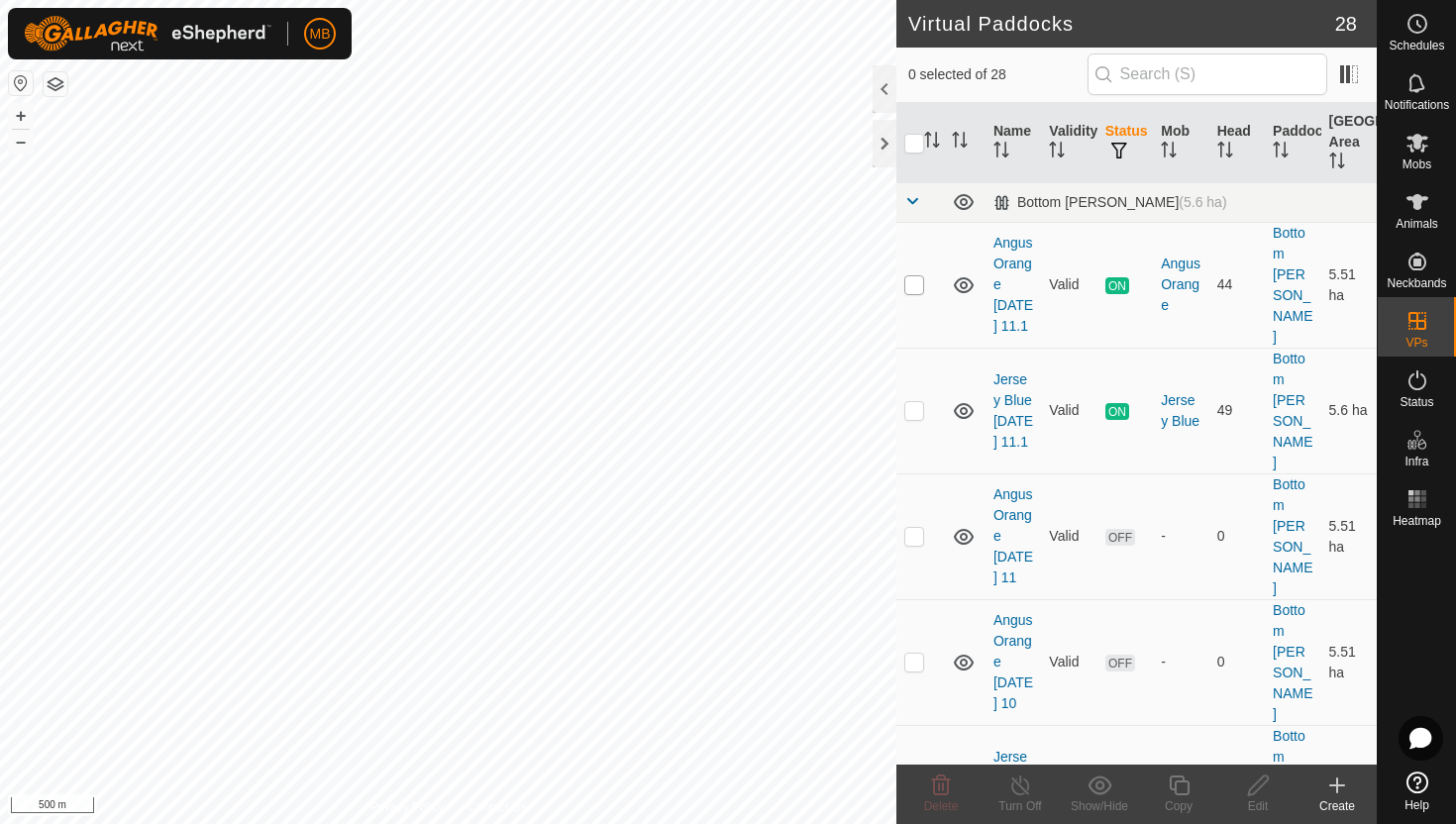 click at bounding box center (914, 285) 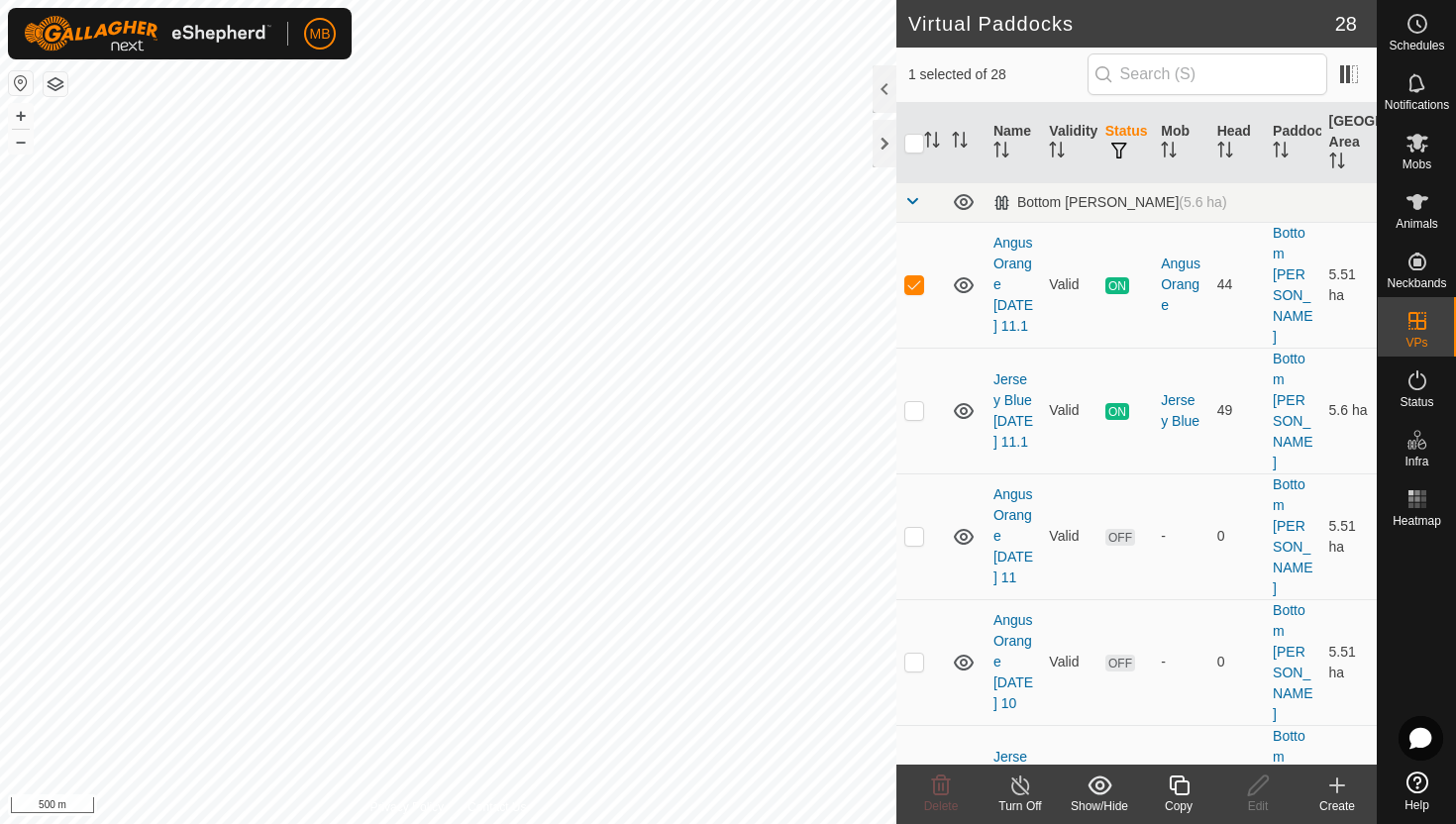 click 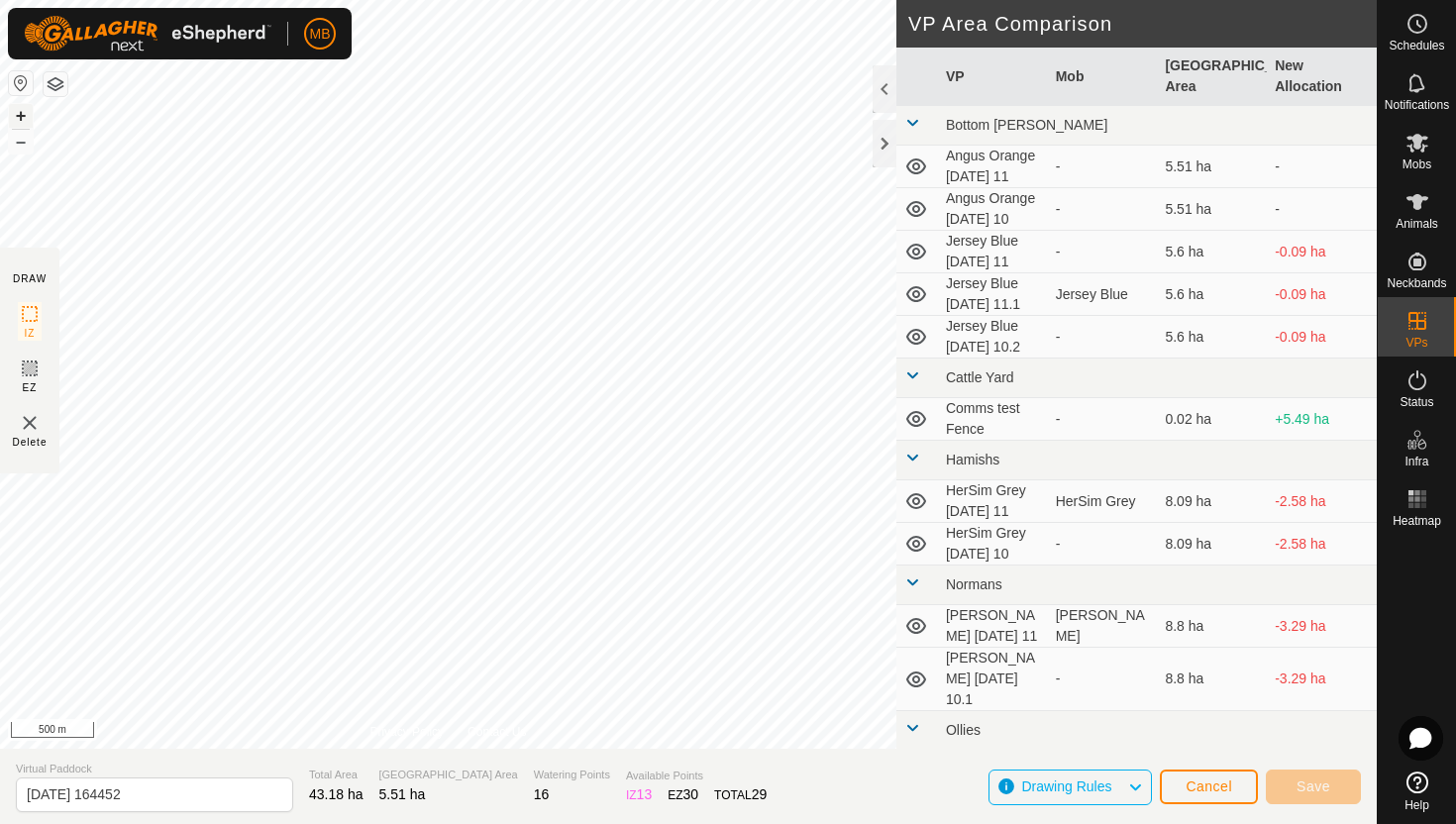 click on "+" at bounding box center [21, 116] 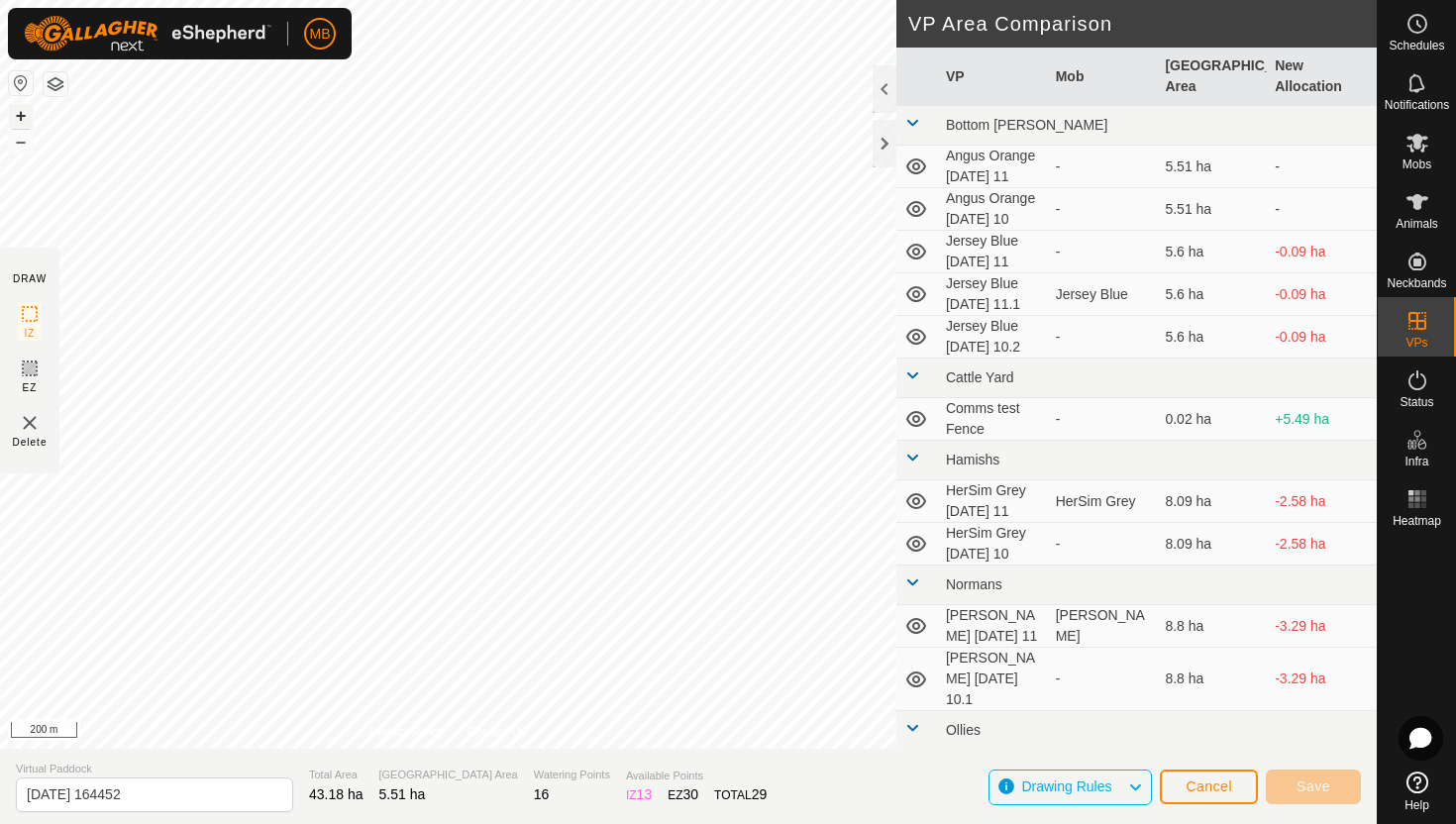 click on "+" at bounding box center [21, 116] 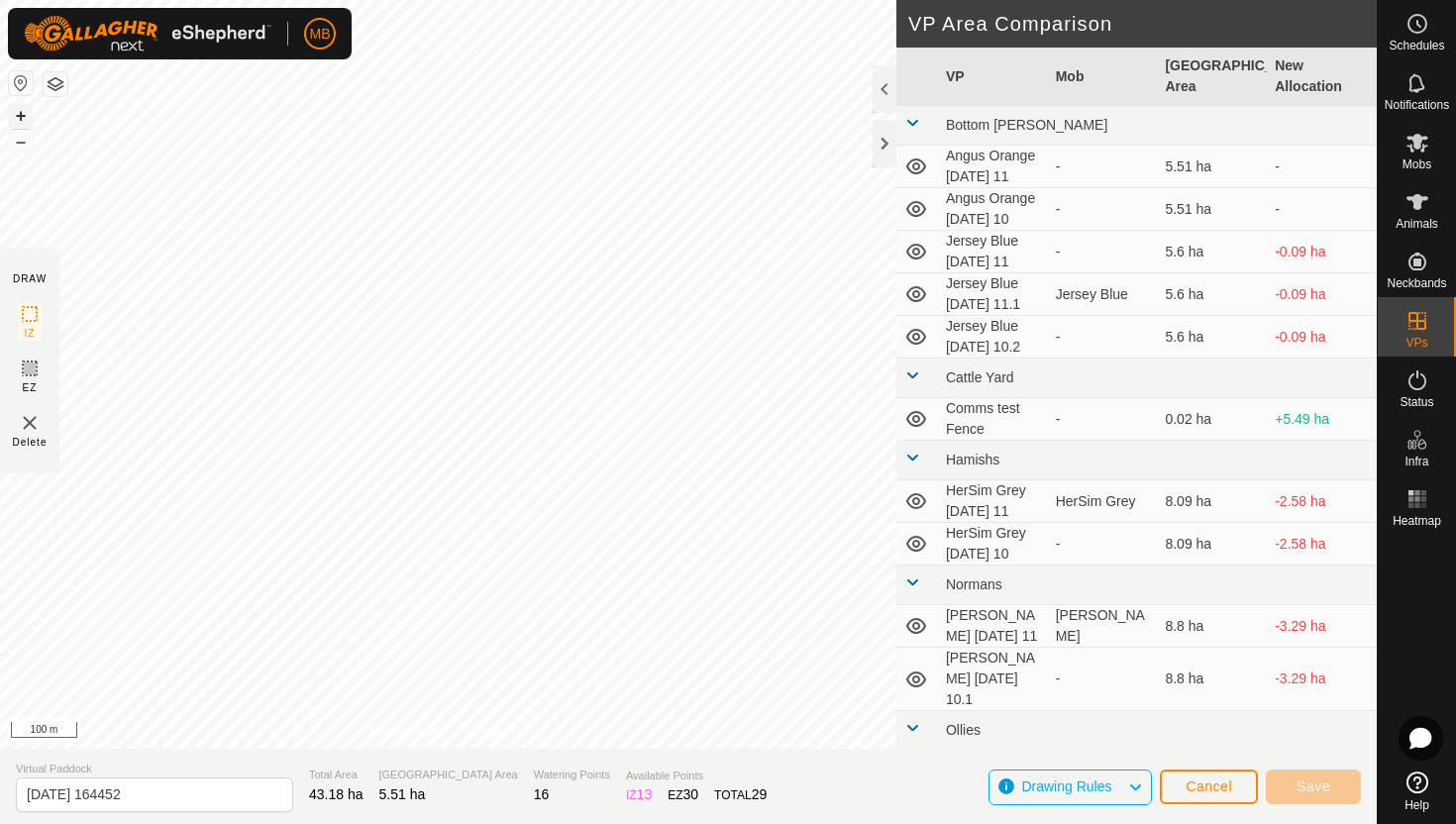 click on "+" at bounding box center [21, 116] 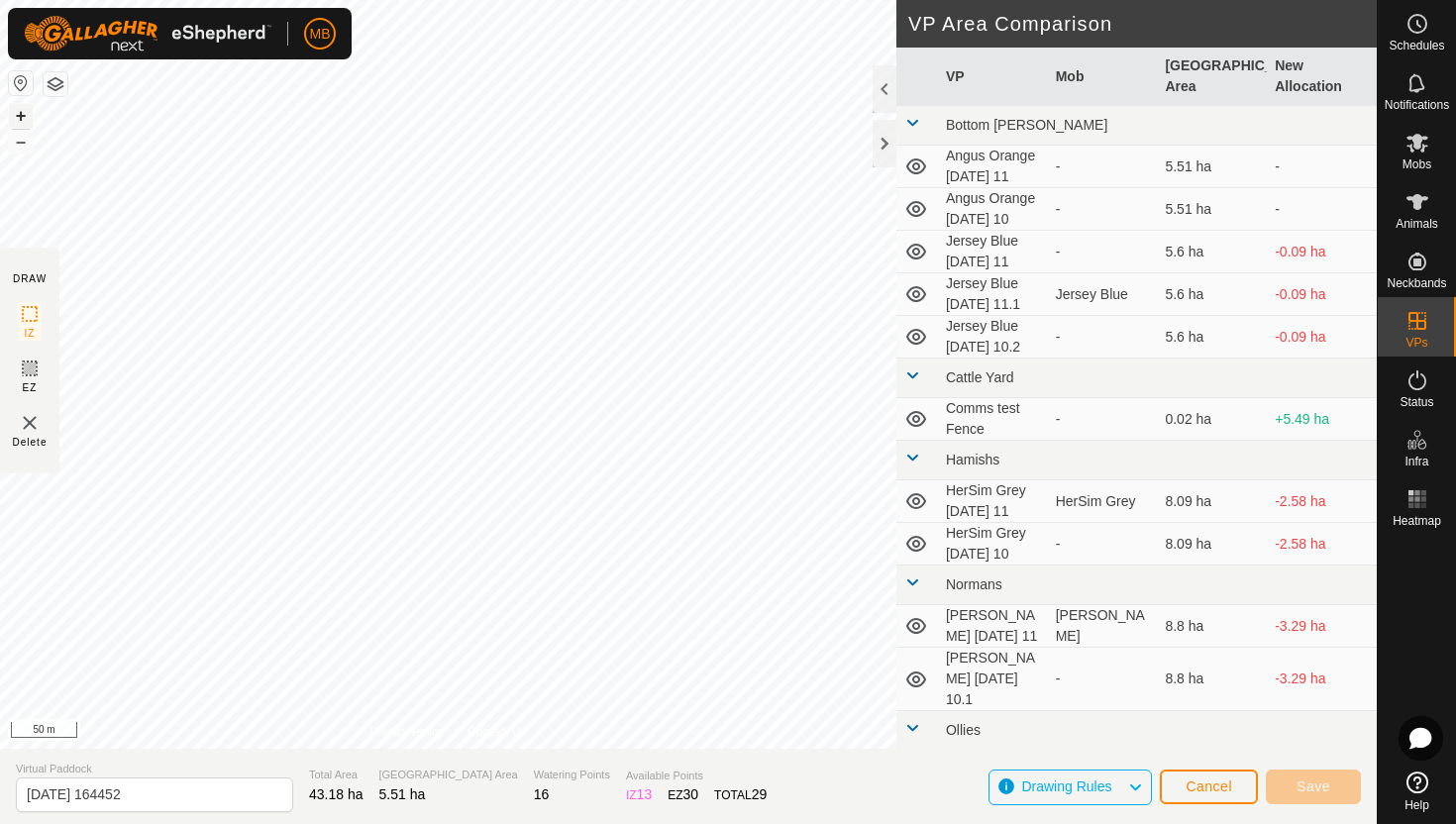 click on "+" at bounding box center (21, 116) 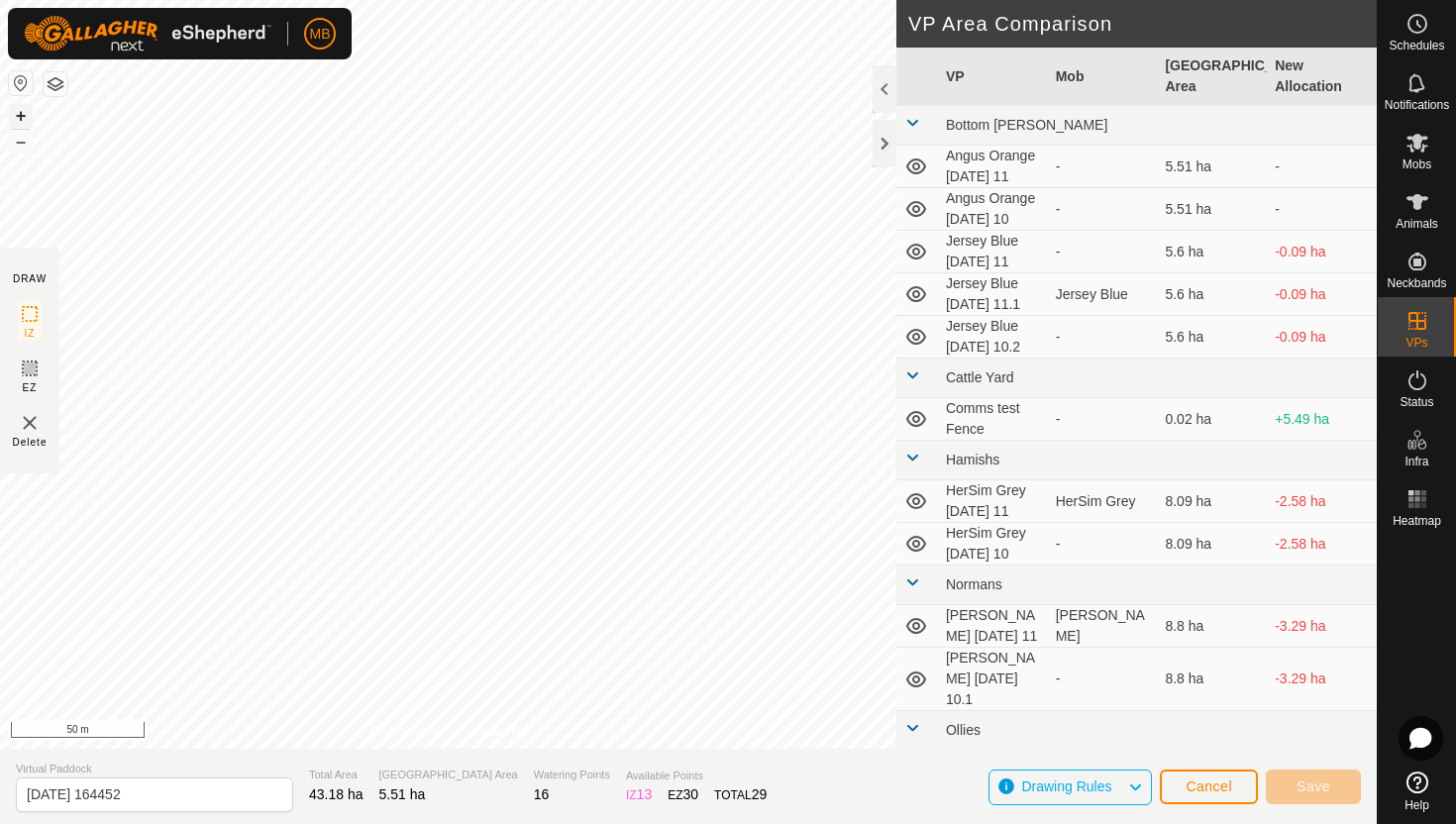 click on "+" at bounding box center [21, 116] 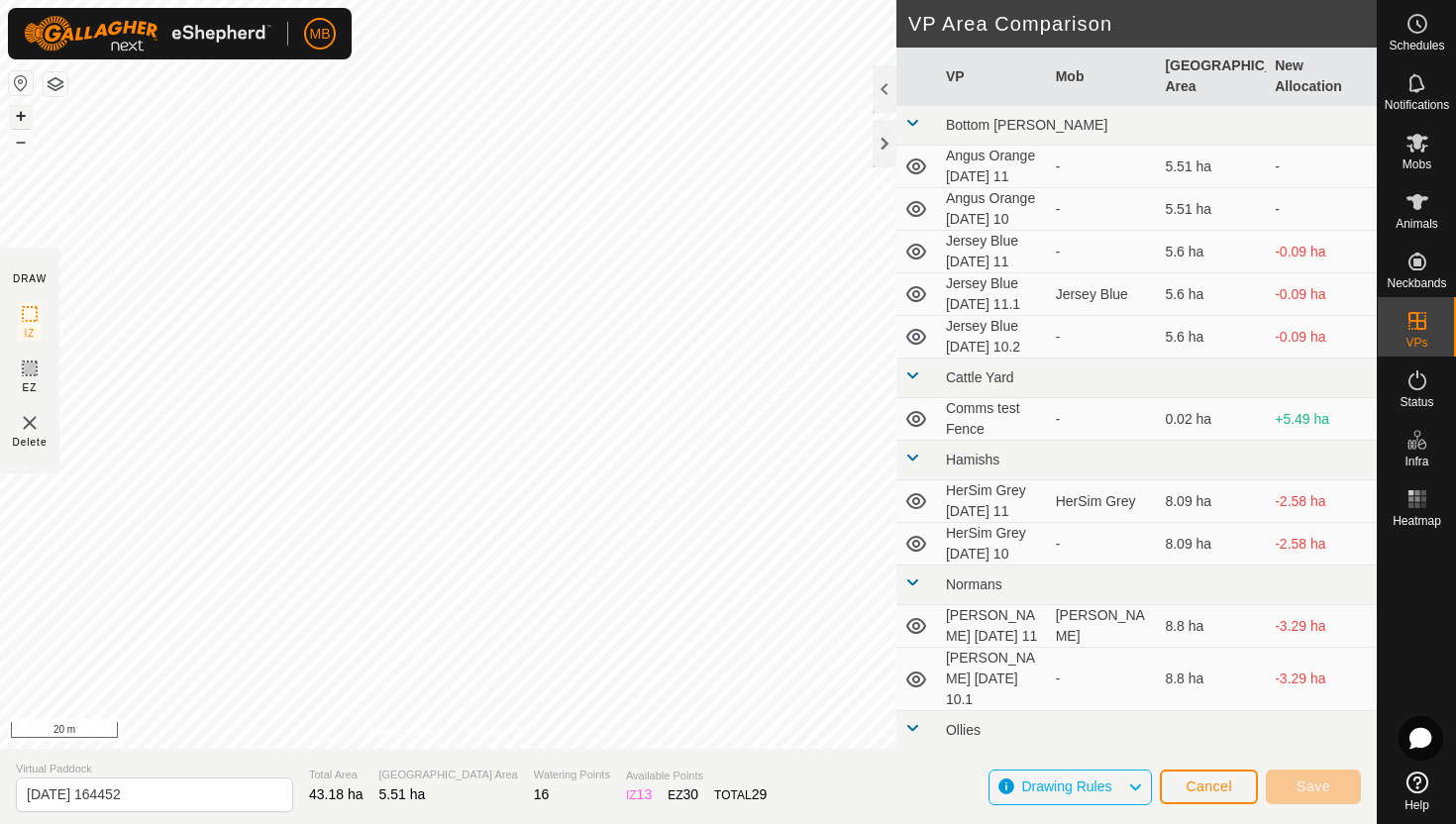 click on "+" at bounding box center (21, 116) 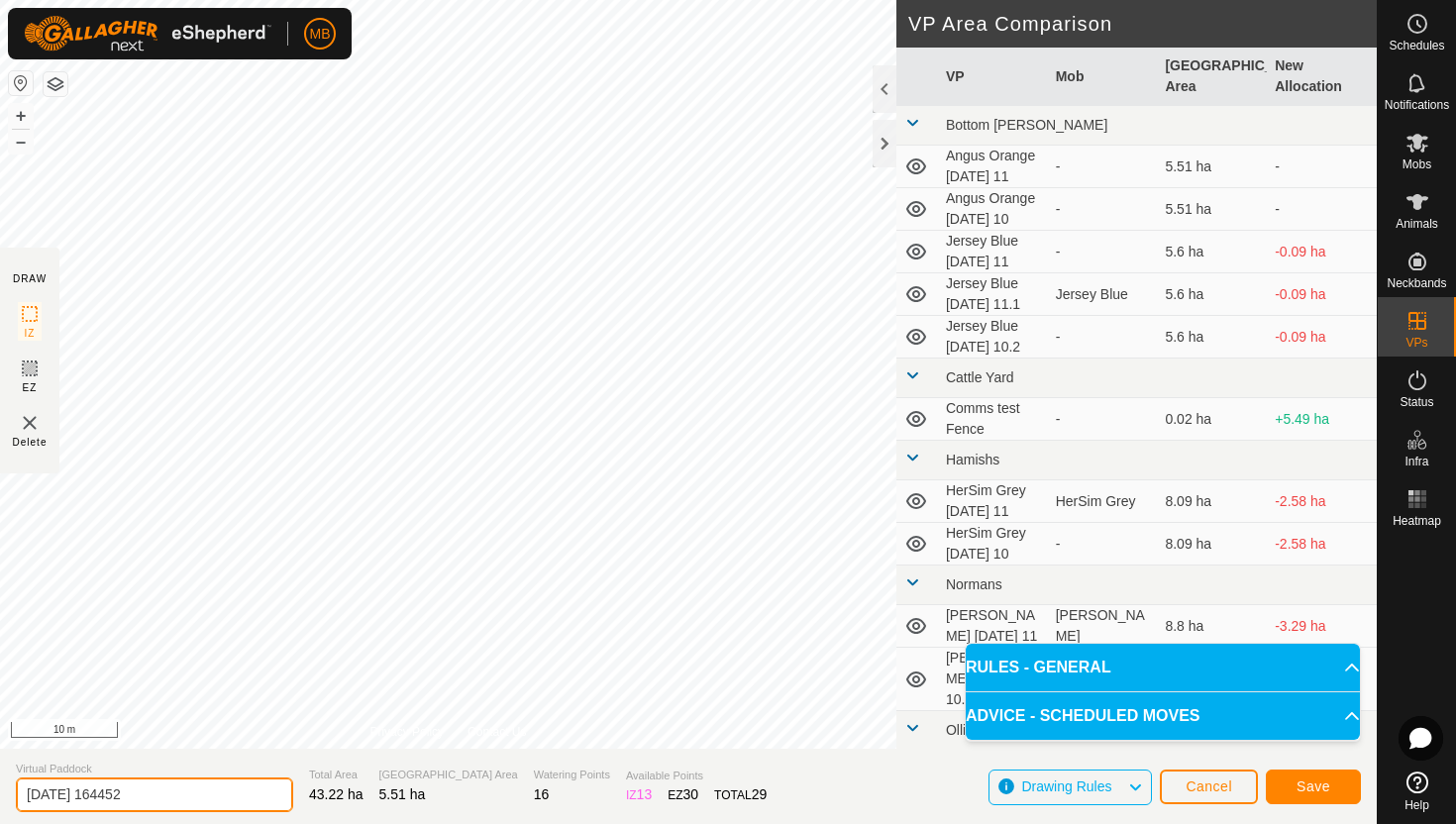 click on "2025-07-11 164452" 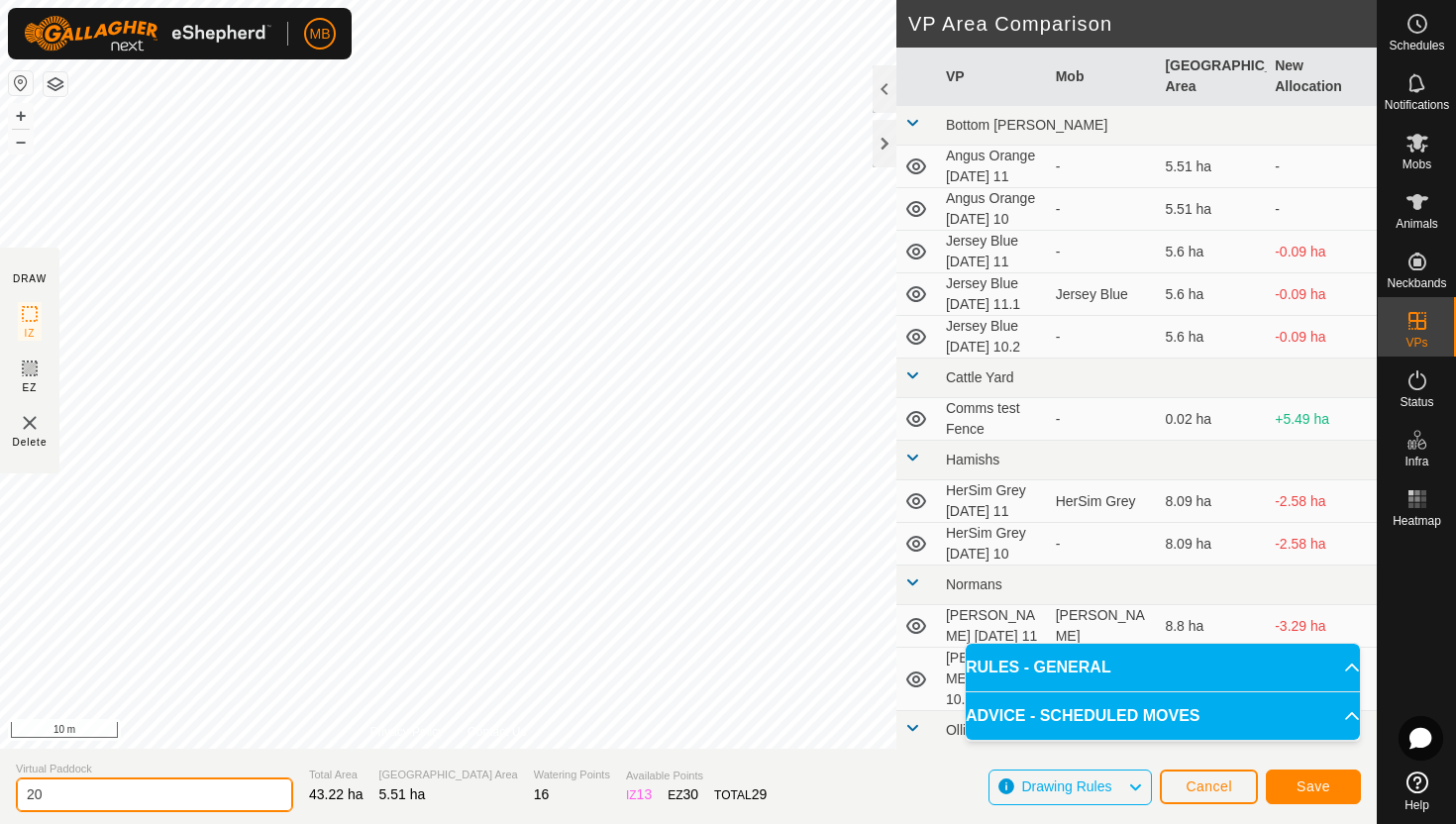 type on "2" 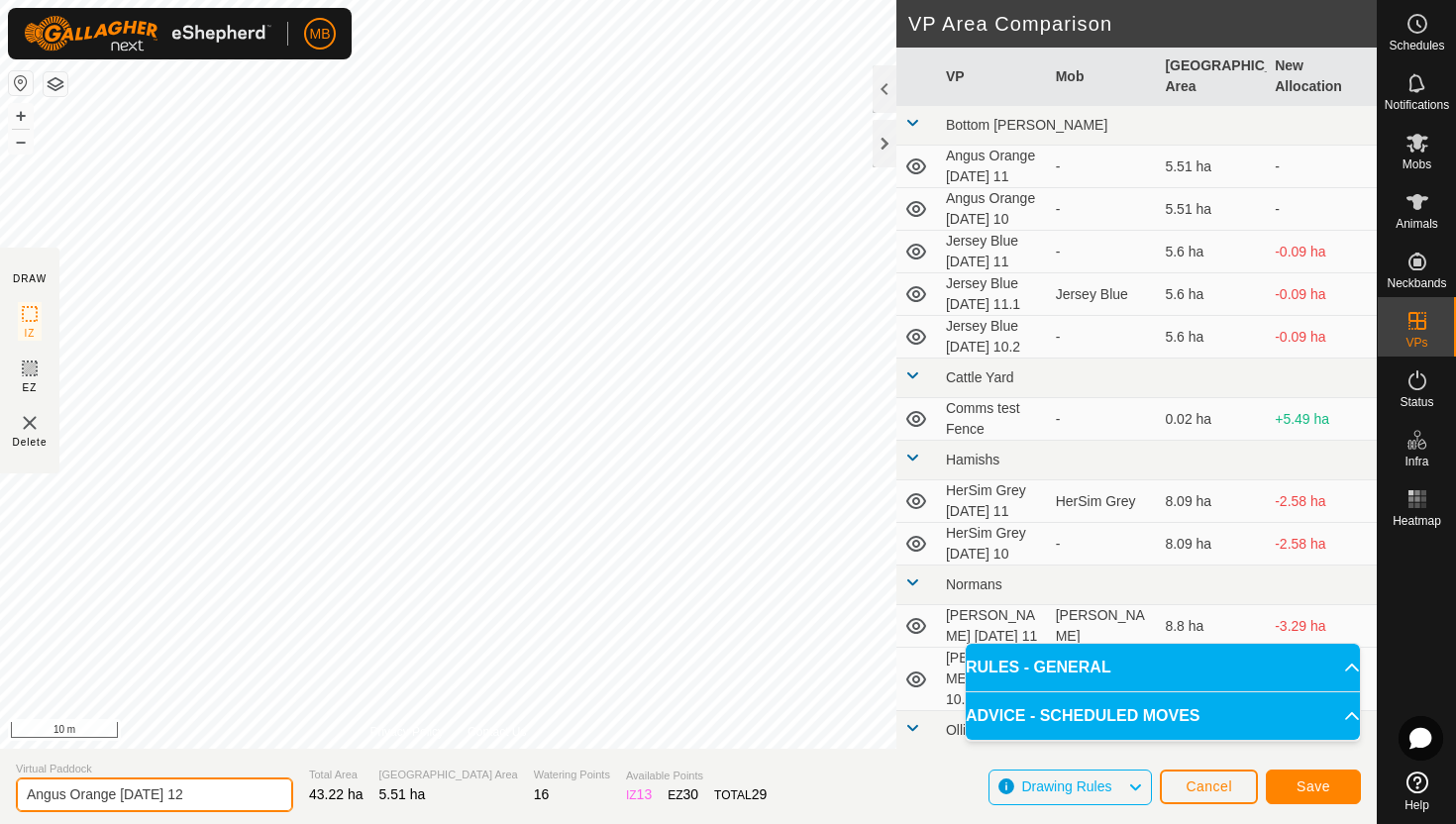 type on "Angus Orange [DATE] 12" 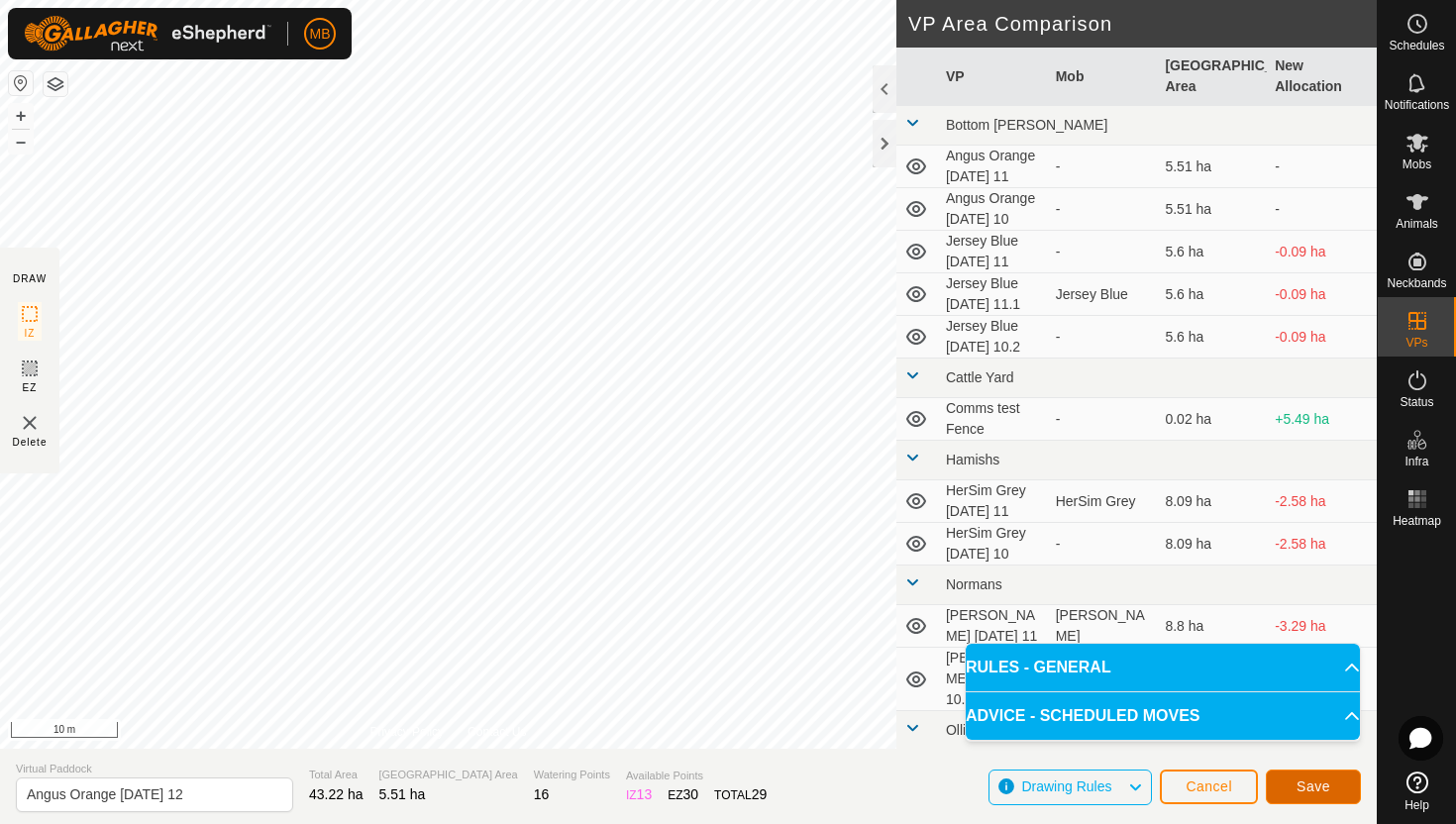 click on "Save" 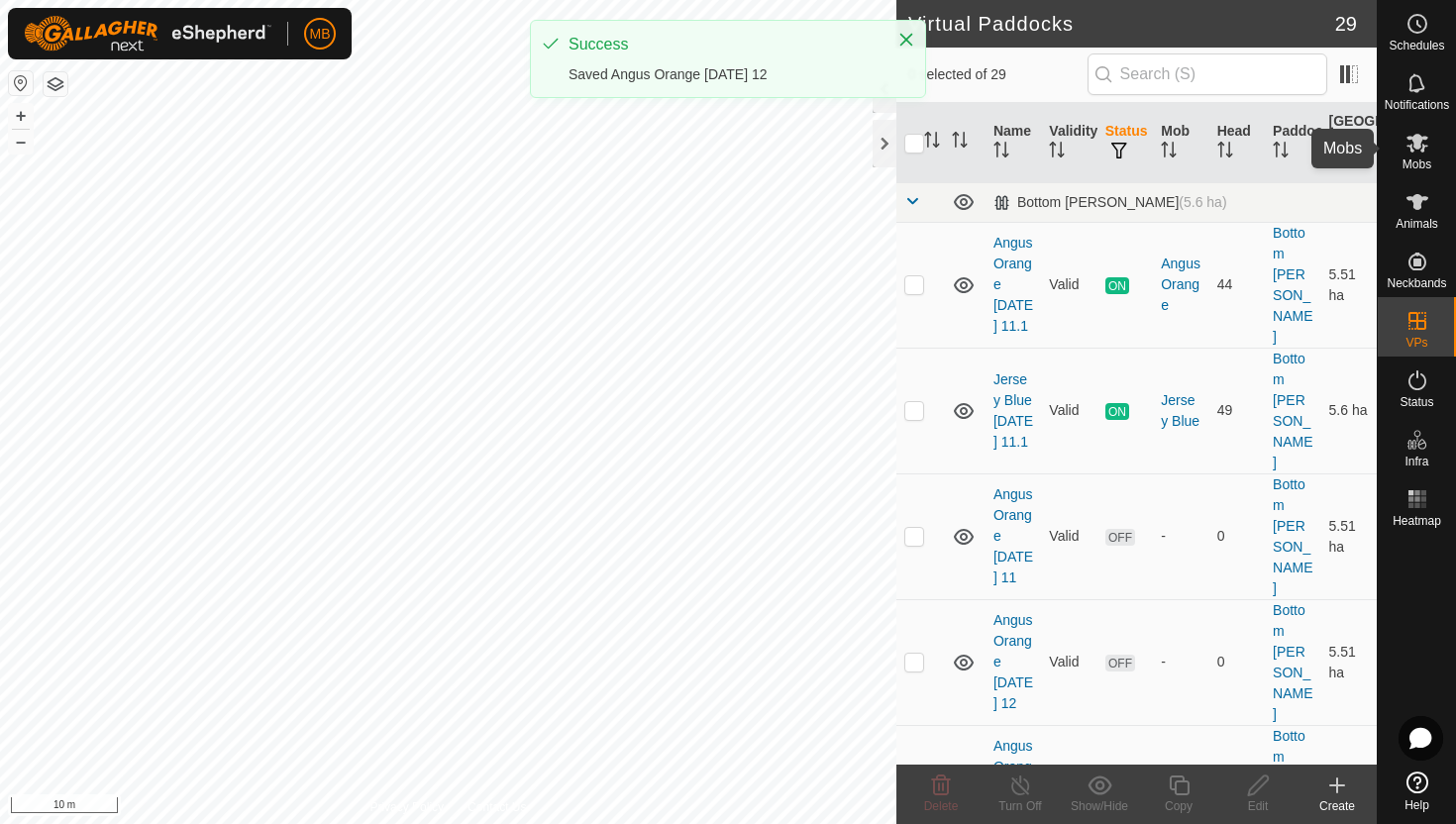 click 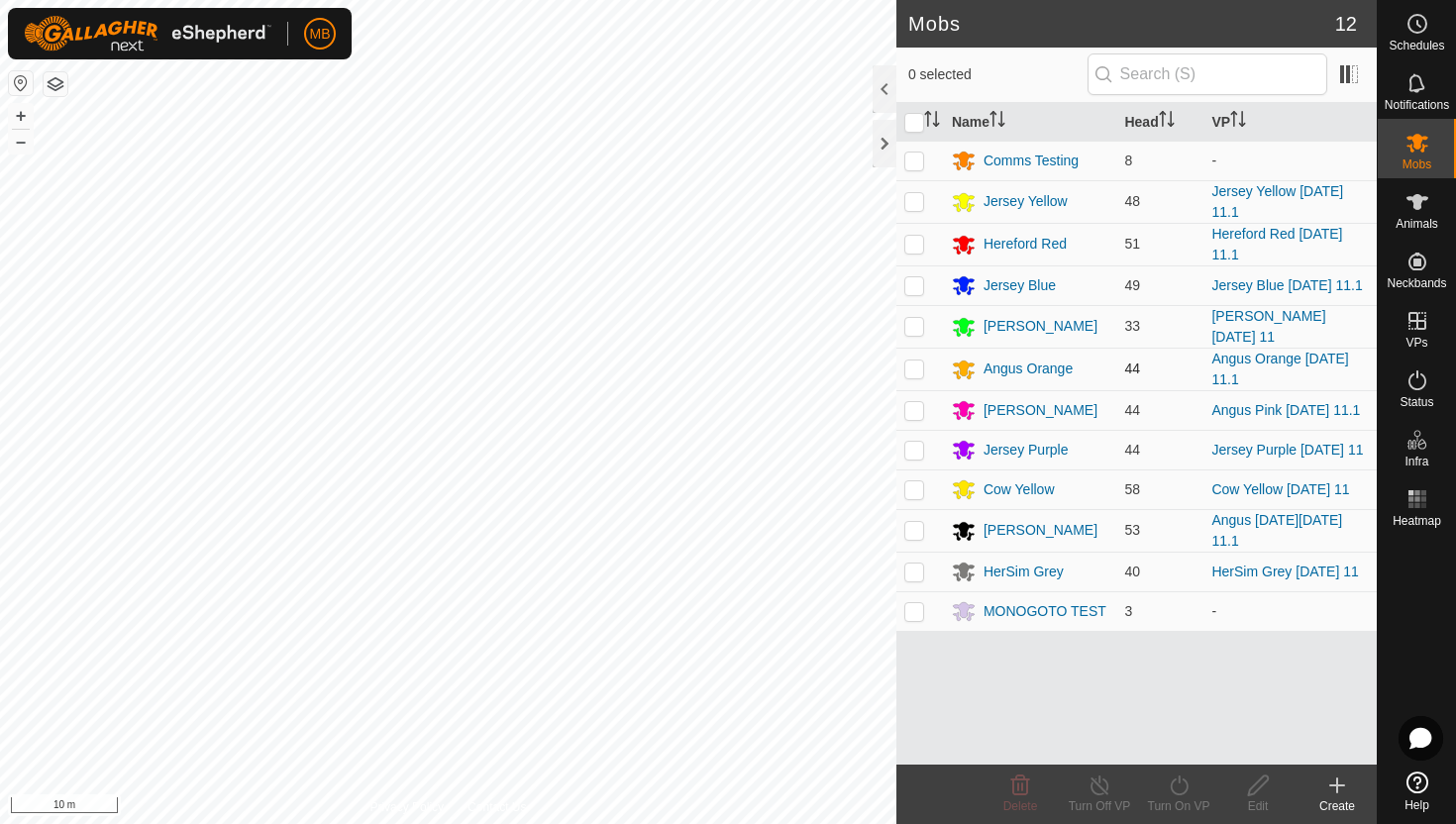 click at bounding box center [914, 368] 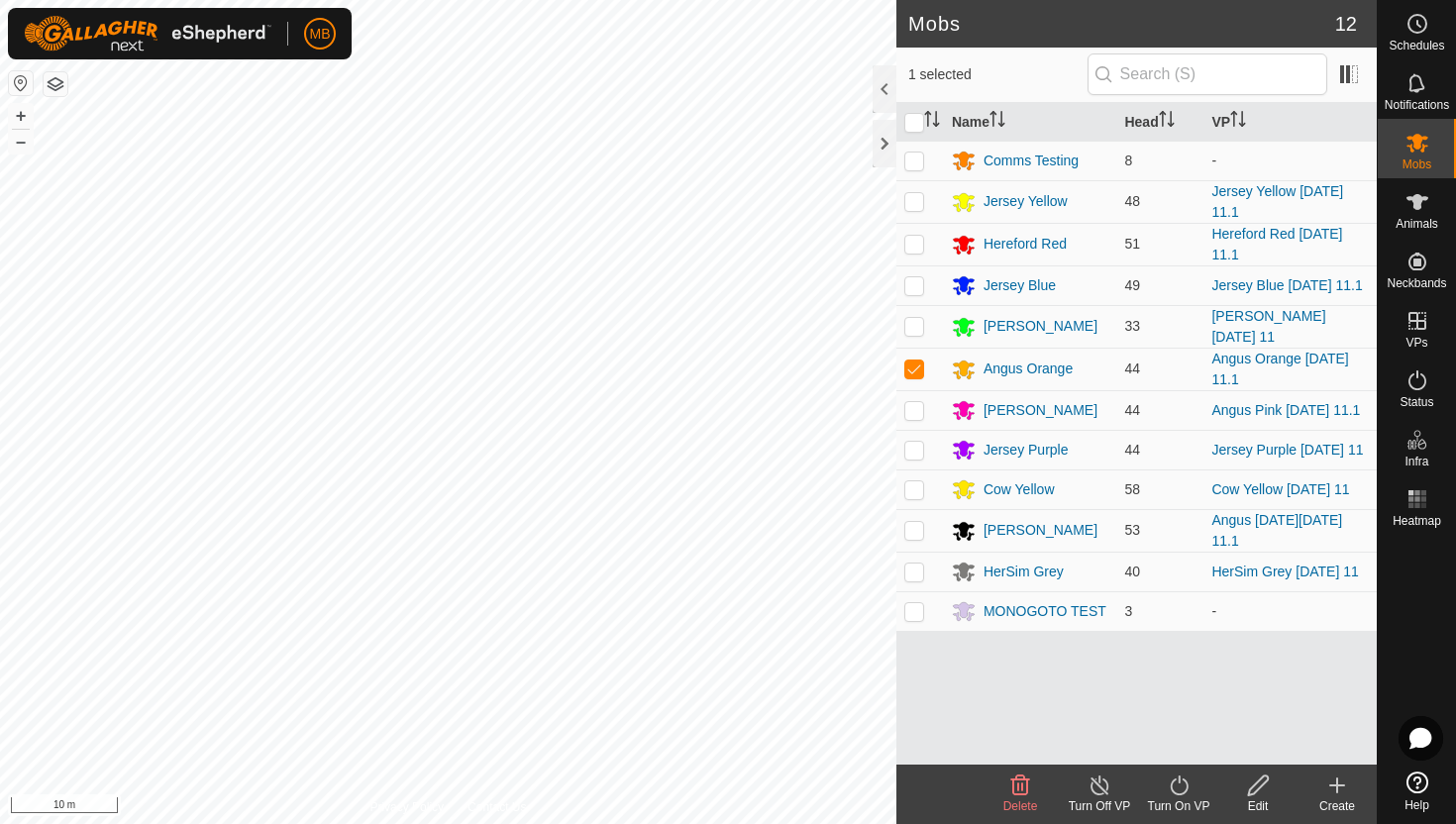 click 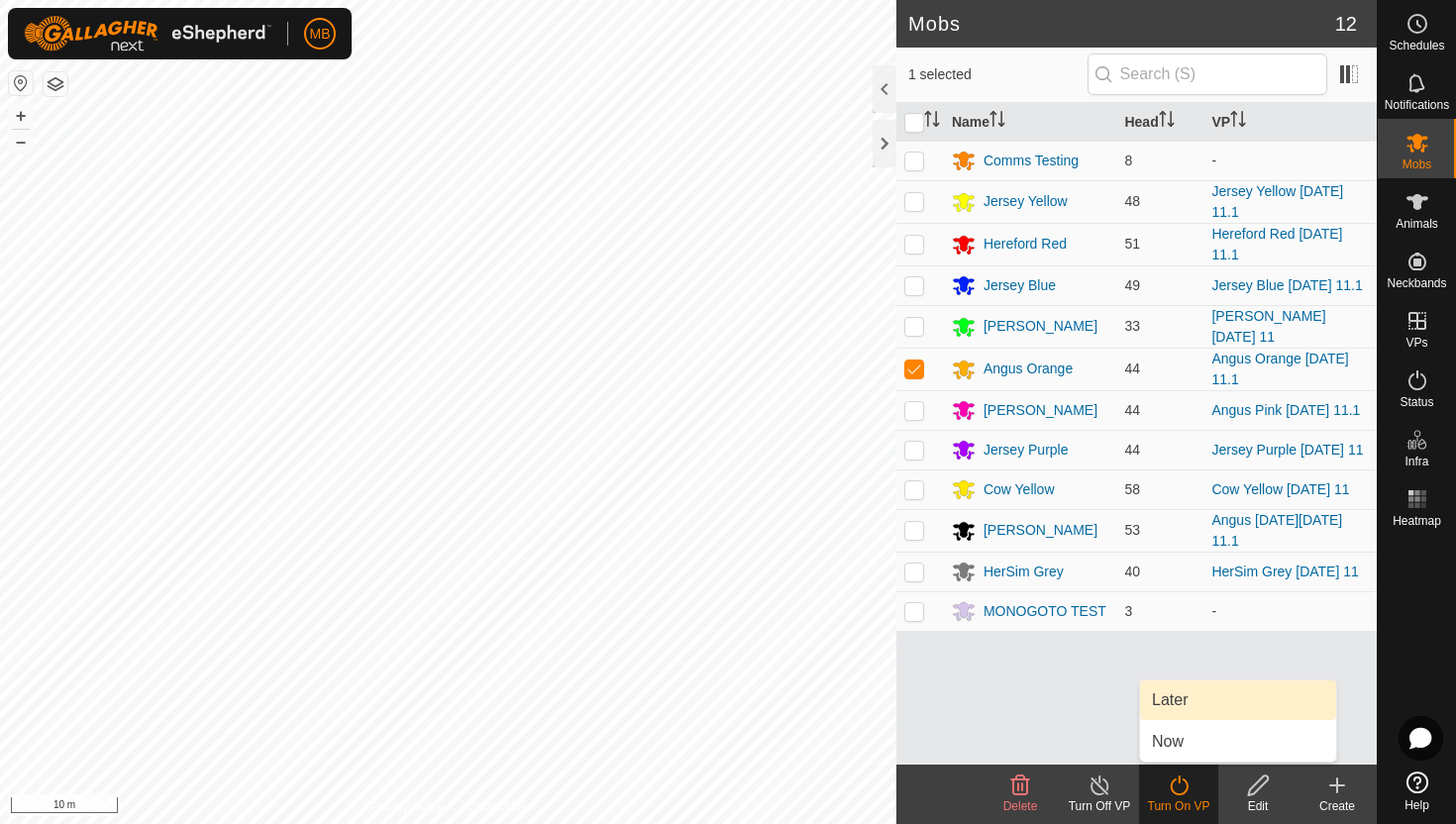click on "Later" at bounding box center [1238, 700] 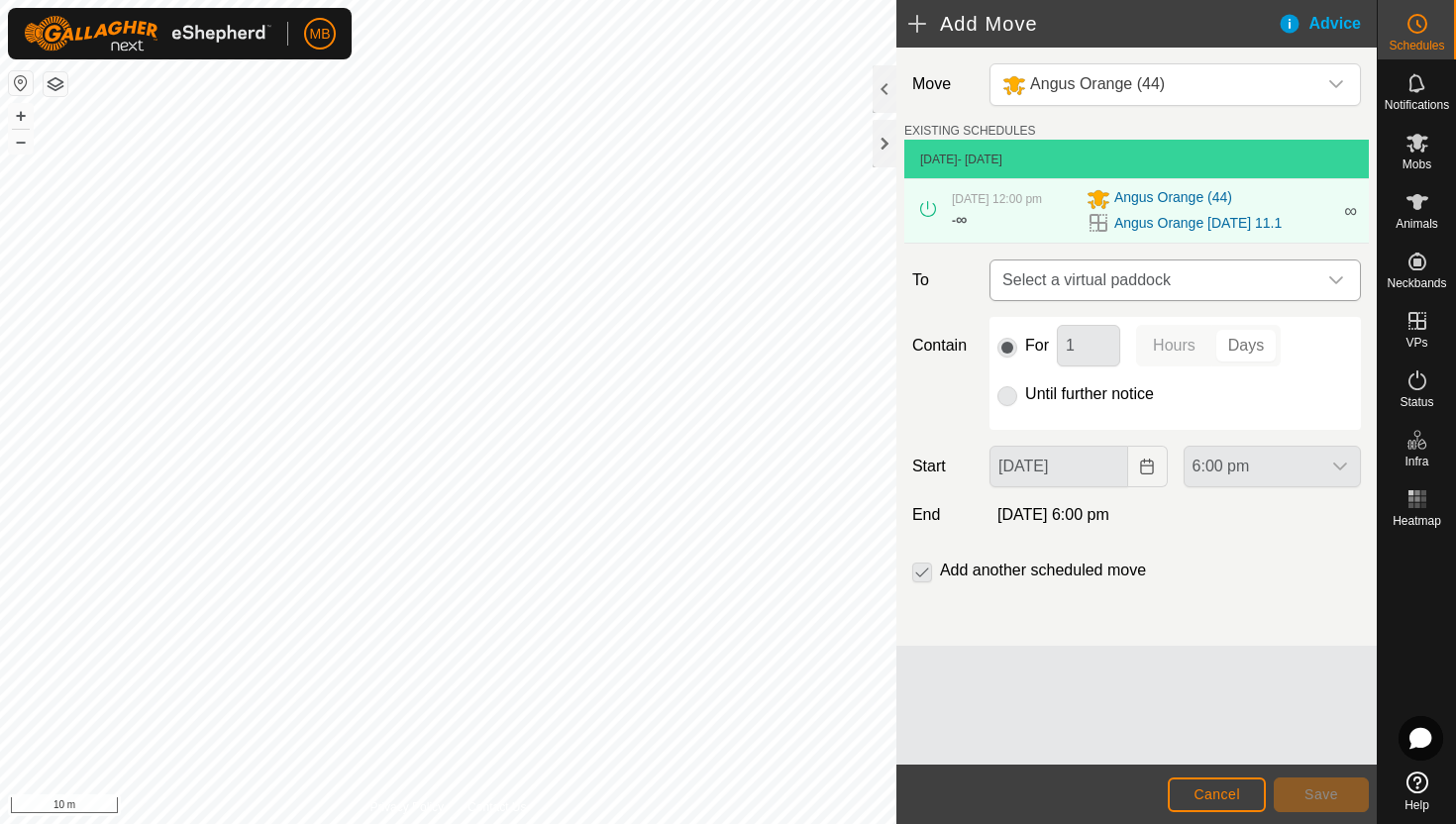click 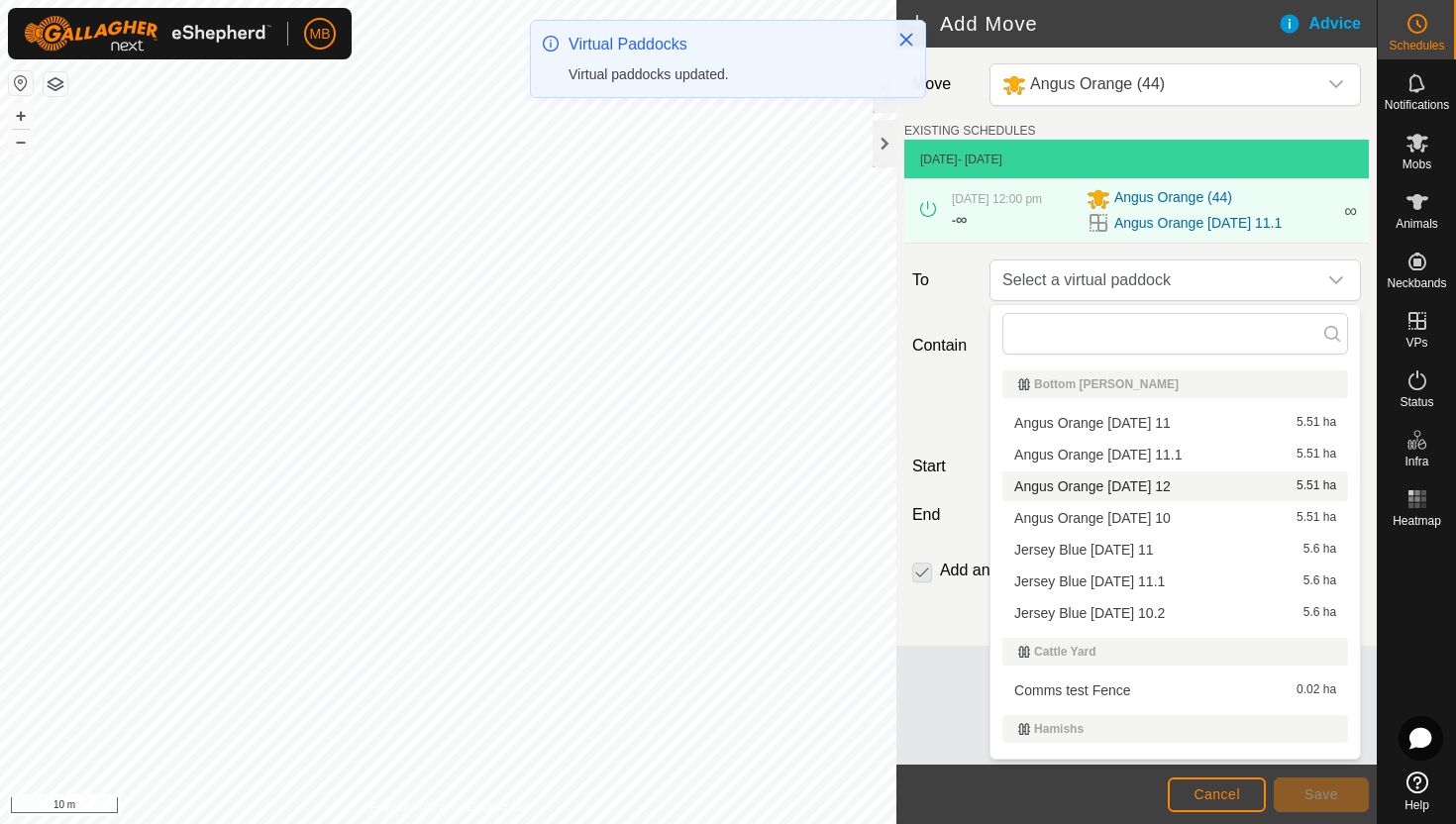 click on "Angus Orange Saturday 12  5.51 ha" at bounding box center [1175, 486] 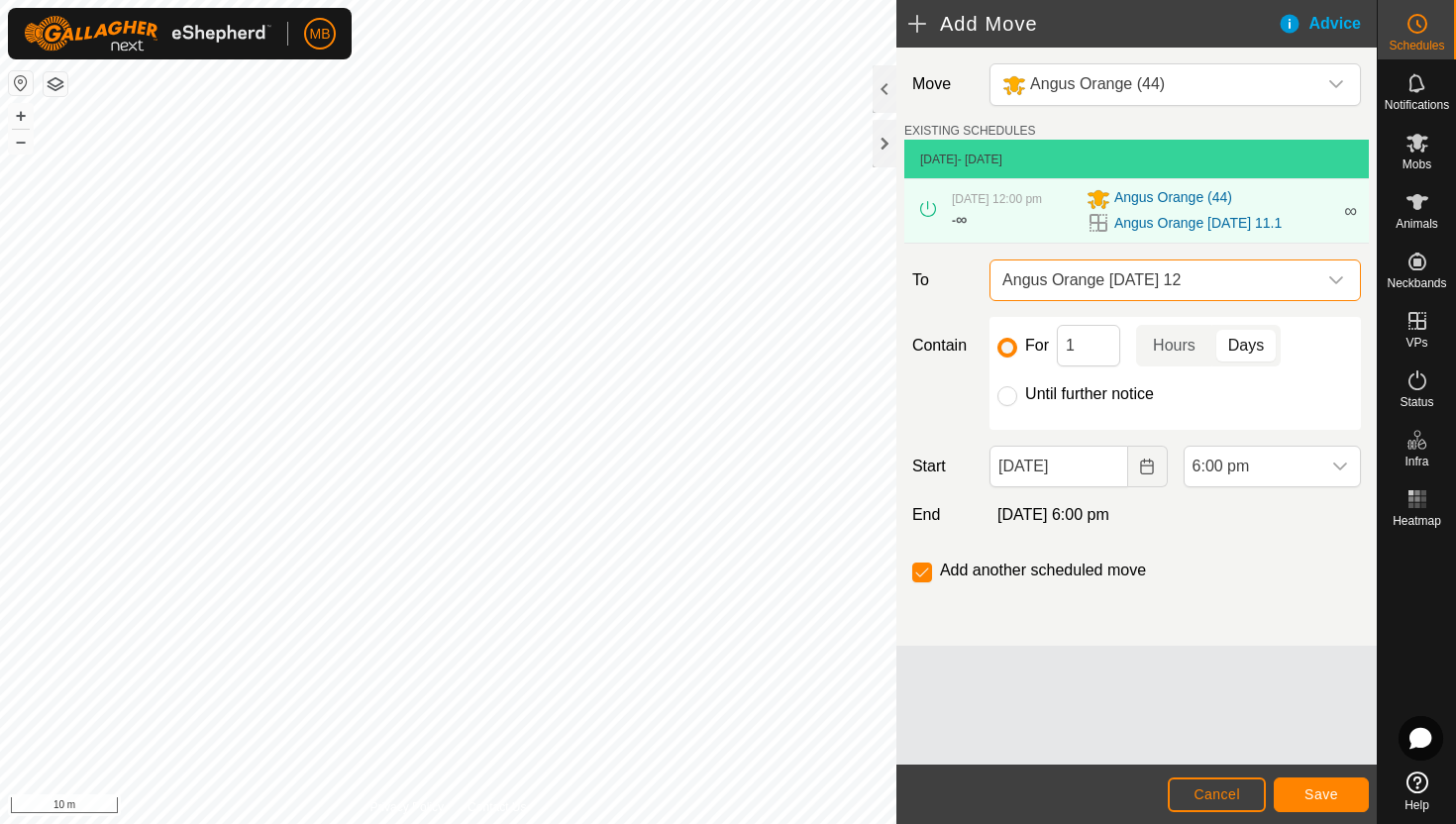 click on "Until further notice" 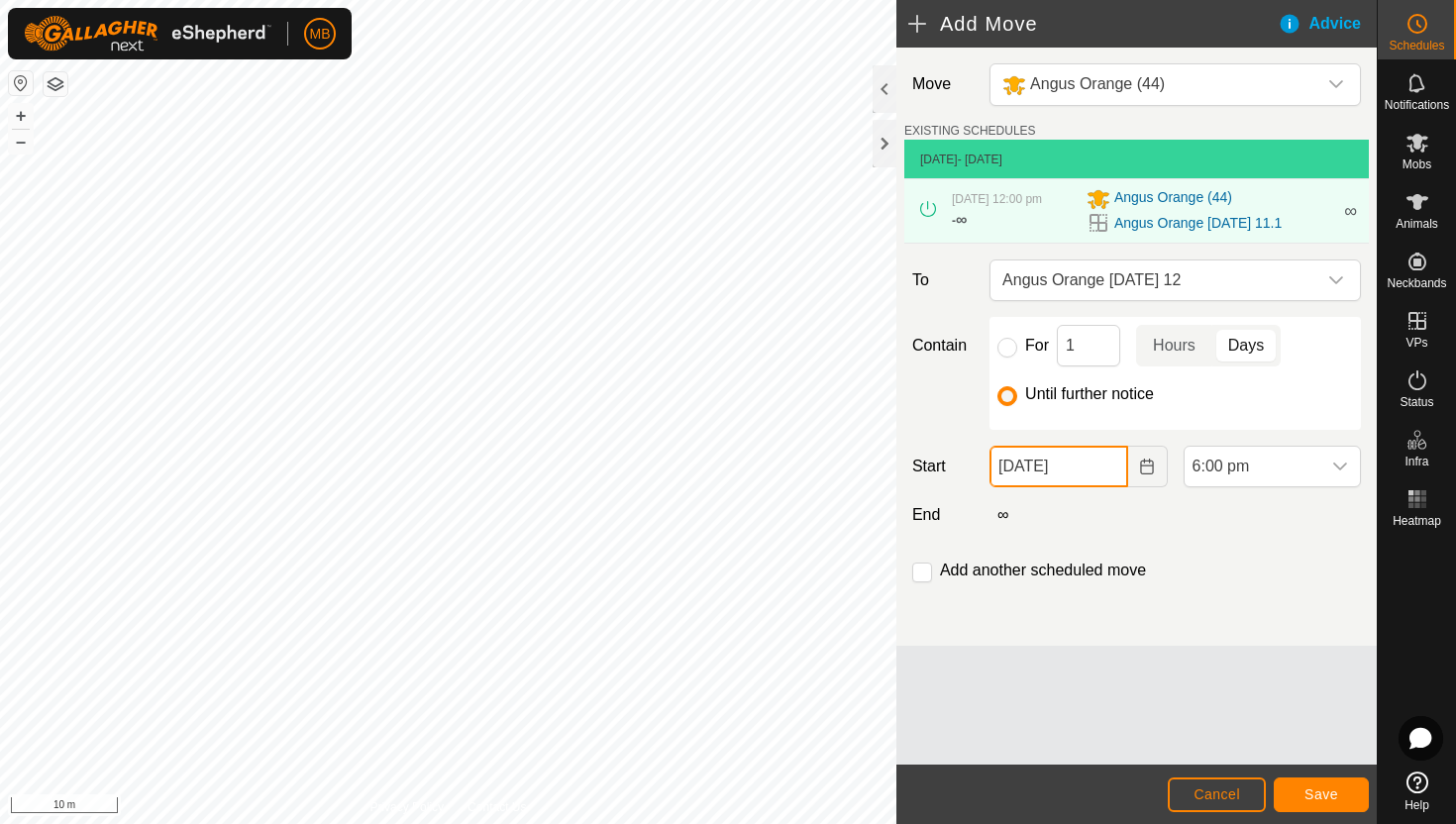 click on "[DATE]" 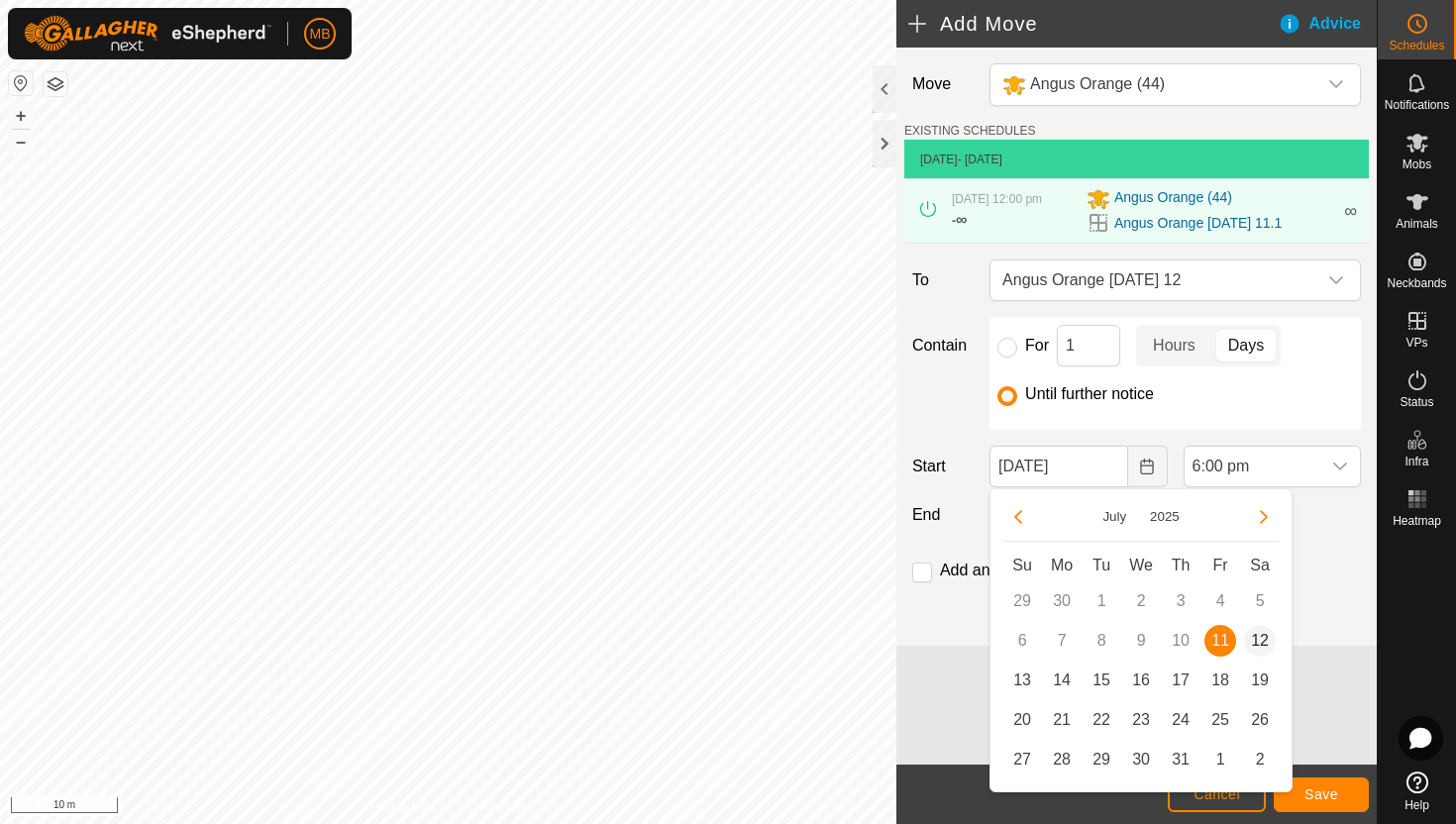 click on "12" at bounding box center (1260, 641) 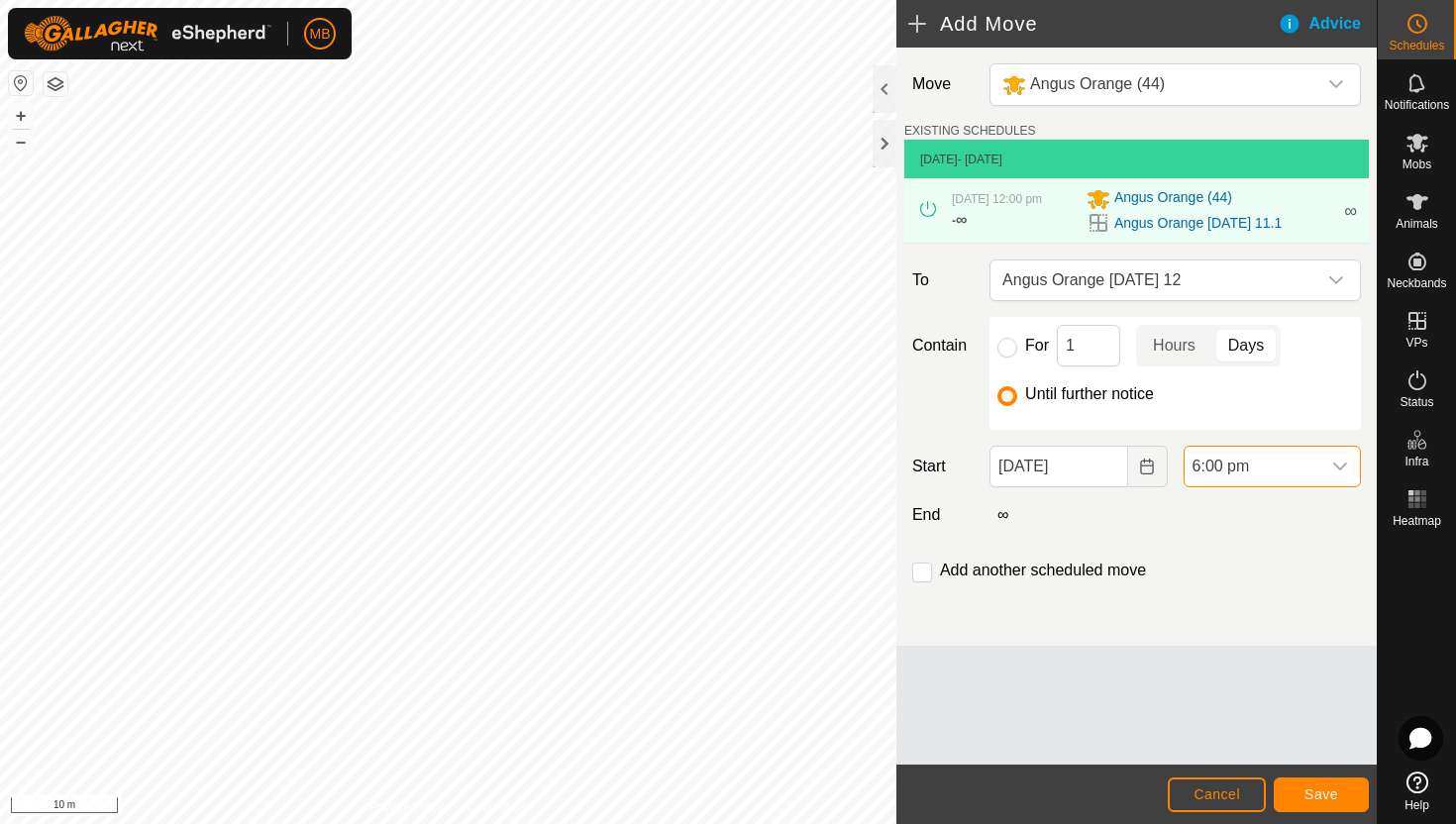 click on "6:00 pm" at bounding box center (1252, 466) 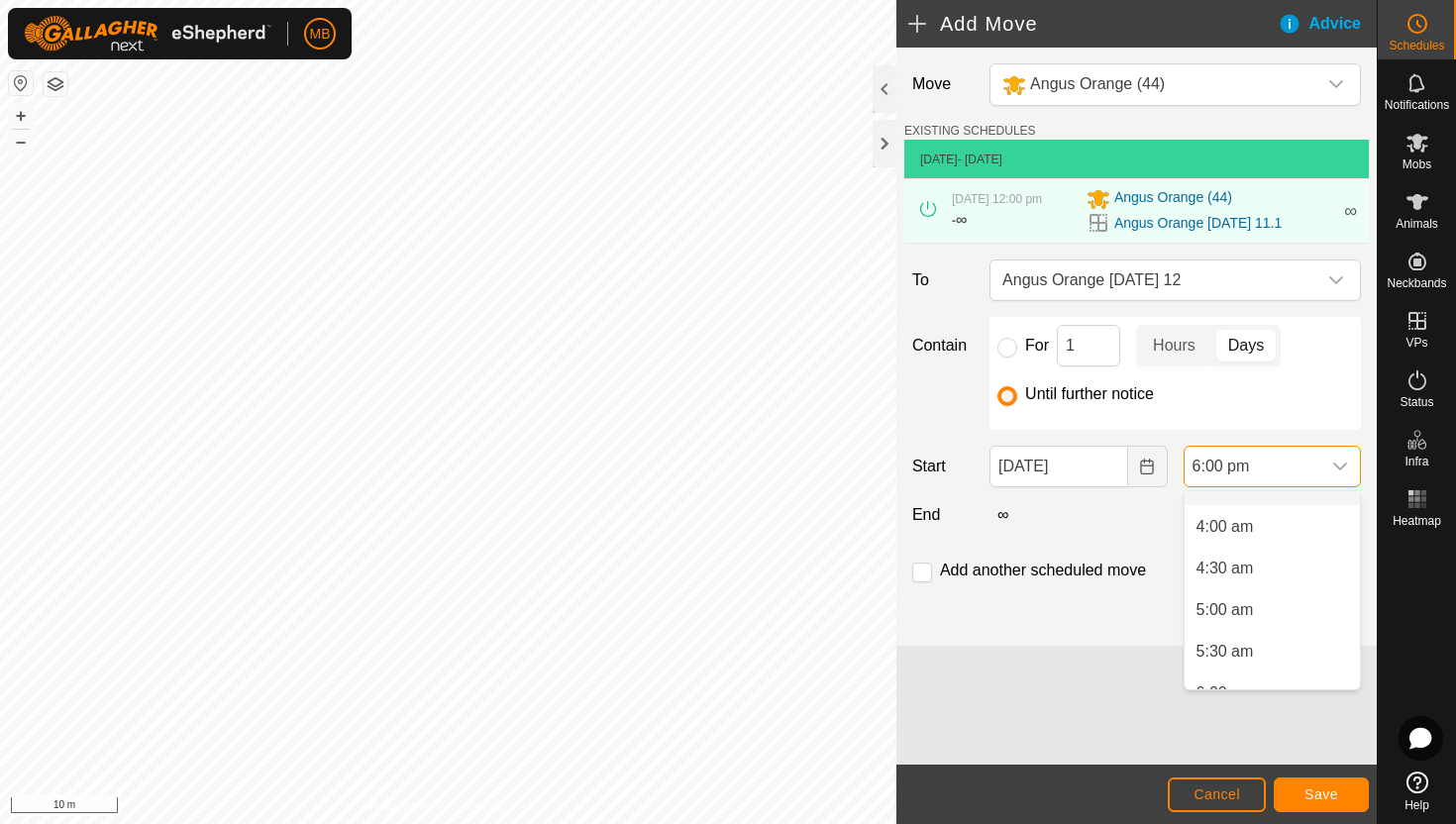 scroll, scrollTop: 315, scrollLeft: 0, axis: vertical 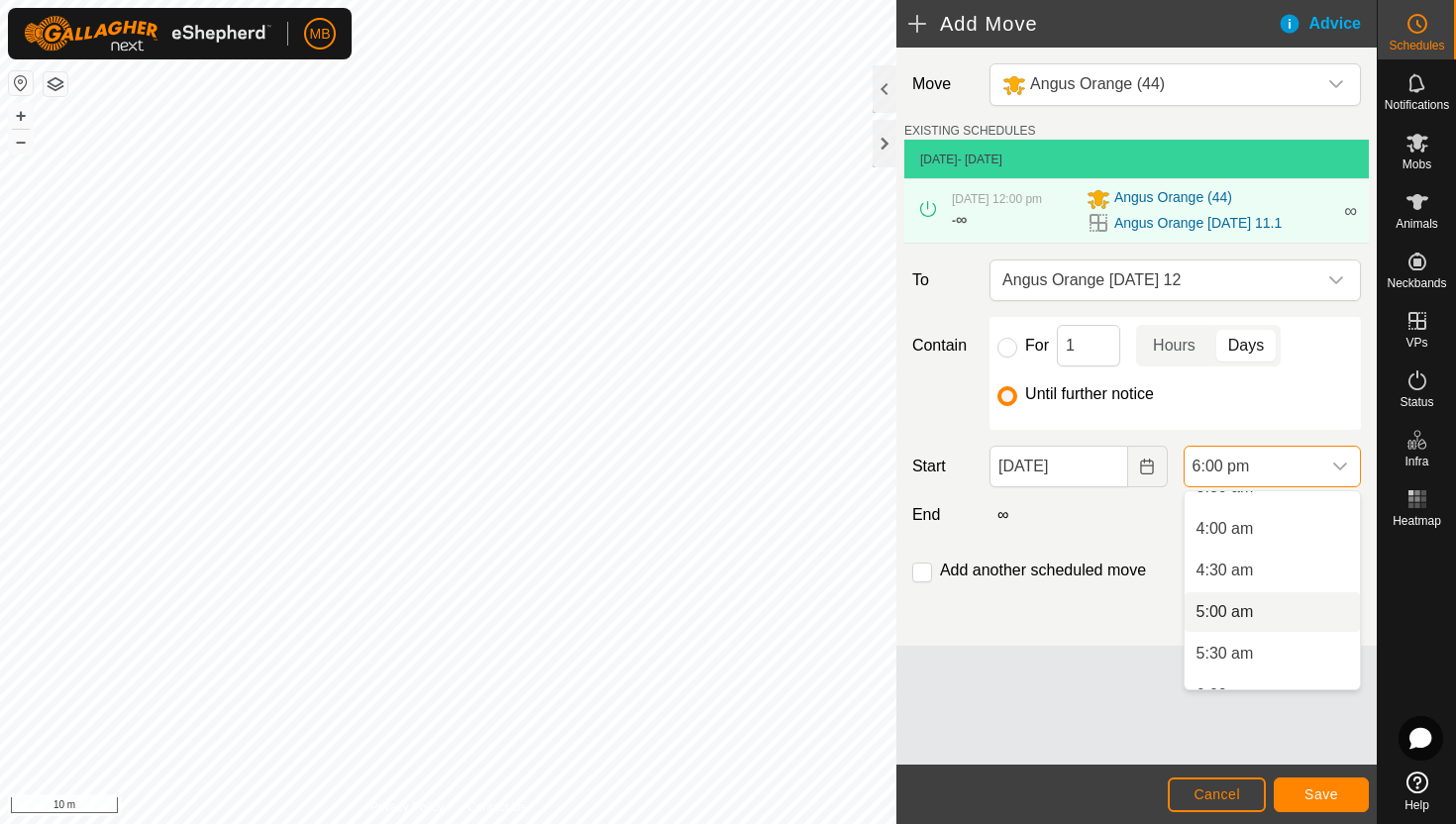 click on "5:00 am" at bounding box center [1272, 612] 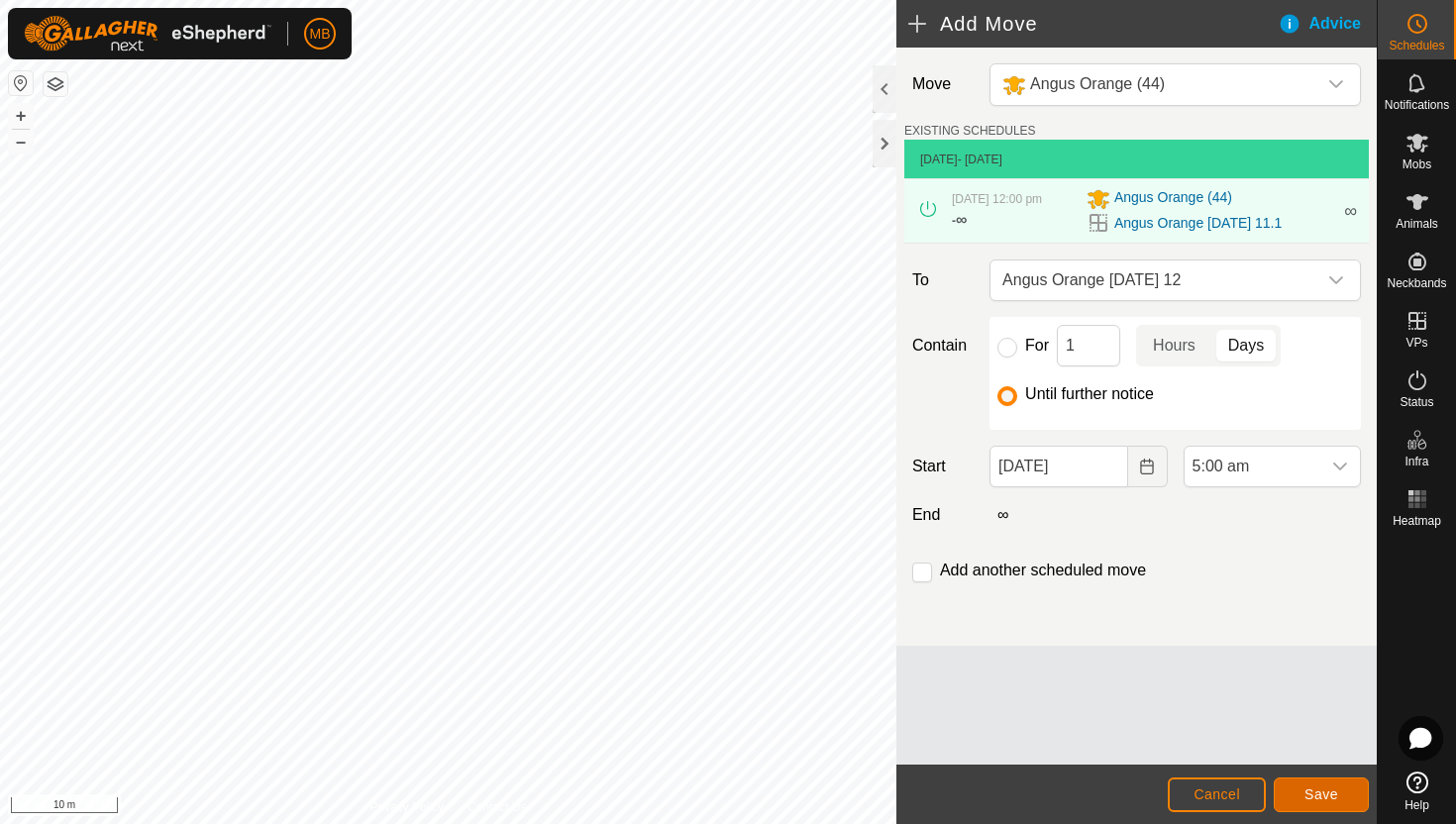 click on "Save" 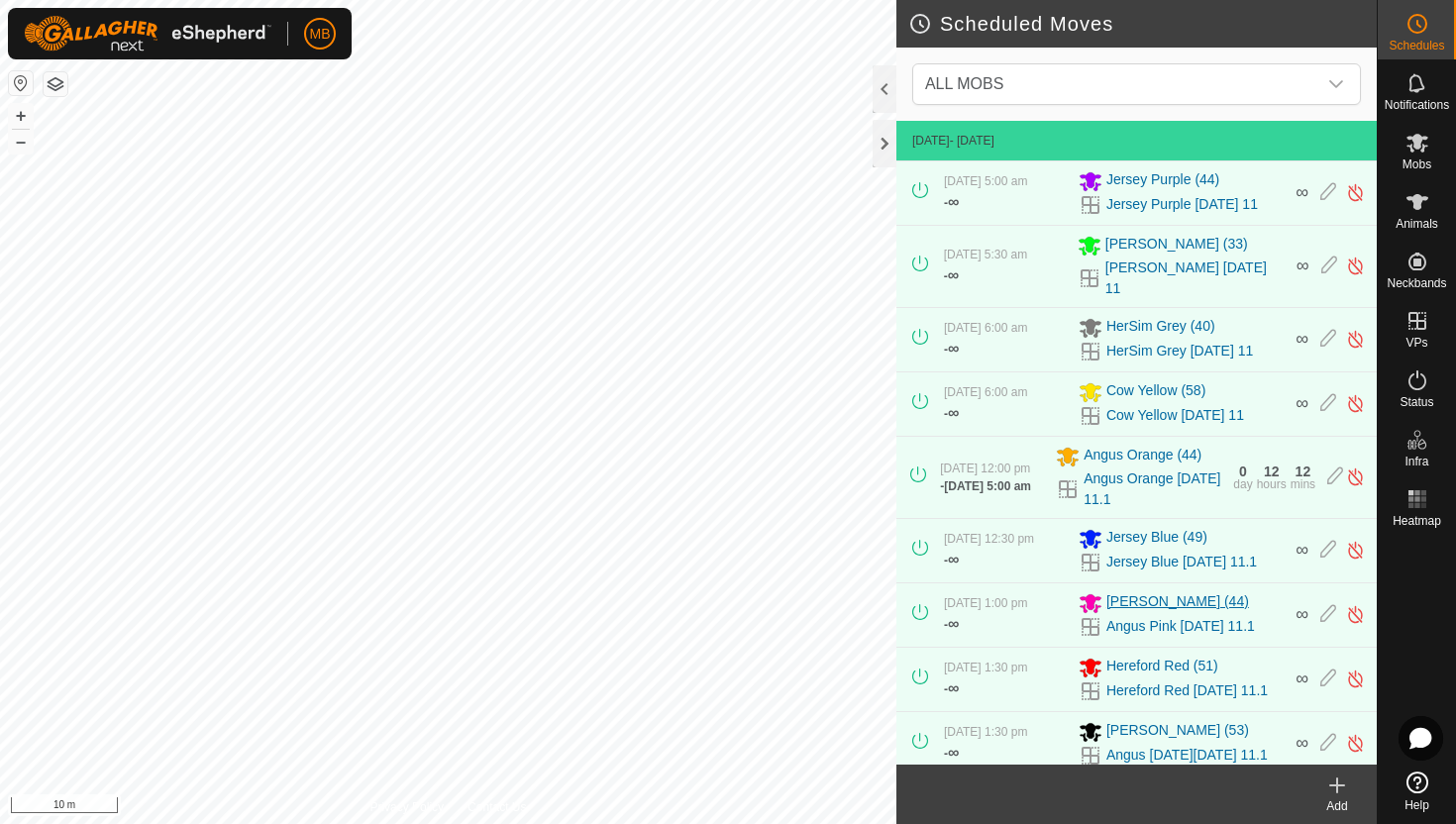 scroll, scrollTop: 103, scrollLeft: 0, axis: vertical 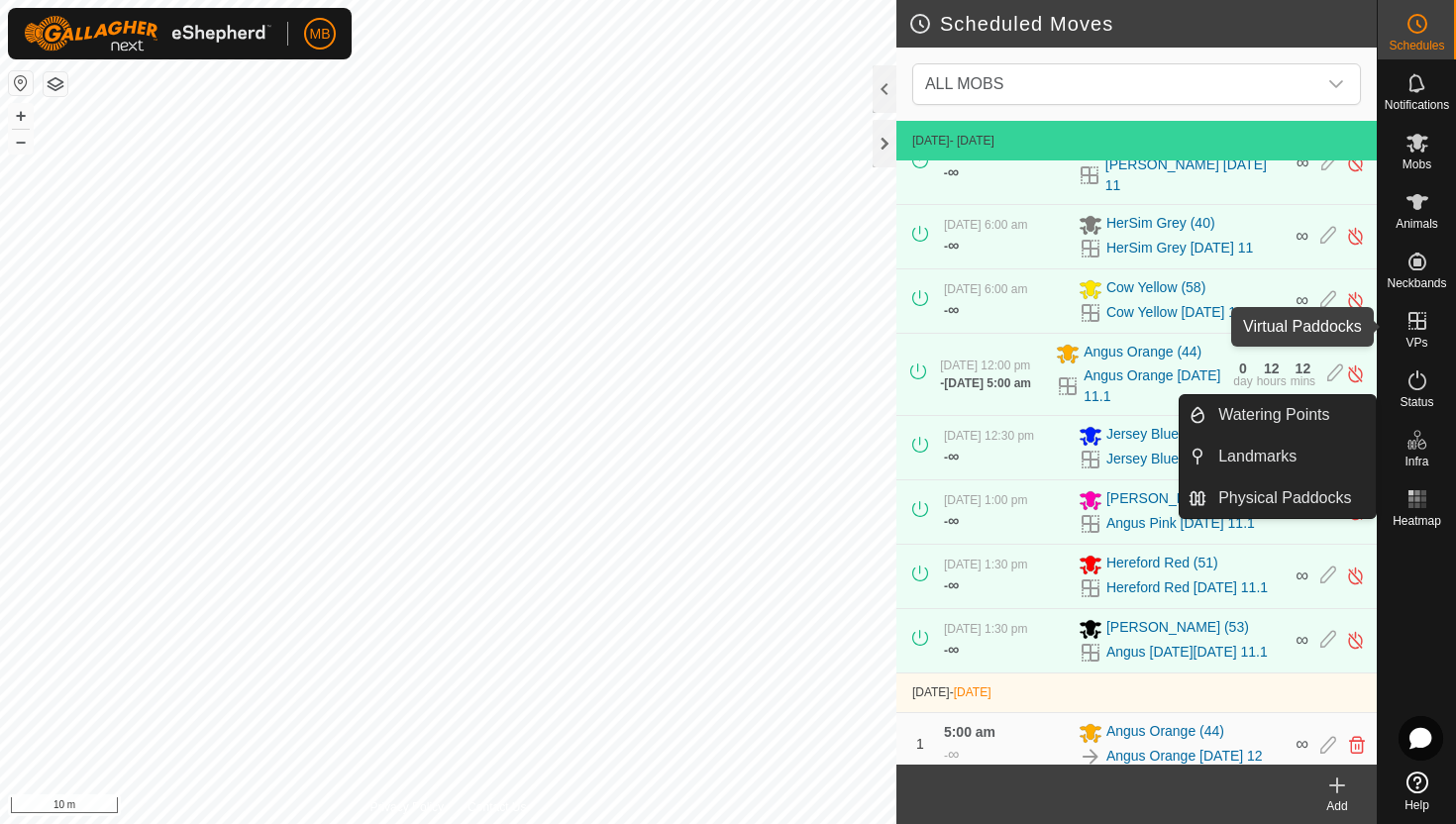 click 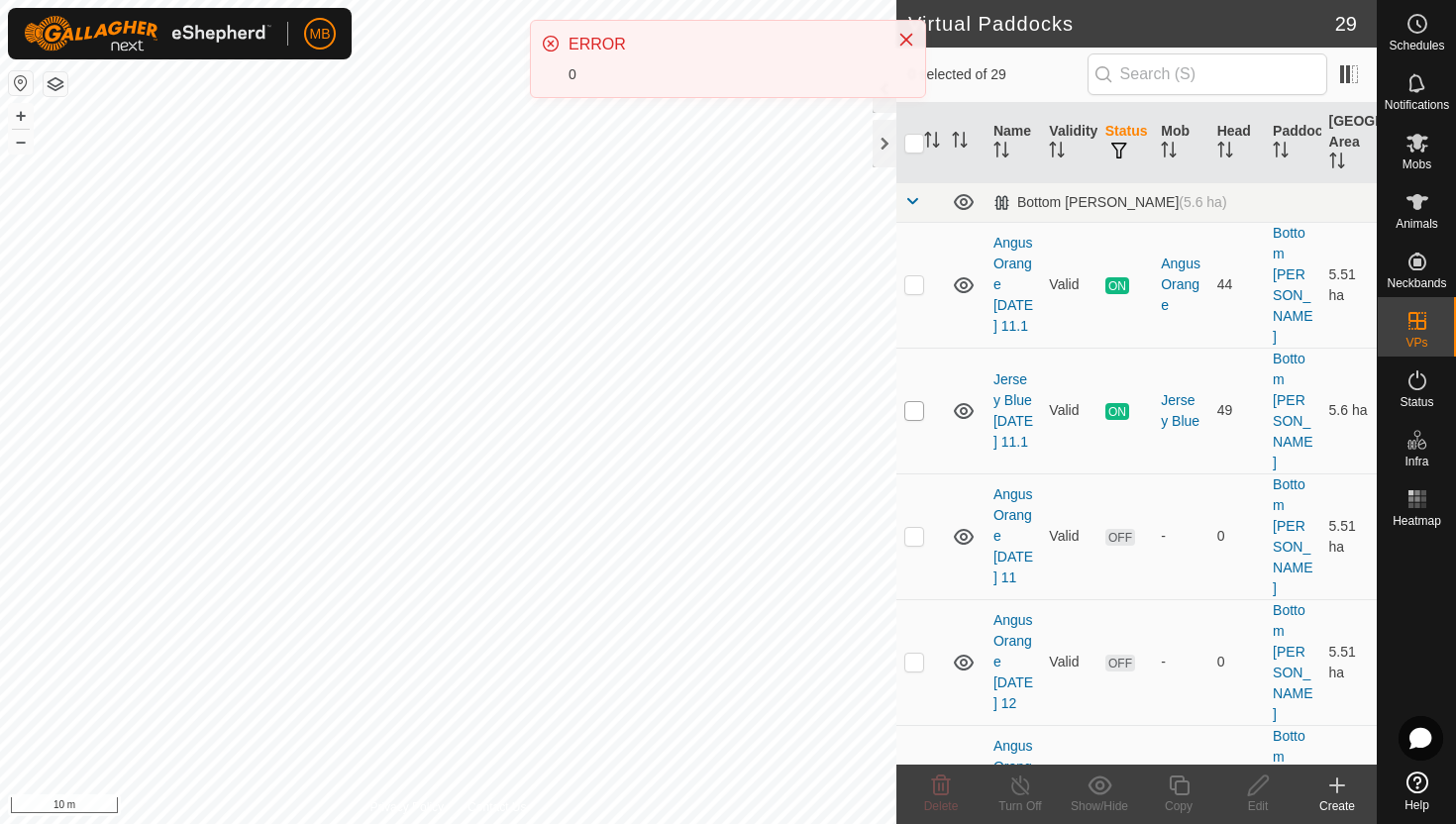 click at bounding box center [914, 411] 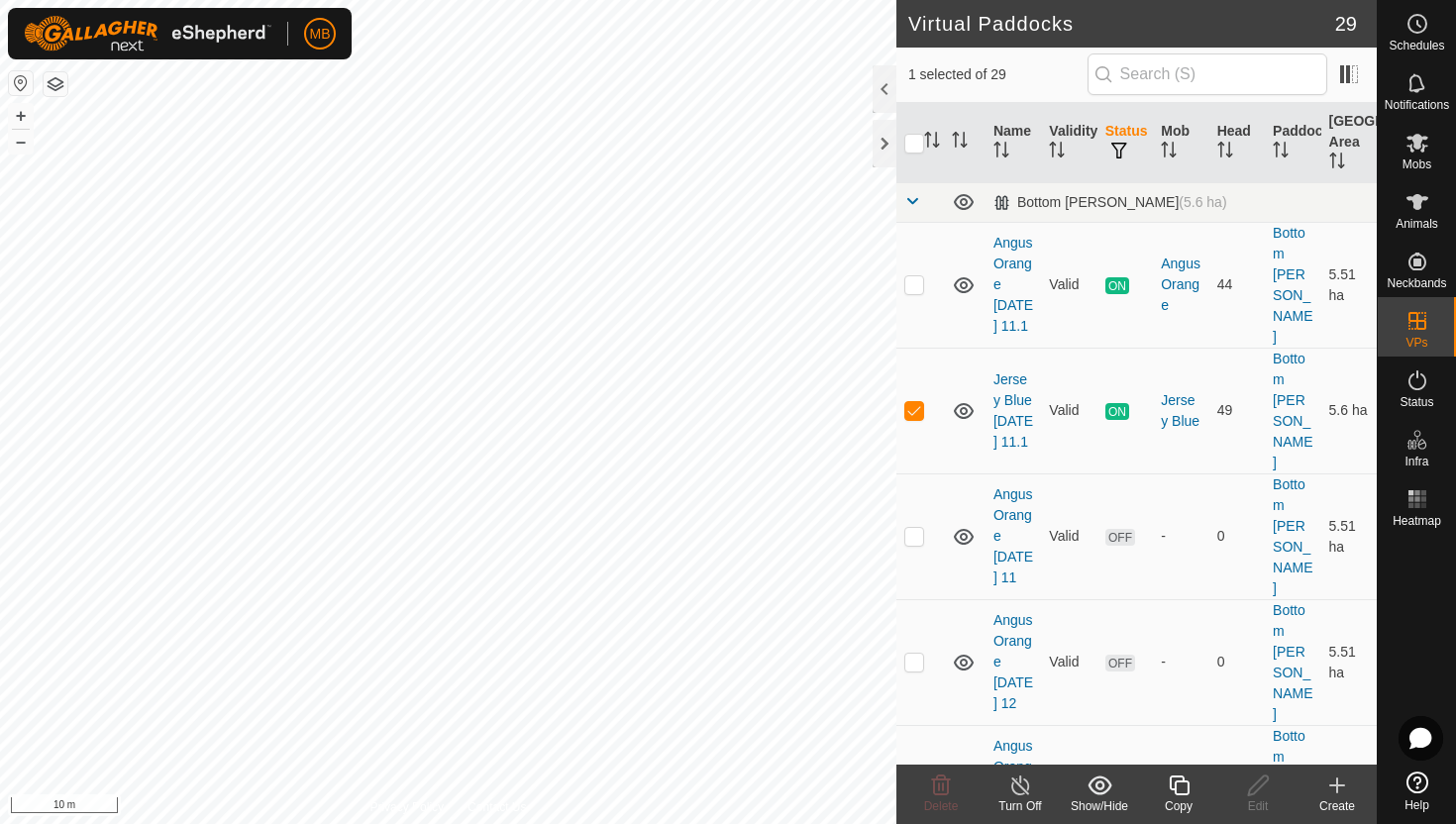 click 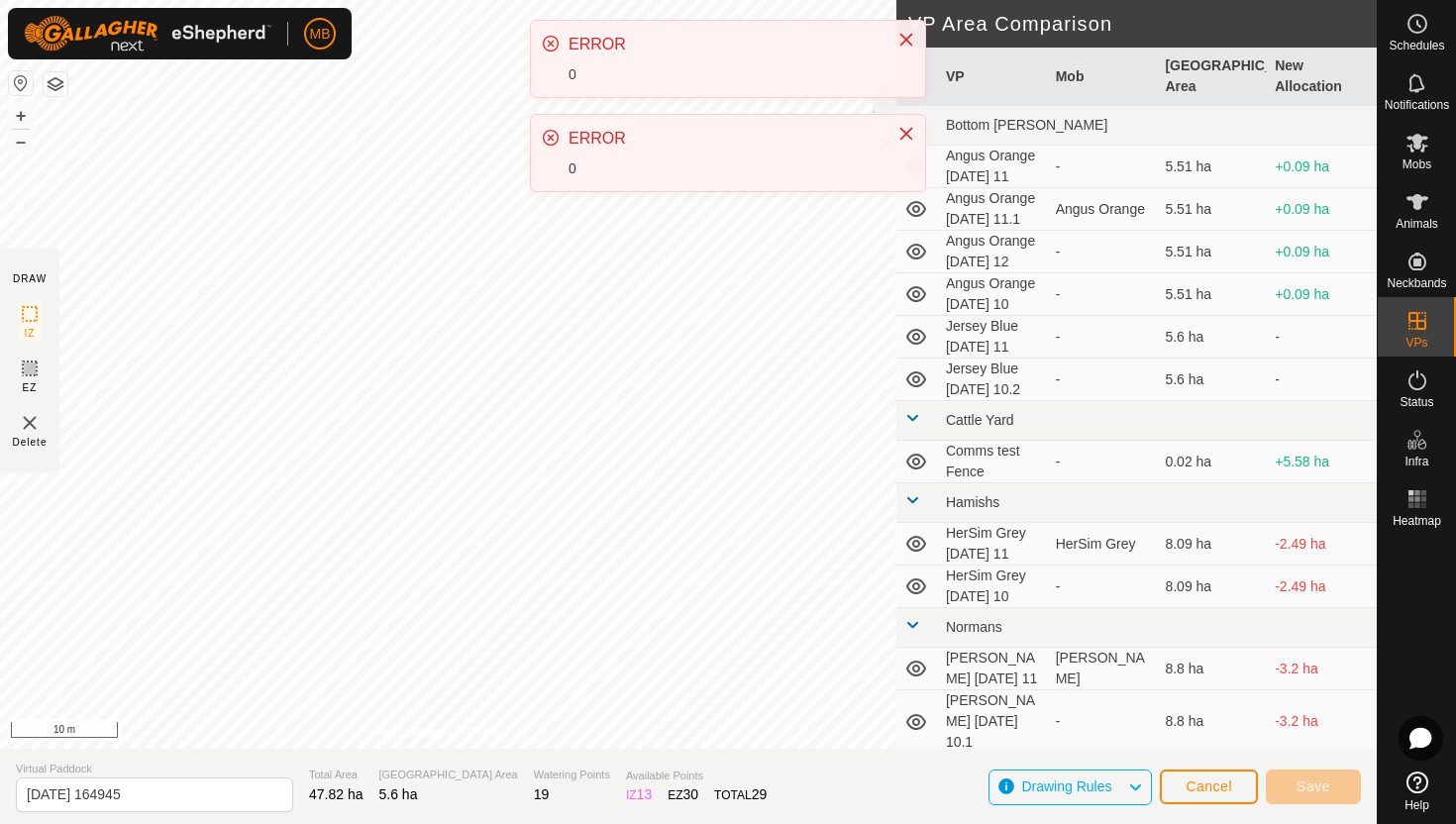 click on "DRAW IZ EZ Delete Privacy Policy Contact Us + – ⇧ i 10 m VP Area Comparison     VP   Mob   Grazing Area   New Allocation  Bottom Davey  Angus Orange Friday 11  -  5.51 ha  +0.09 ha  Angus Orange Friday 11.1   Angus Orange   5.51 ha  +0.09 ha  Angus Orange Saturday 12  -  5.51 ha  +0.09 ha  Angus Orange Thursday 10  -  5.51 ha  +0.09 ha  Jersey Blue Friday 11  -  5.6 ha   -   Jersey Blue Thursday 10.2  -  5.6 ha   -  Cattle Yard  Comms test Fence  -  0.02 ha  +5.58 ha Hamishs  HerSim Grey Friday 11   HerSim Grey   8.09 ha  -2.49 ha  HerSim Grey Thursday 10  -  8.09 ha  -2.49 ha Normans  Angus Green Friday 11   Angus Green   8.8 ha  -3.2 ha  Angus Green Thursday 10.1  -  8.8 ha  -3.2 ha Ollies  Jersey Purple Thursday 10   Jersey Purple   3.41 ha  +2.19 ha  Jersey Purple Thursday 11   Jersey Purple   3.41 ha  +2.19 ha Pole  Cow Yellow Friday 11   Cow Yellow   9.02 ha  -3.42 ha  Cow Yellow Thursday 10  -  9.02 ha  -3.42 ha Techno  Comms Test VP  -  25.11 ha  -19.51 ha  Hereford Red Friday 11  -  7.83 ha  - -" 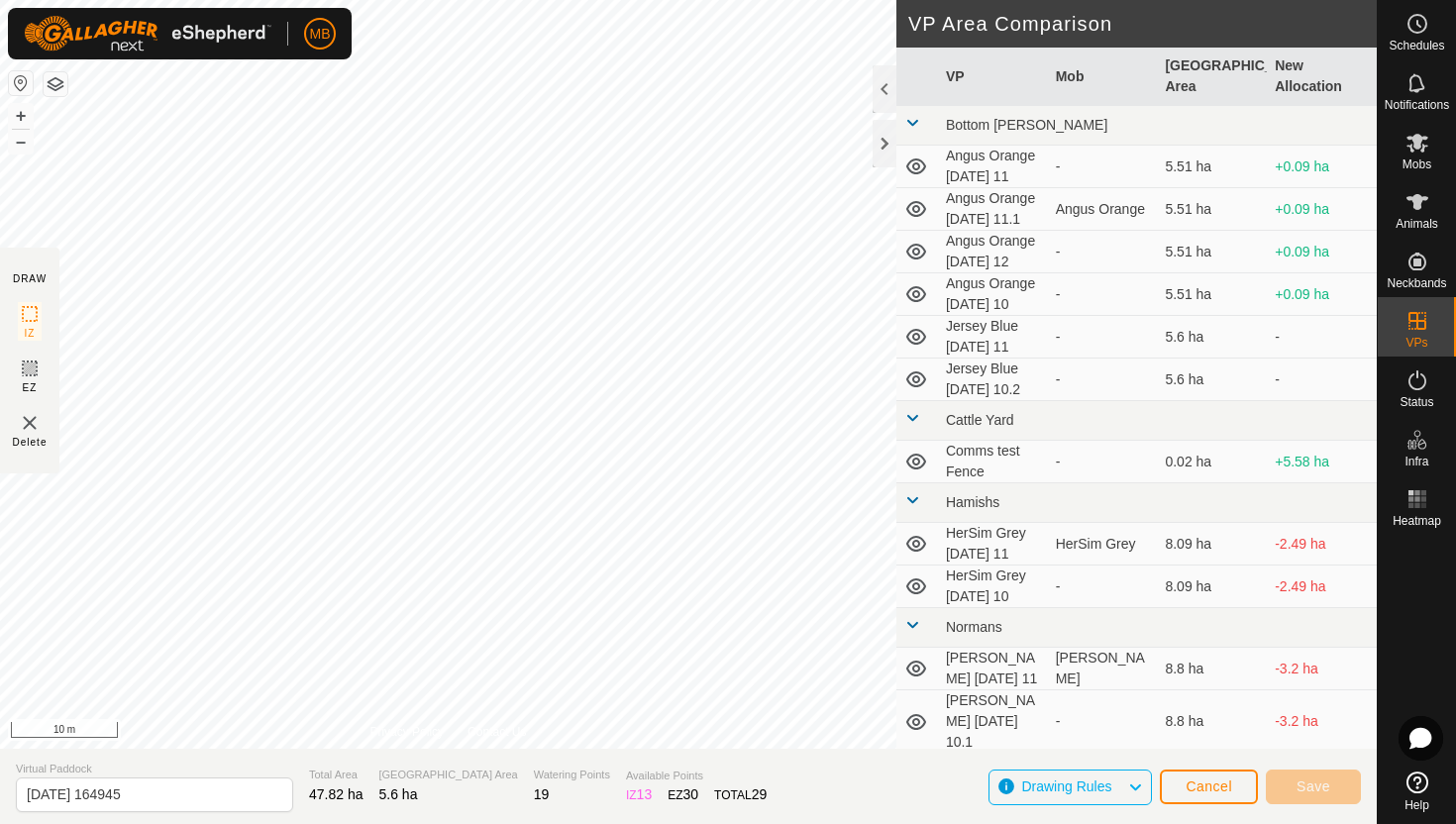 click on "DRAW IZ EZ Delete Privacy Policy Contact Us + – ⇧ i 10 m VP Area Comparison     VP   Mob   Grazing Area   New Allocation  Bottom Davey  Angus Orange Friday 11  -  5.51 ha  +0.09 ha  Angus Orange Friday 11.1   Angus Orange   5.51 ha  +0.09 ha  Angus Orange Saturday 12  -  5.51 ha  +0.09 ha  Angus Orange Thursday 10  -  5.51 ha  +0.09 ha  Jersey Blue Friday 11  -  5.6 ha   -   Jersey Blue Thursday 10.2  -  5.6 ha   -  Cattle Yard  Comms test Fence  -  0.02 ha  +5.58 ha Hamishs  HerSim Grey Friday 11   HerSim Grey   8.09 ha  -2.49 ha  HerSim Grey Thursday 10  -  8.09 ha  -2.49 ha Normans  Angus Green Friday 11   Angus Green   8.8 ha  -3.2 ha  Angus Green Thursday 10.1  -  8.8 ha  -3.2 ha Ollies  Jersey Purple Thursday 10   Jersey Purple   3.41 ha  +2.19 ha  Jersey Purple Thursday 11   Jersey Purple   3.41 ha  +2.19 ha Pole  Cow Yellow Friday 11   Cow Yellow   9.02 ha  -3.42 ha  Cow Yellow Thursday 10  -  9.02 ha  -3.42 ha Techno  Comms Test VP  -  25.11 ha  -19.51 ha  Hereford Red Friday 11  -  7.83 ha  - -" 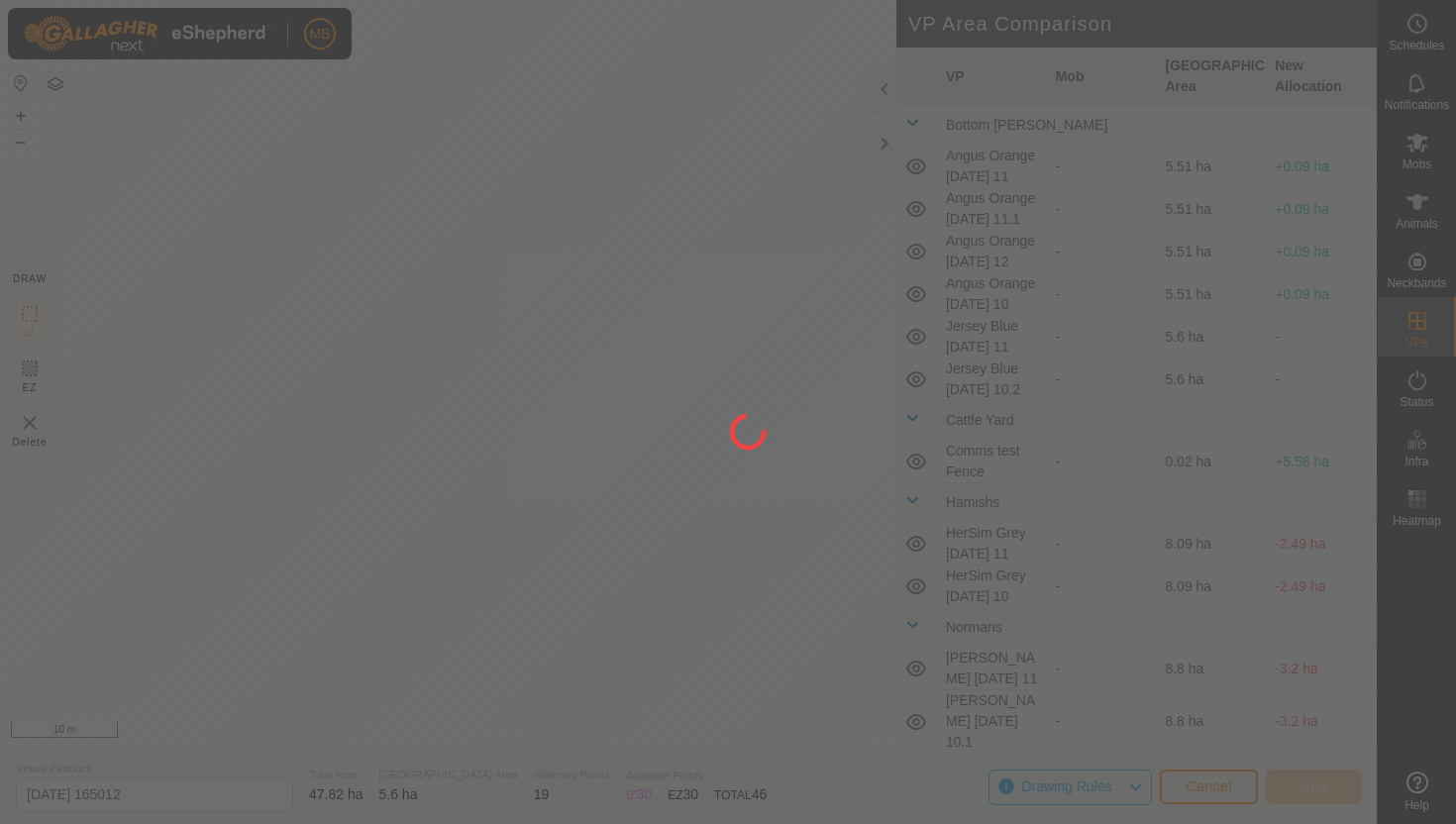 scroll, scrollTop: 0, scrollLeft: 0, axis: both 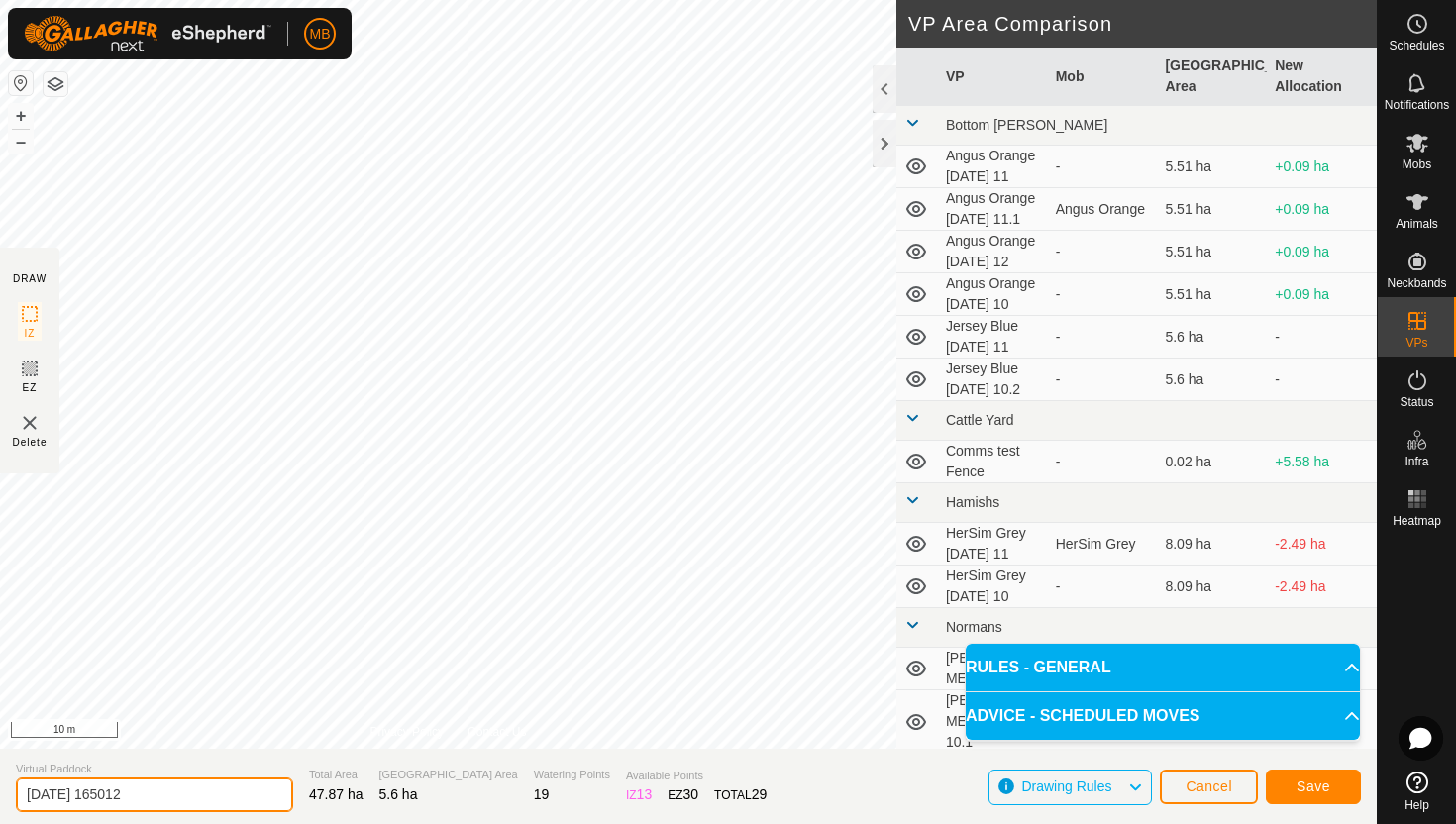 click on "2025-07-11 165012" 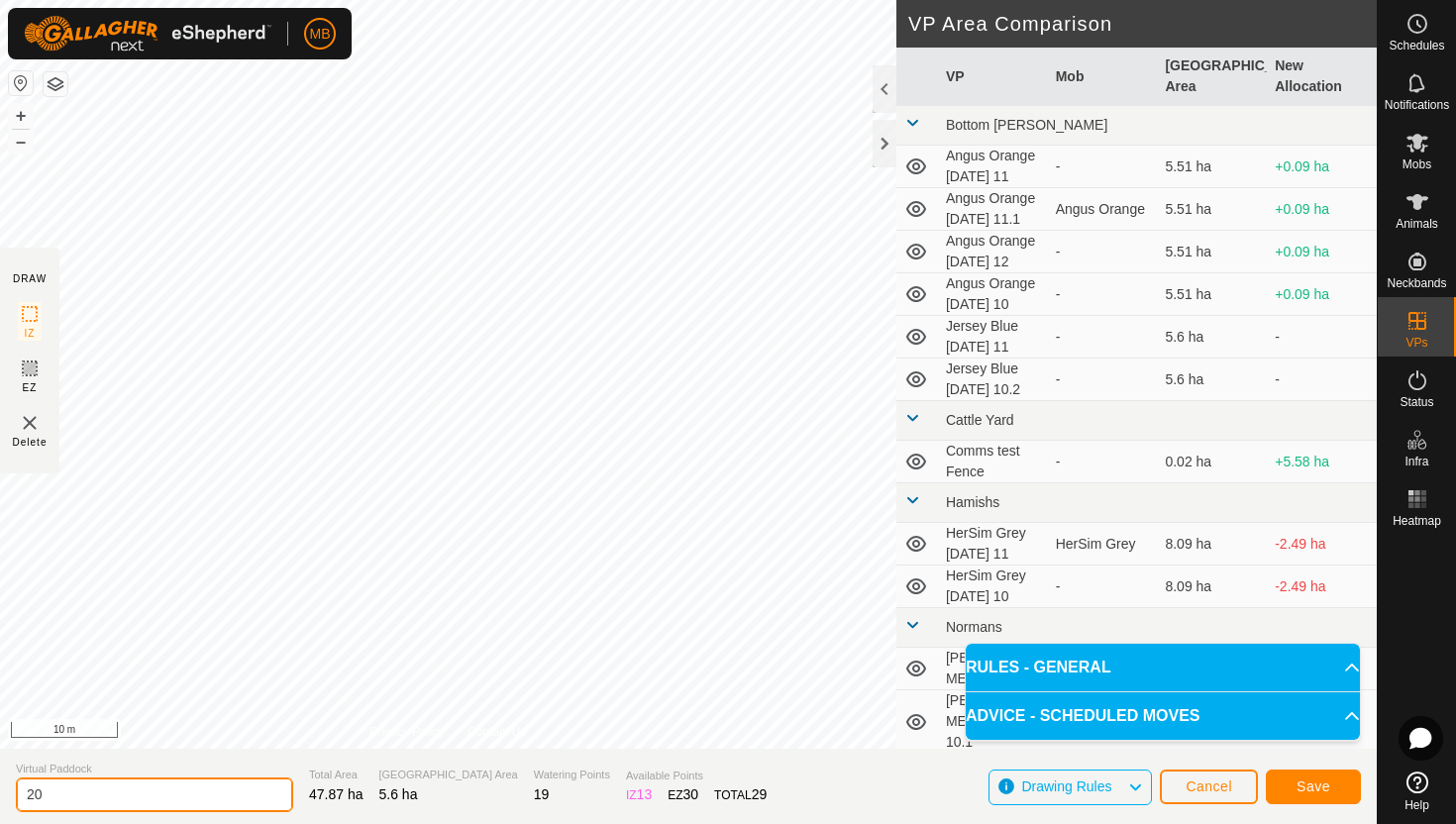 type on "2" 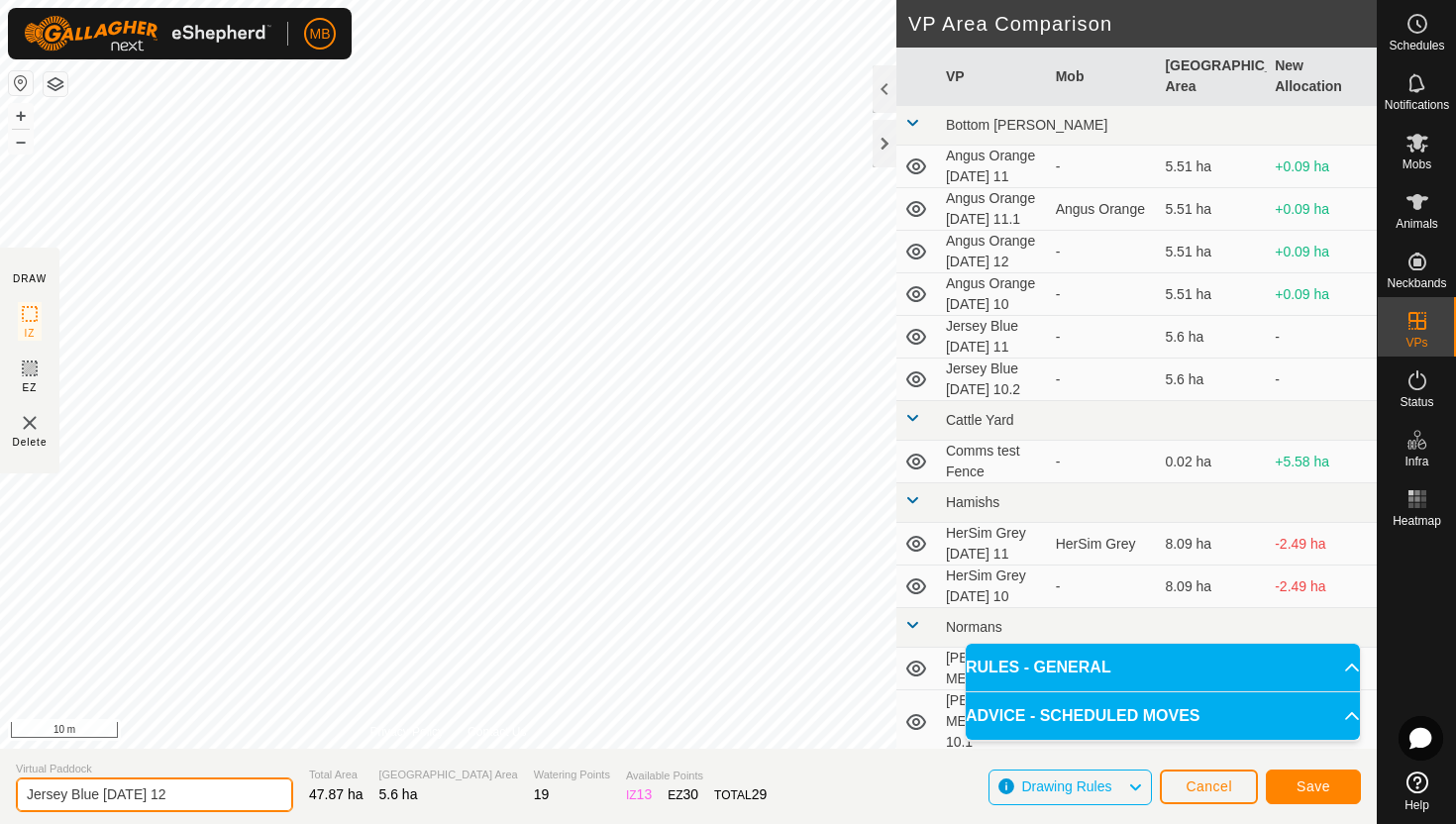 type on "Jersey Blue [DATE] 12" 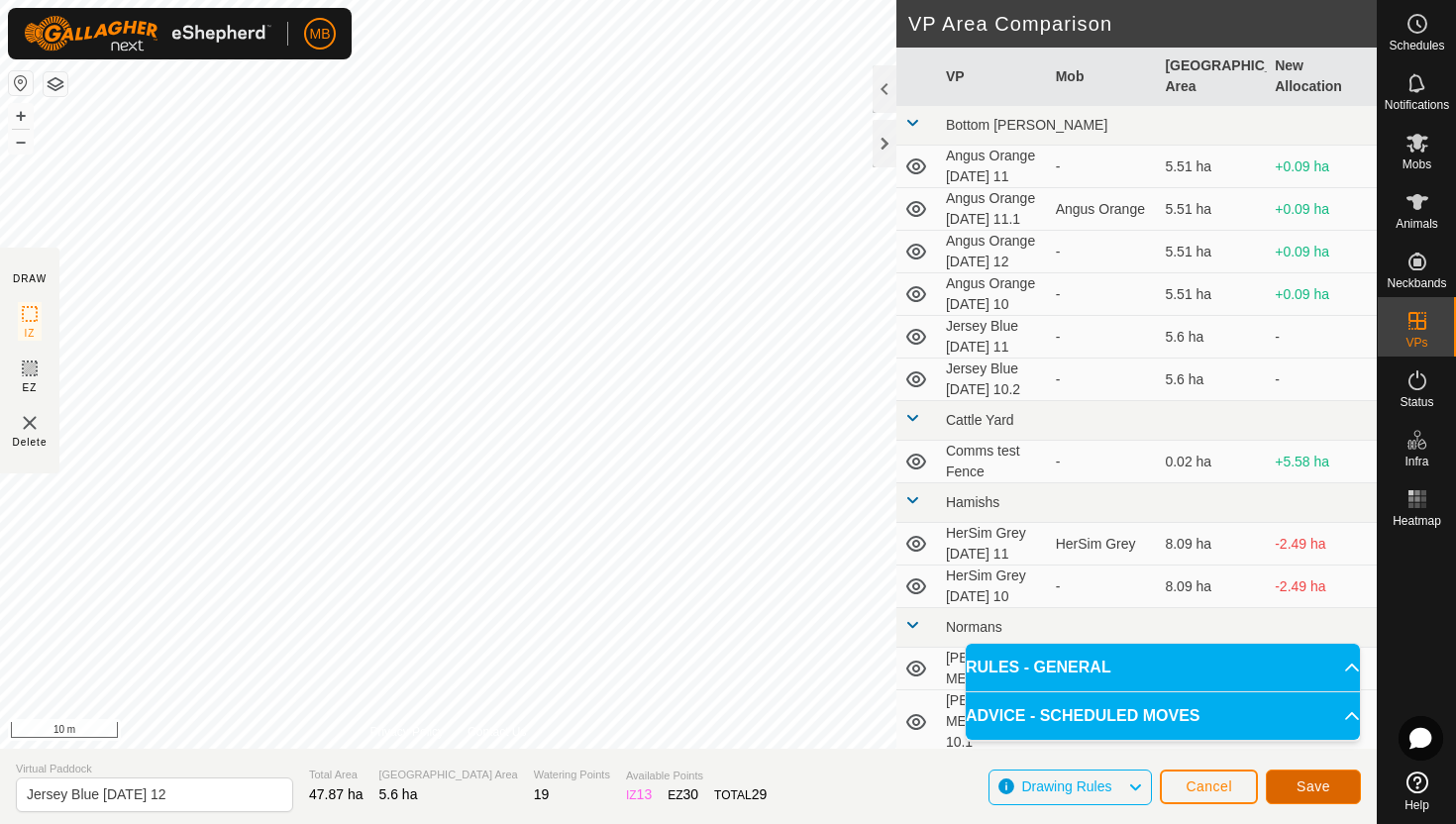click on "Save" 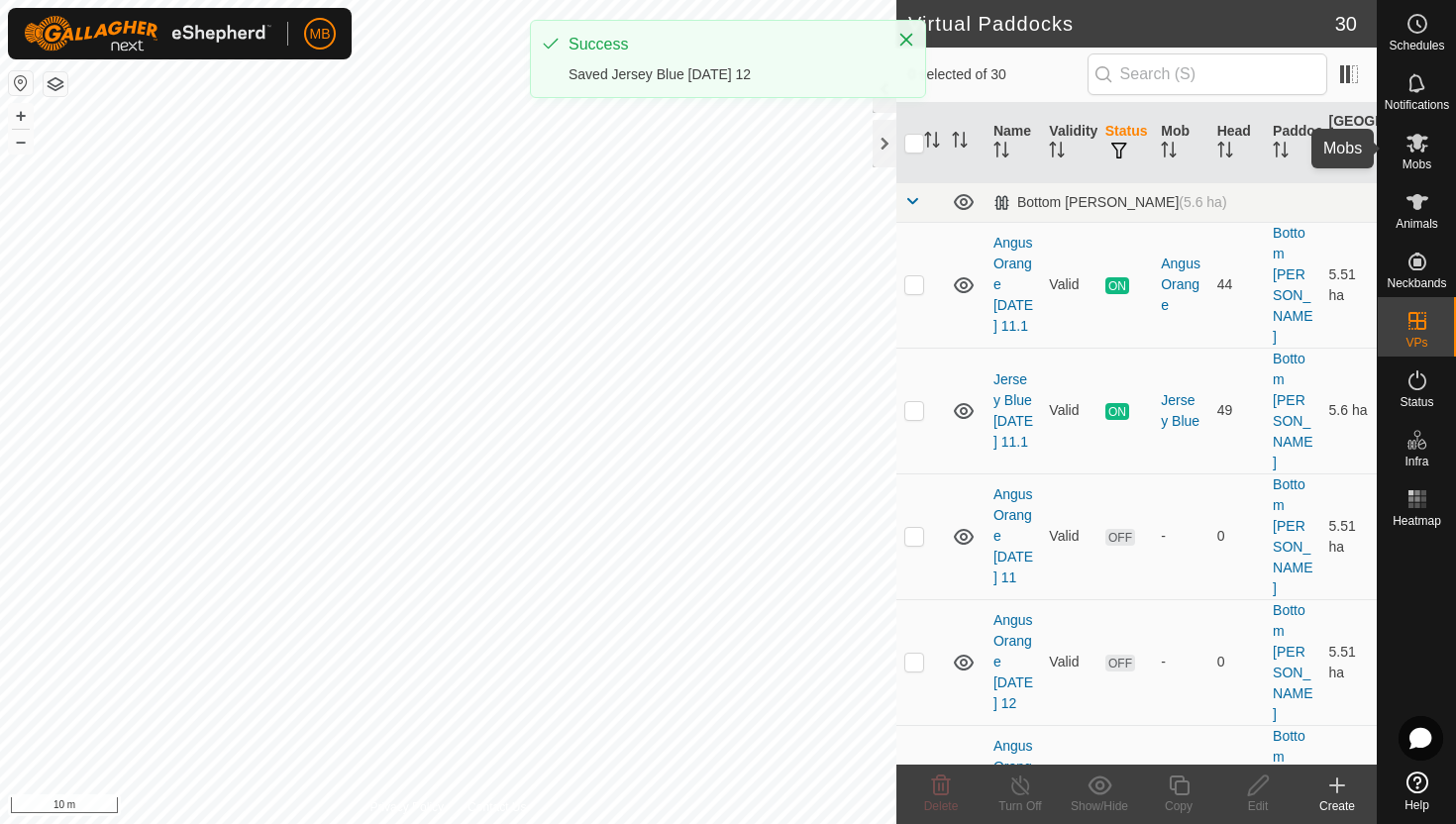 click 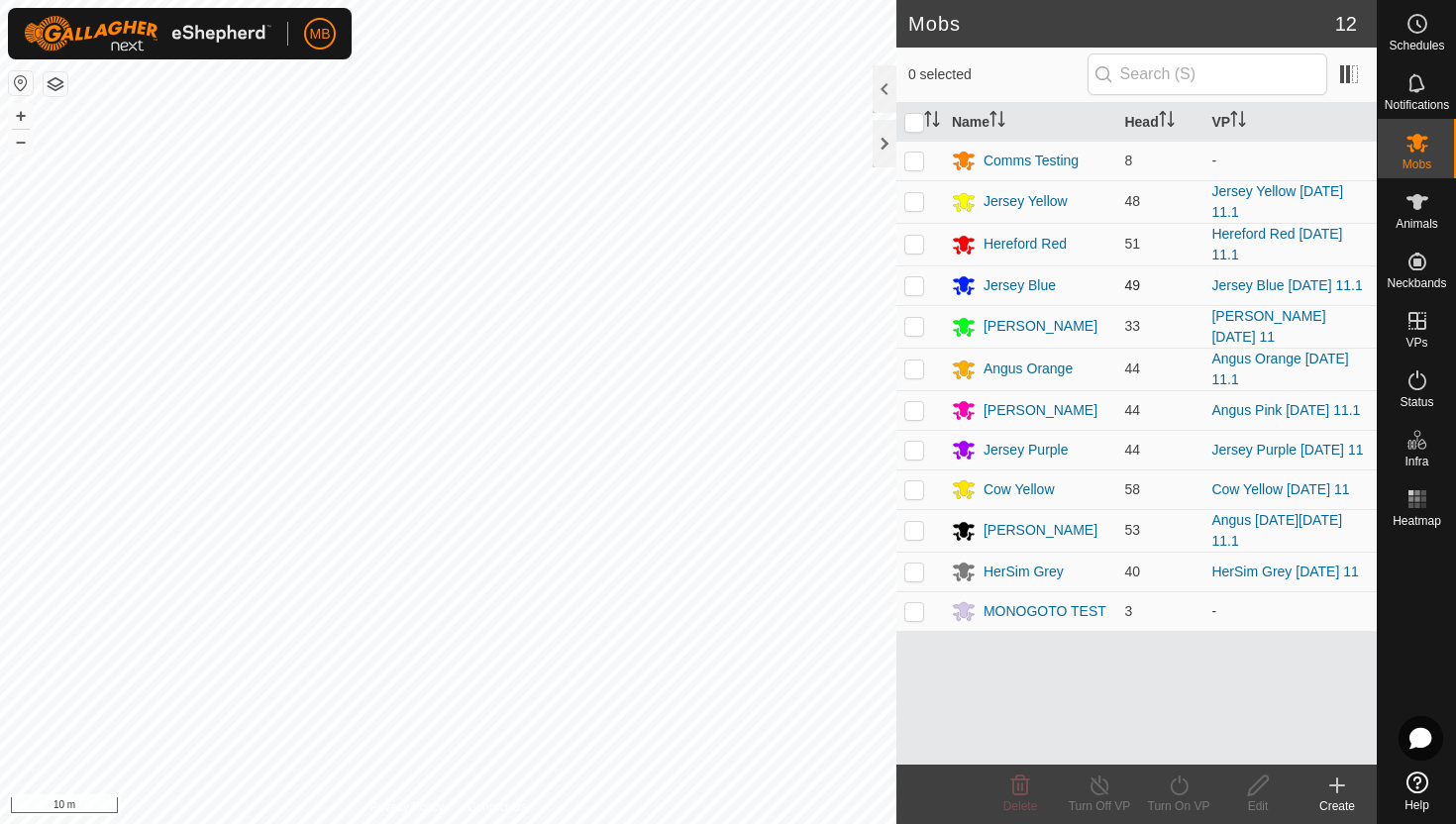 click at bounding box center (914, 285) 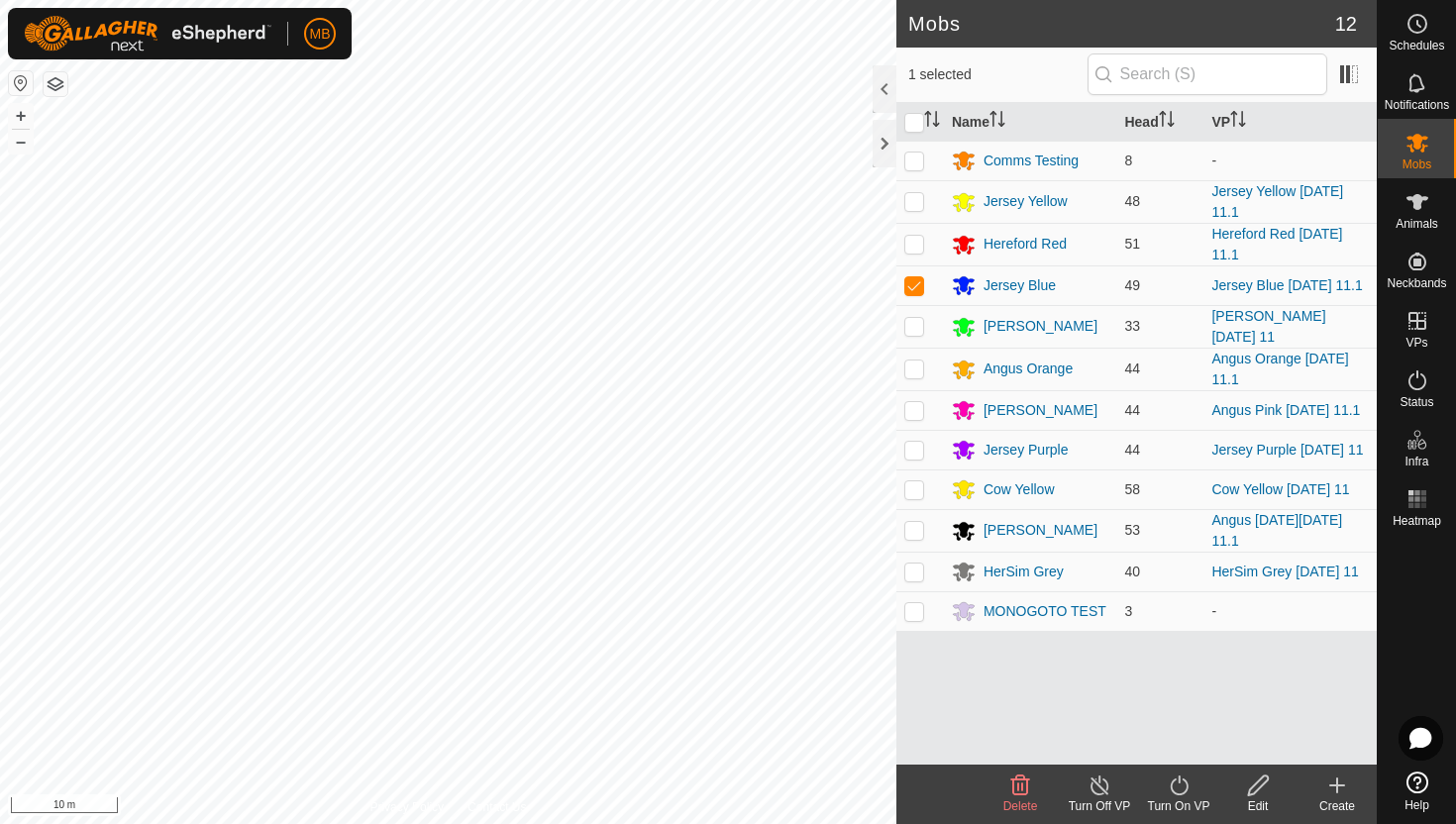 click 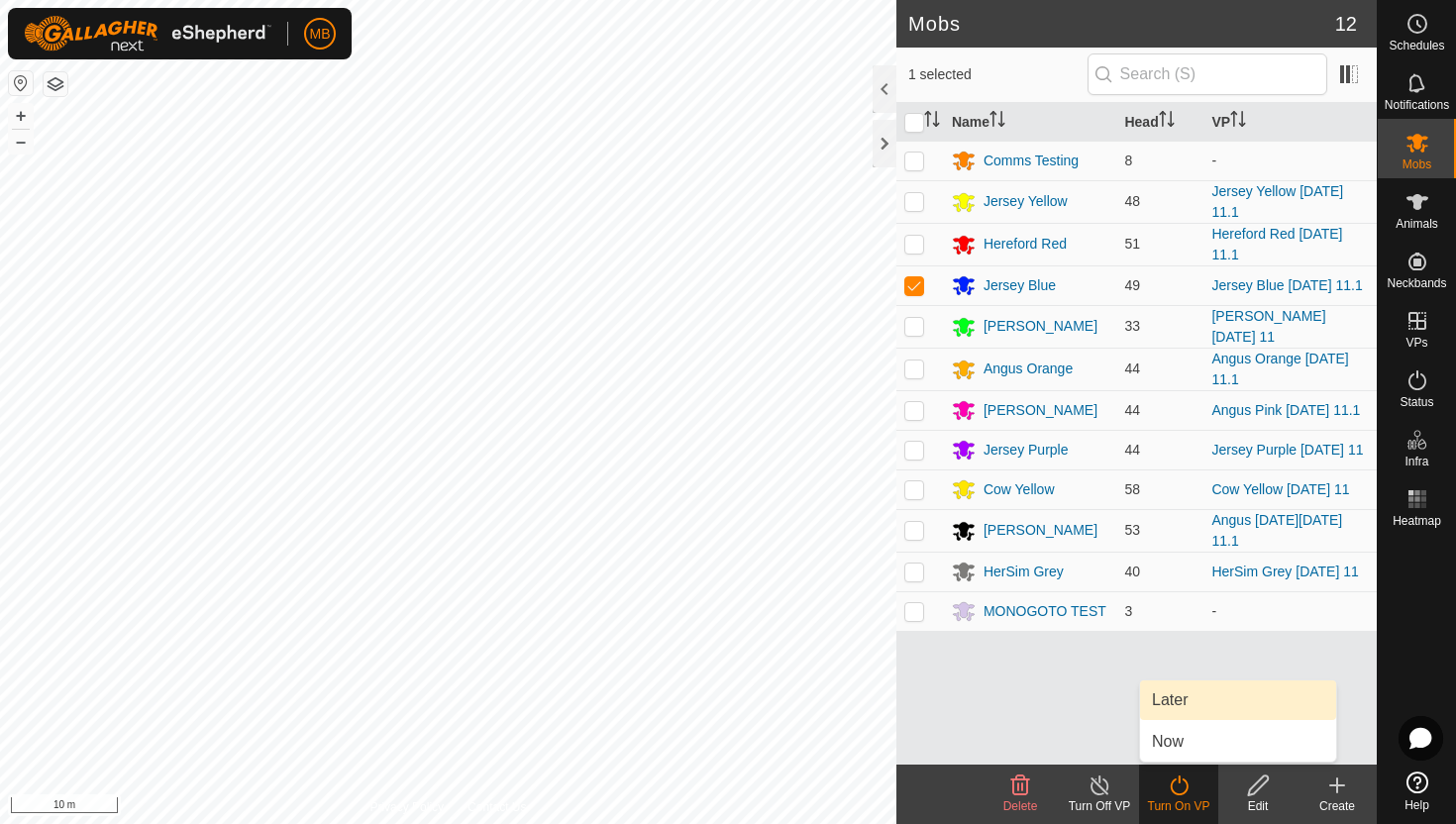 click on "Later" at bounding box center [1238, 700] 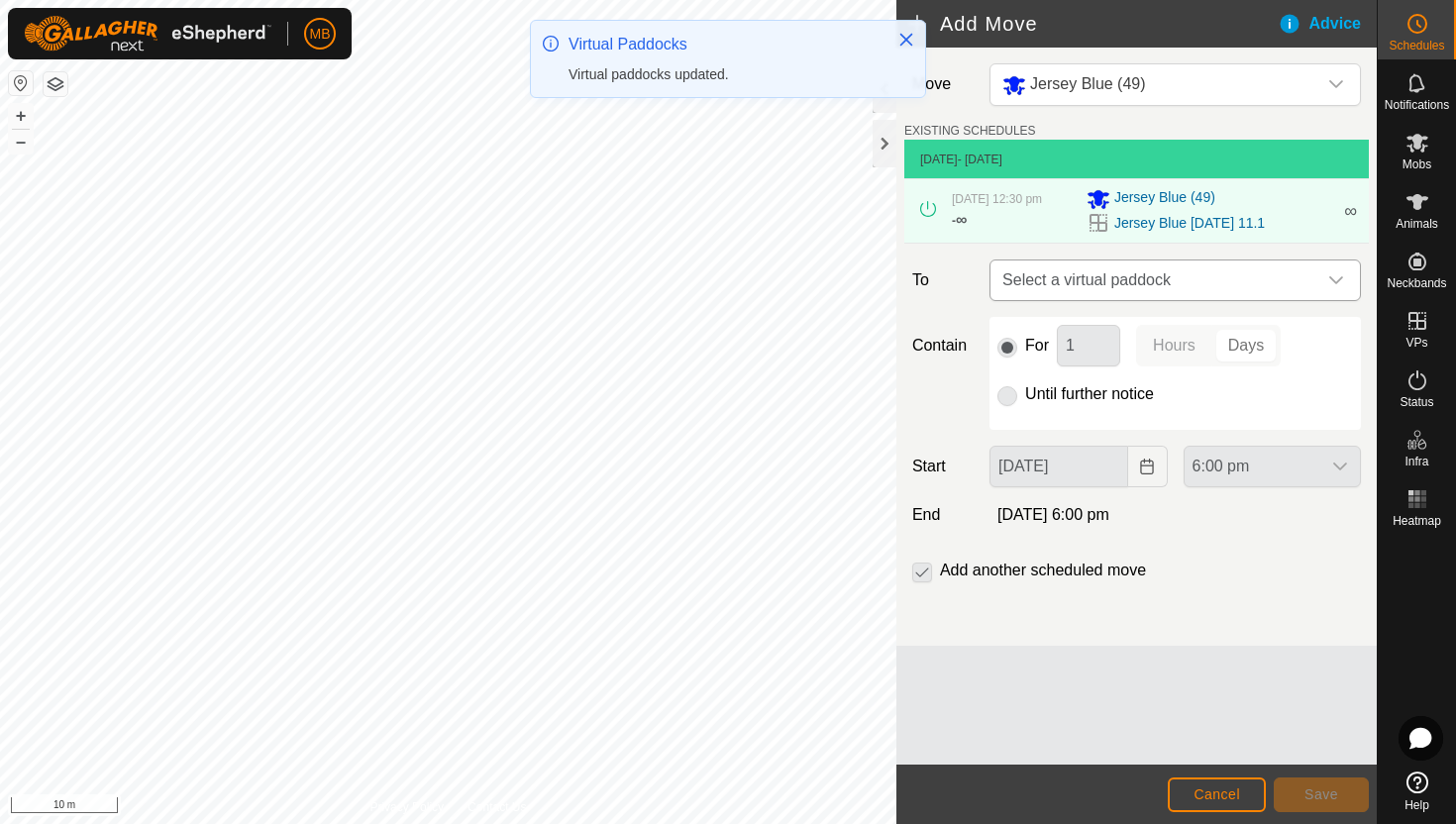 click 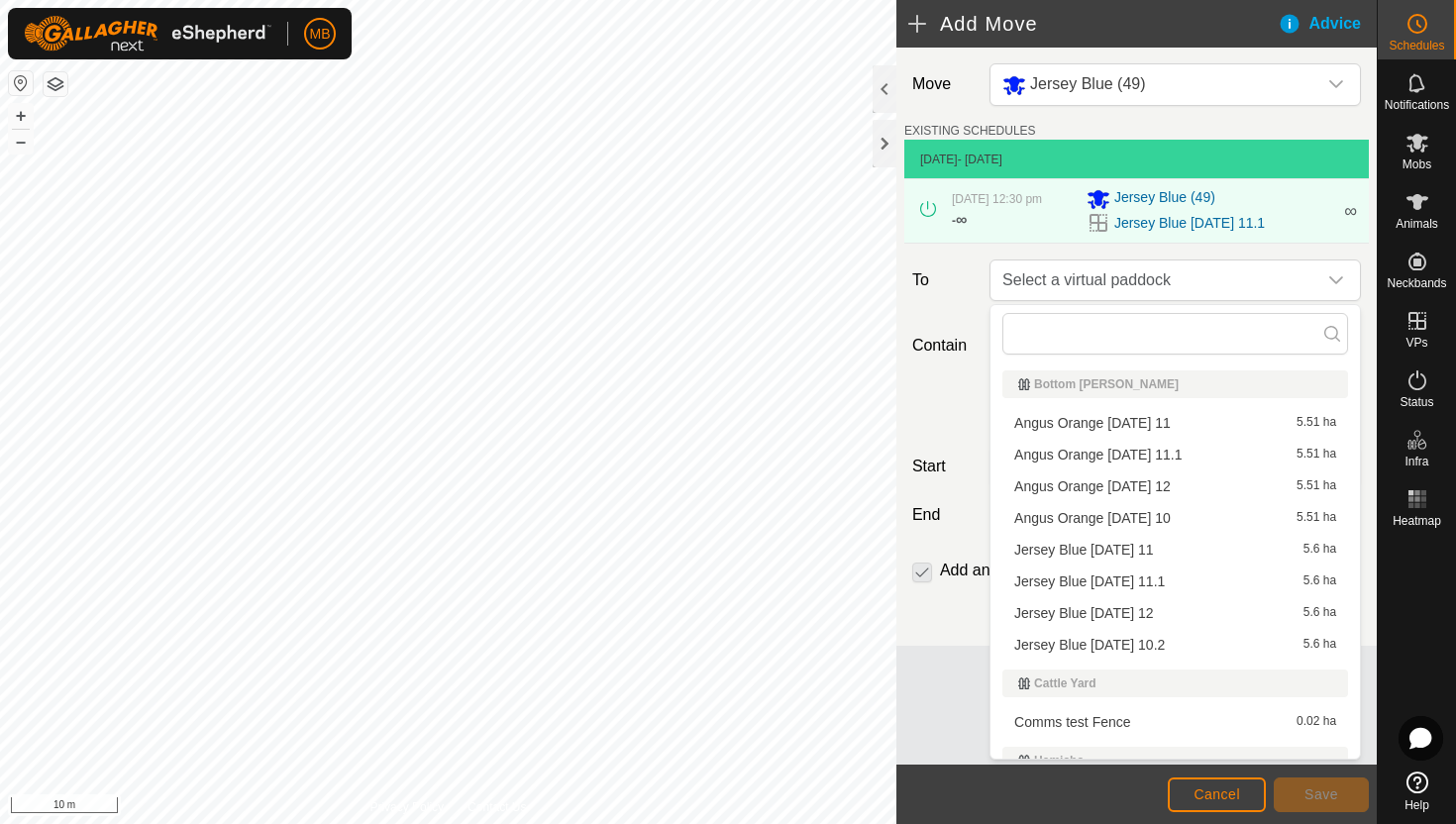 click on "Jersey Blue Saturday 12  5.6 ha" at bounding box center [1175, 613] 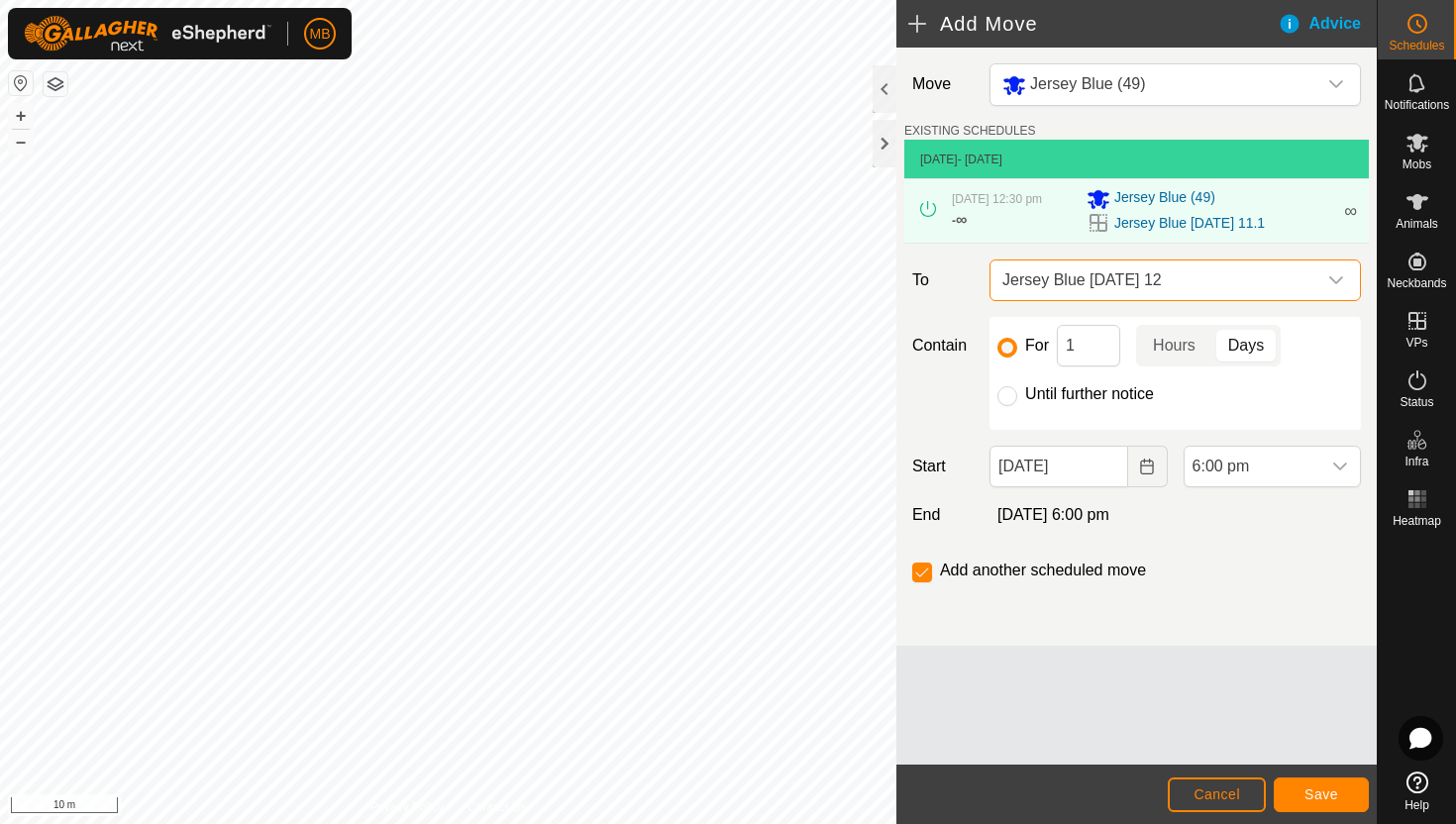 click on "Until further notice" 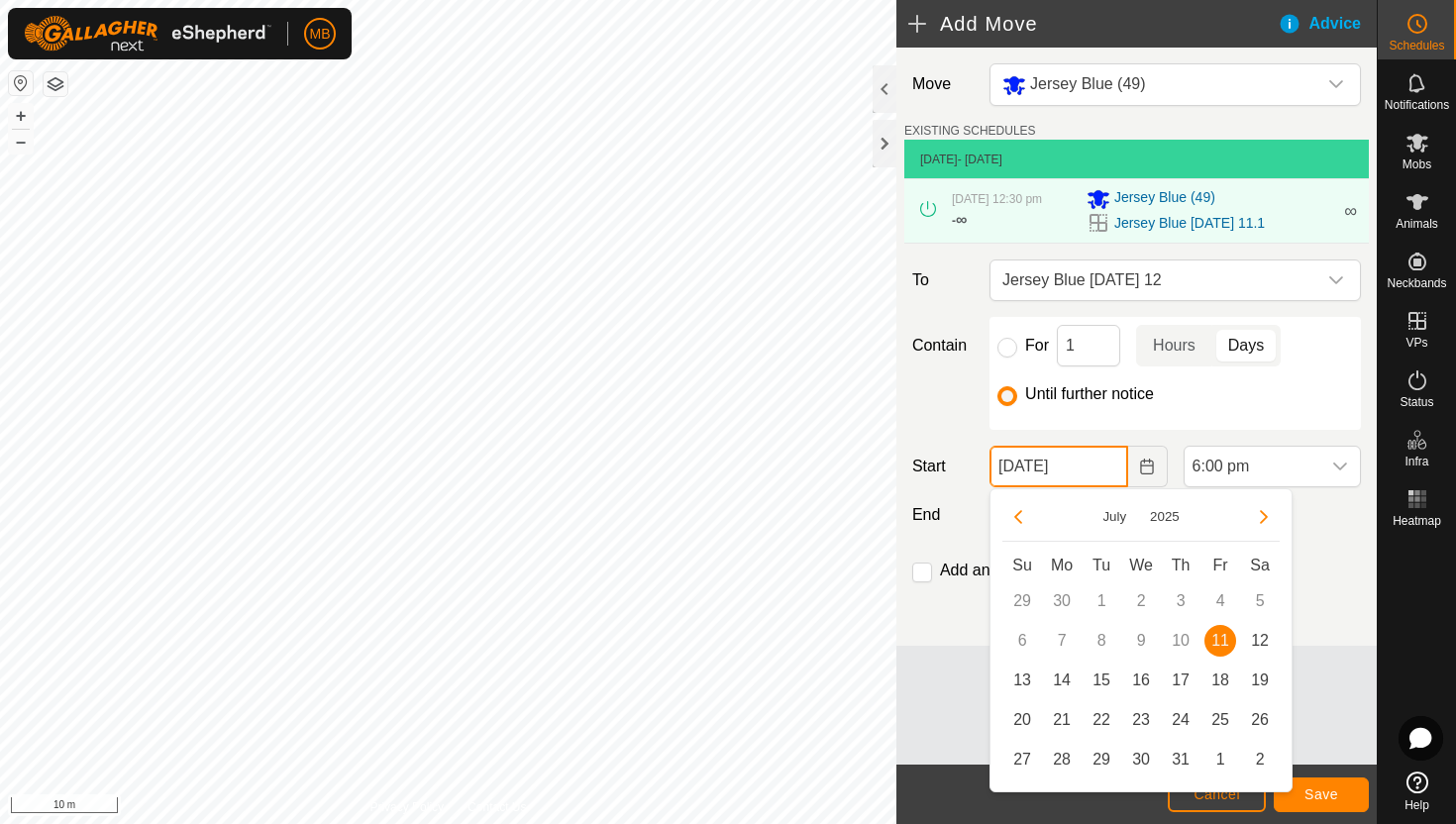click on "[DATE]" 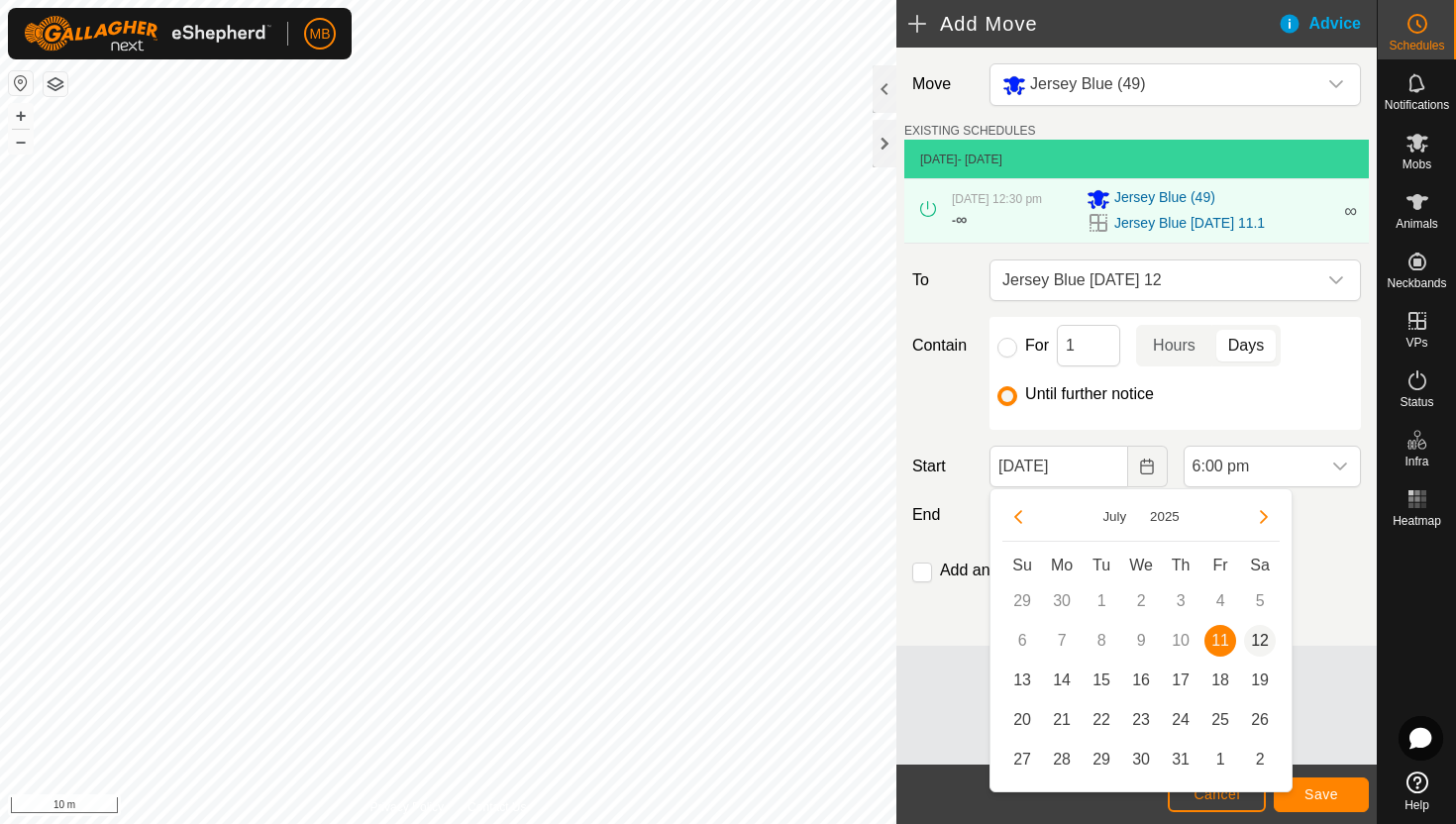 click on "12" at bounding box center [1260, 641] 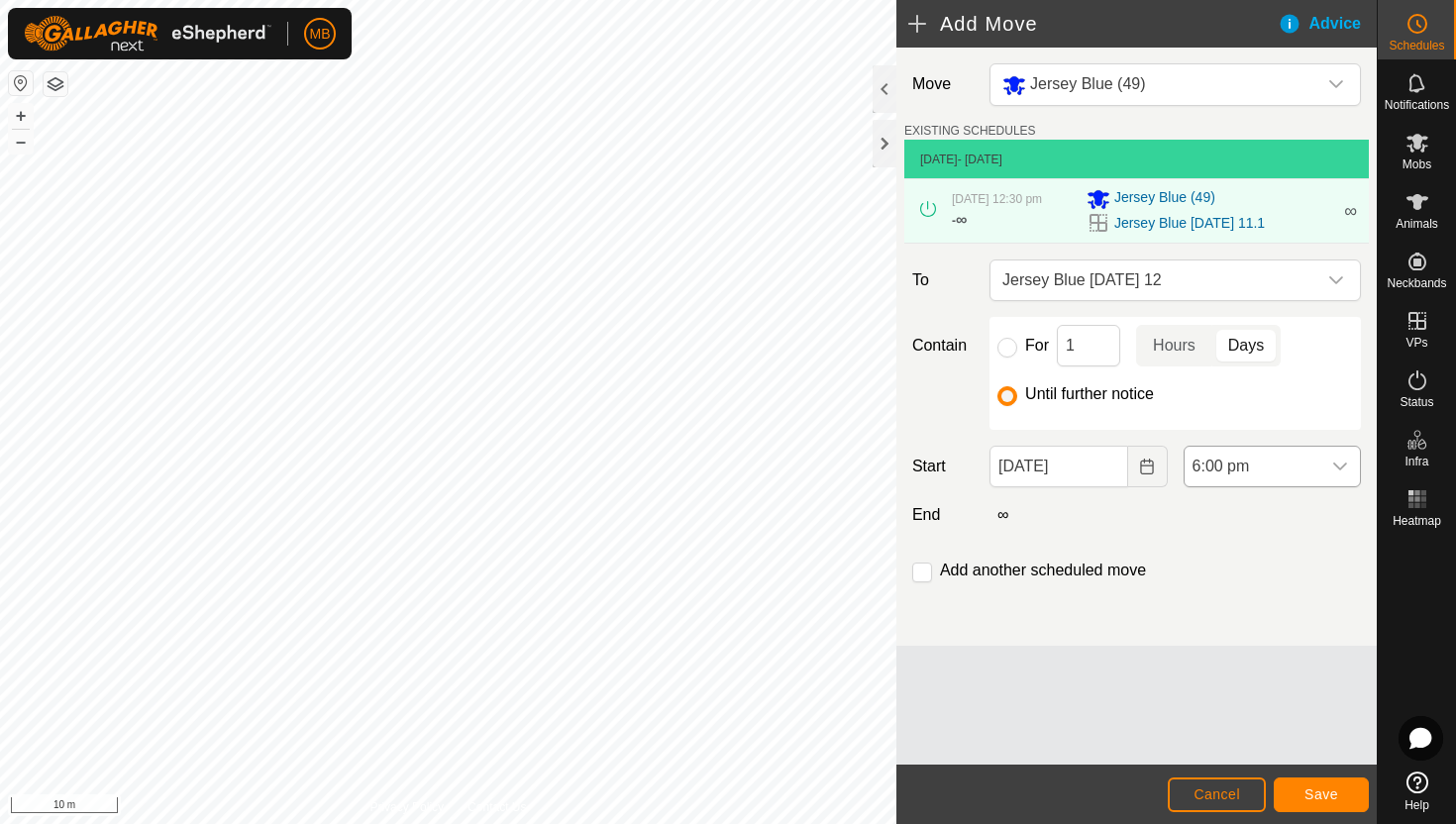 click on "6:00 pm" at bounding box center [1252, 466] 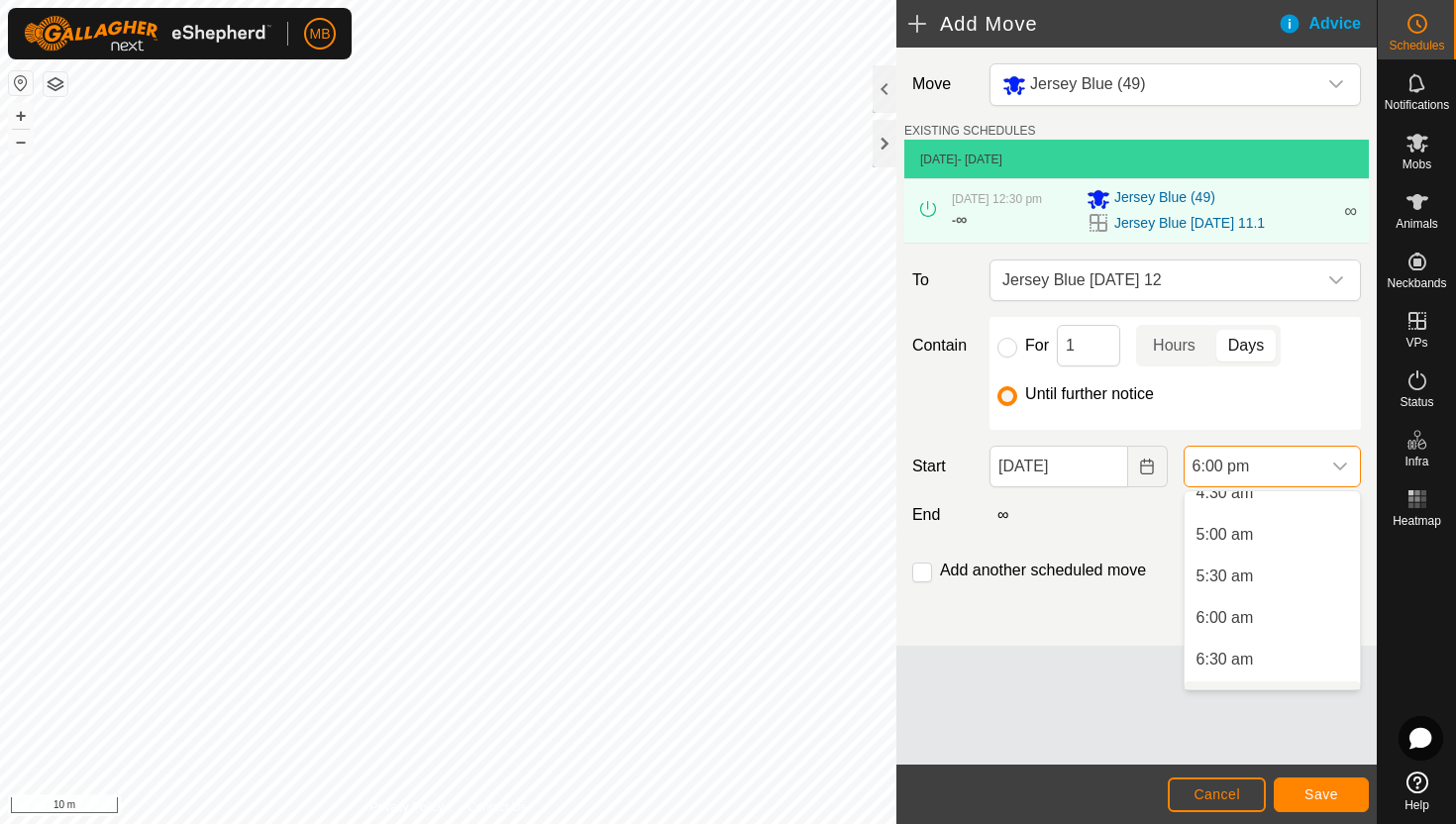 scroll, scrollTop: 389, scrollLeft: 0, axis: vertical 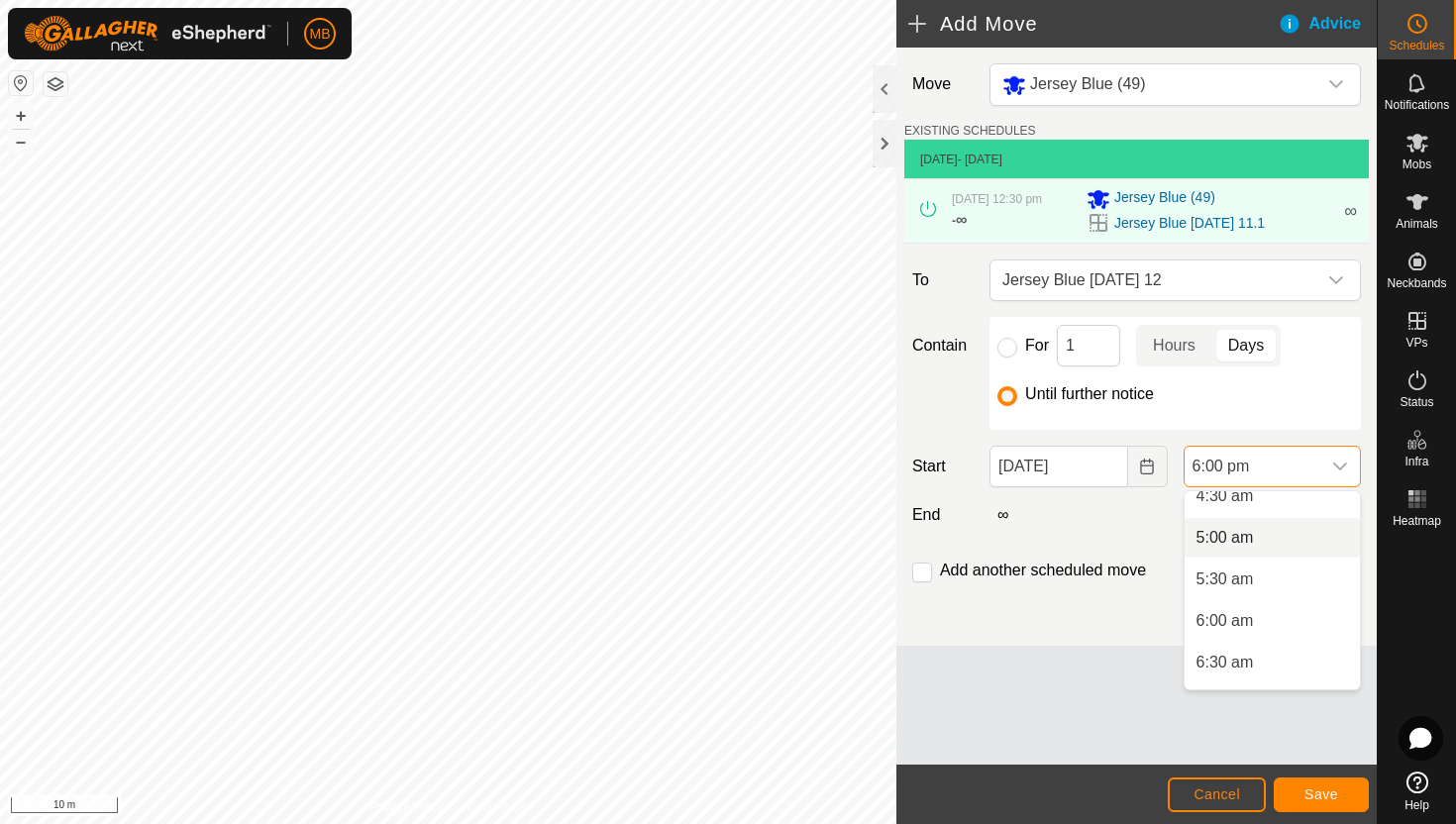click on "5:00 am" at bounding box center [1272, 538] 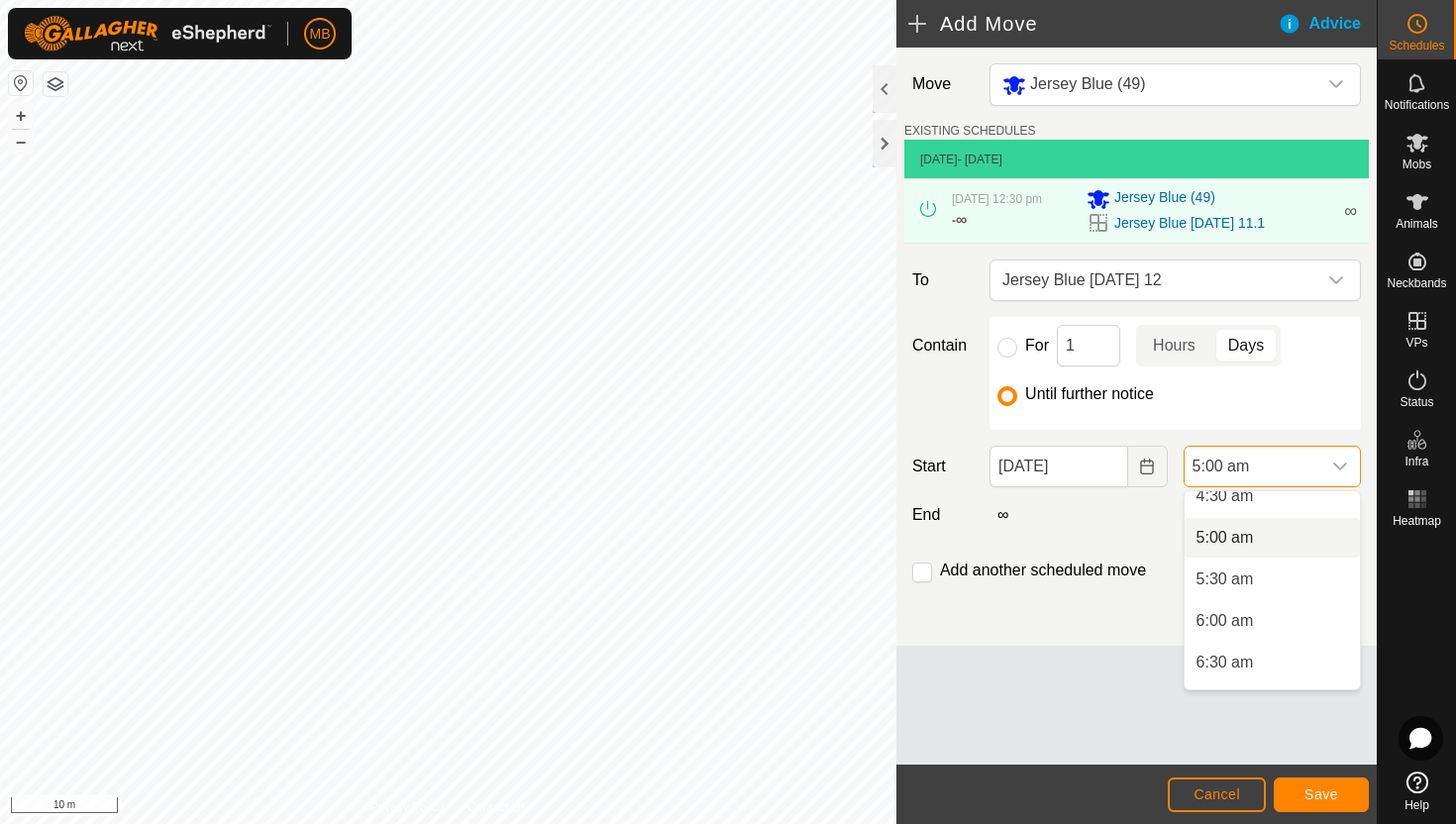 scroll, scrollTop: 0, scrollLeft: 0, axis: both 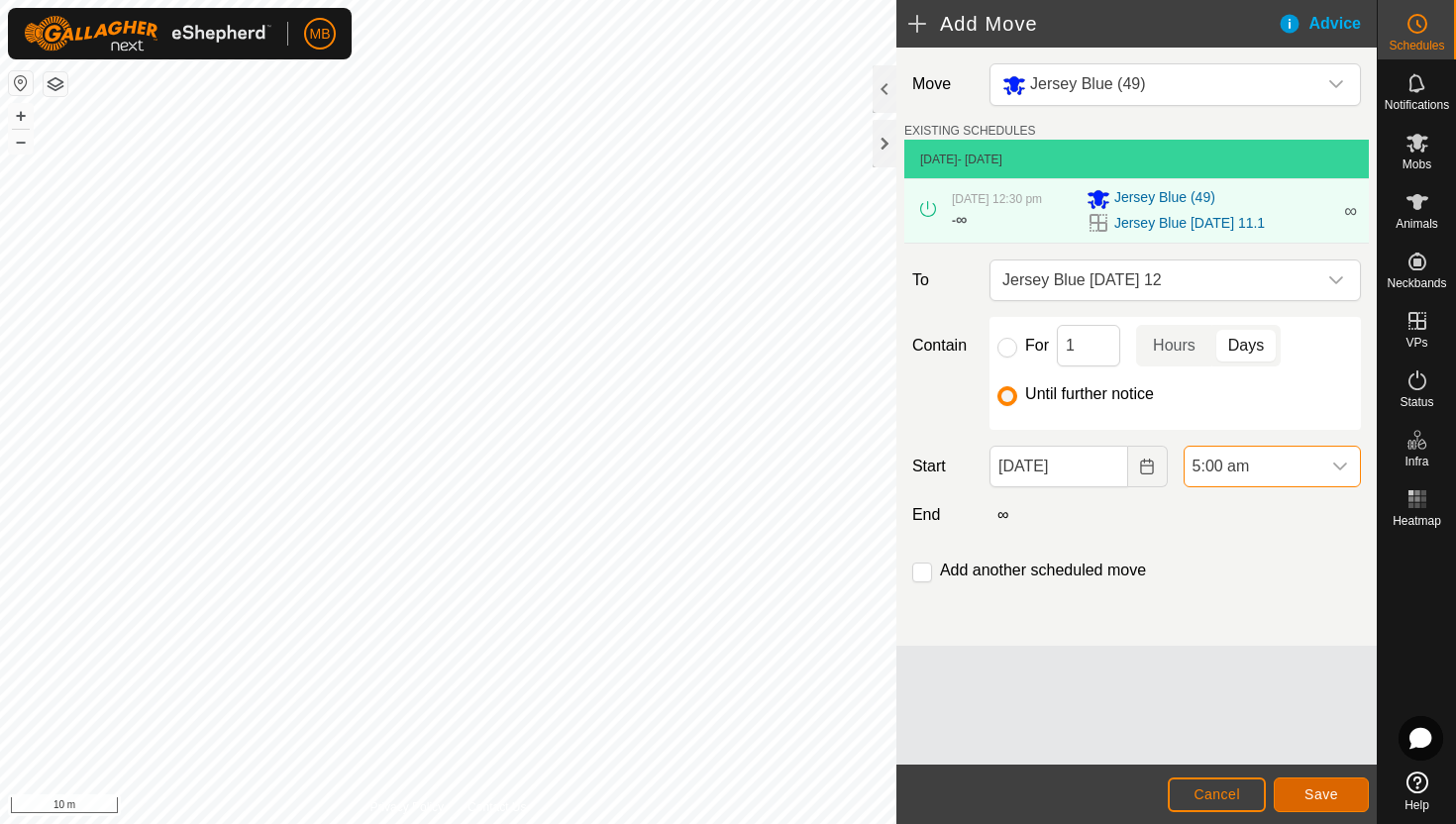 click on "Save" 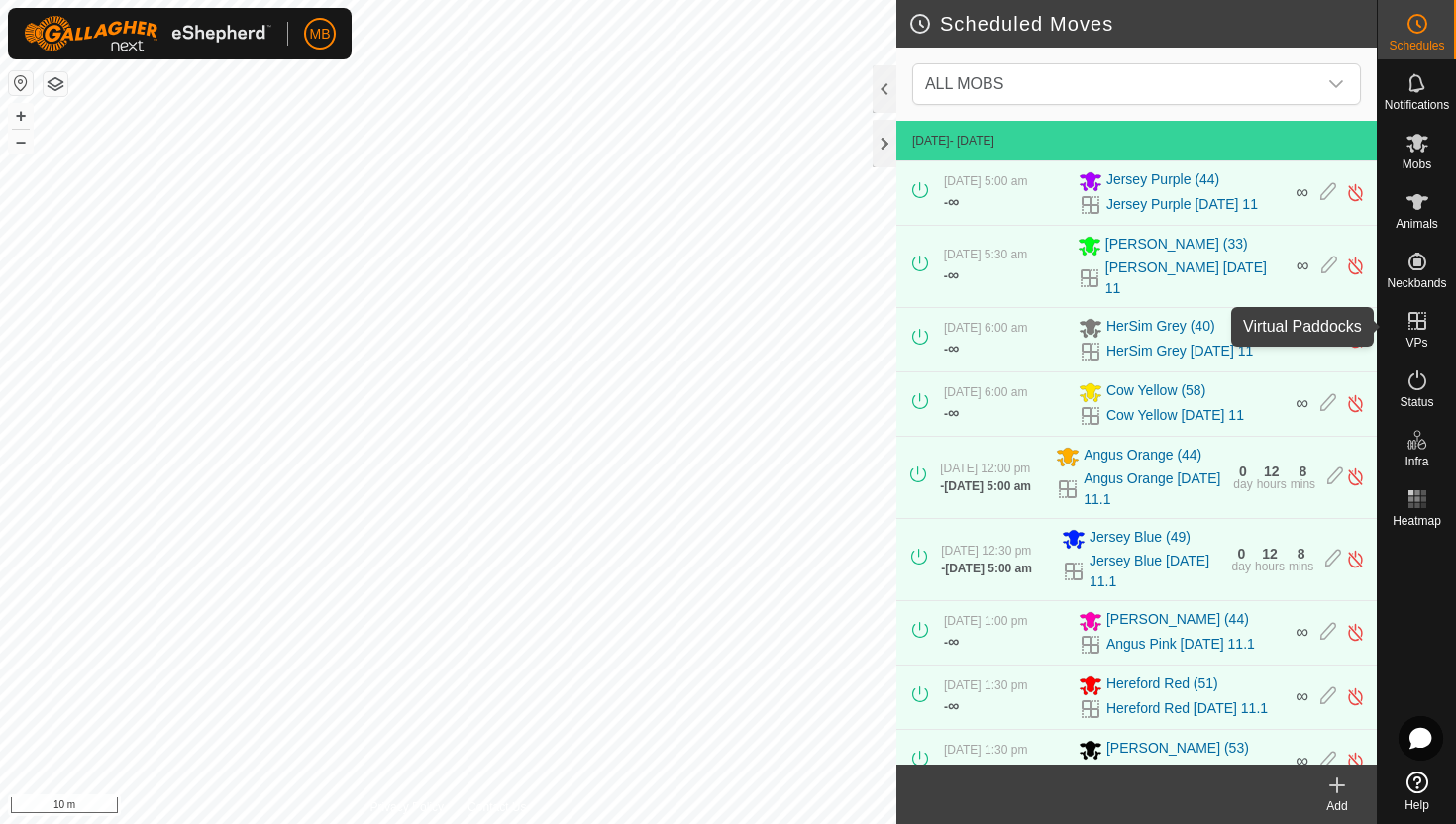 click 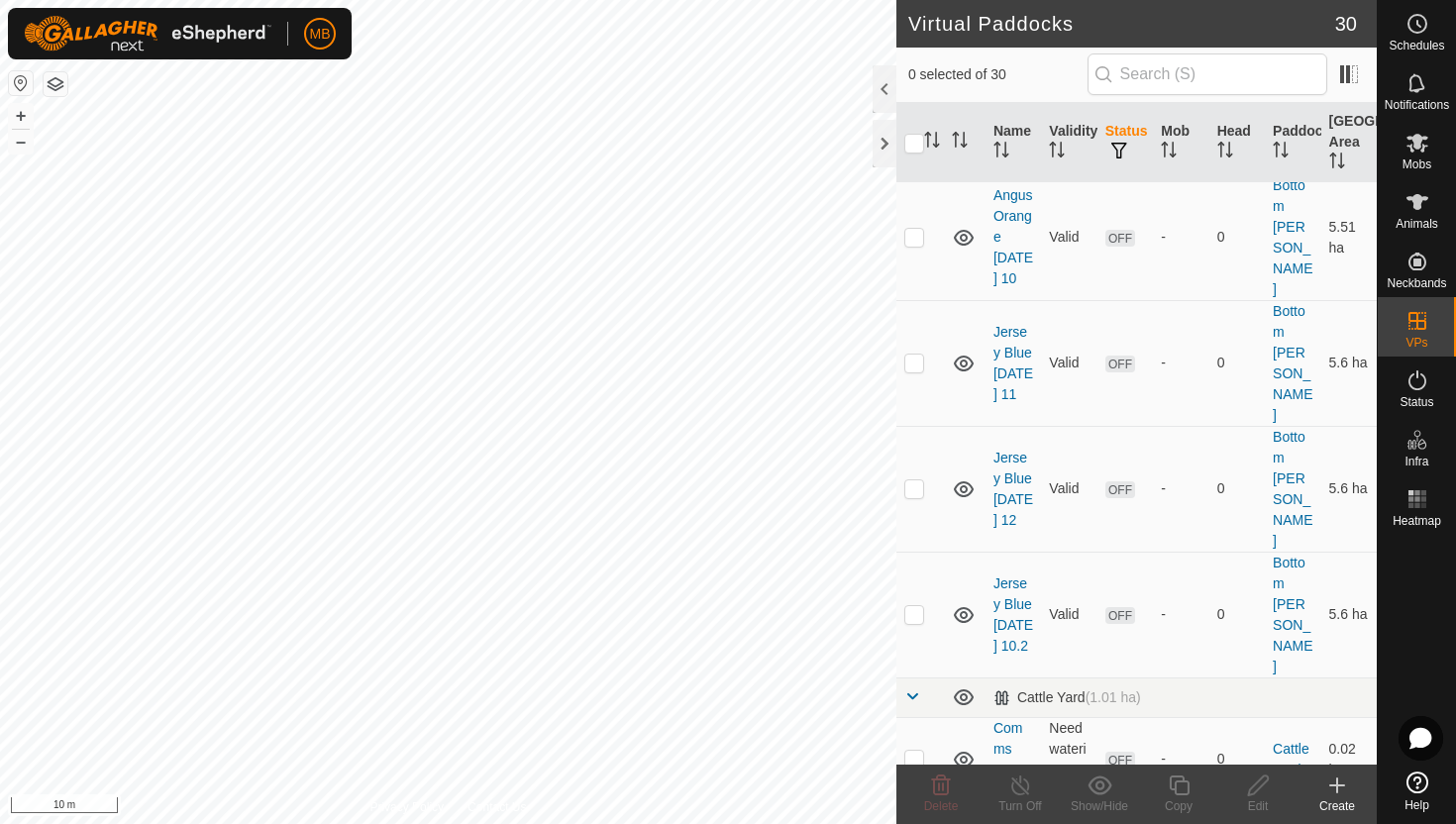 scroll, scrollTop: 592, scrollLeft: 0, axis: vertical 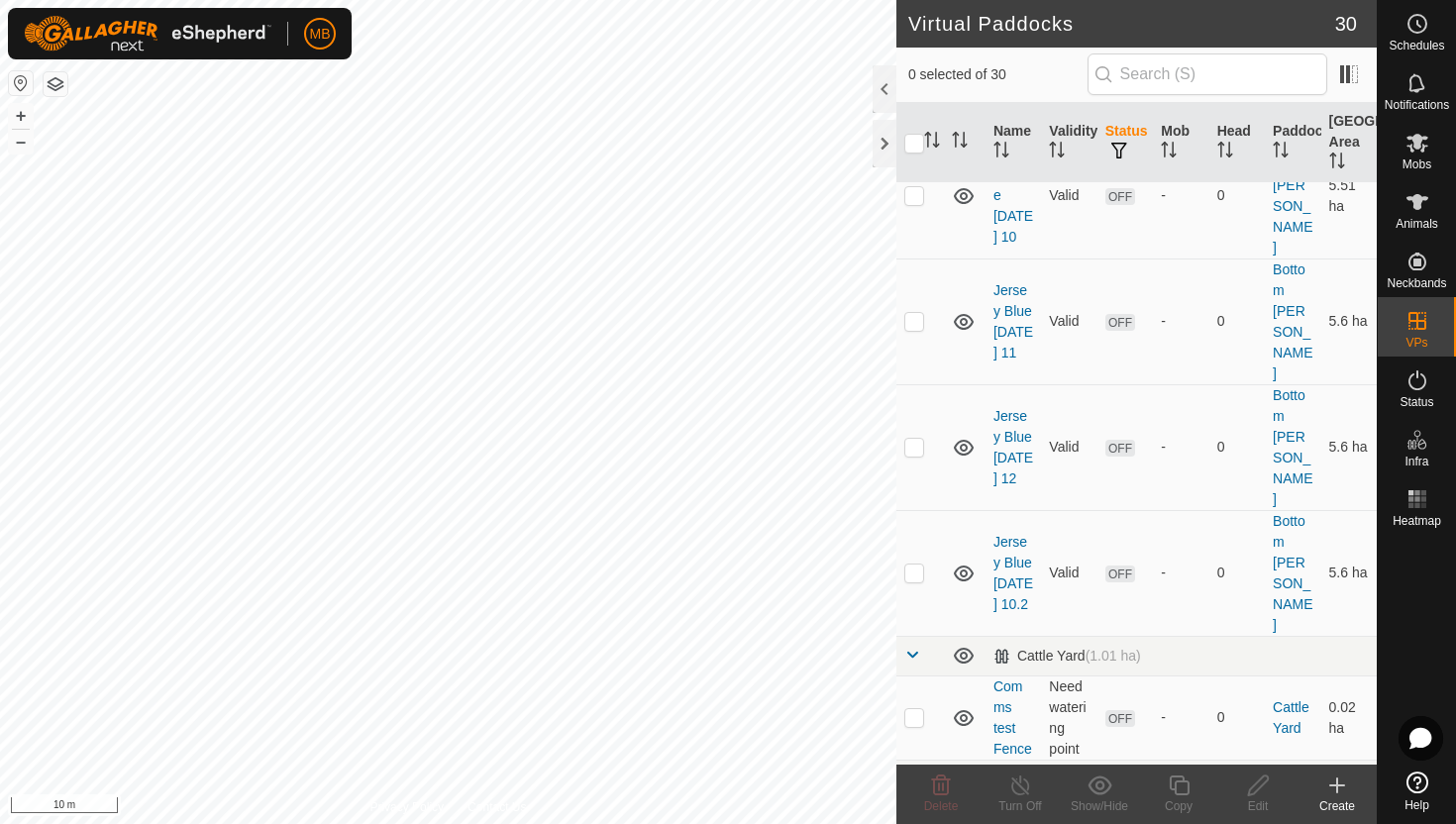 click at bounding box center [914, 853] 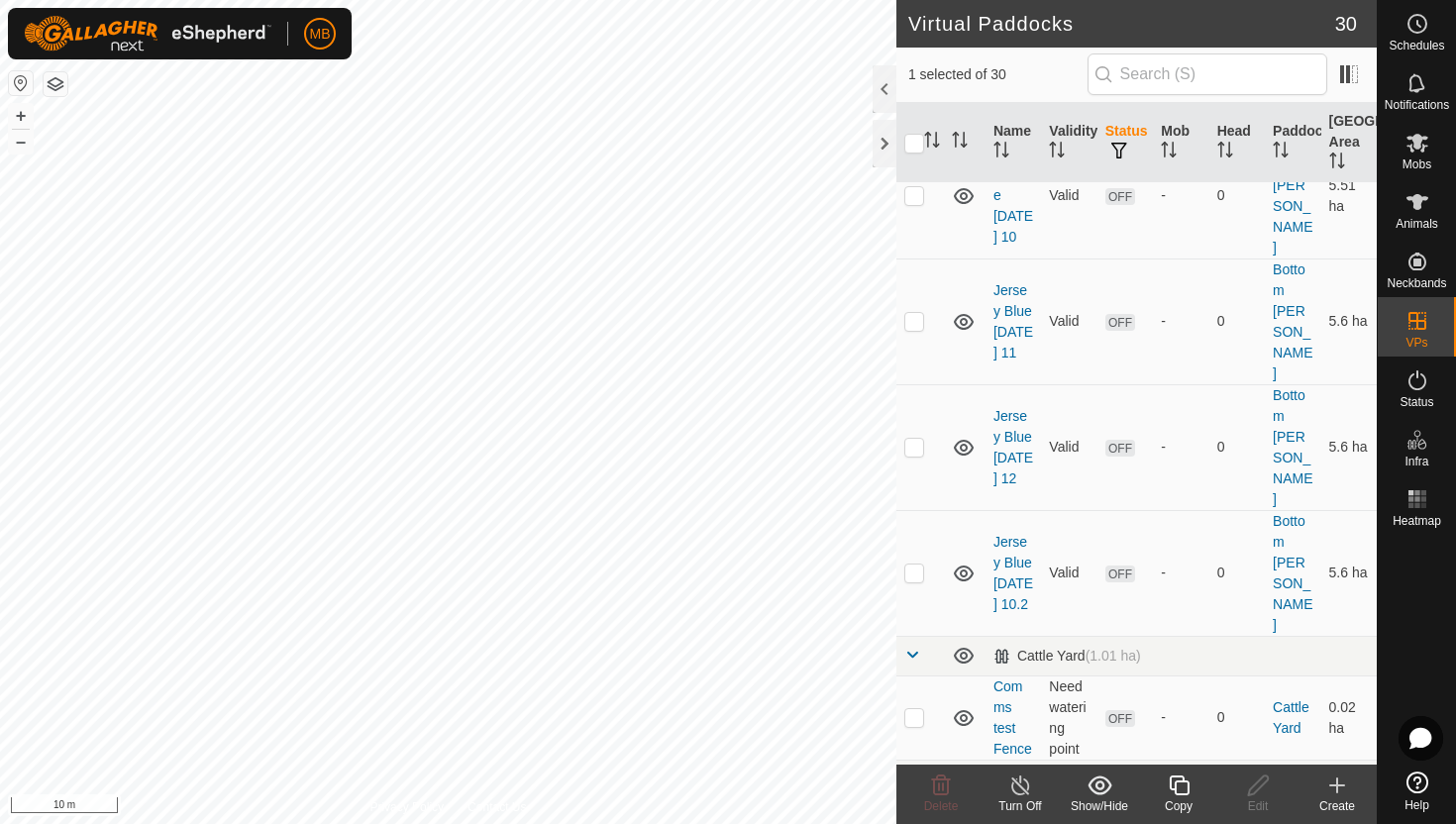 click 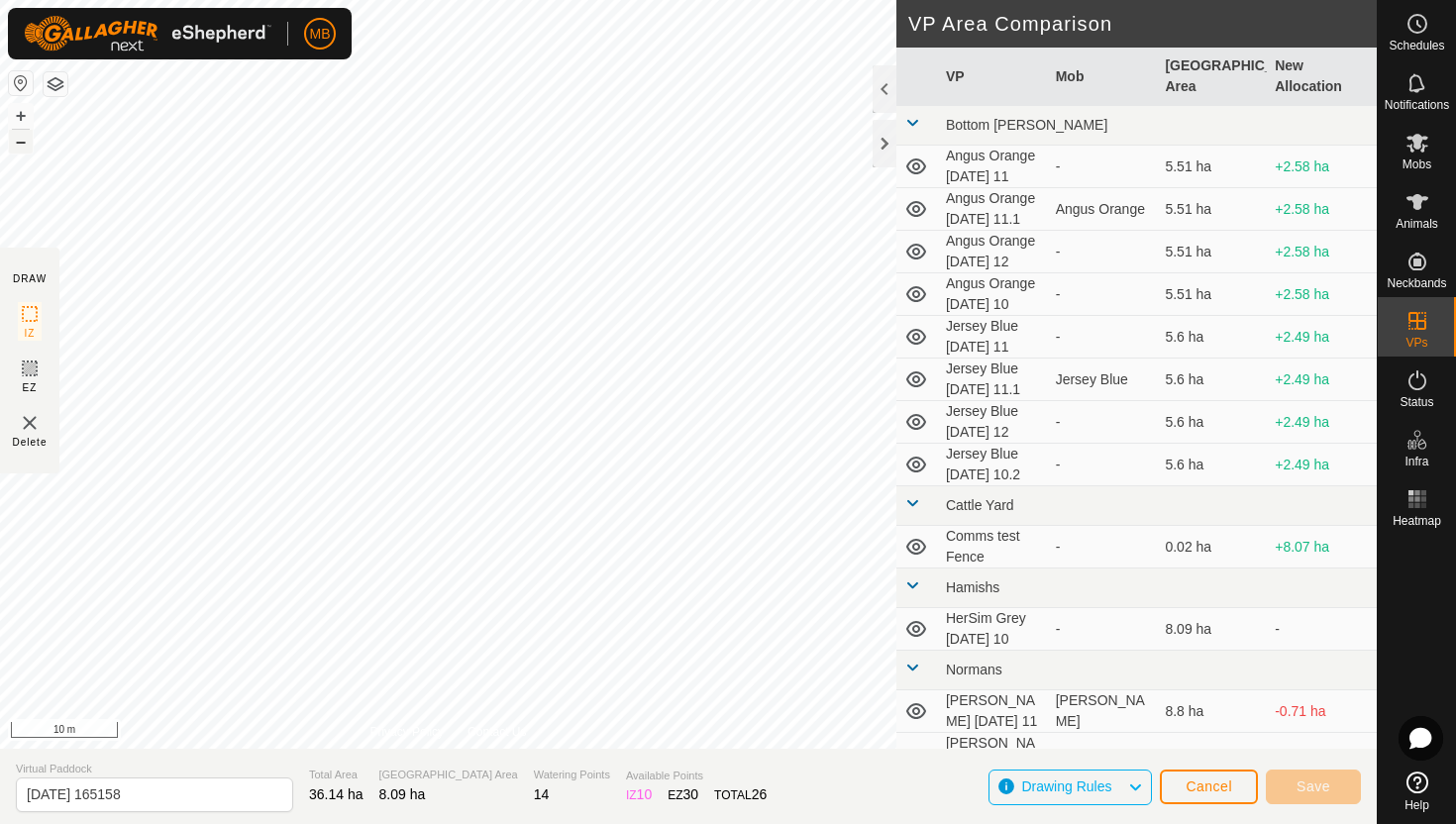 click on "–" at bounding box center [21, 142] 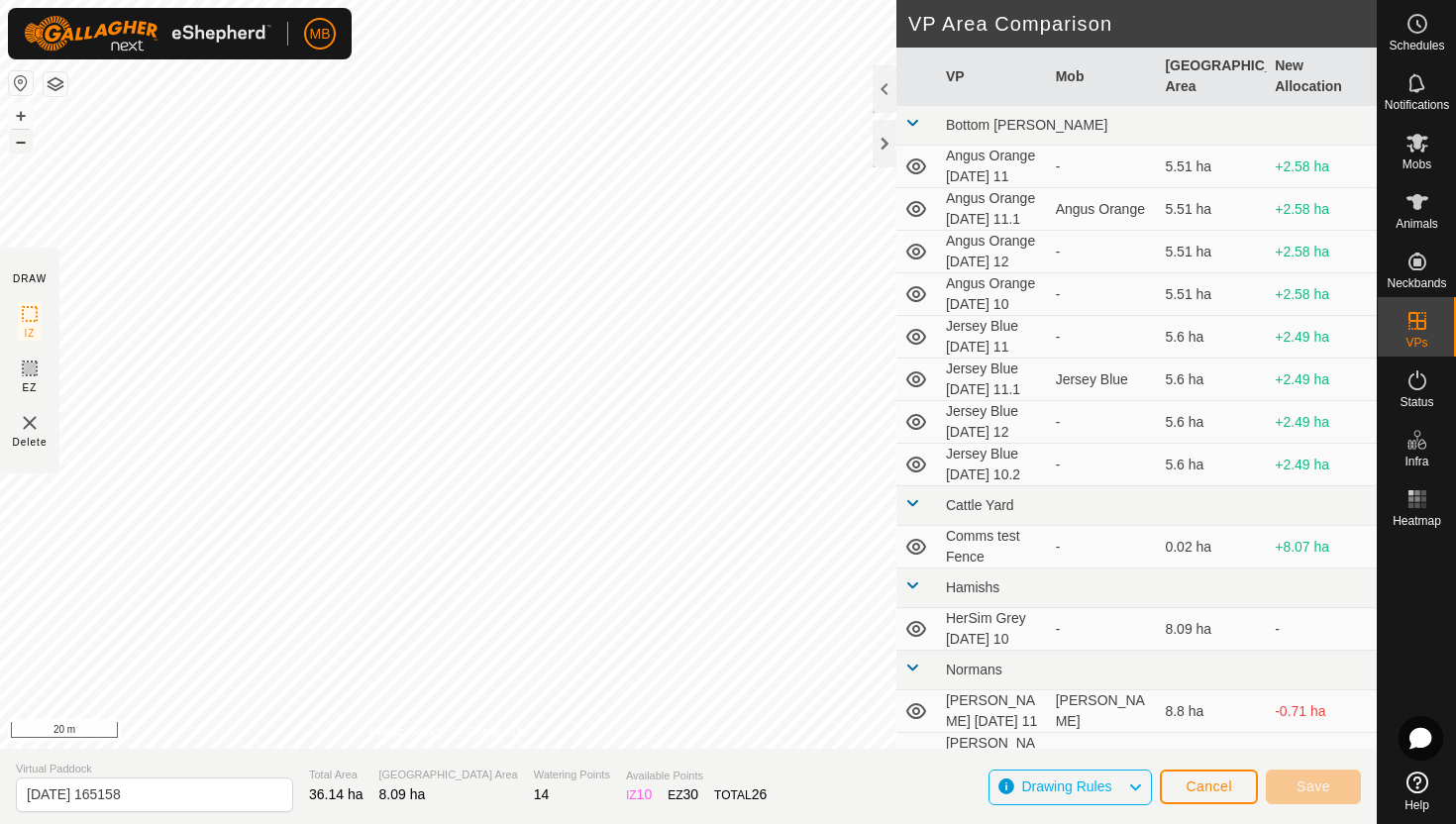 click on "–" at bounding box center [21, 142] 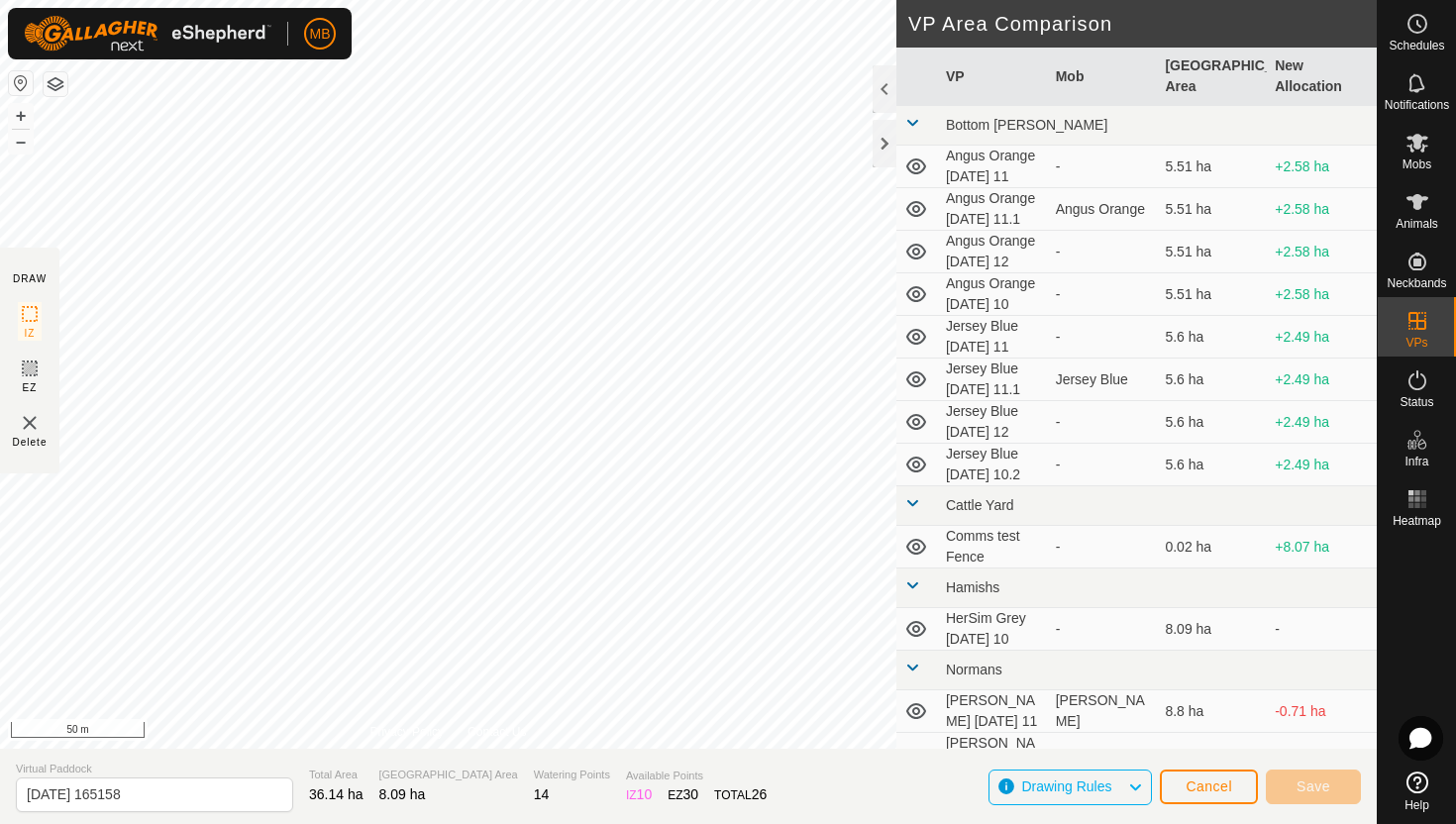 click on "DRAW IZ EZ Delete Privacy Policy Contact Us + – ⇧ i 50 m VP Area Comparison     VP   Mob   Grazing Area   New Allocation  Bottom Davey  Angus Orange Friday 11  -  5.51 ha  +2.58 ha  Angus Orange Friday 11.1   Angus Orange   5.51 ha  +2.58 ha  Angus Orange Saturday 12  -  5.51 ha  +2.58 ha  Angus Orange Thursday 10  -  5.51 ha  +2.58 ha  Jersey Blue Friday 11  -  5.6 ha  +2.49 ha  Jersey Blue Friday 11.1   Jersey Blue   5.6 ha  +2.49 ha  Jersey Blue Saturday 12  -  5.6 ha  +2.49 ha  Jersey Blue Thursday 10.2  -  5.6 ha  +2.49 ha Cattle Yard  Comms test Fence  -  0.02 ha  +8.07 ha Hamishs  HerSim Grey Thursday 10  -  8.09 ha   -  Normans  Angus Green Friday 11   Angus Green   8.8 ha  -0.71 ha  Angus Green Thursday 10.1  -  8.8 ha  -0.71 ha Ollies  Jersey Purple Thursday 10   Jersey Purple   3.41 ha  +4.68 ha  Jersey Purple Thursday 11   Jersey Purple   3.41 ha  +4.68 ha Pole  Cow Yellow Friday 11   Cow Yellow   9.02 ha  -0.93 ha  Cow Yellow Thursday 10  -  9.02 ha  -0.93 ha Techno  Comms Test VP  - - - - -" 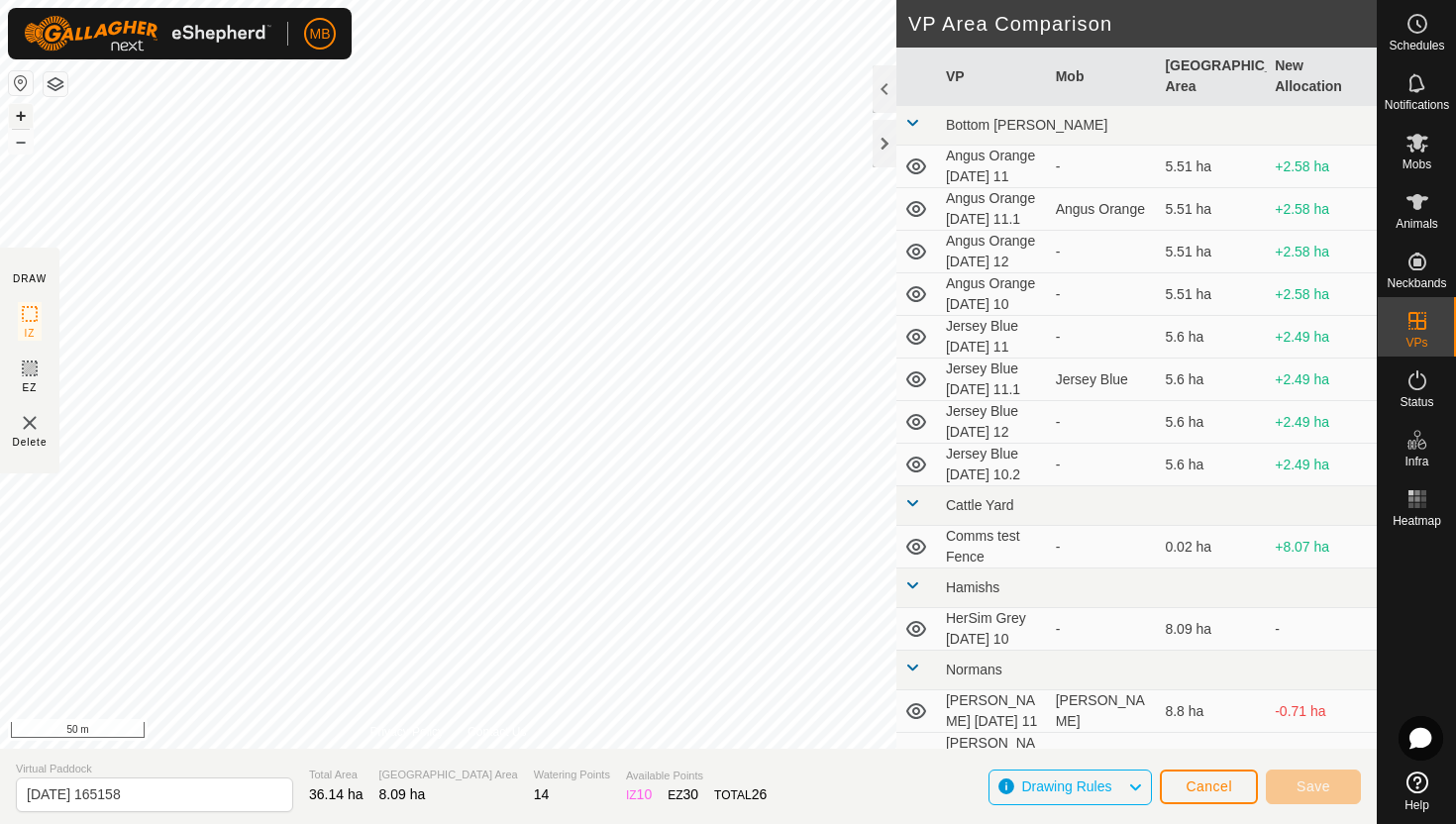 click on "+" at bounding box center (21, 116) 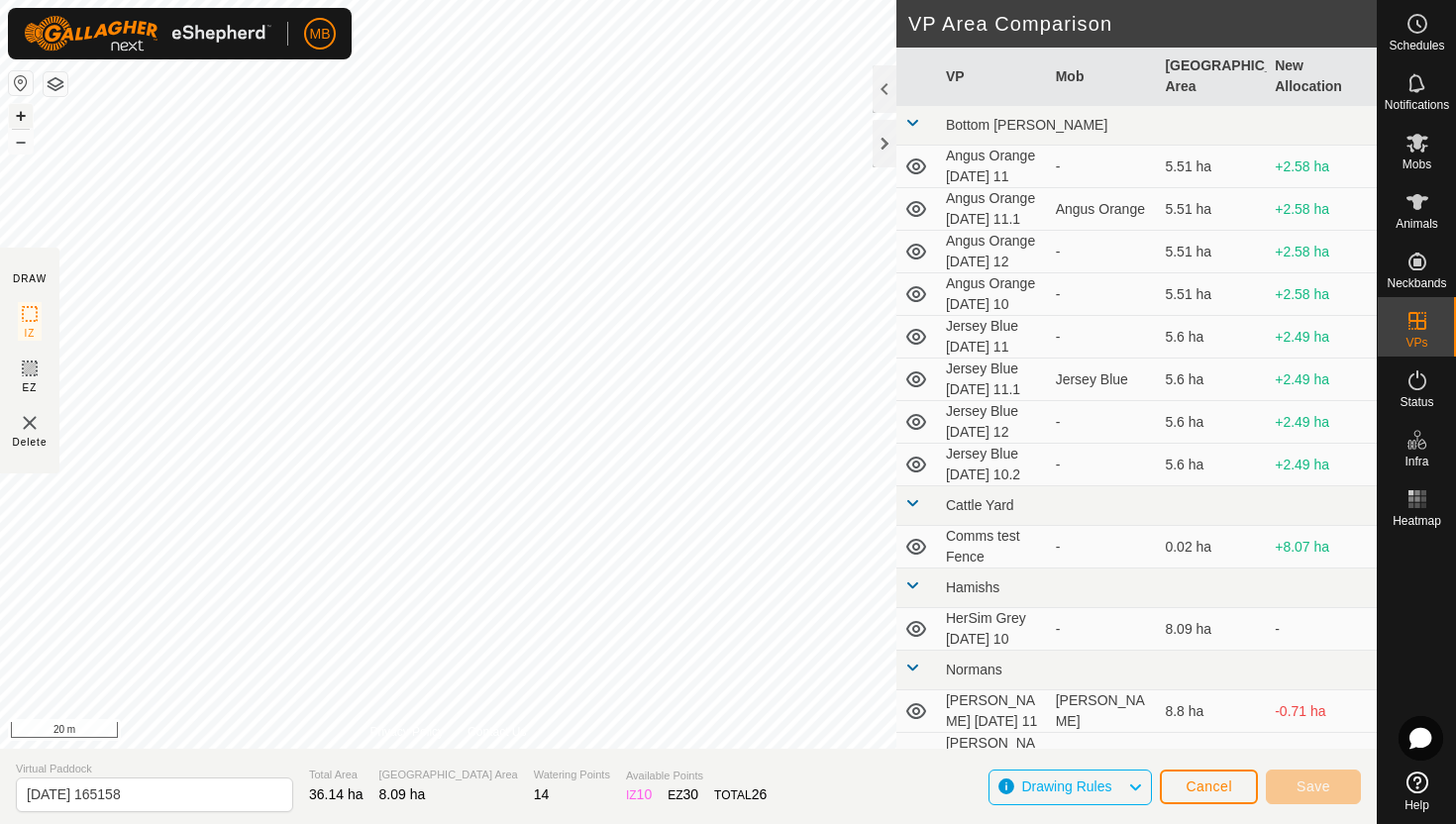 click on "+" at bounding box center (21, 116) 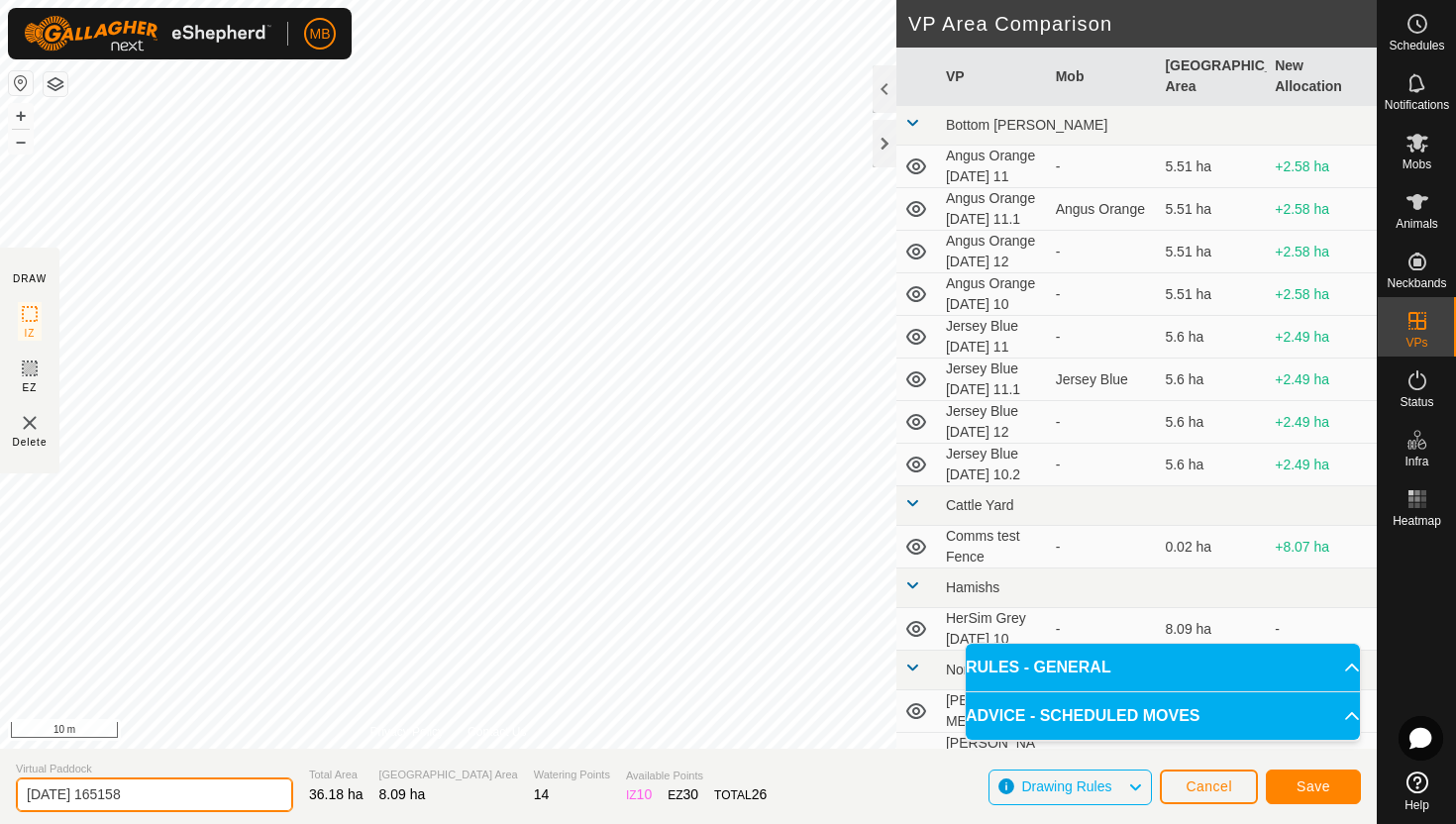 click on "2025-07-11 165158" 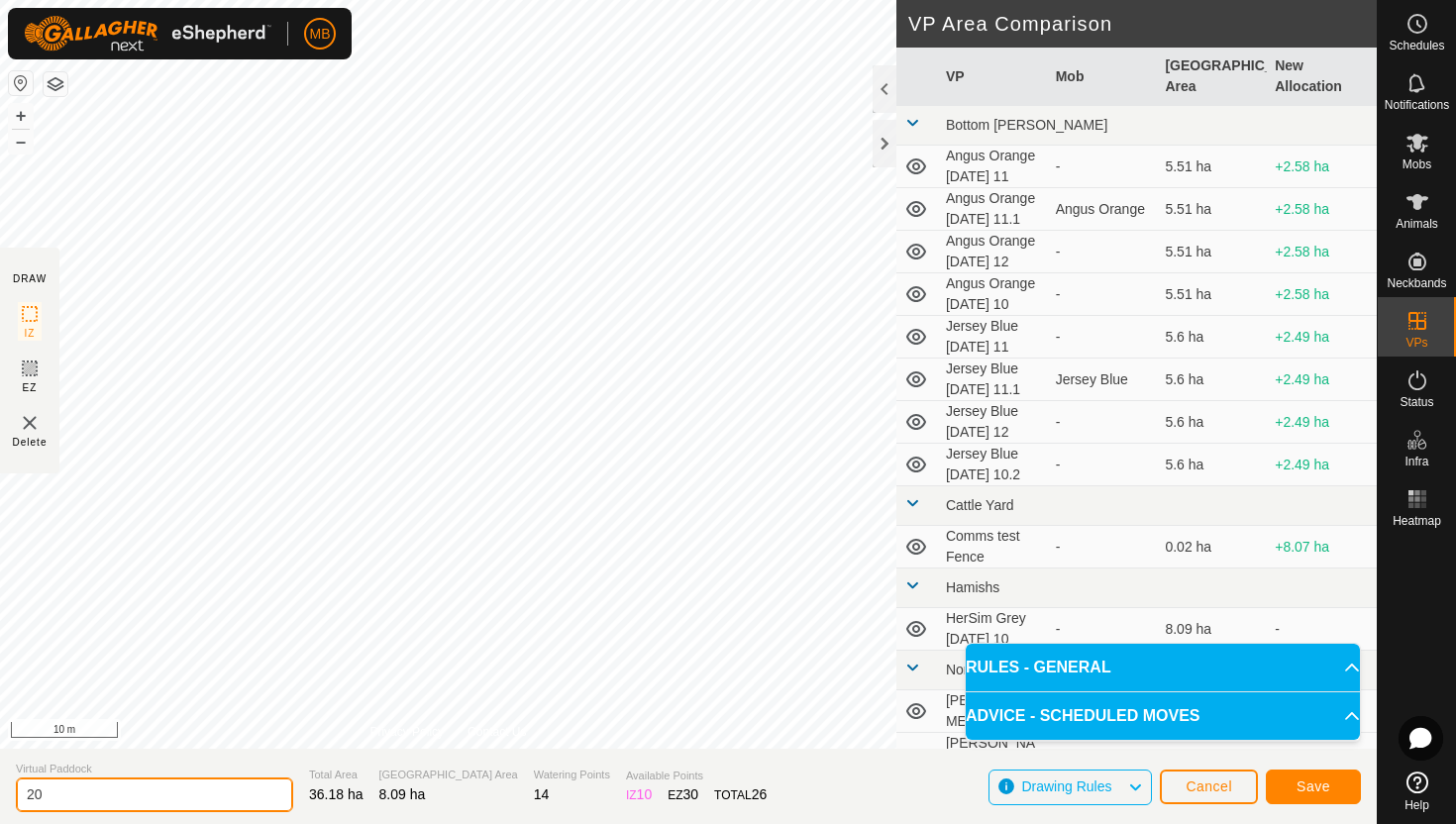 type on "2" 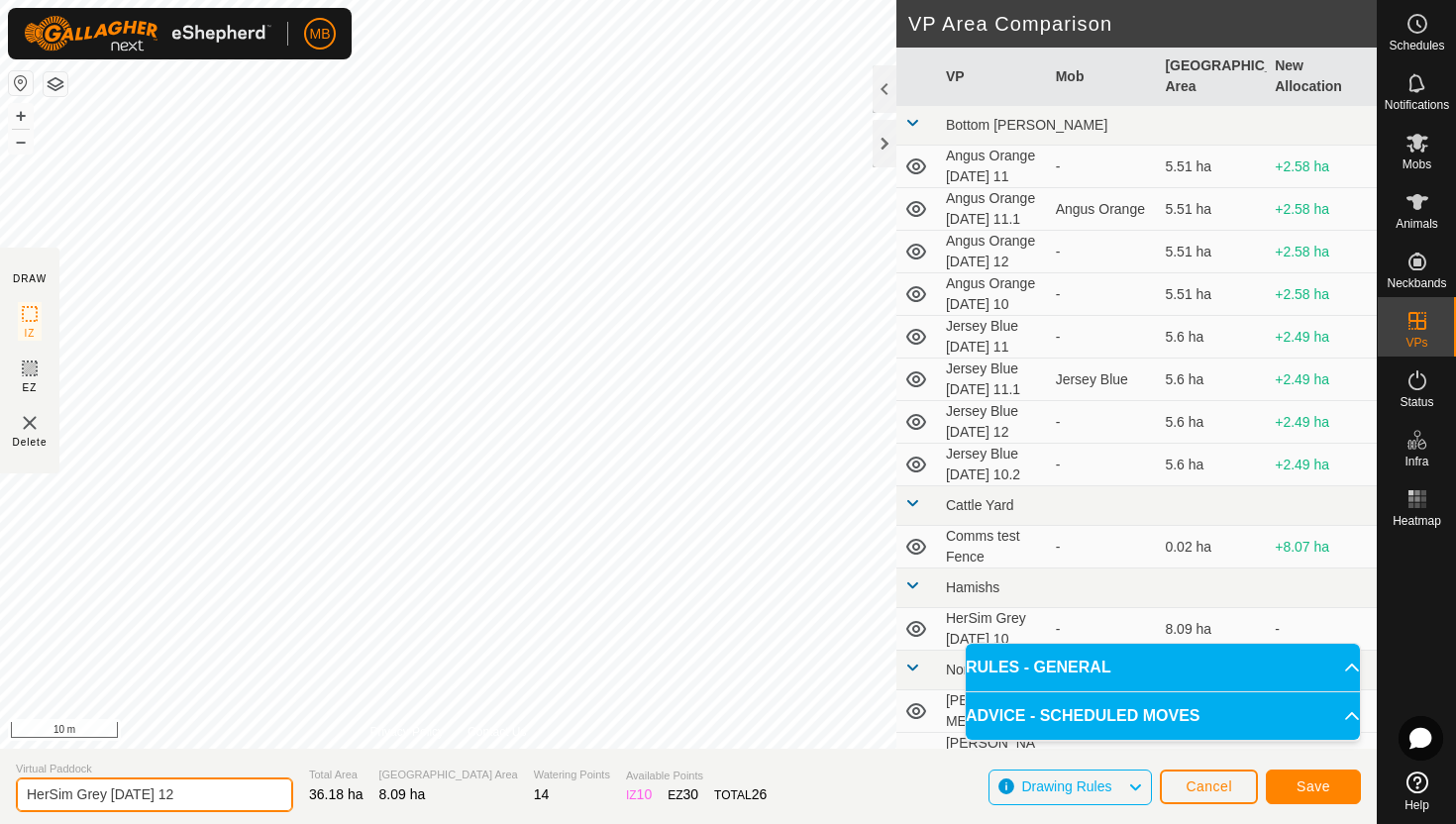 type on "HerSim Grey [DATE] 12" 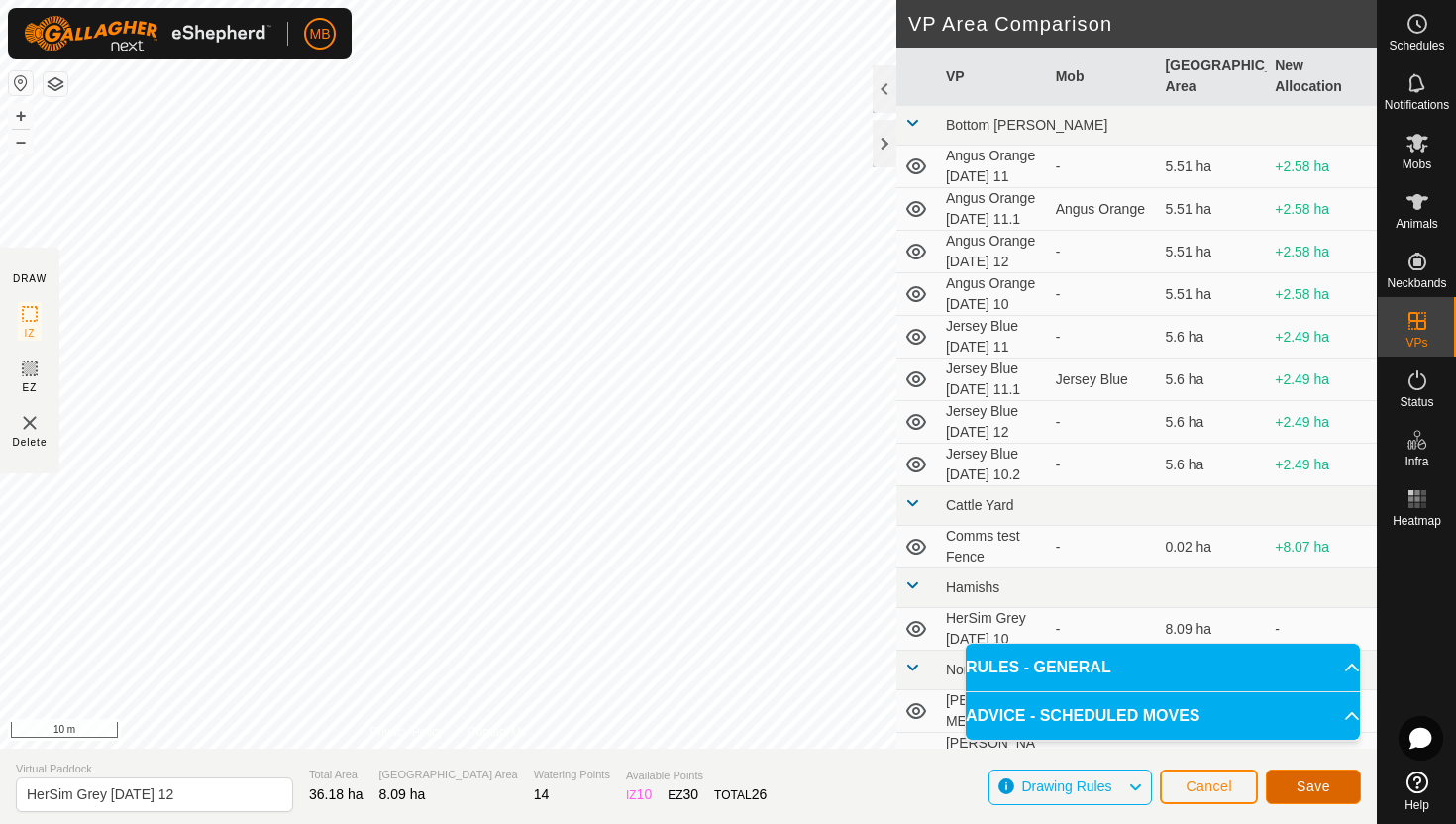 click on "Save" 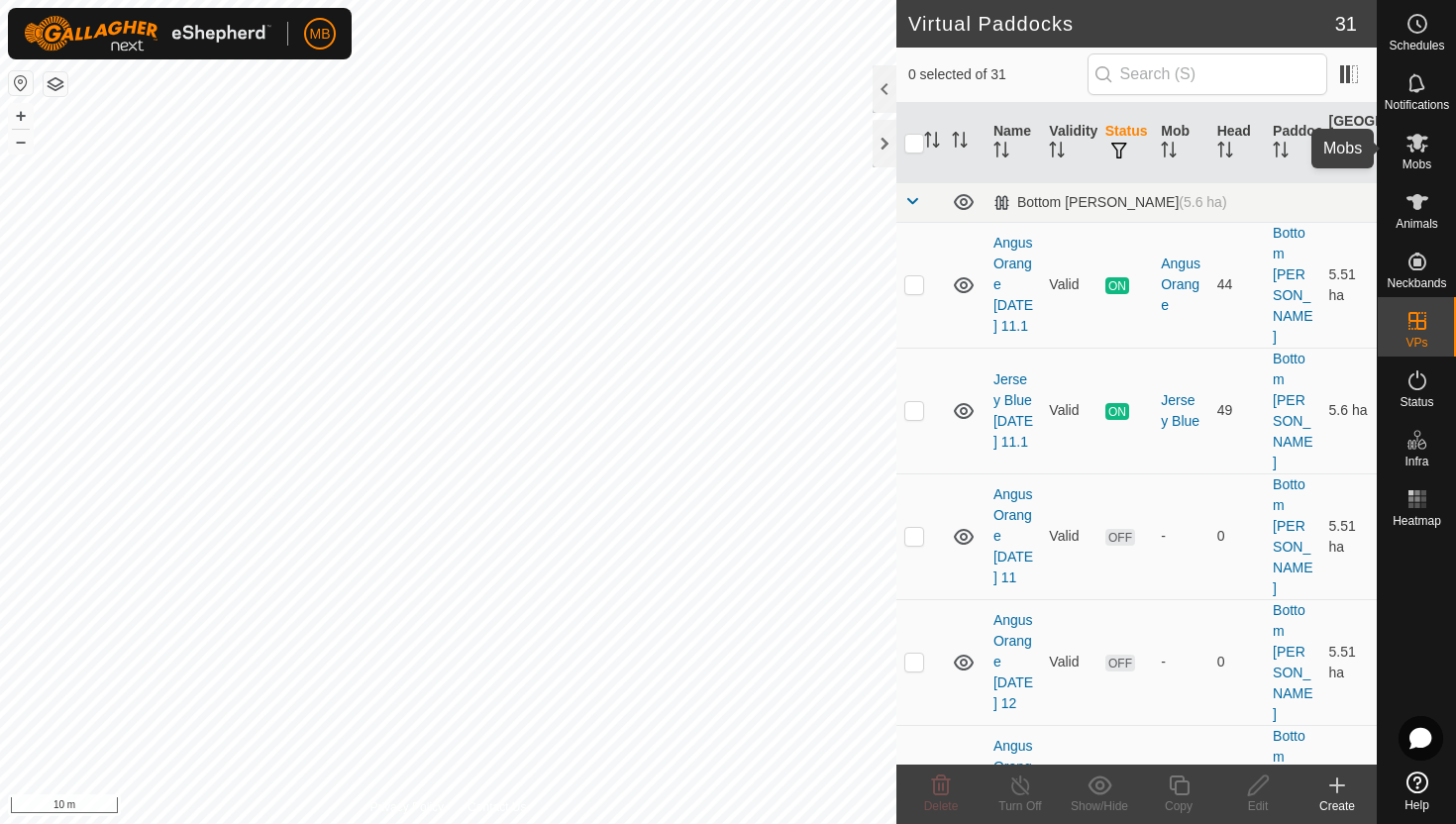 click 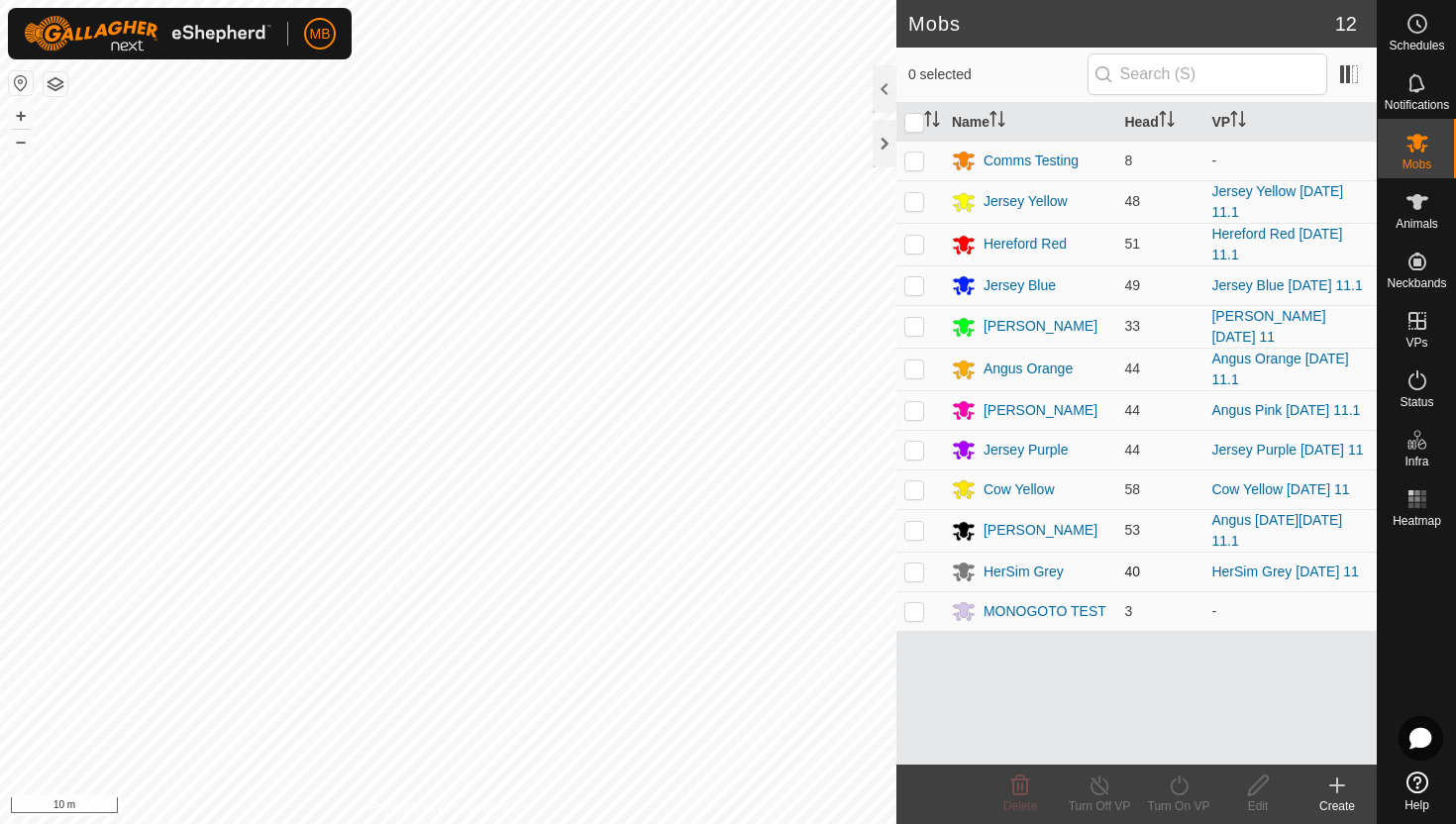 click at bounding box center (914, 571) 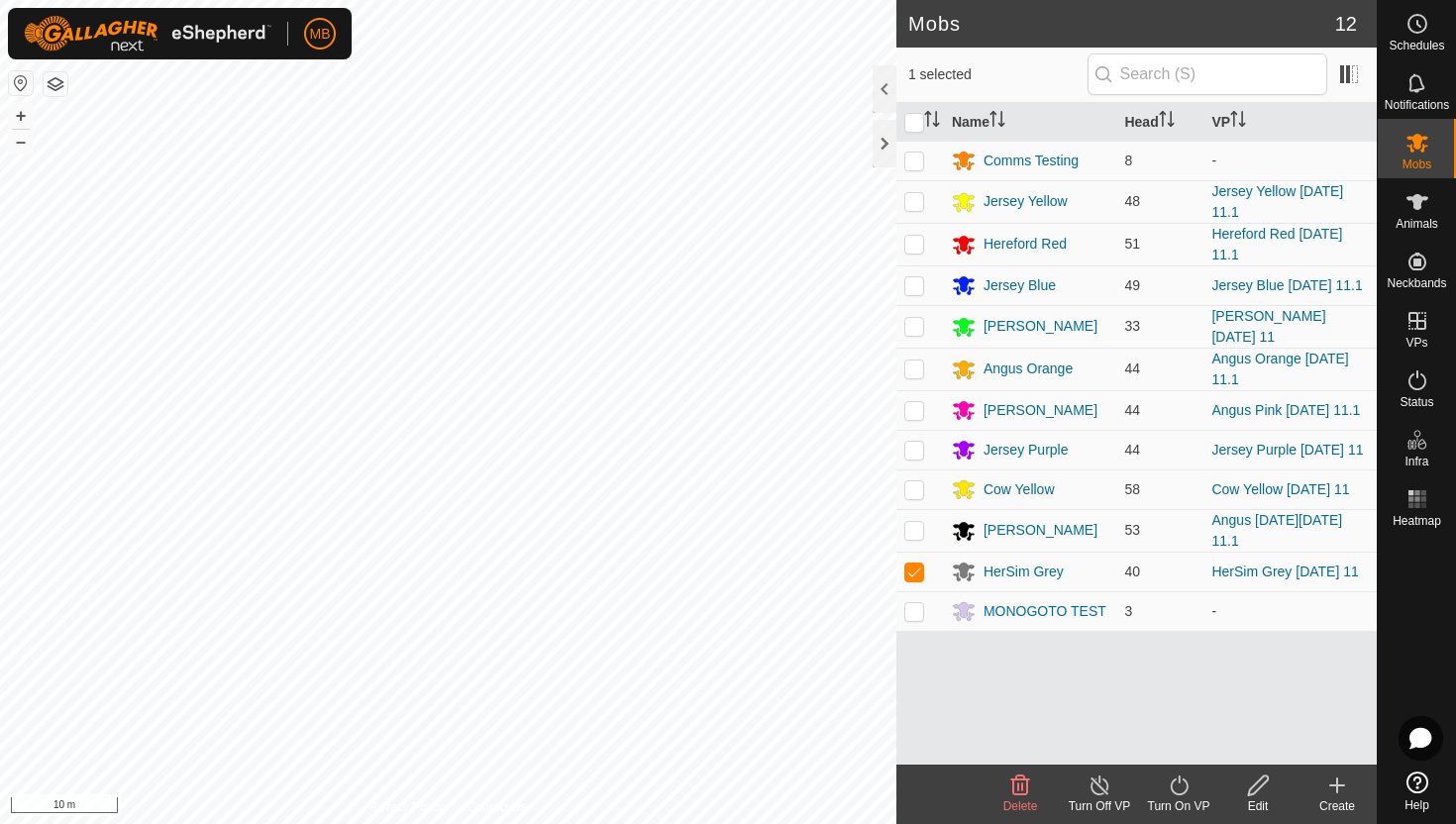 click 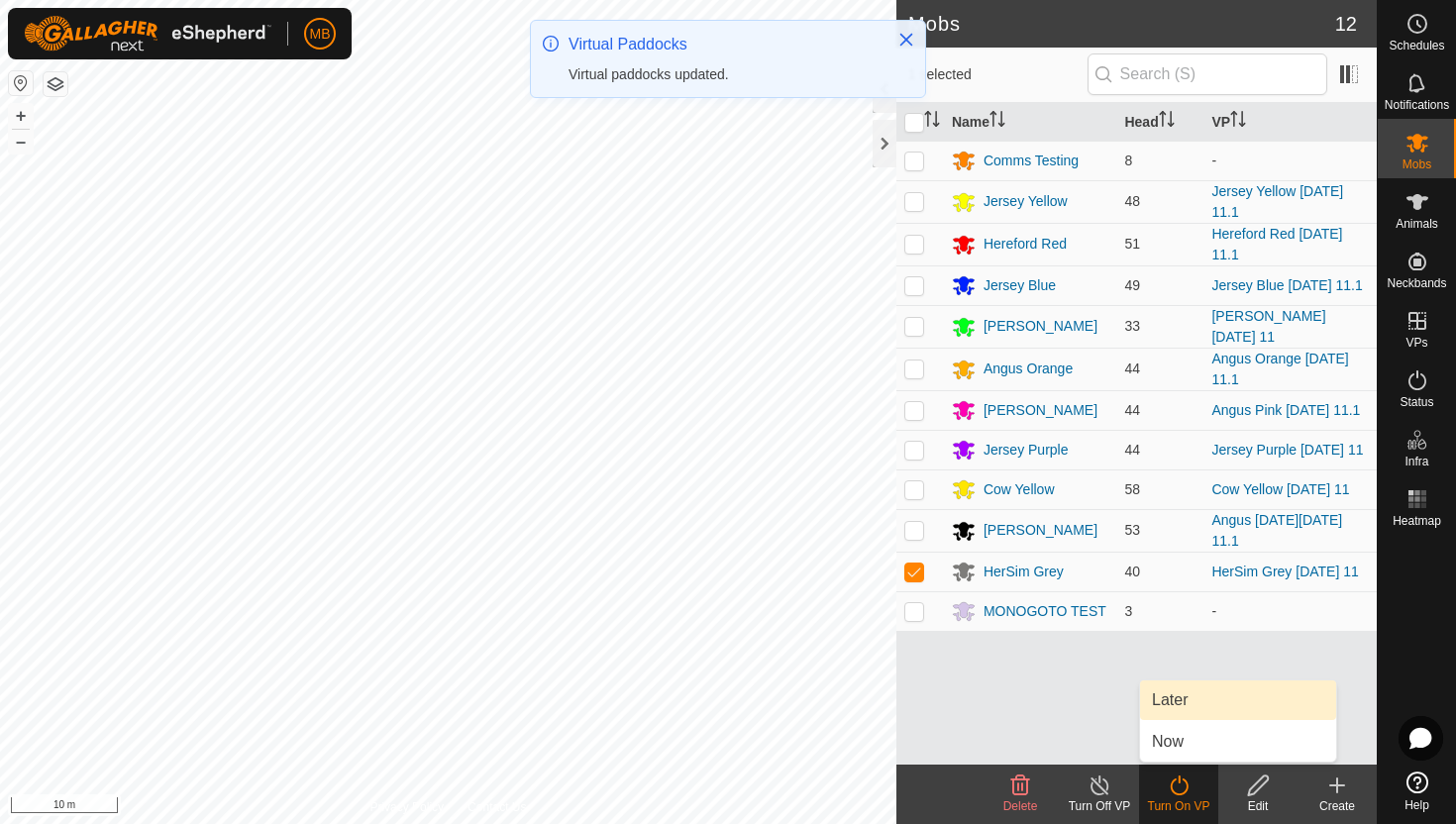 click on "Later" at bounding box center [1238, 700] 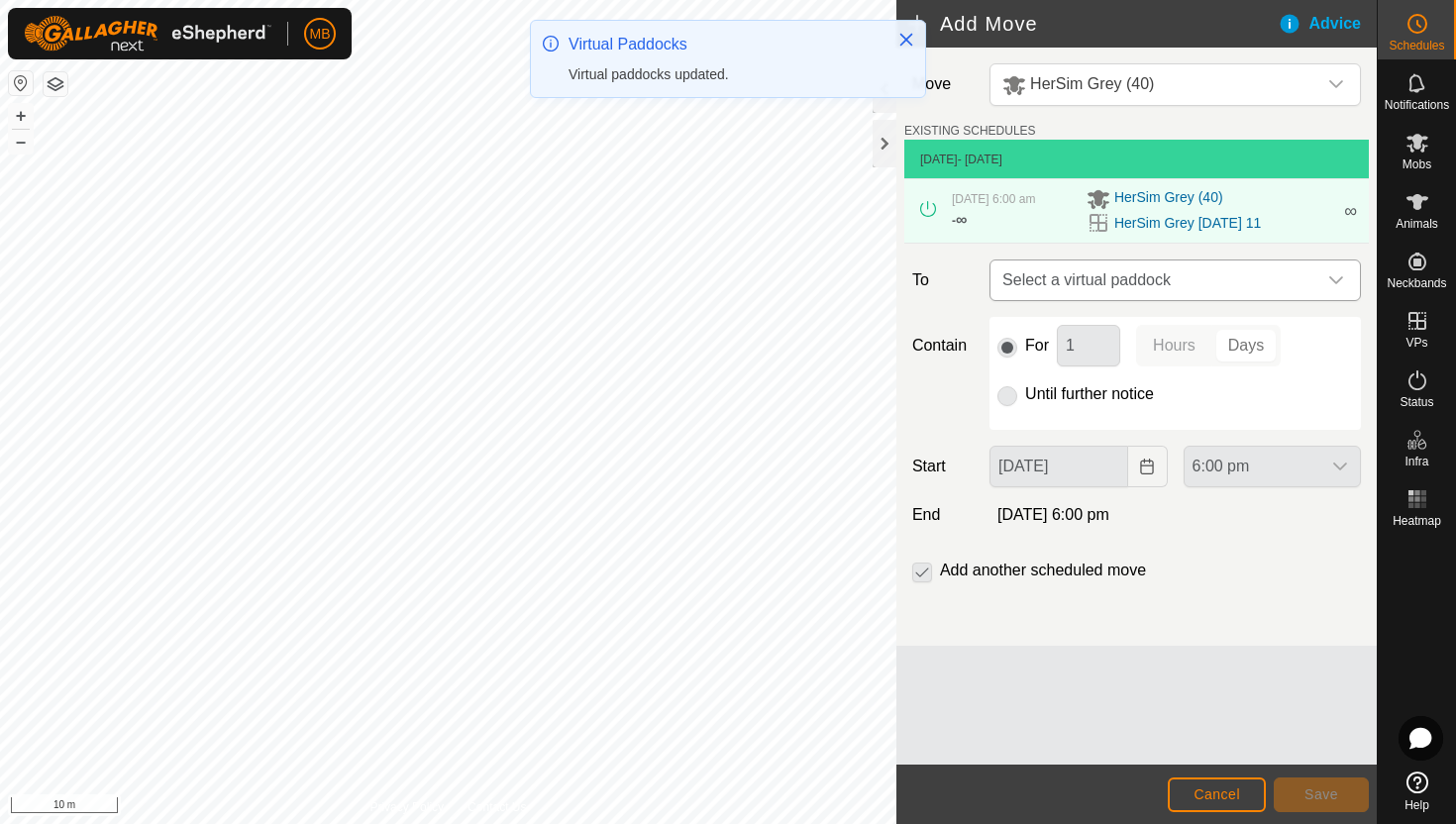 click at bounding box center (1336, 280) 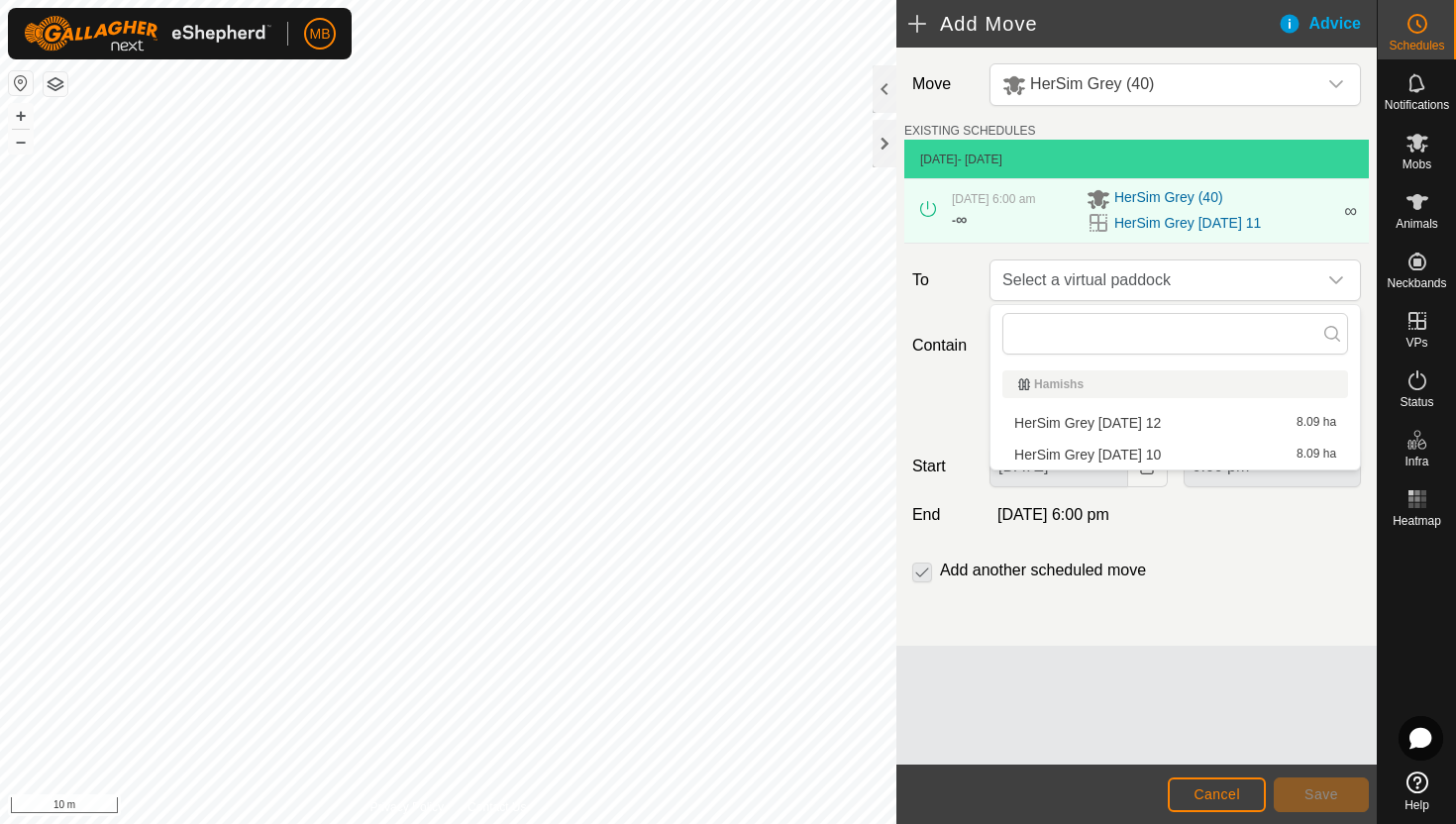 click on "HerSim Grey Saturday 12  8.09 ha" at bounding box center (1175, 423) 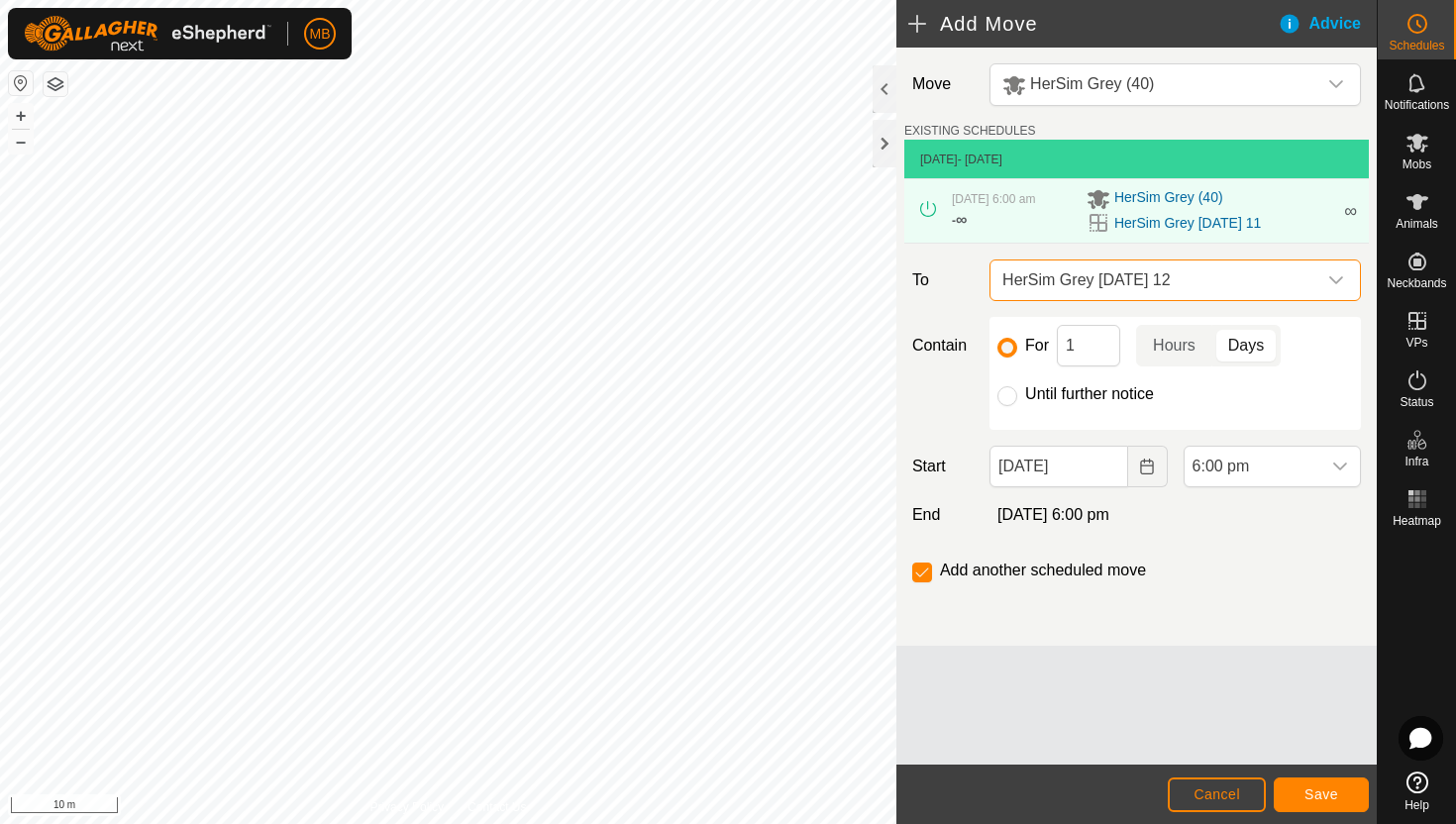 click on "Until further notice" 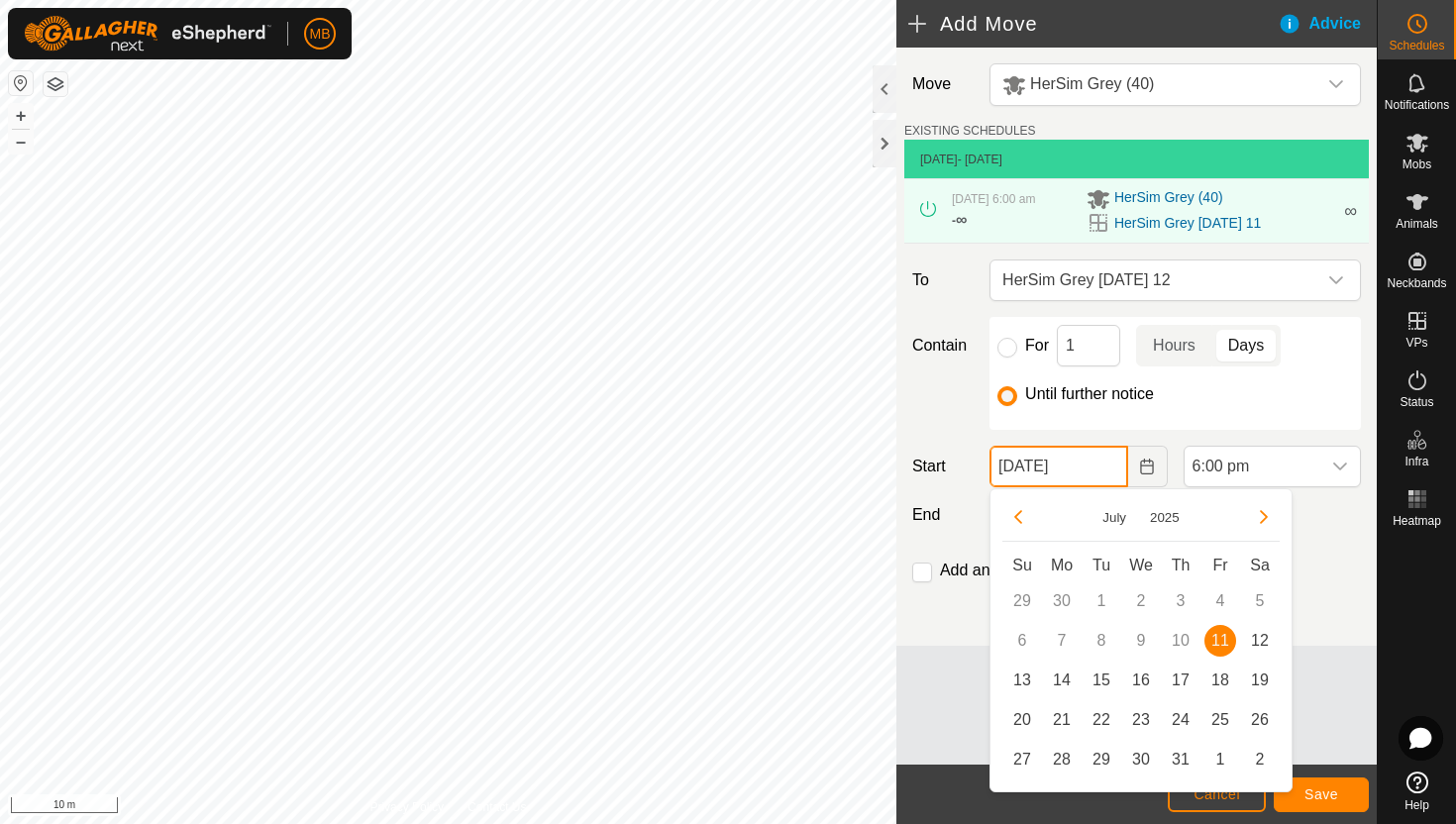 click on "[DATE]" 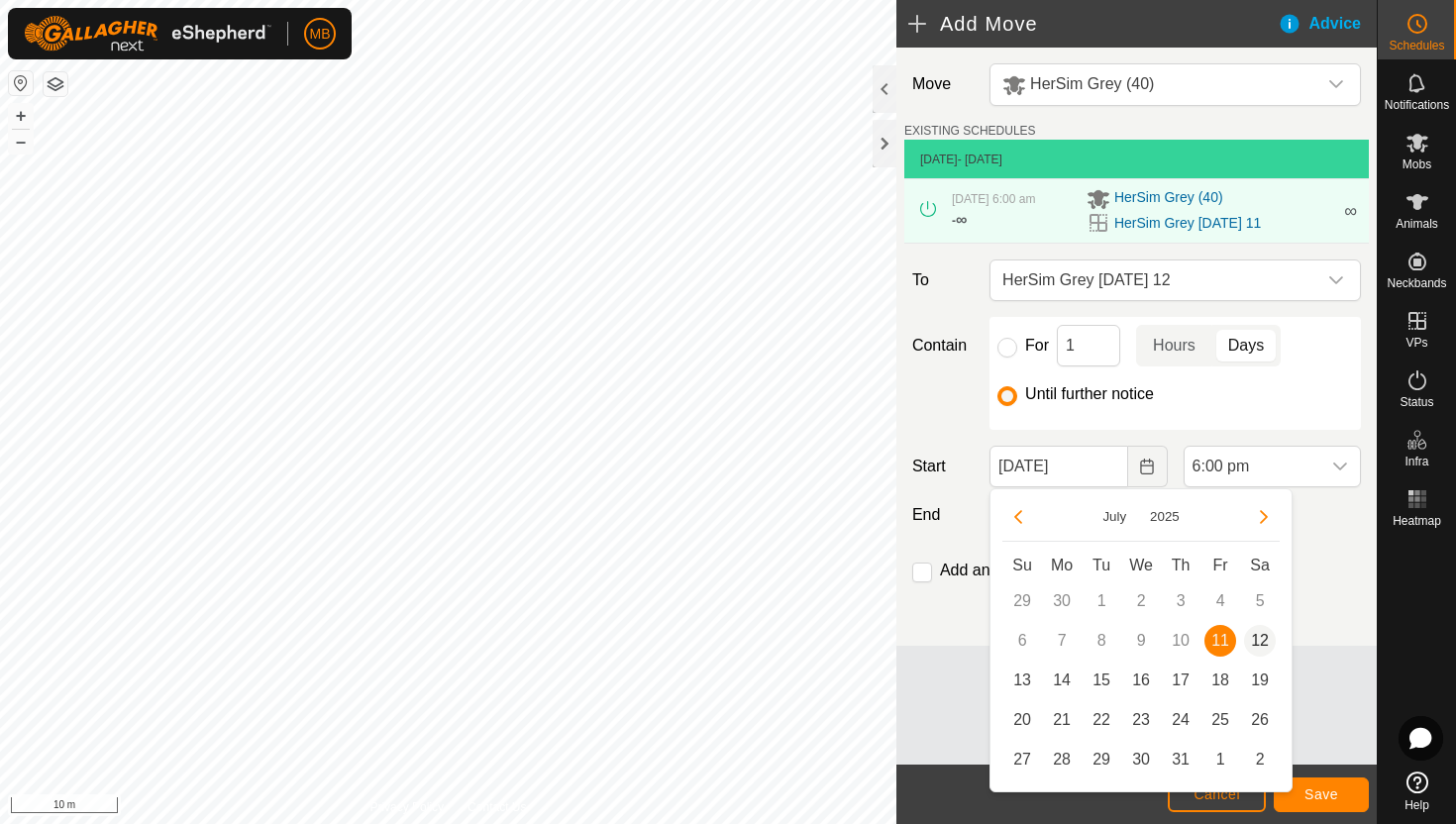 click on "12" at bounding box center [1260, 641] 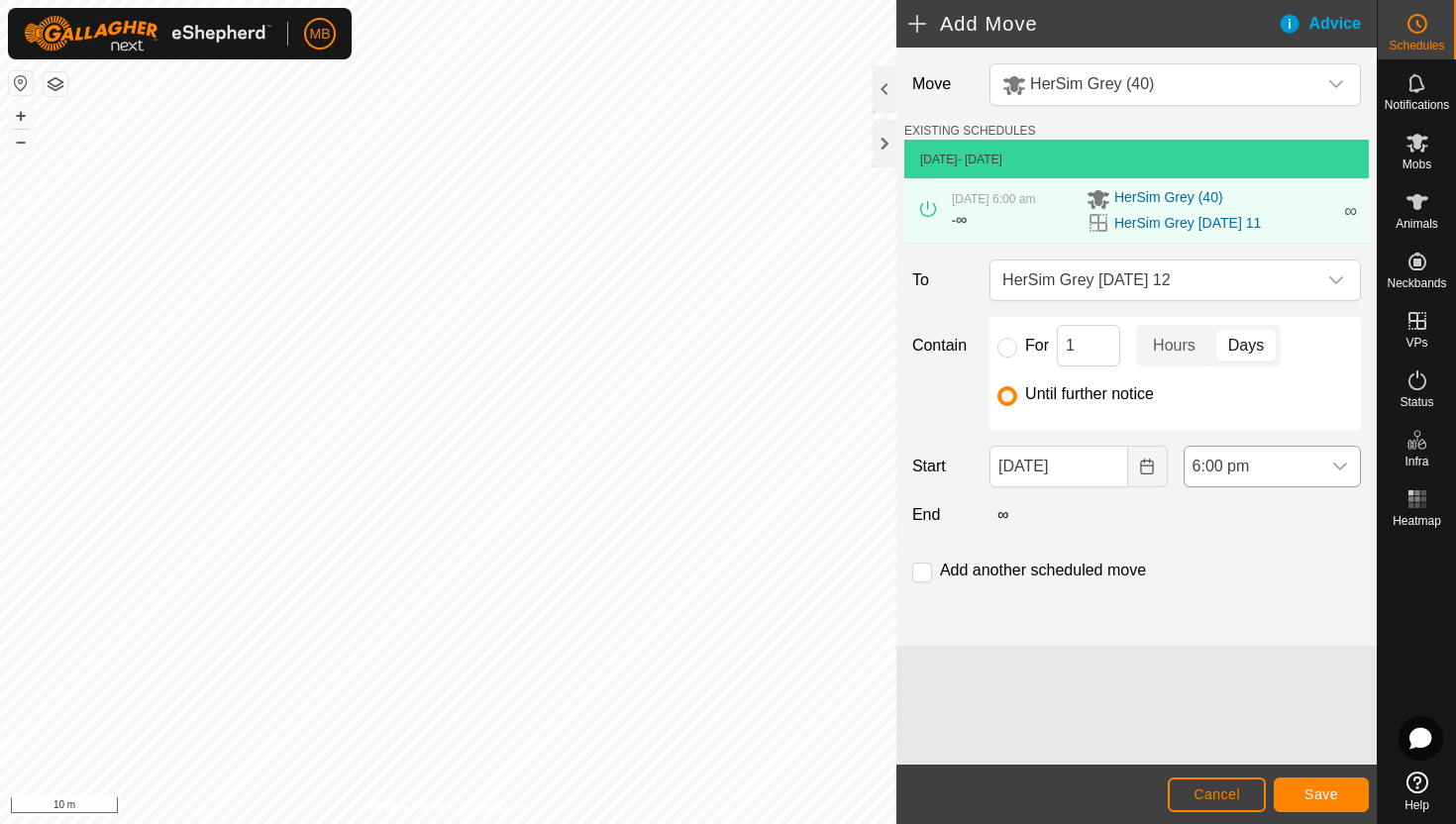 click on "6:00 pm" at bounding box center (1252, 466) 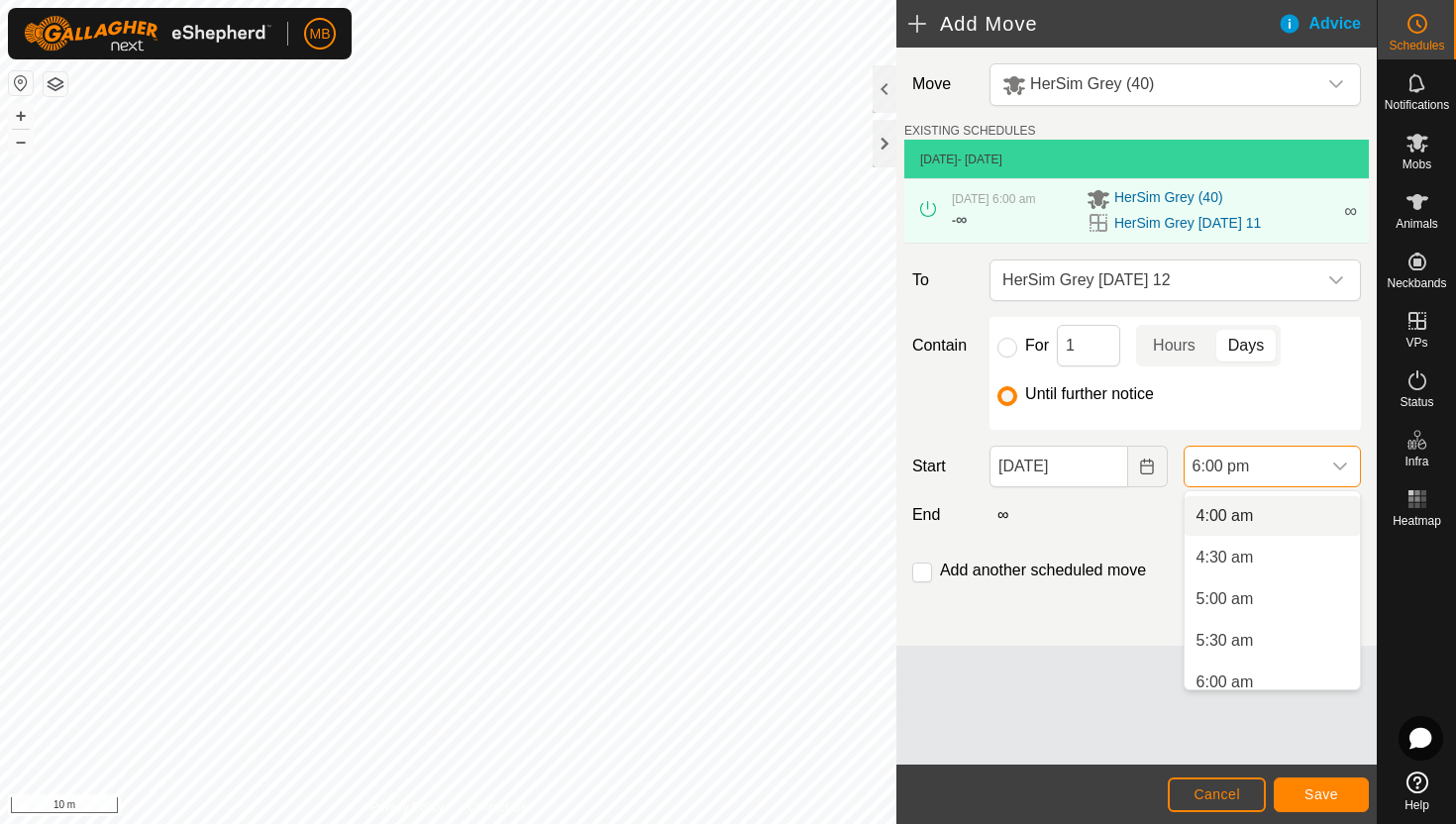 scroll, scrollTop: 329, scrollLeft: 0, axis: vertical 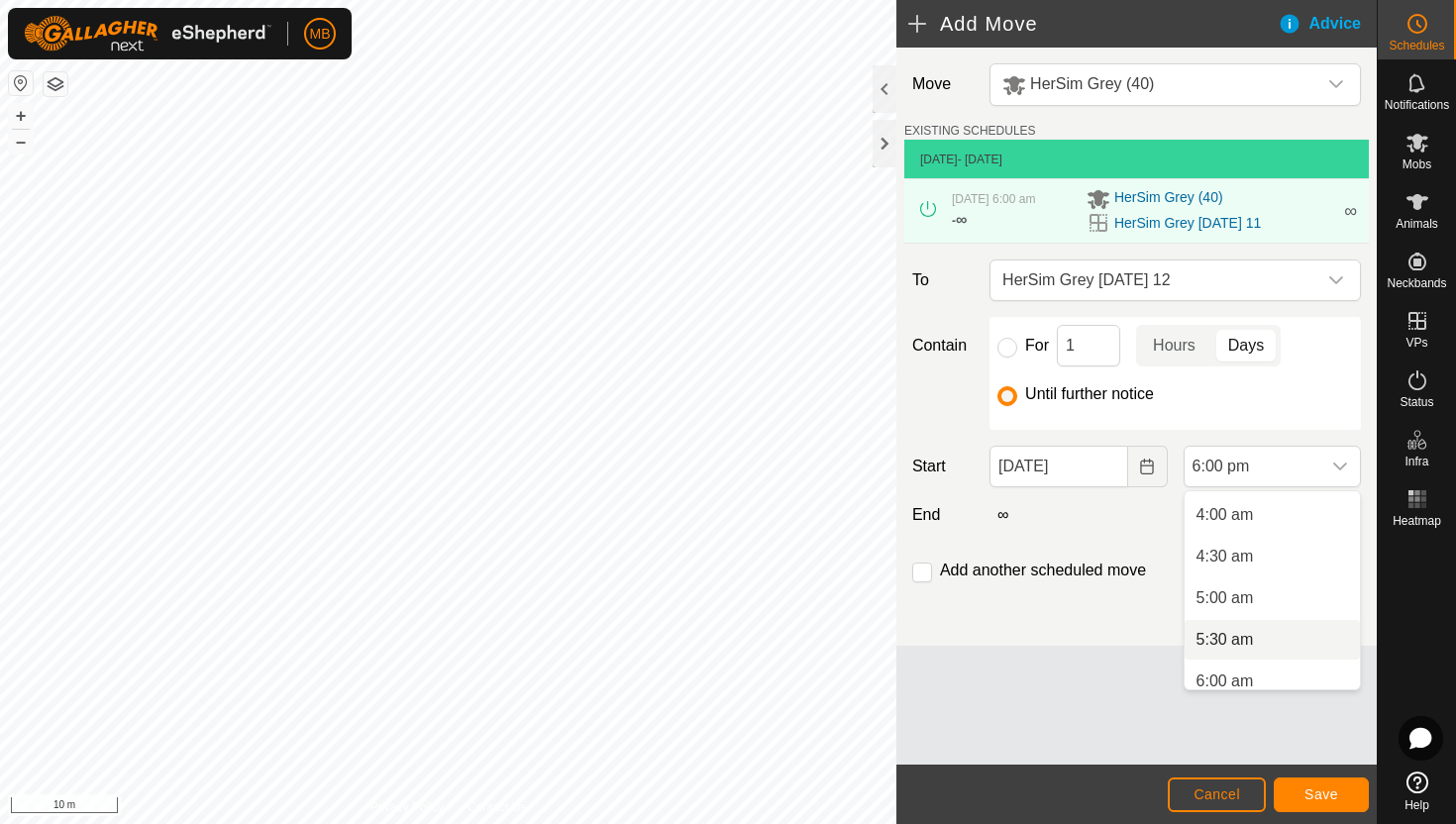 click on "5:30 am" at bounding box center [1272, 640] 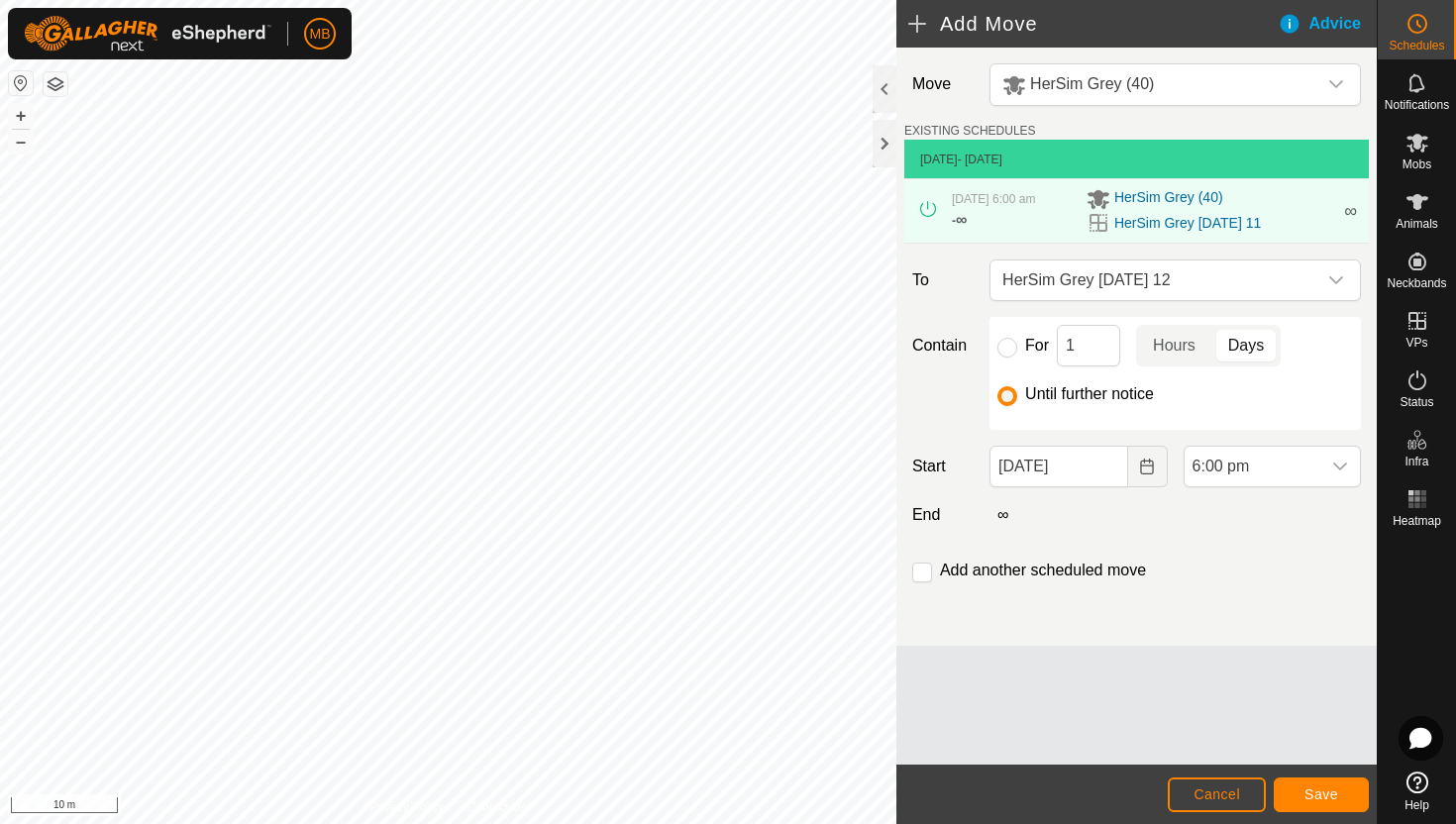scroll, scrollTop: 1339, scrollLeft: 0, axis: vertical 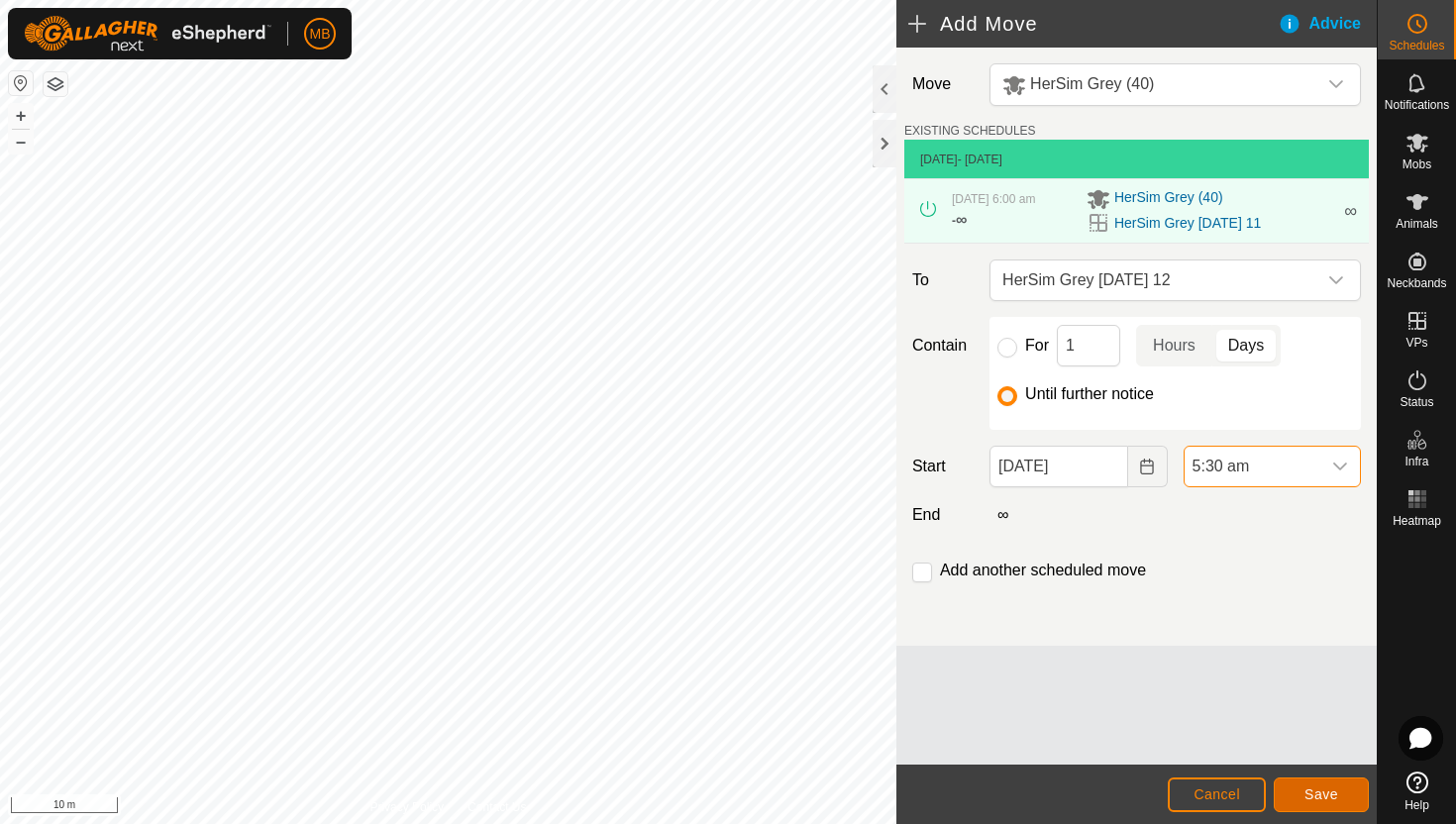 click on "Save" 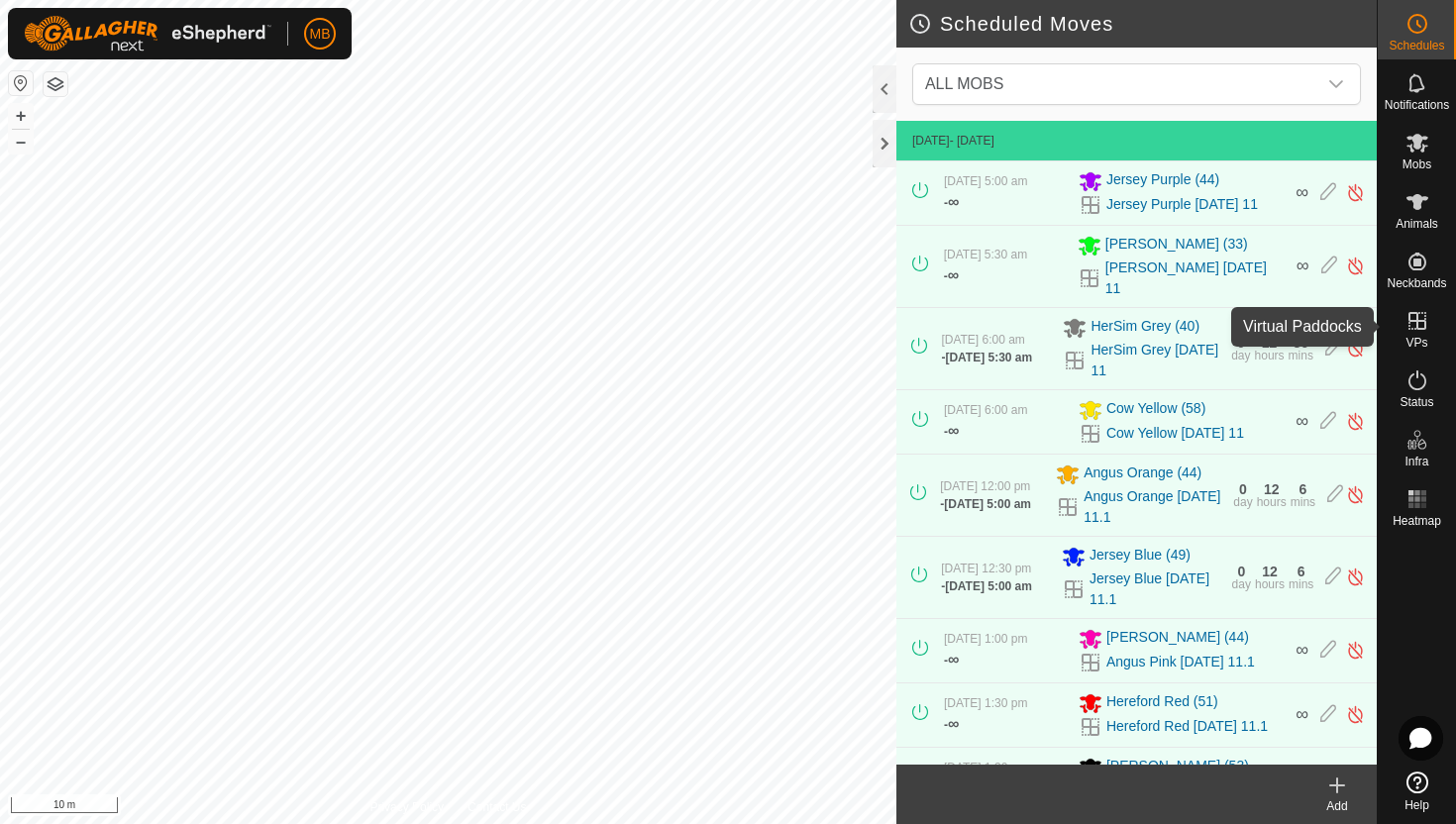 click 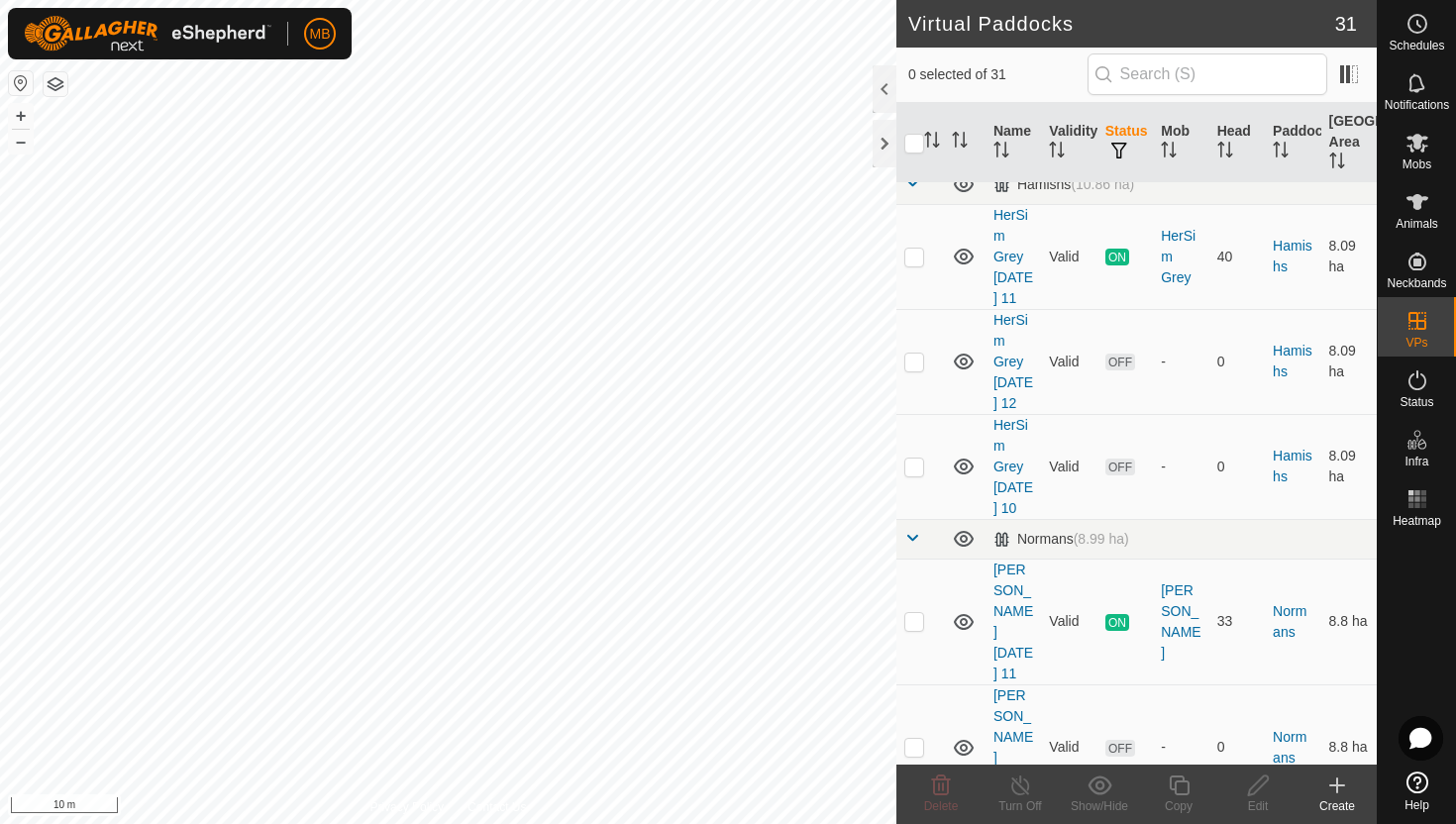 scroll, scrollTop: 1191, scrollLeft: 0, axis: vertical 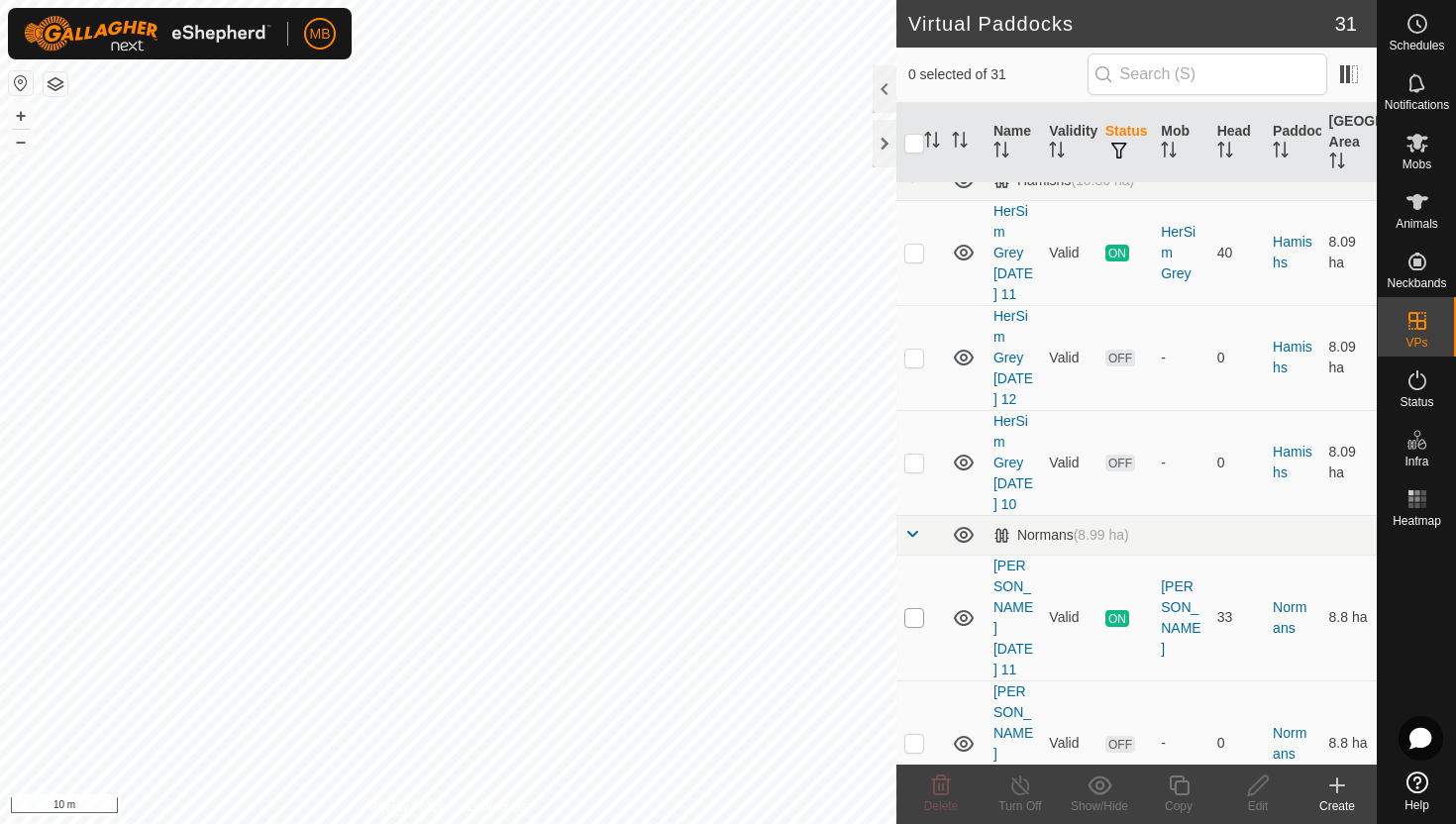 click at bounding box center (914, 618) 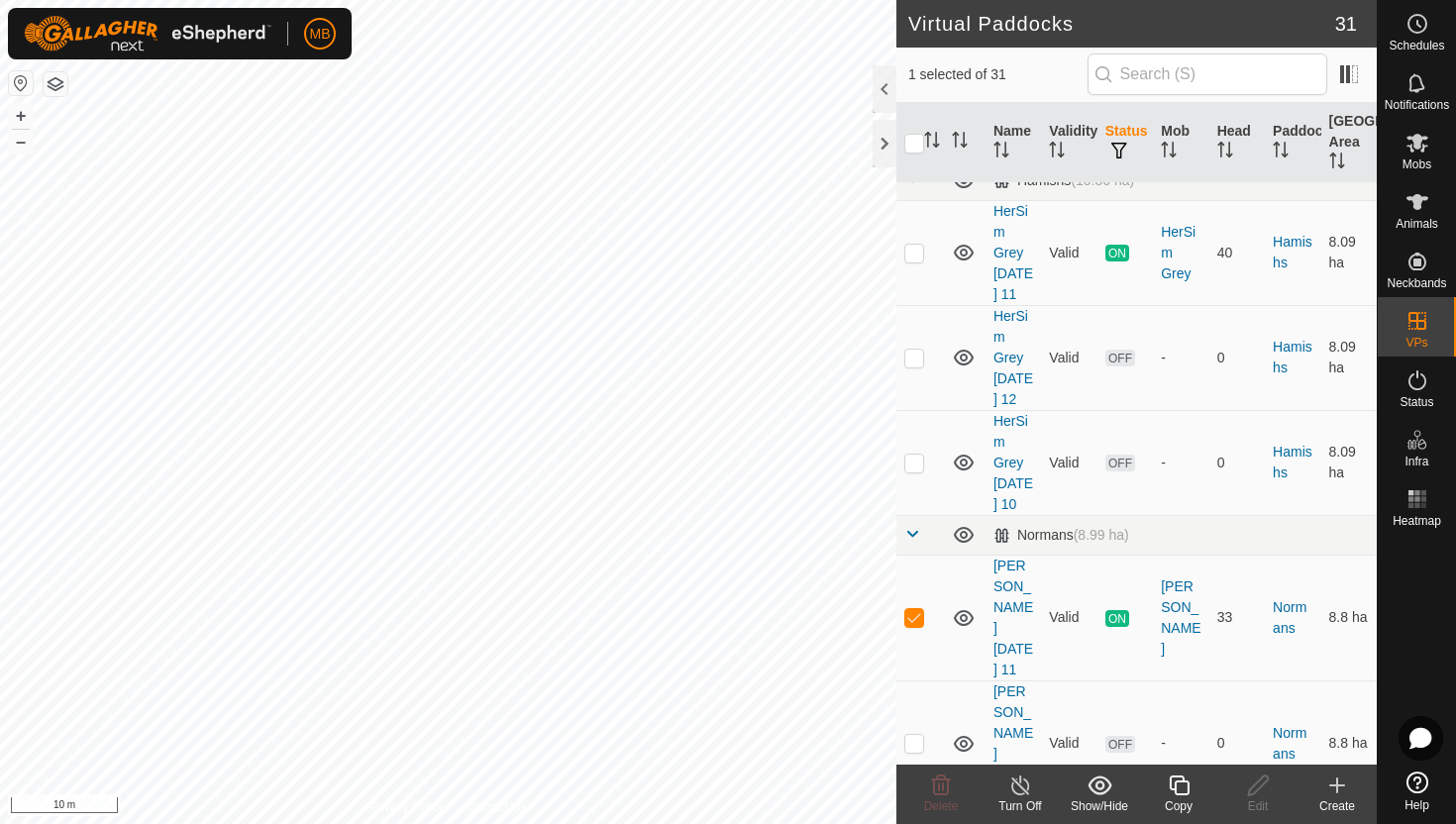 click 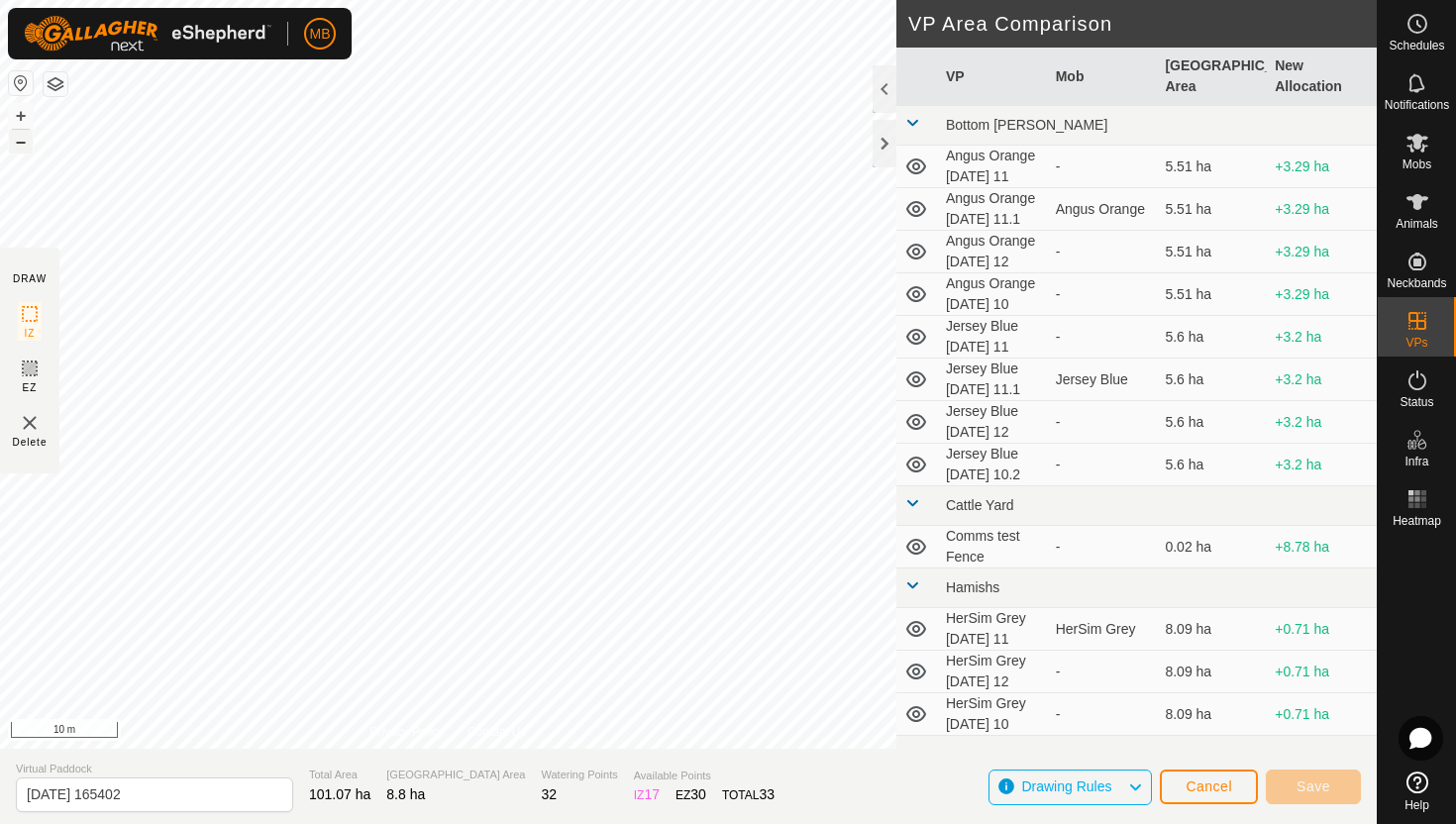 click on "–" at bounding box center [21, 142] 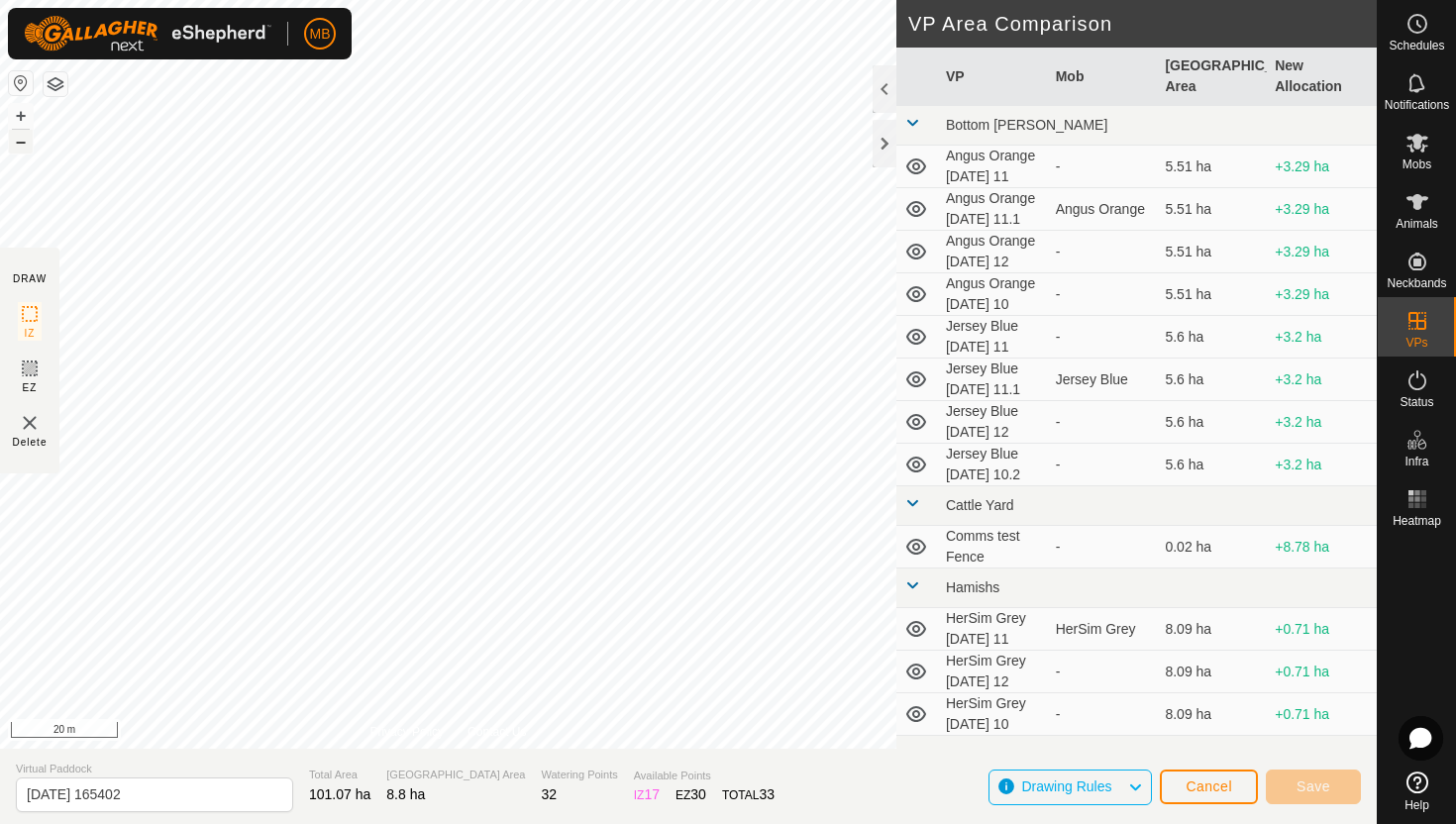 click on "–" at bounding box center [21, 142] 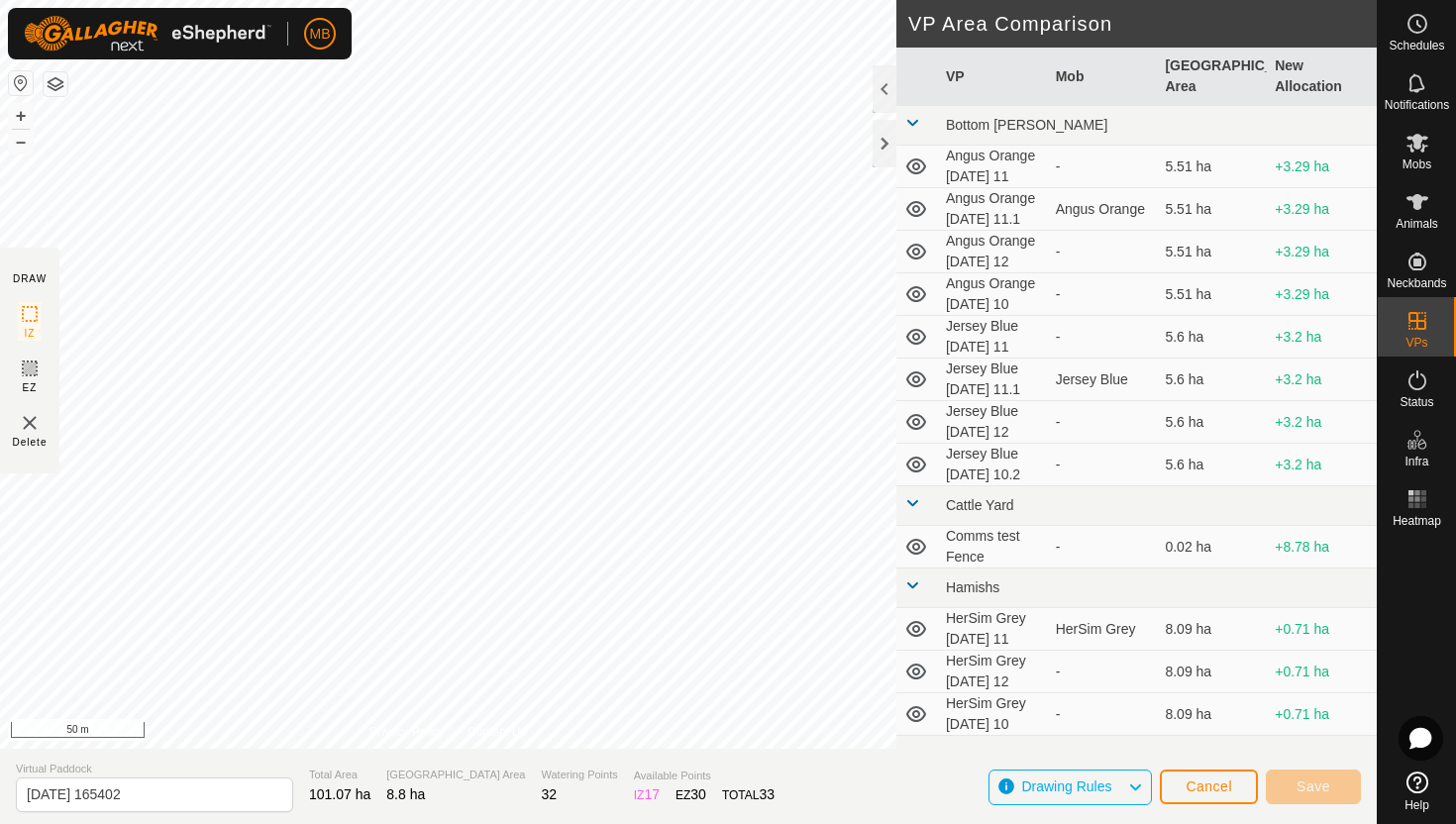 click on "MB Schedules Notifications Mobs Animals Neckbands VPs Status Infra Heatmap Help DRAW IZ EZ Delete Privacy Policy Contact Us + – ⇧ i 50 m VP Area Comparison     VP   Mob   Grazing Area   New Allocation  Bottom Davey  Angus Orange Friday 11  -  5.51 ha  +3.29 ha  Angus Orange Friday 11.1   Angus Orange   5.51 ha  +3.29 ha  Angus Orange Saturday 12  -  5.51 ha  +3.29 ha  Angus Orange Thursday 10  -  5.51 ha  +3.29 ha  Jersey Blue Friday 11  -  5.6 ha  +3.2 ha  Jersey Blue Friday 11.1   Jersey Blue   5.6 ha  +3.2 ha  Jersey Blue Saturday 12  -  5.6 ha  +3.2 ha  Jersey Blue Thursday 10.2  -  5.6 ha  +3.2 ha Cattle Yard  Comms test Fence  -  0.02 ha  +8.78 ha Hamishs  HerSim Grey Friday 11   HerSim Grey   8.09 ha  +0.71 ha  HerSim Grey Saturday 12  -  8.09 ha  +0.71 ha  HerSim Grey Thursday 10  -  8.09 ha  +0.71 ha Normans  Angus Green Thursday 10.1  -  8.8 ha   -  Ollies  Jersey Purple Thursday 10   Jersey Purple   3.41 ha  +5.39 ha  Jersey Purple Thursday 11   Jersey Purple   3.41 ha  +5.39 ha Pole" at bounding box center (728, 412) 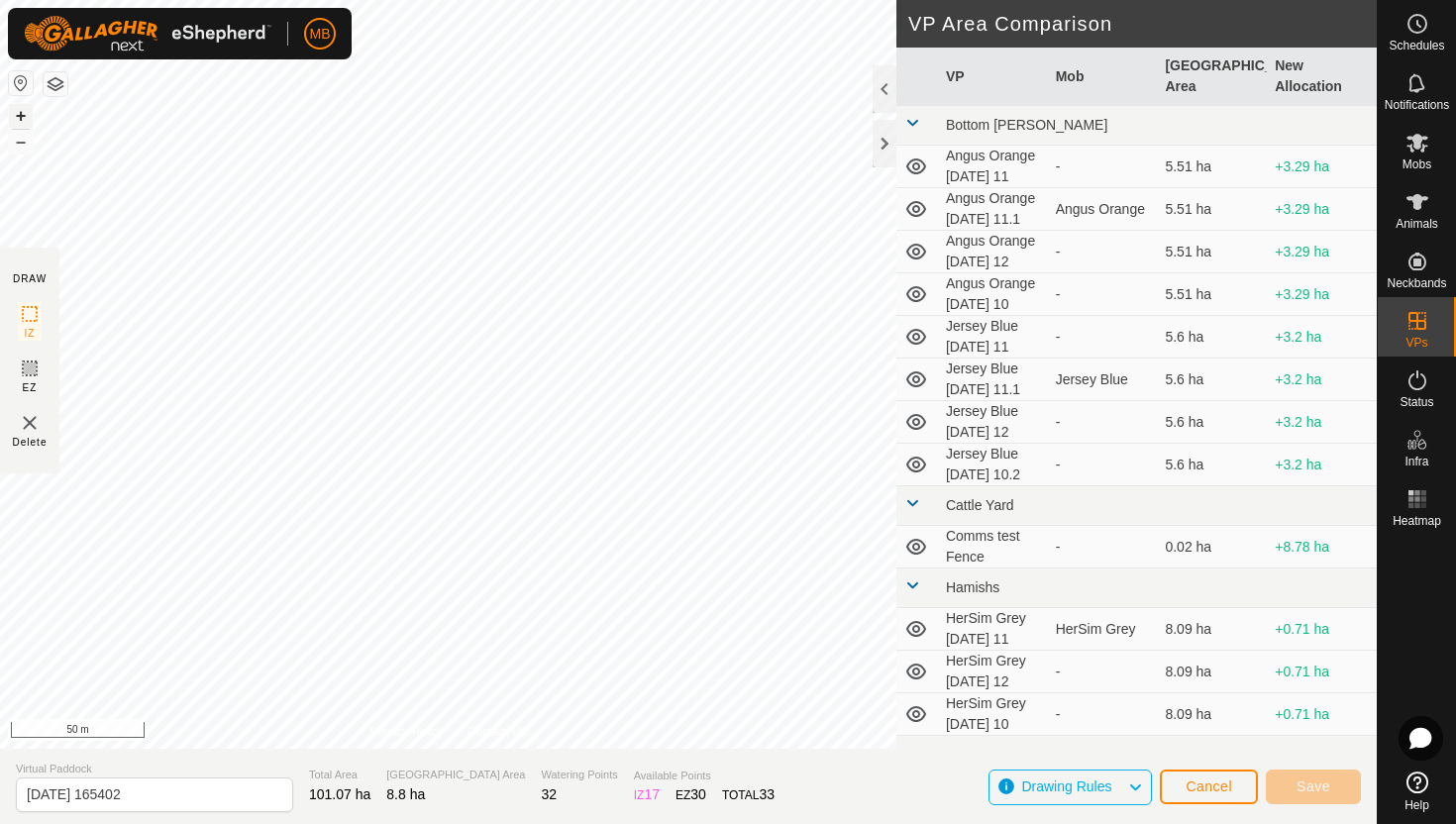 click on "+" at bounding box center [21, 116] 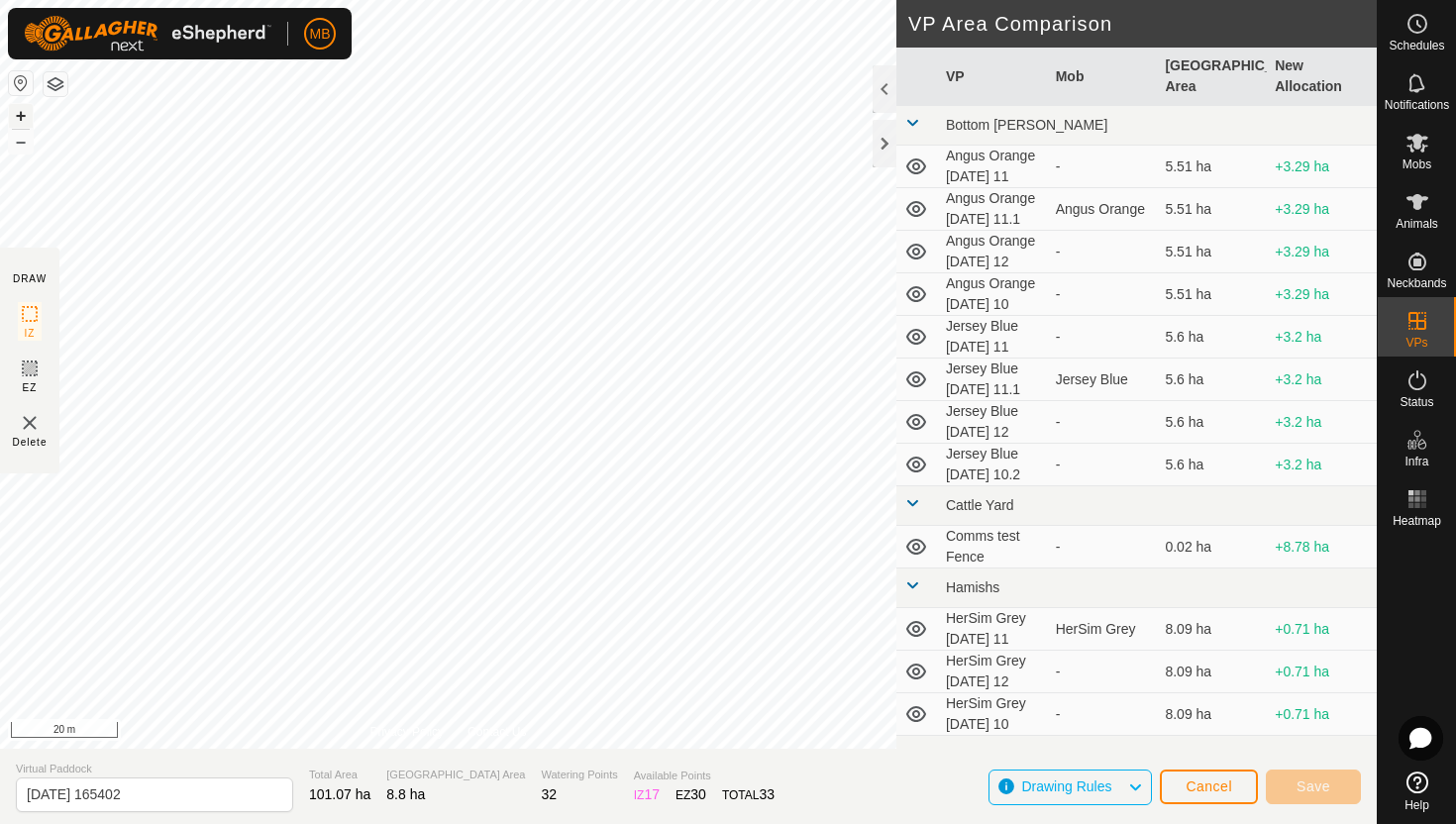 click on "+" at bounding box center (21, 116) 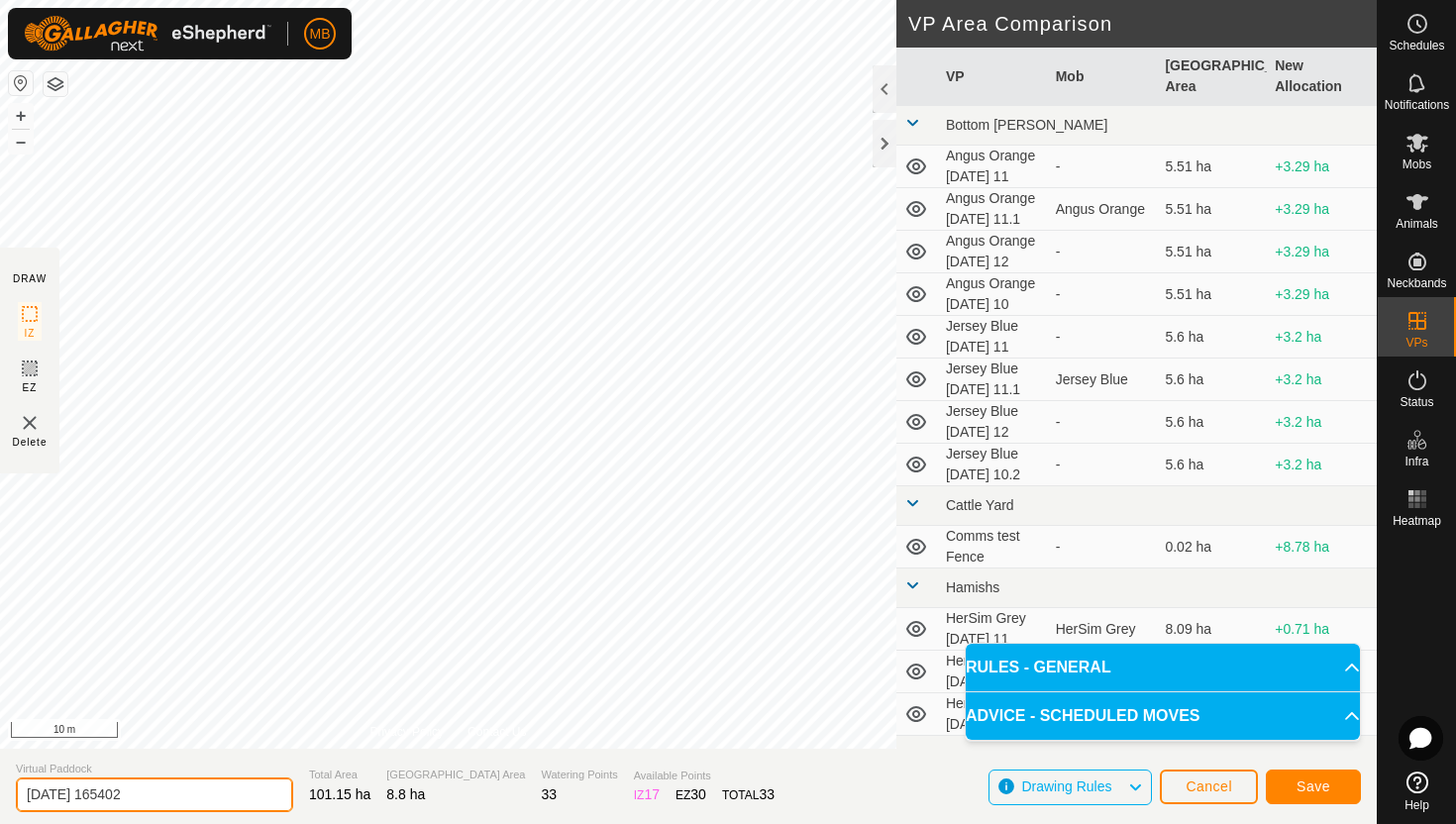 click on "2025-07-11 165402" 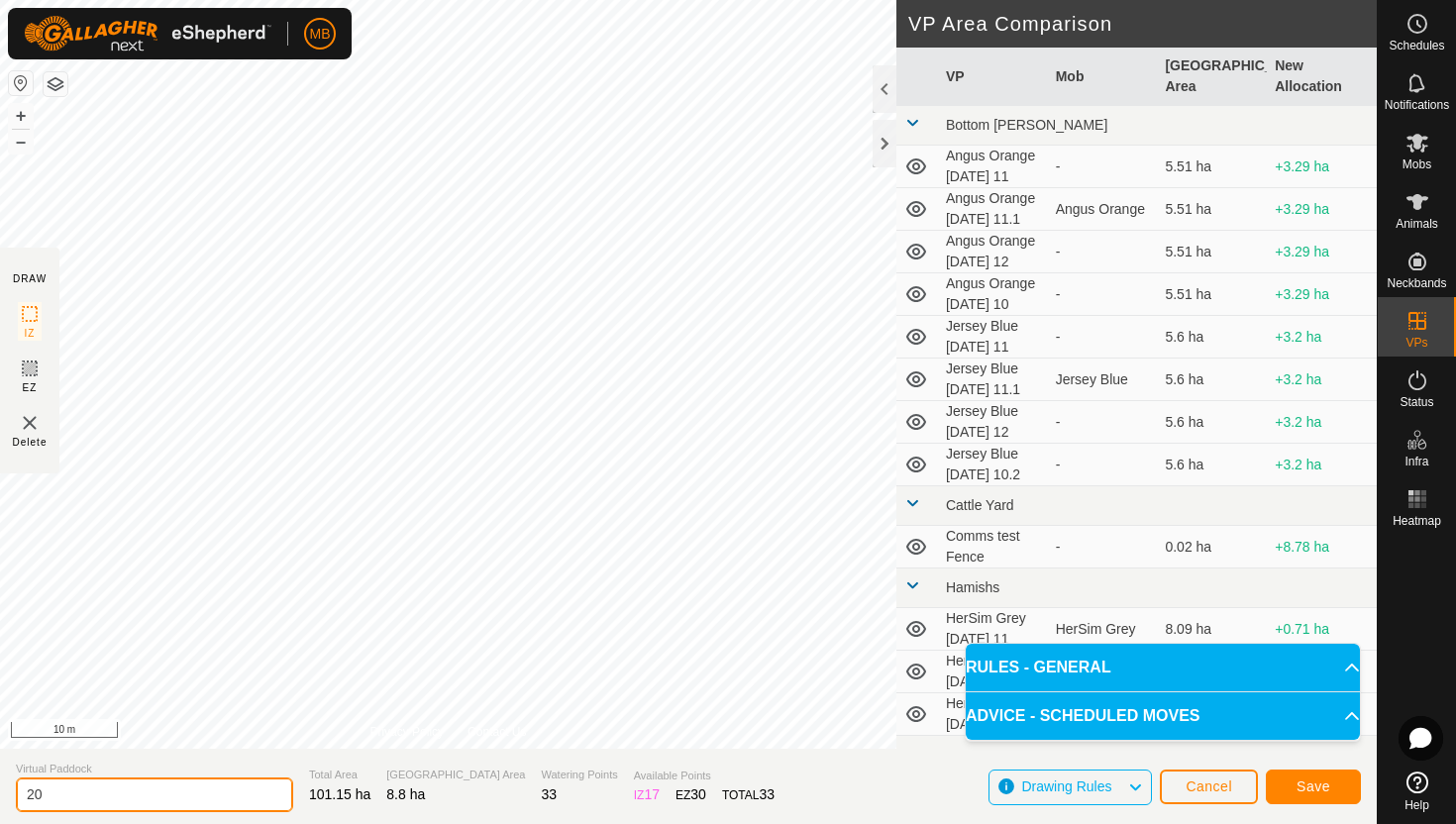 type on "2" 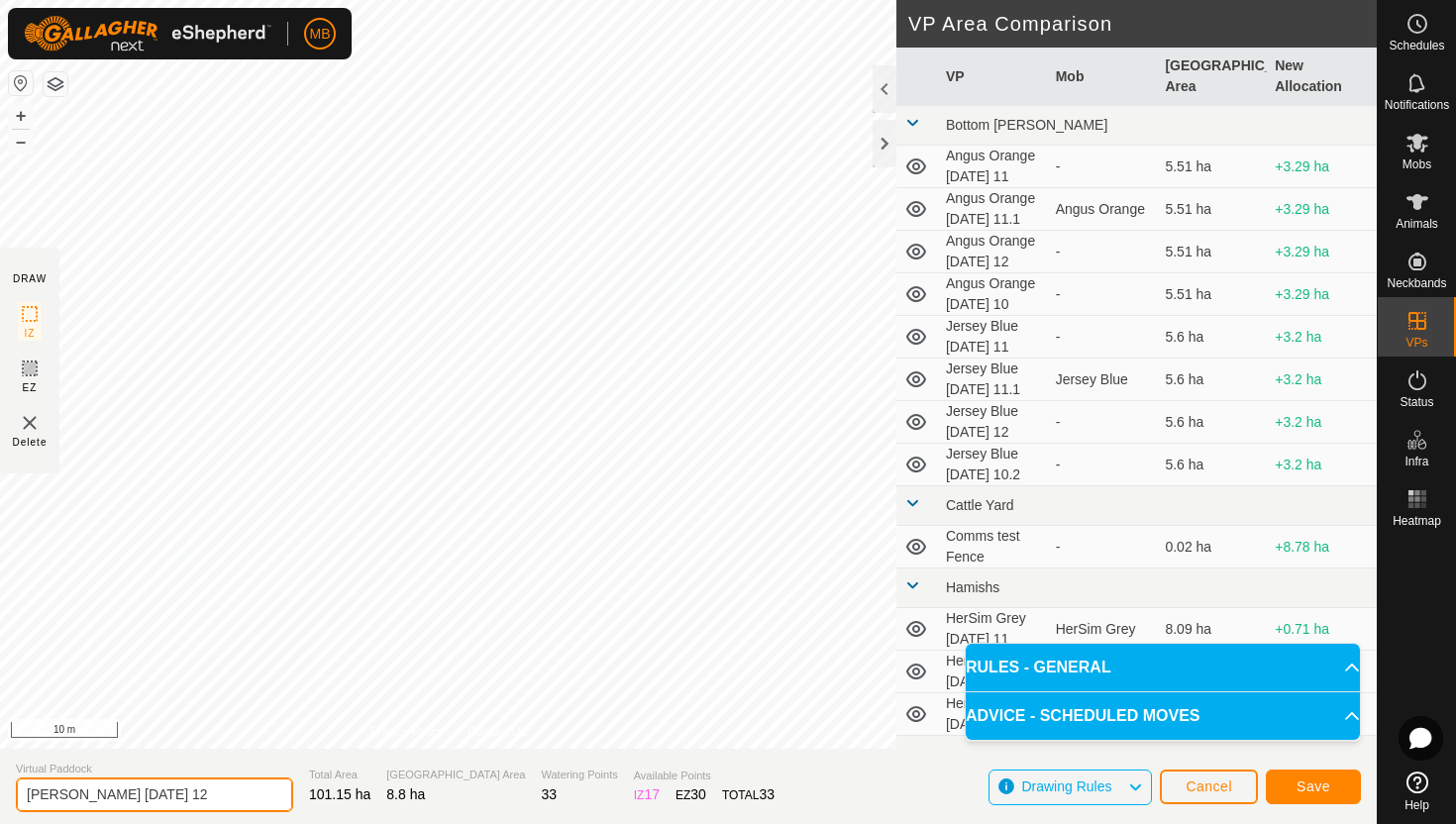 type on "[PERSON_NAME] [DATE] 12" 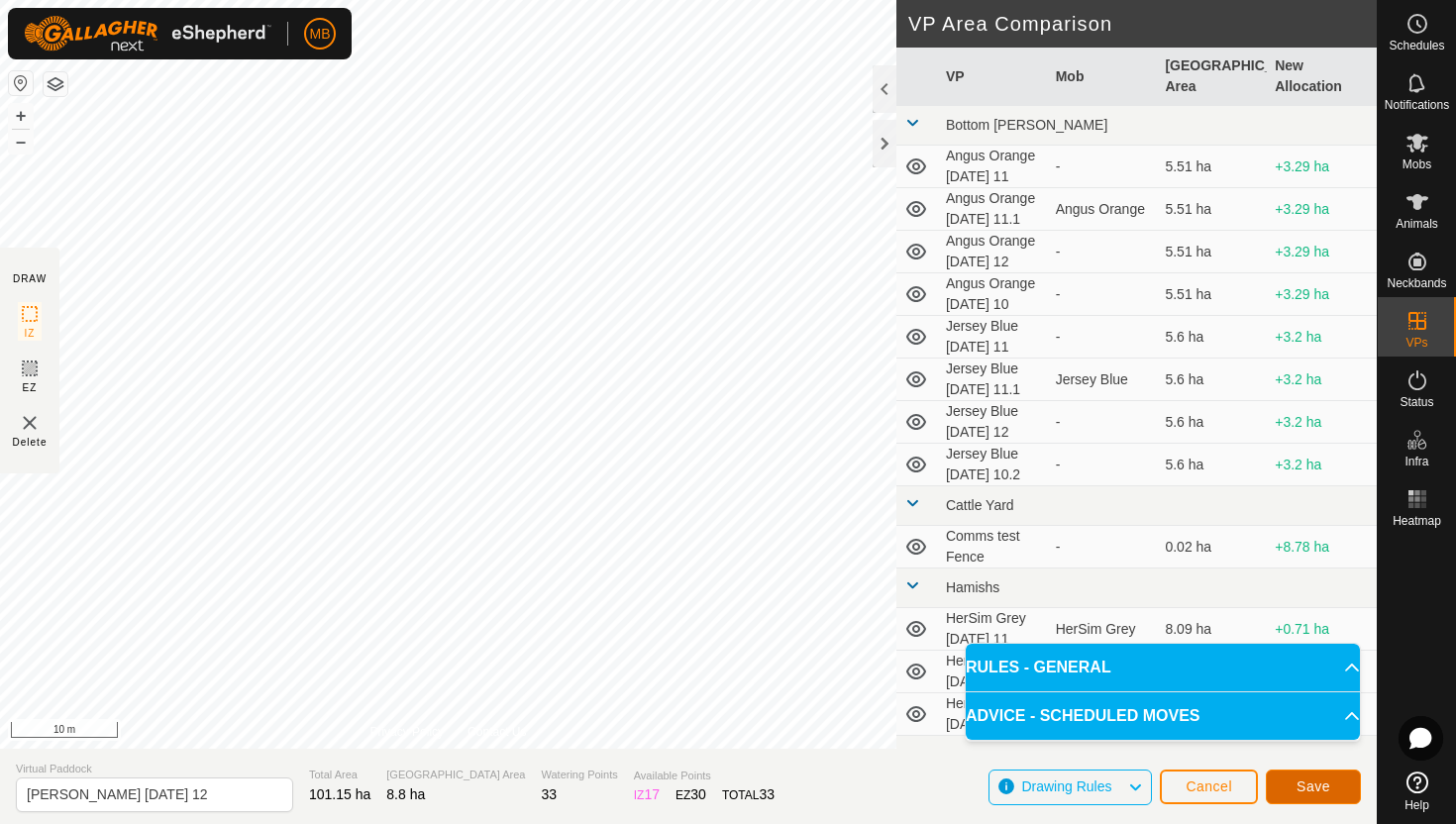click on "Save" 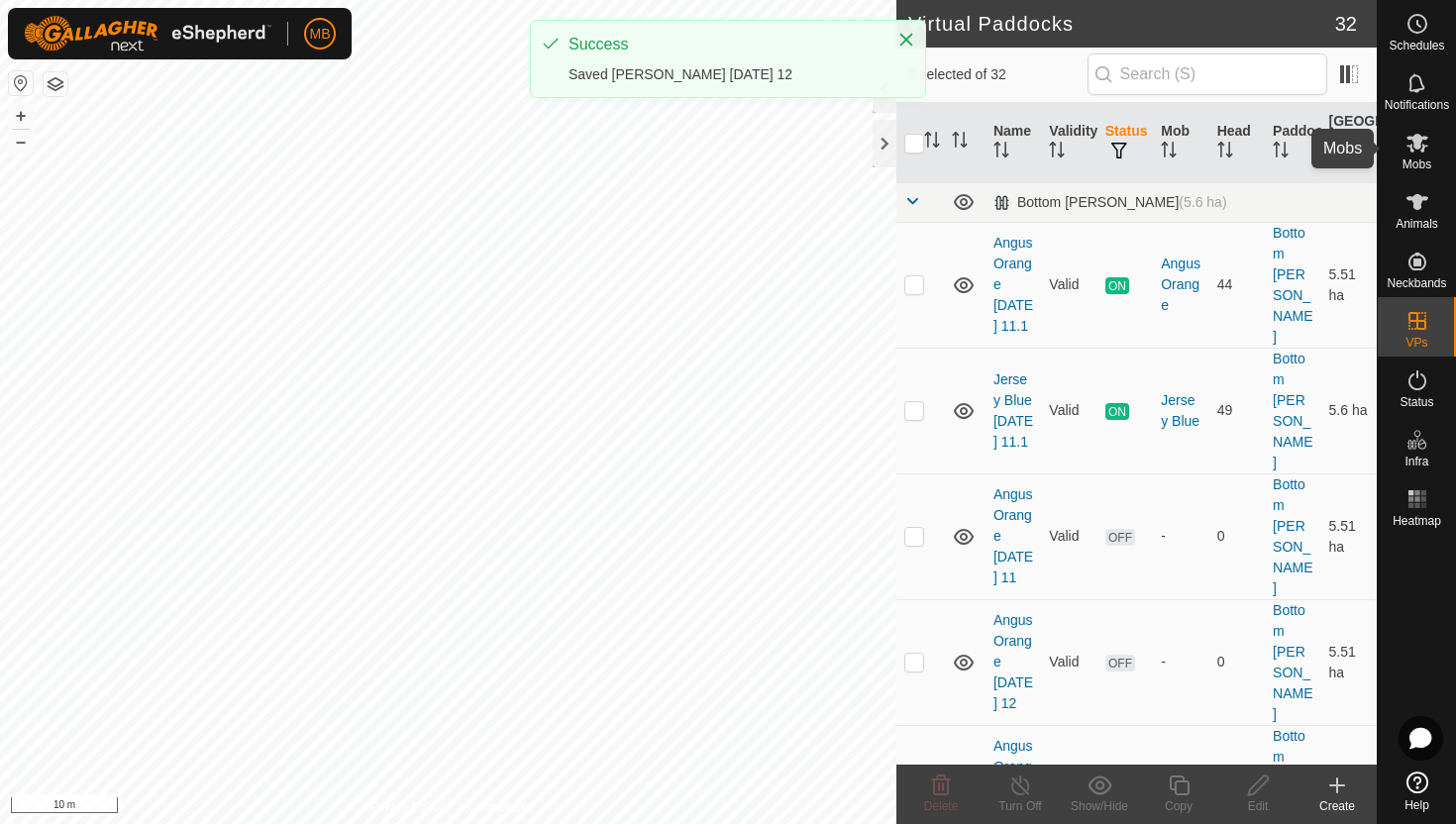 click on "Mobs" at bounding box center (1416, 164) 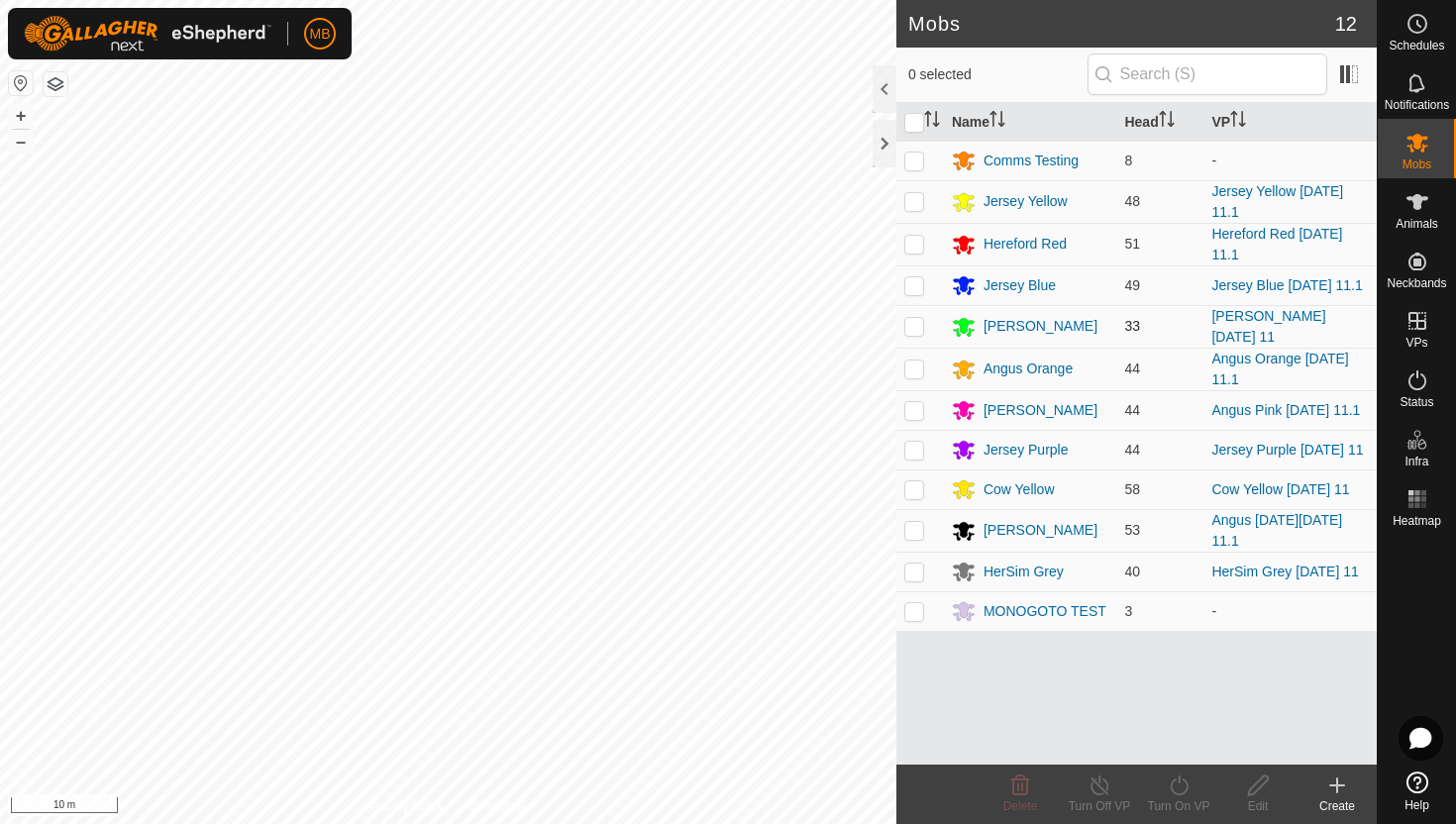 click at bounding box center [914, 326] 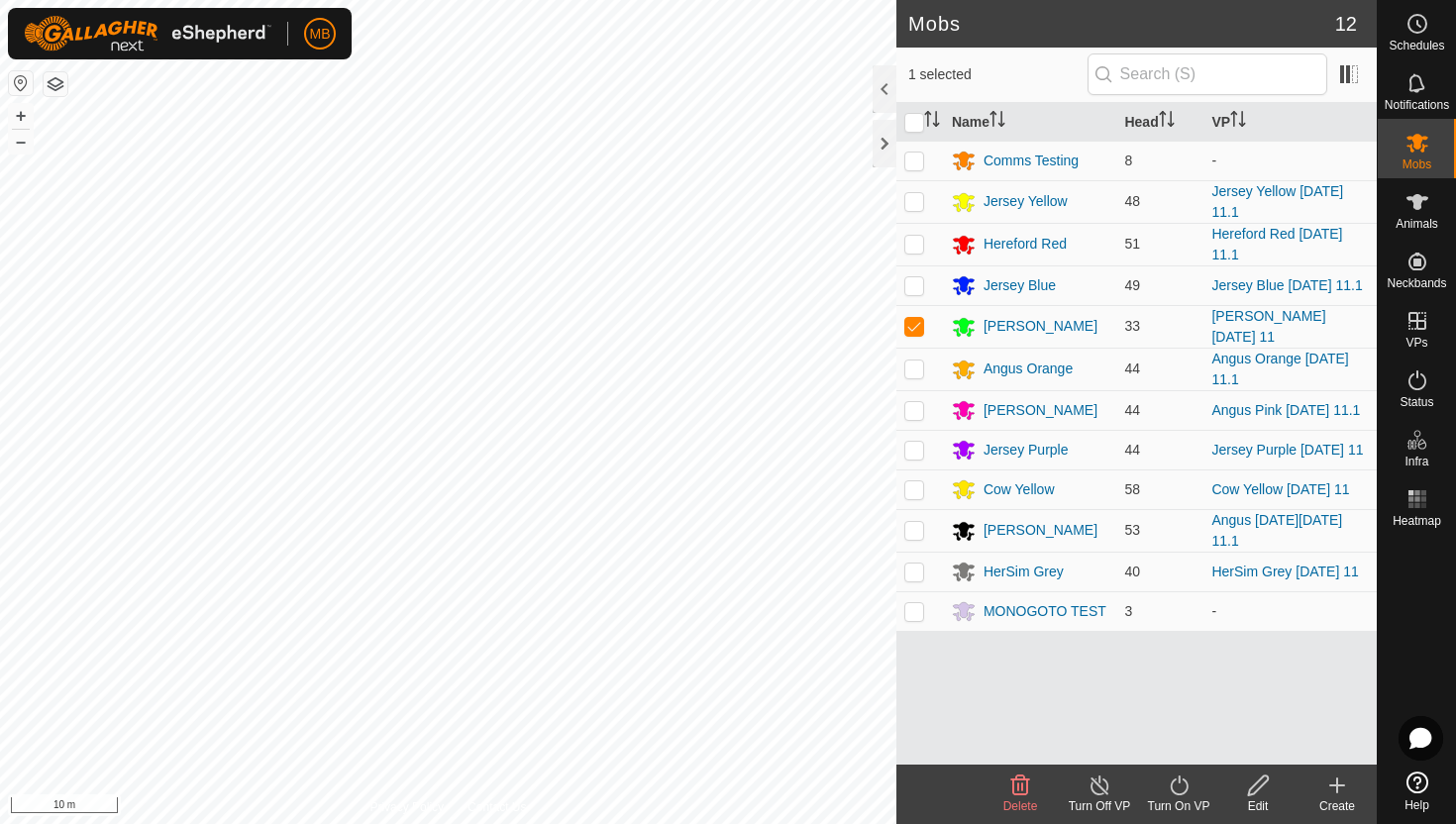 click 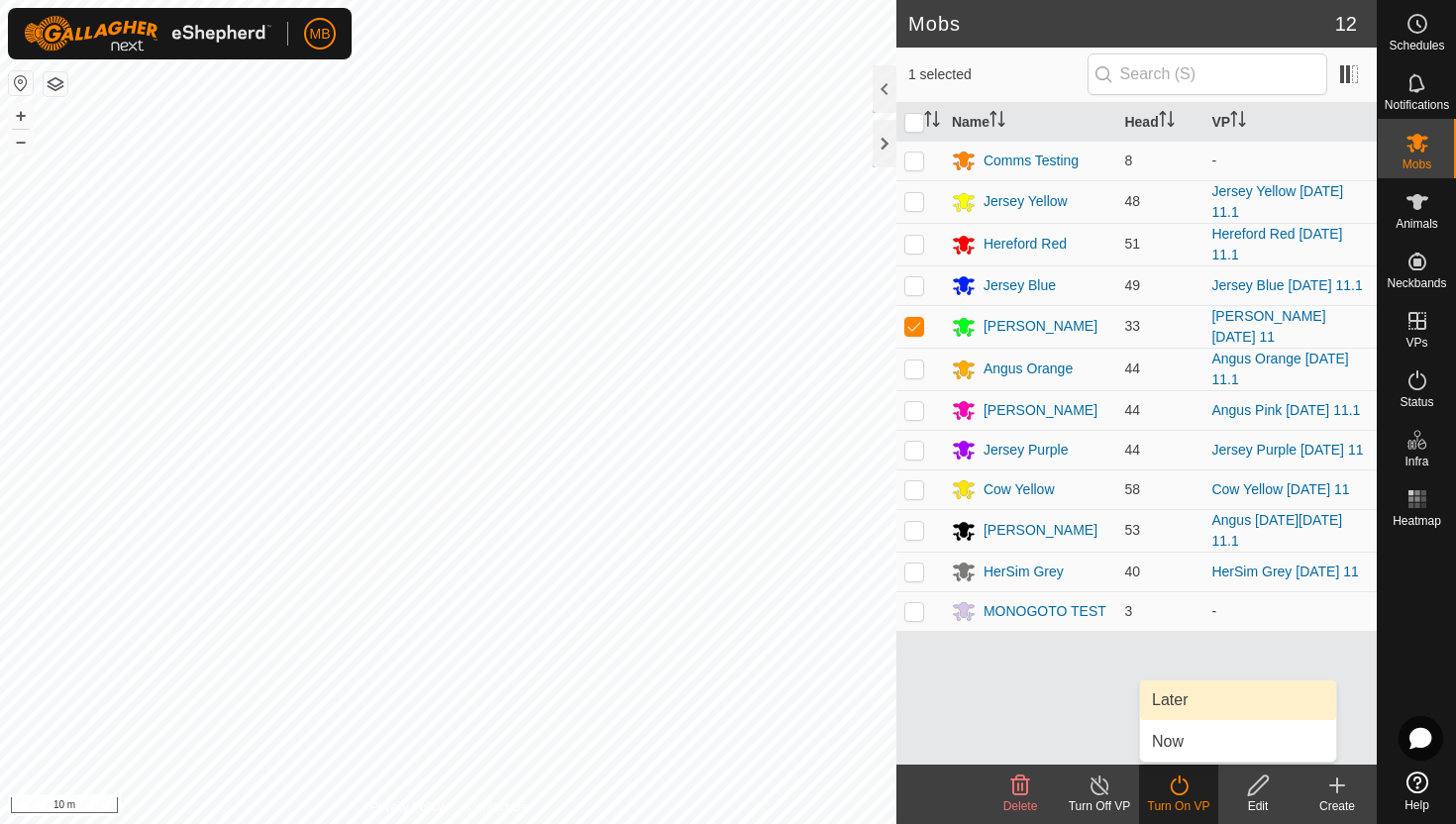 click on "Later" at bounding box center [1238, 700] 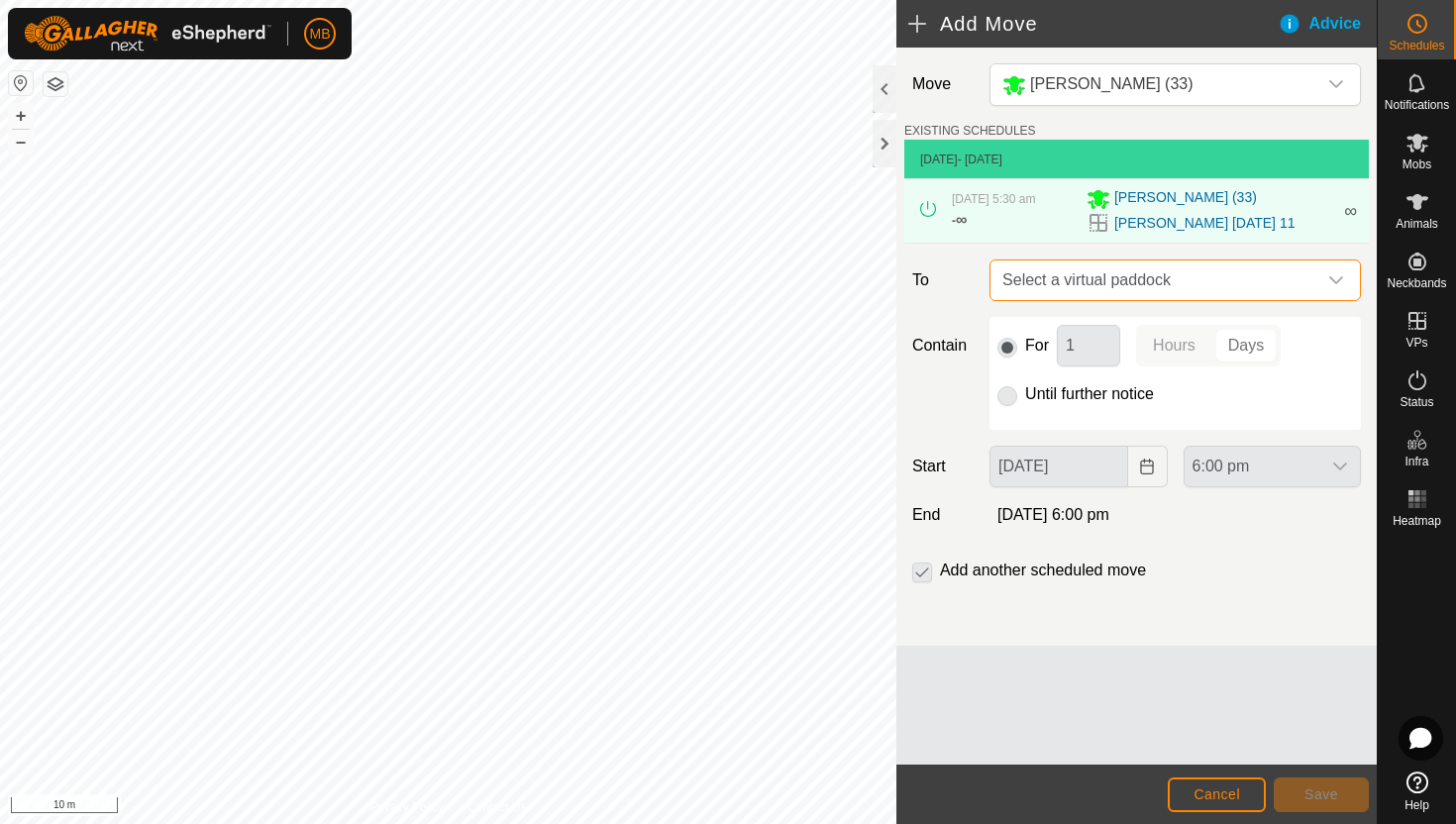 click on "Select a virtual paddock" at bounding box center [1155, 280] 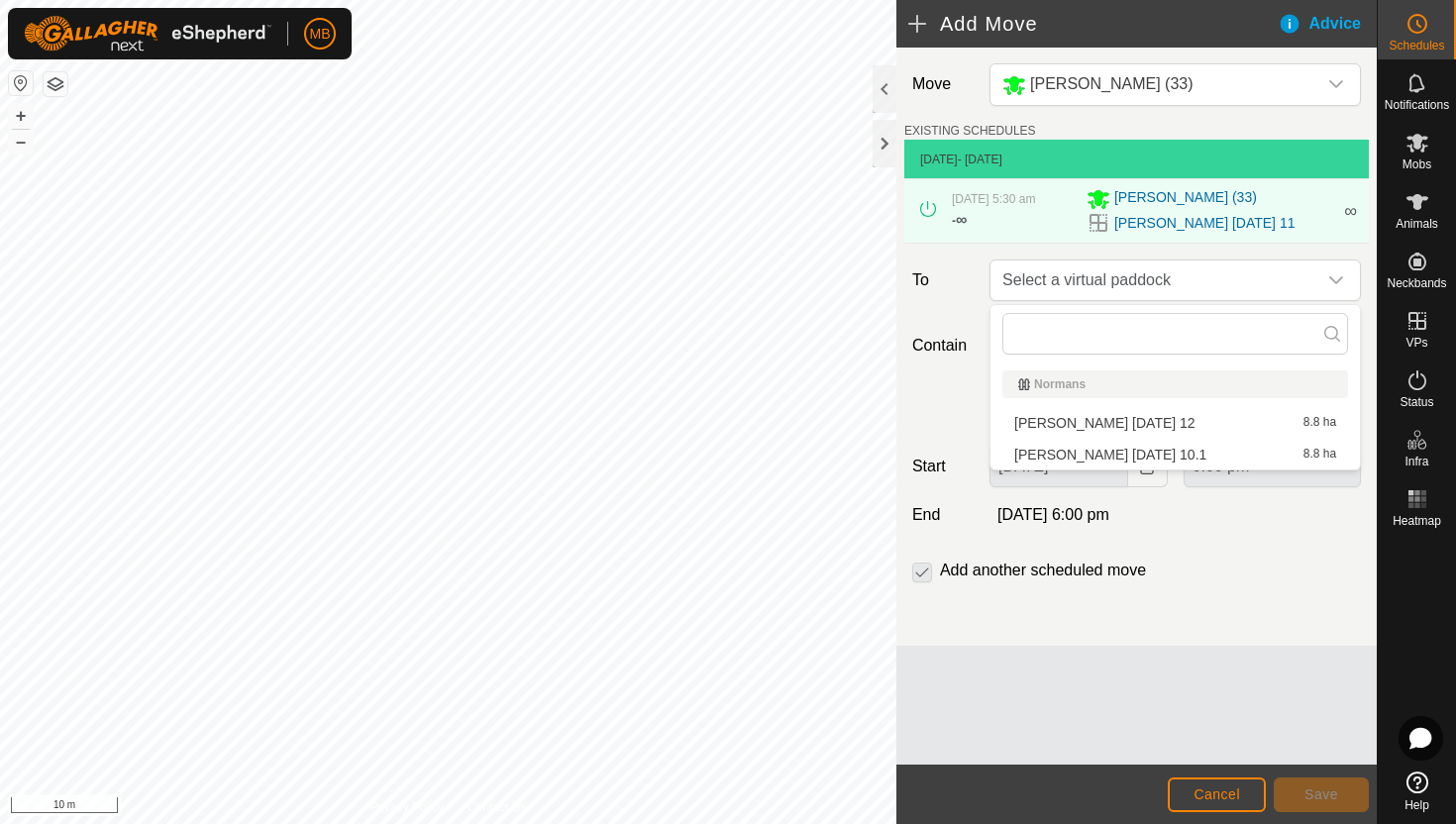 click on "Angus Green Saturday 12  8.8 ha" at bounding box center [1175, 423] 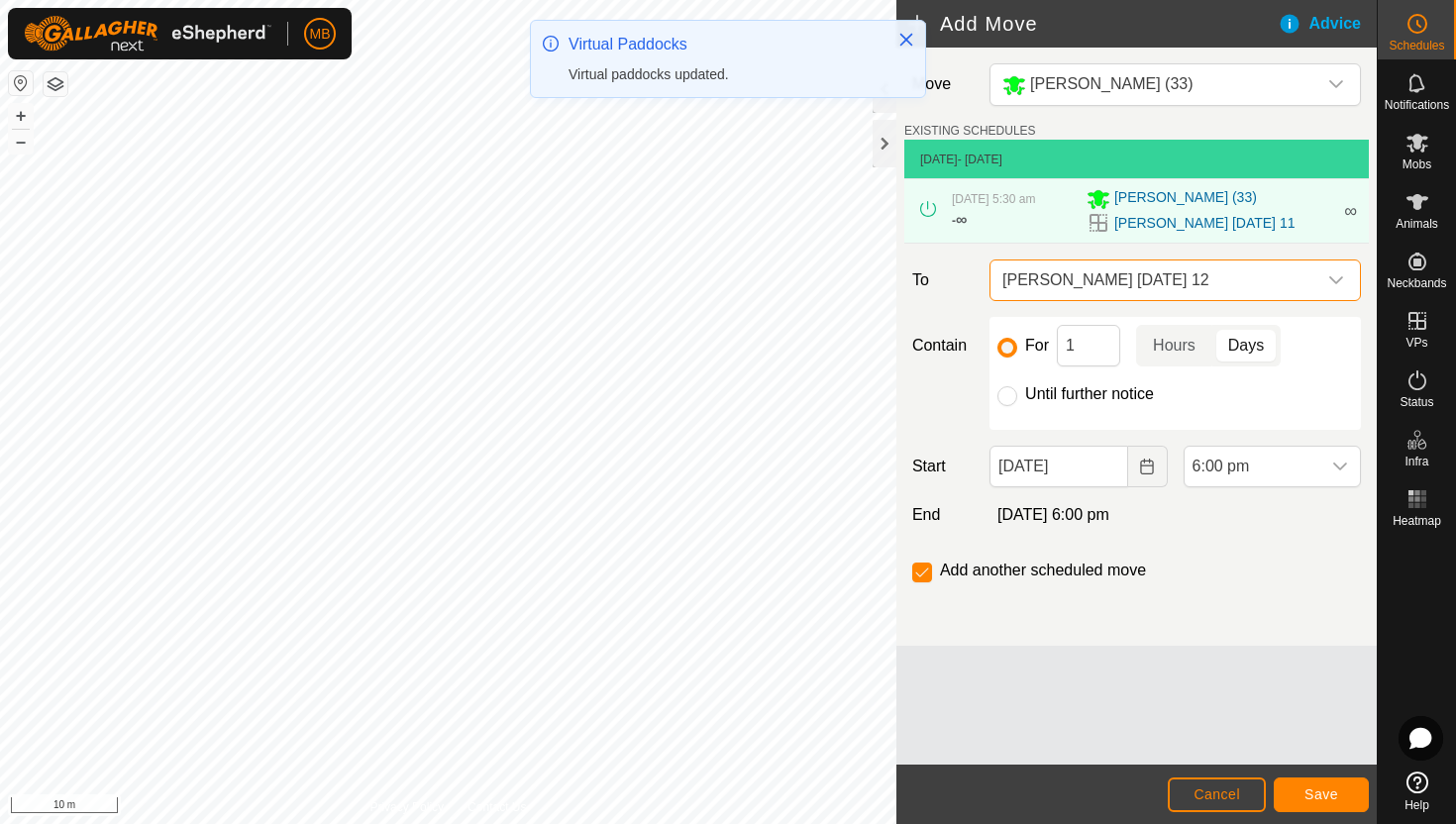 click on "Until further notice" 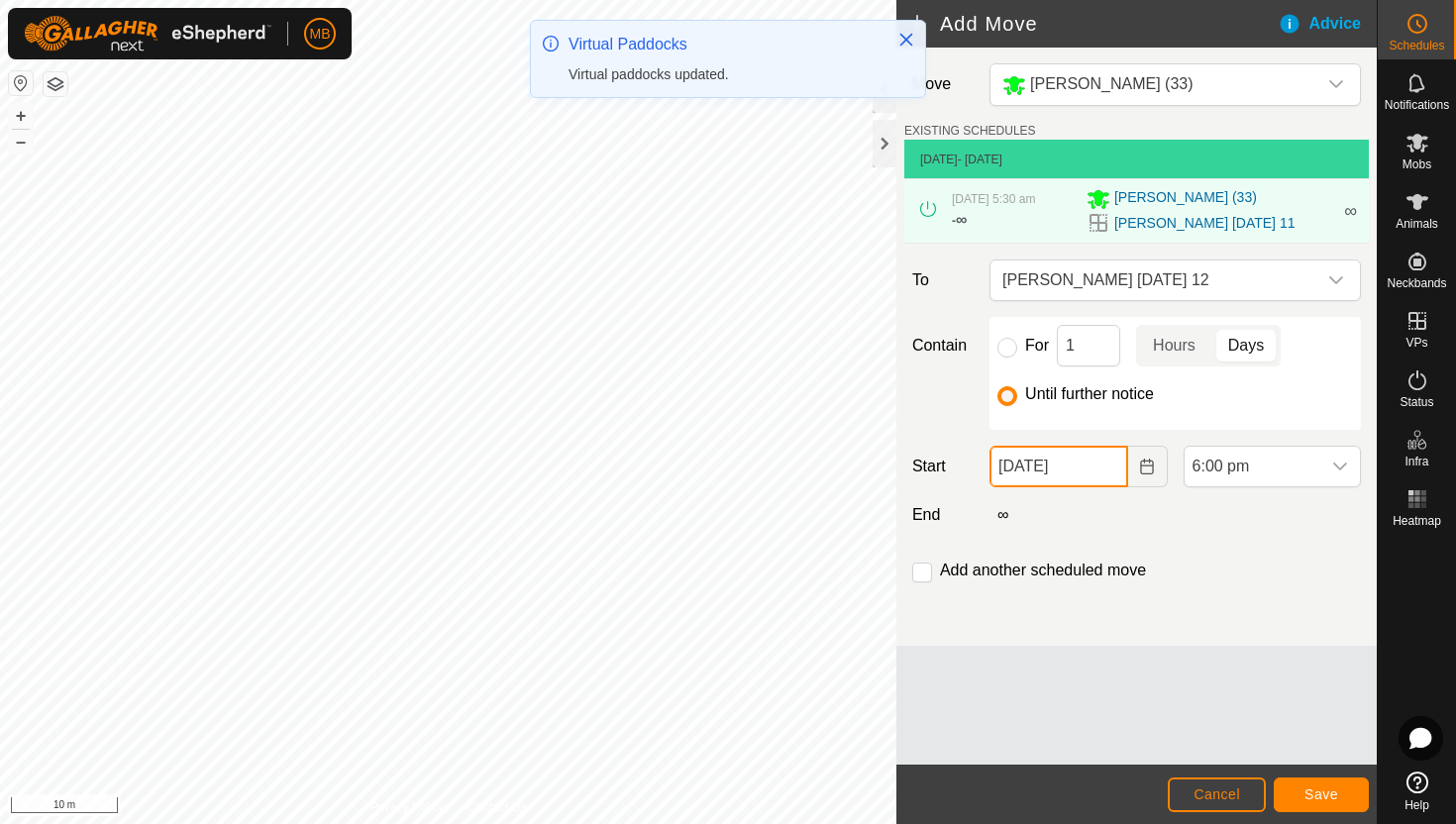 click on "[DATE]" 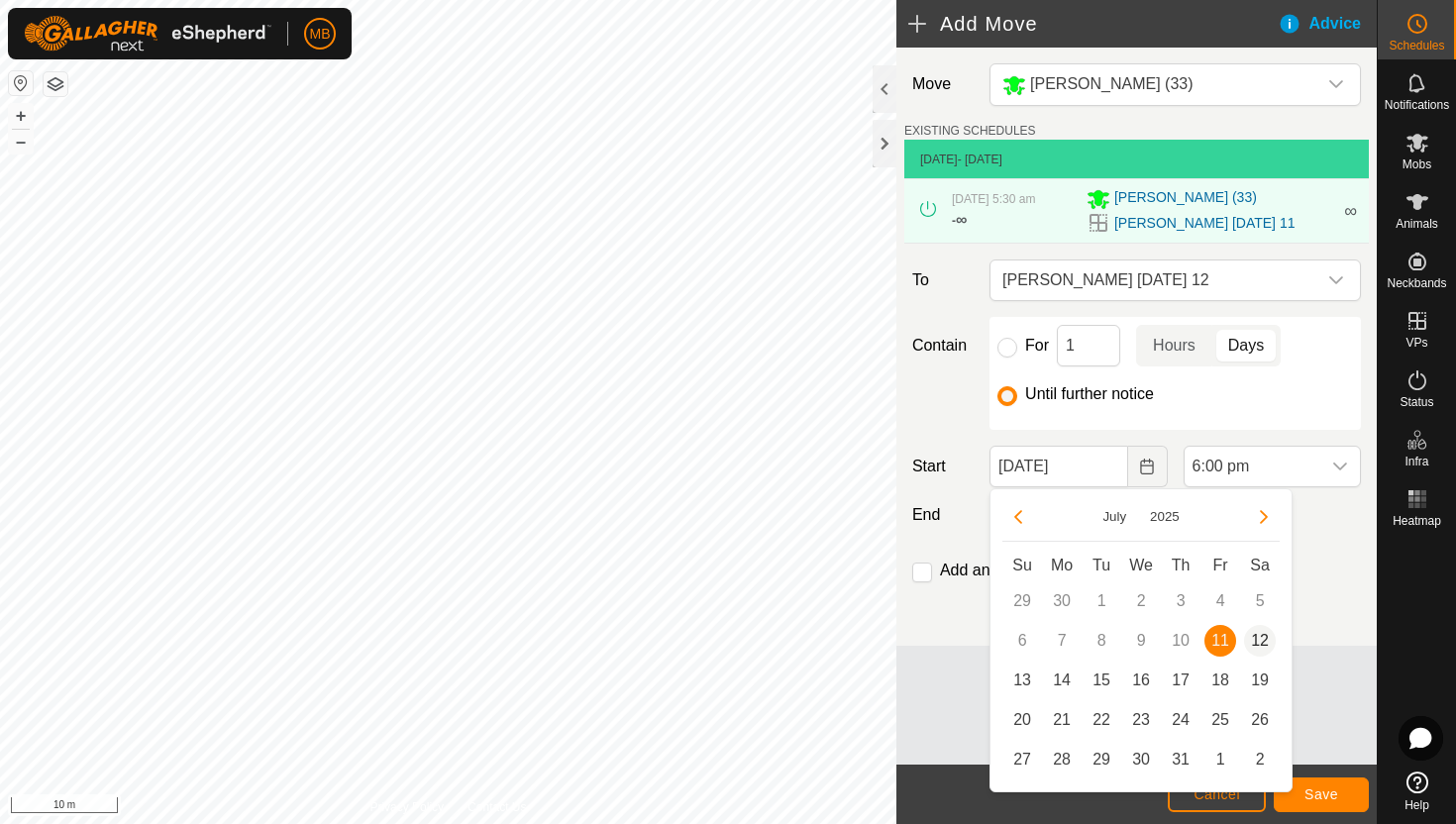 click on "12" at bounding box center (1260, 641) 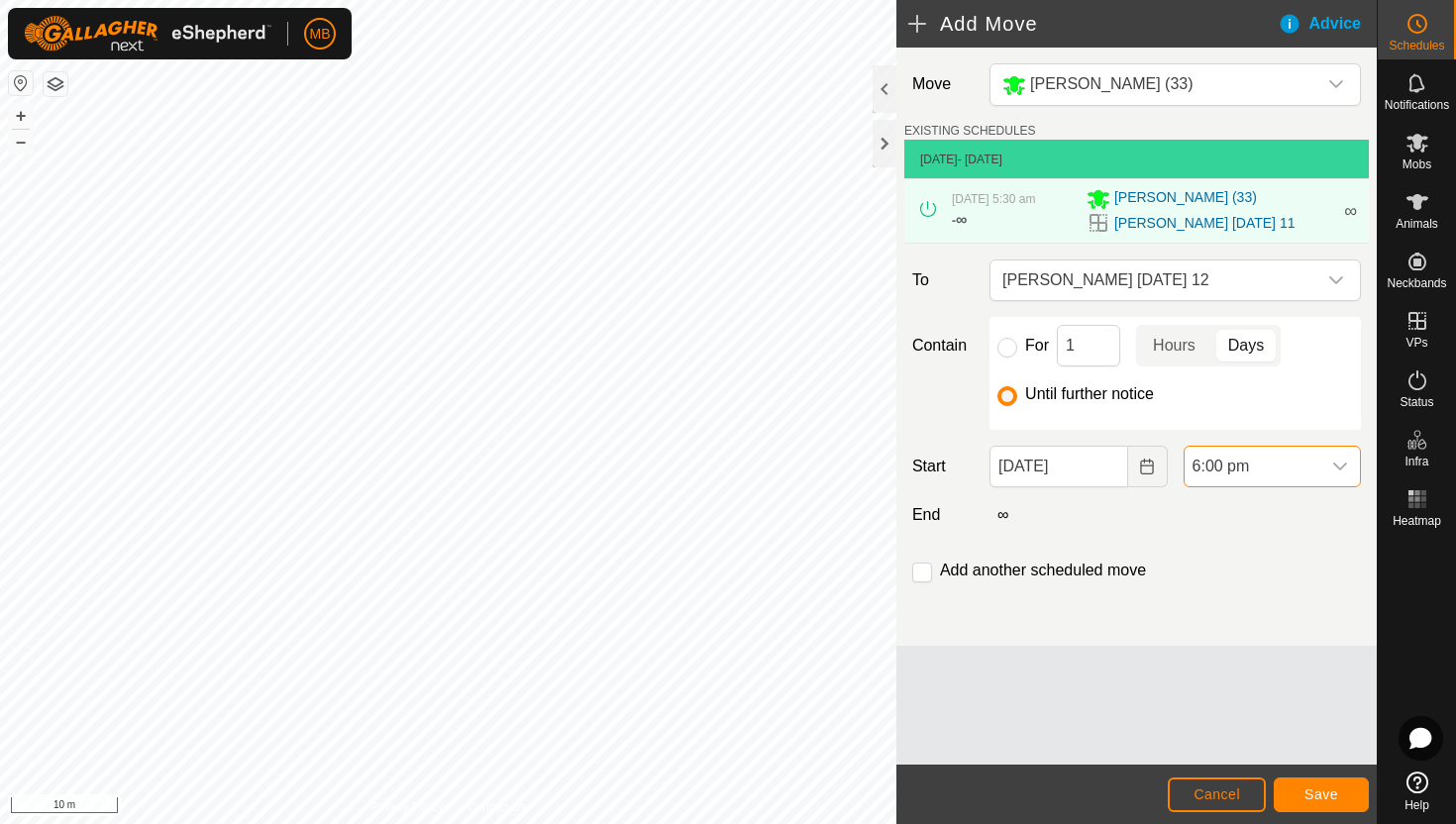 click on "6:00 pm" at bounding box center [1252, 466] 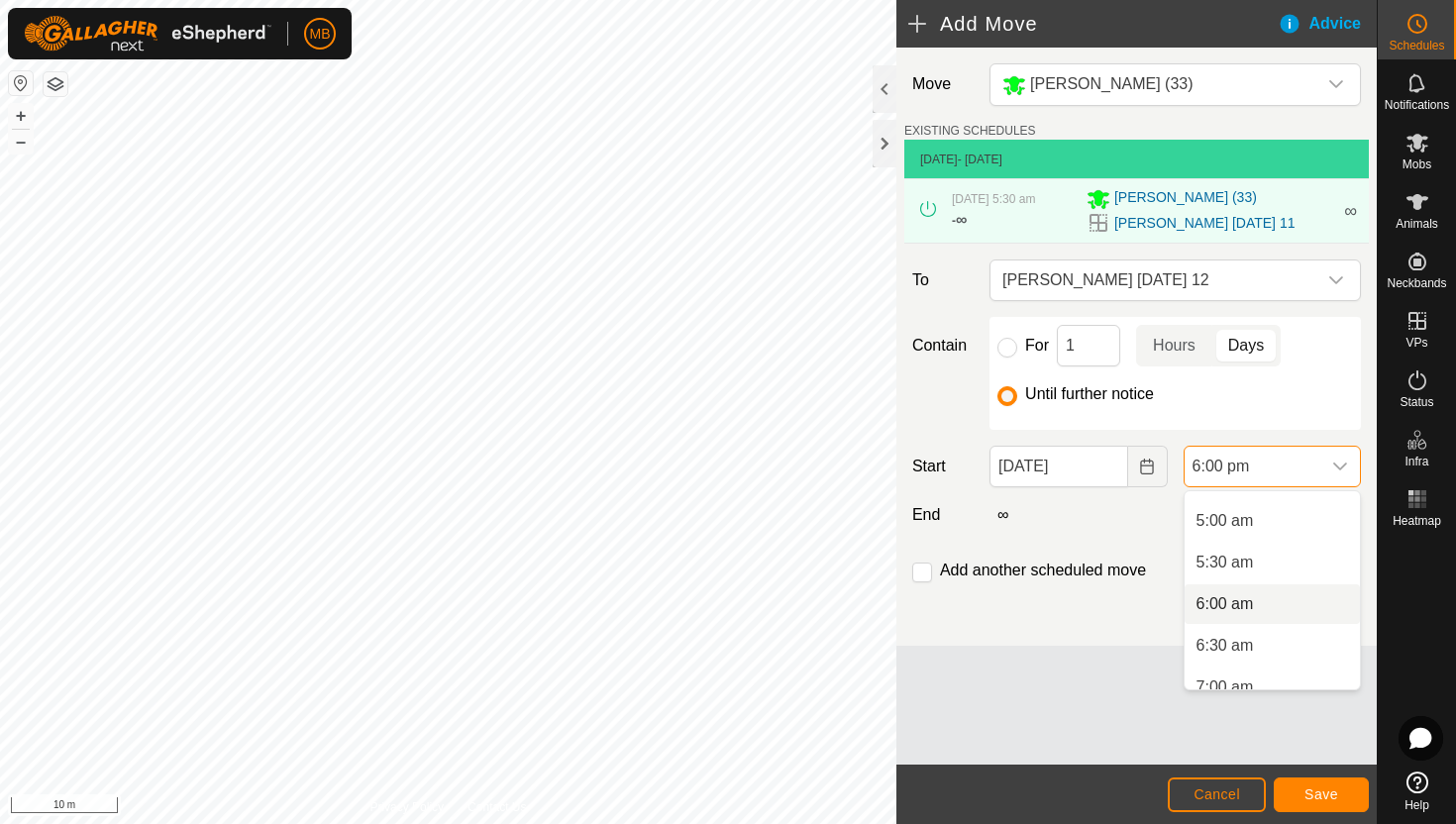 scroll, scrollTop: 405, scrollLeft: 0, axis: vertical 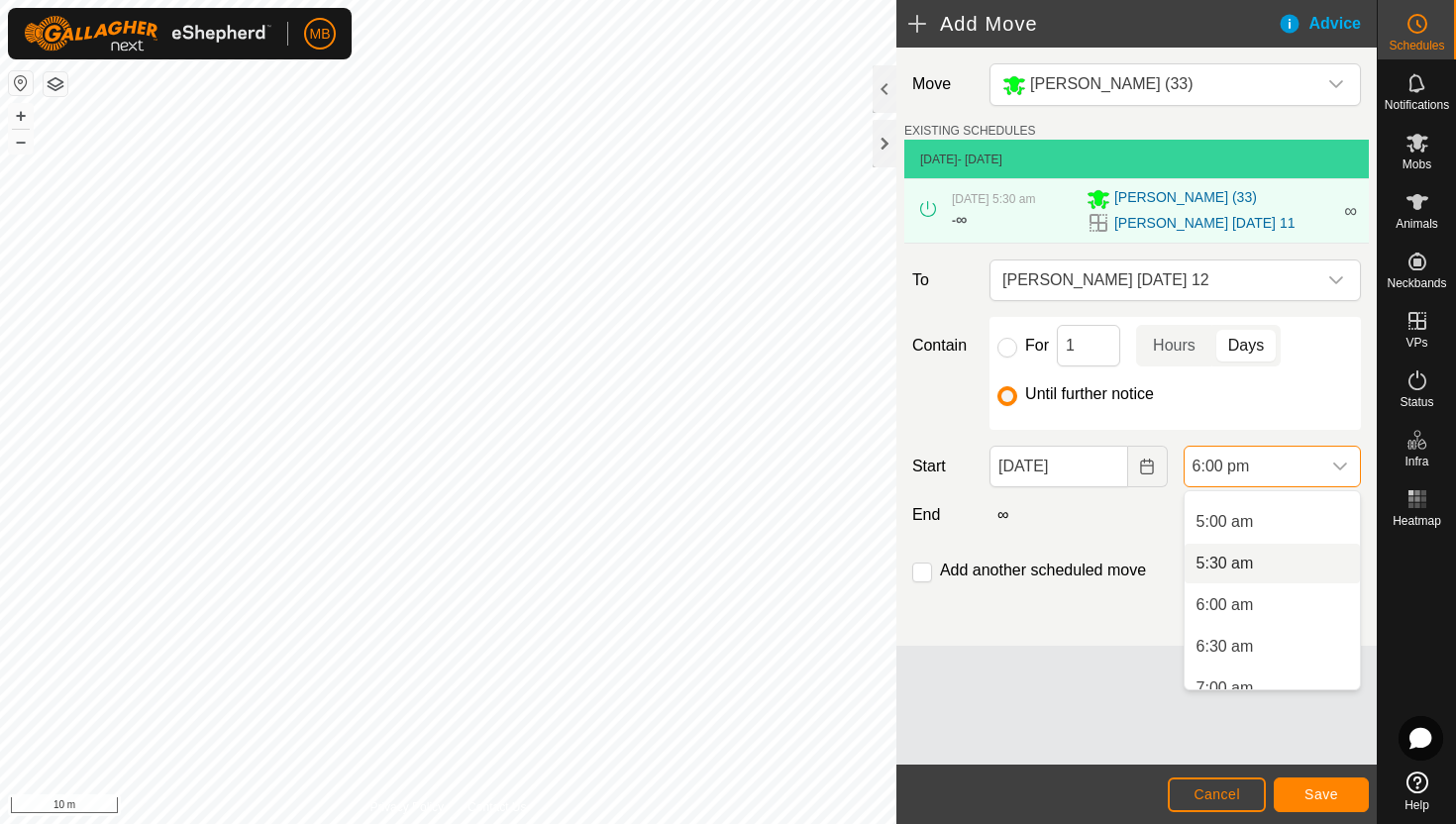 click on "5:30 am" at bounding box center (1272, 564) 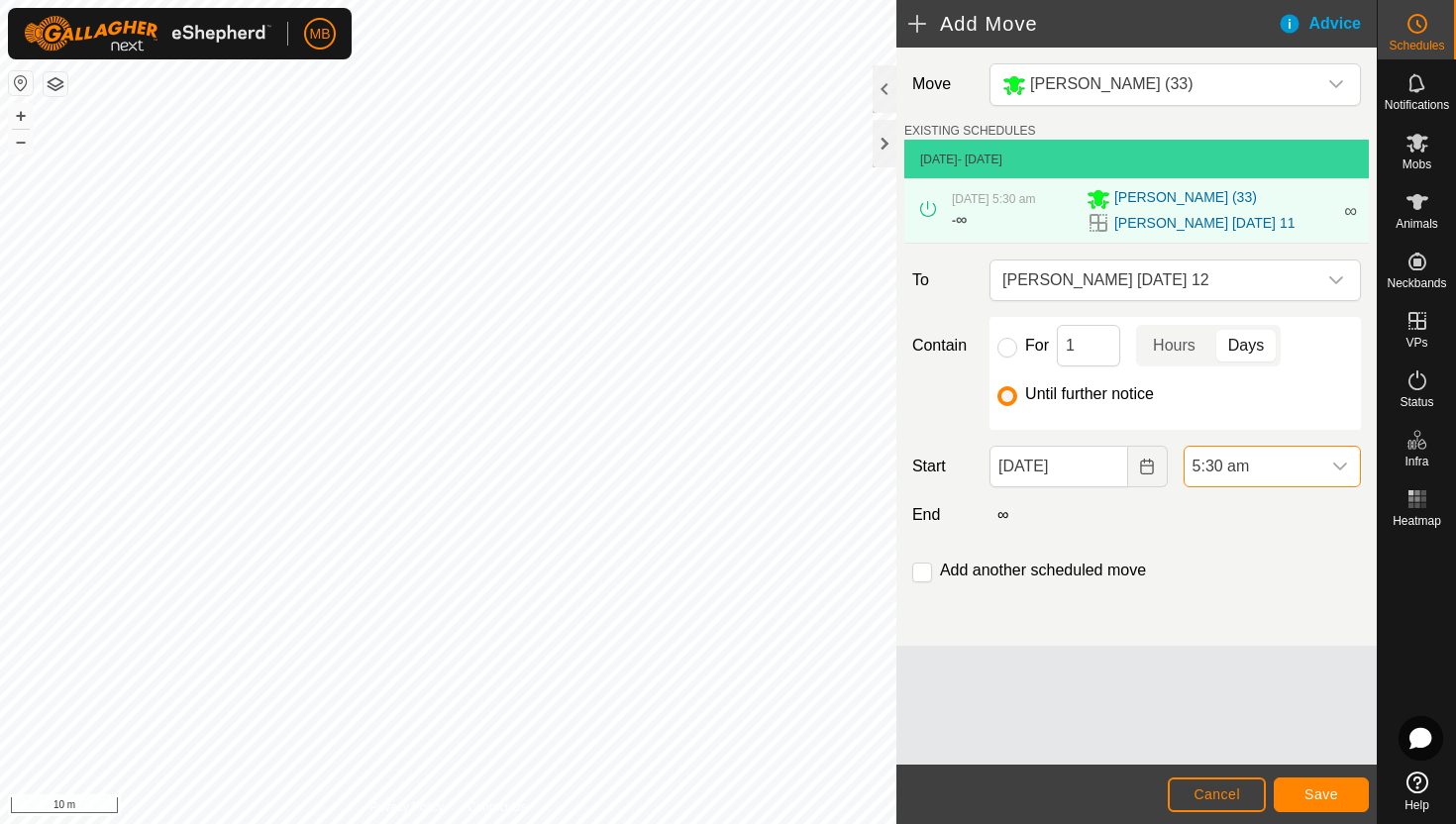 scroll, scrollTop: 1339, scrollLeft: 0, axis: vertical 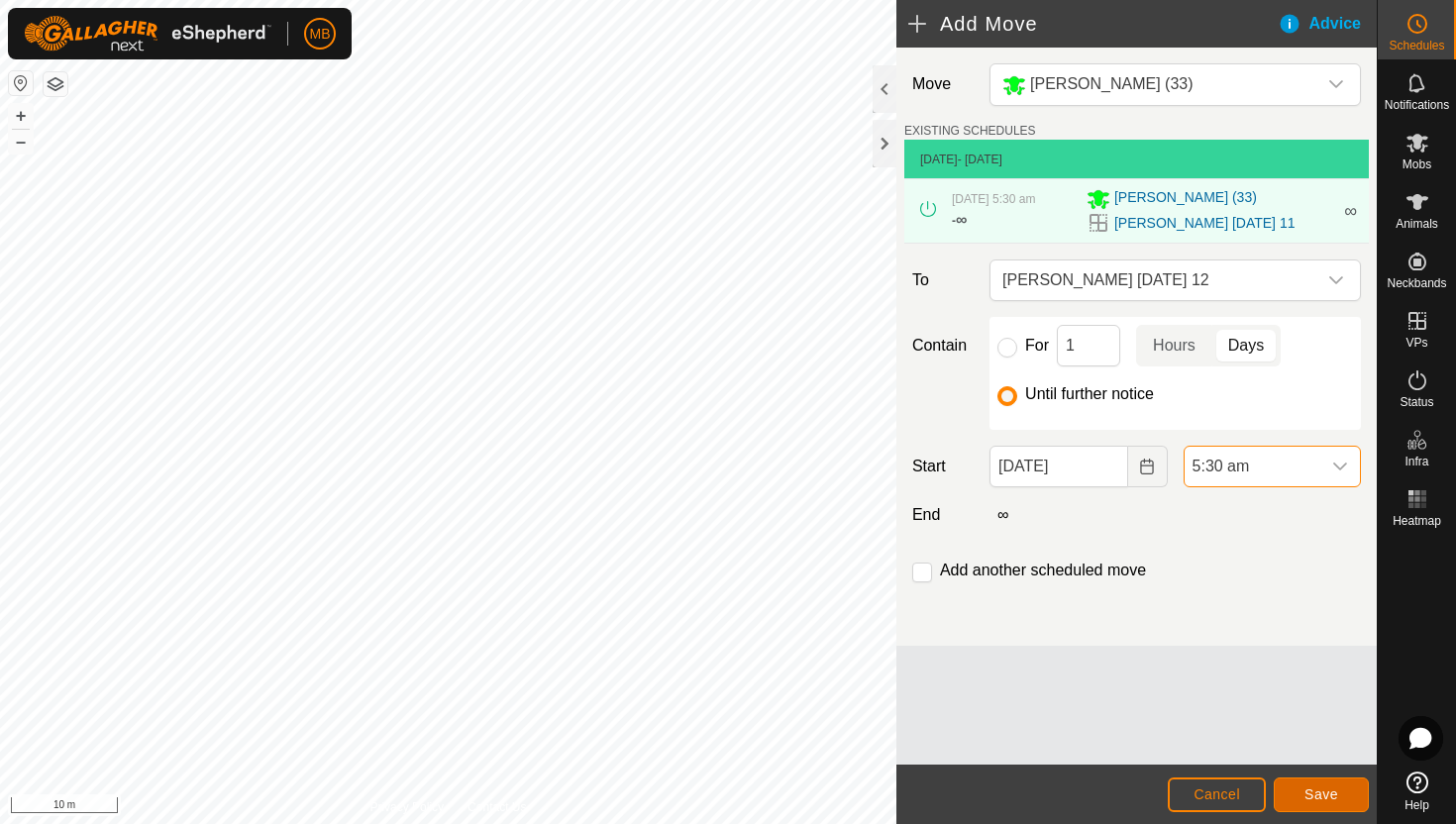 click on "Save" 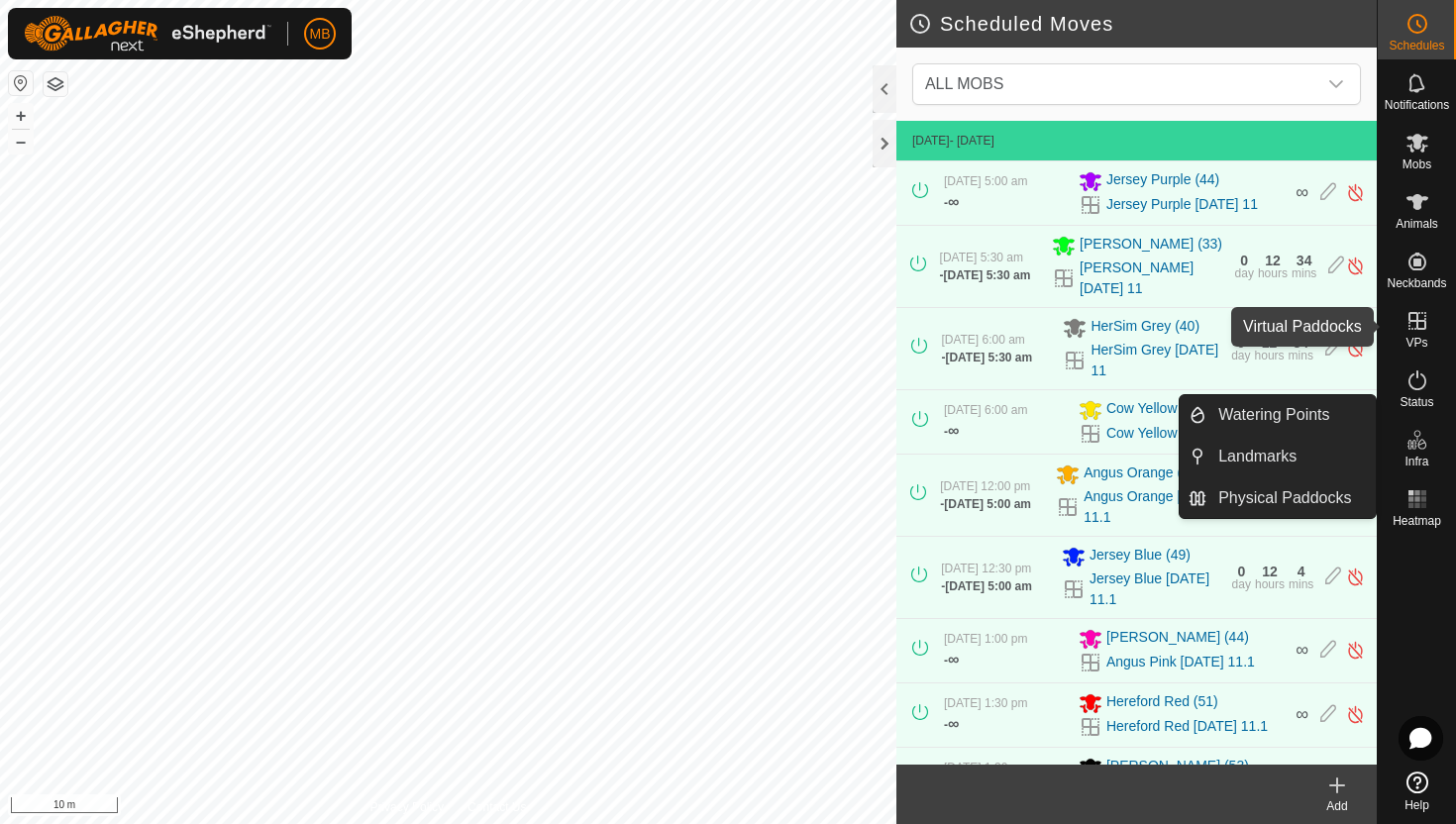click 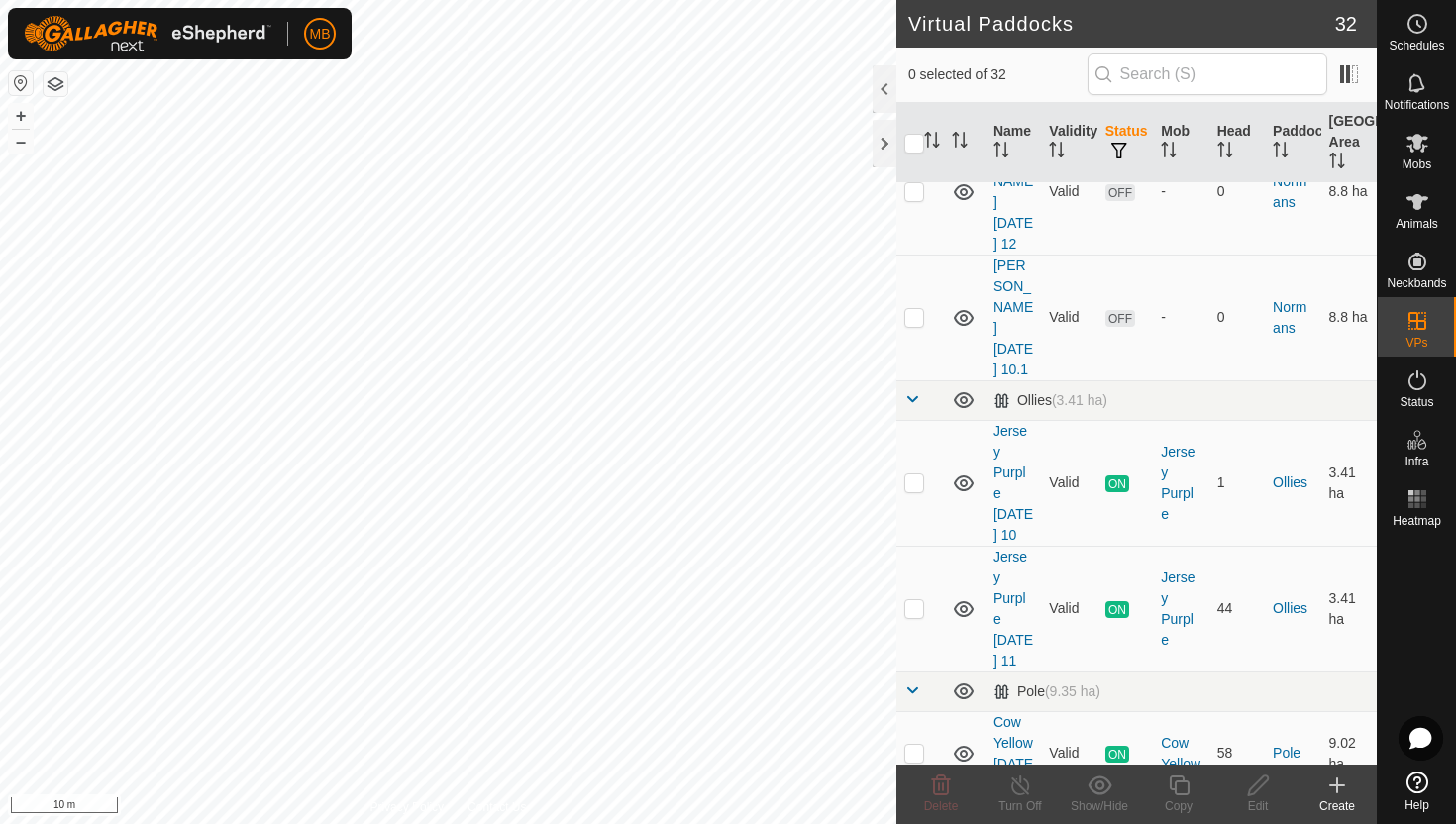 scroll, scrollTop: 1742, scrollLeft: 0, axis: vertical 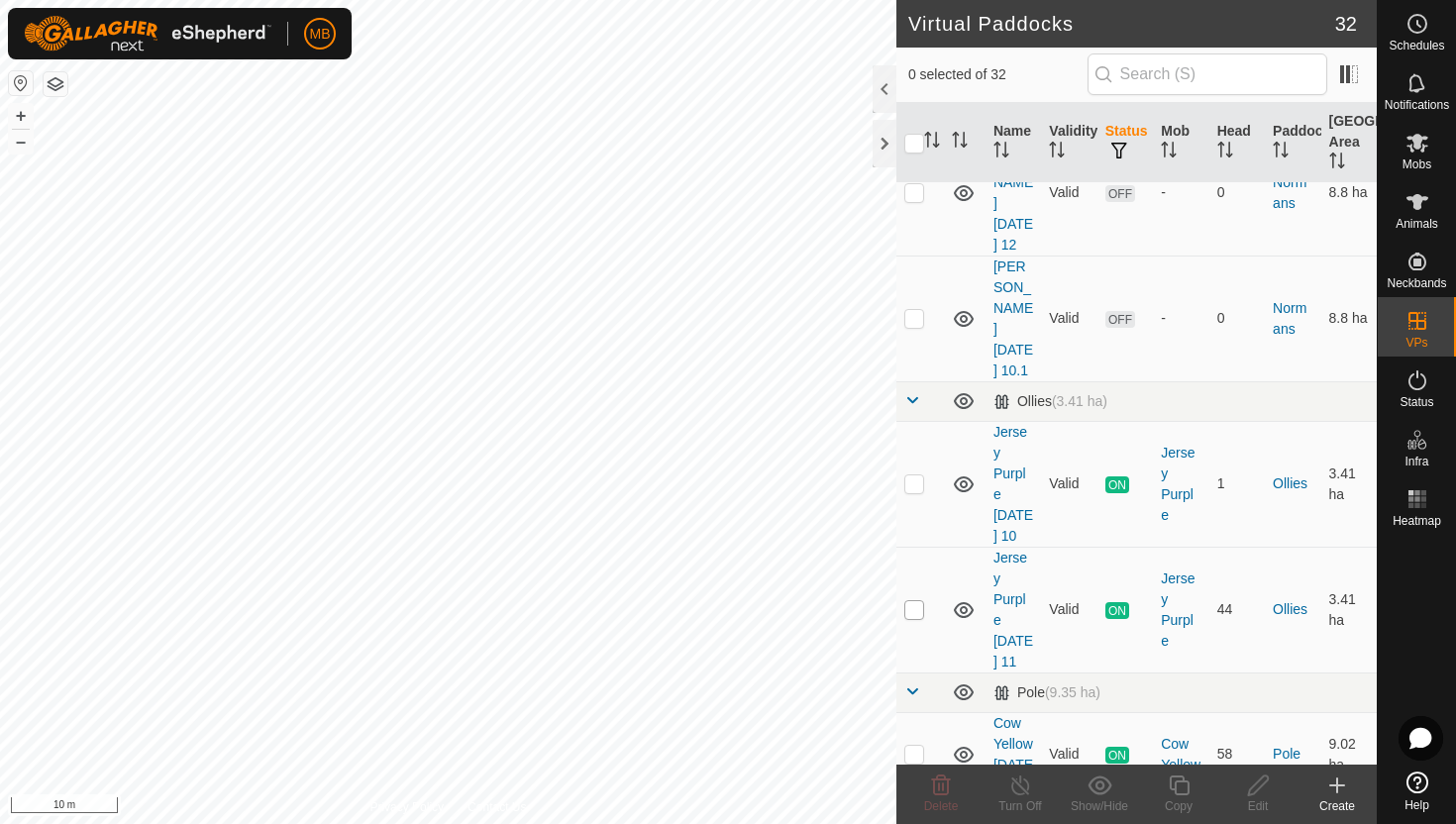 click at bounding box center [914, 610] 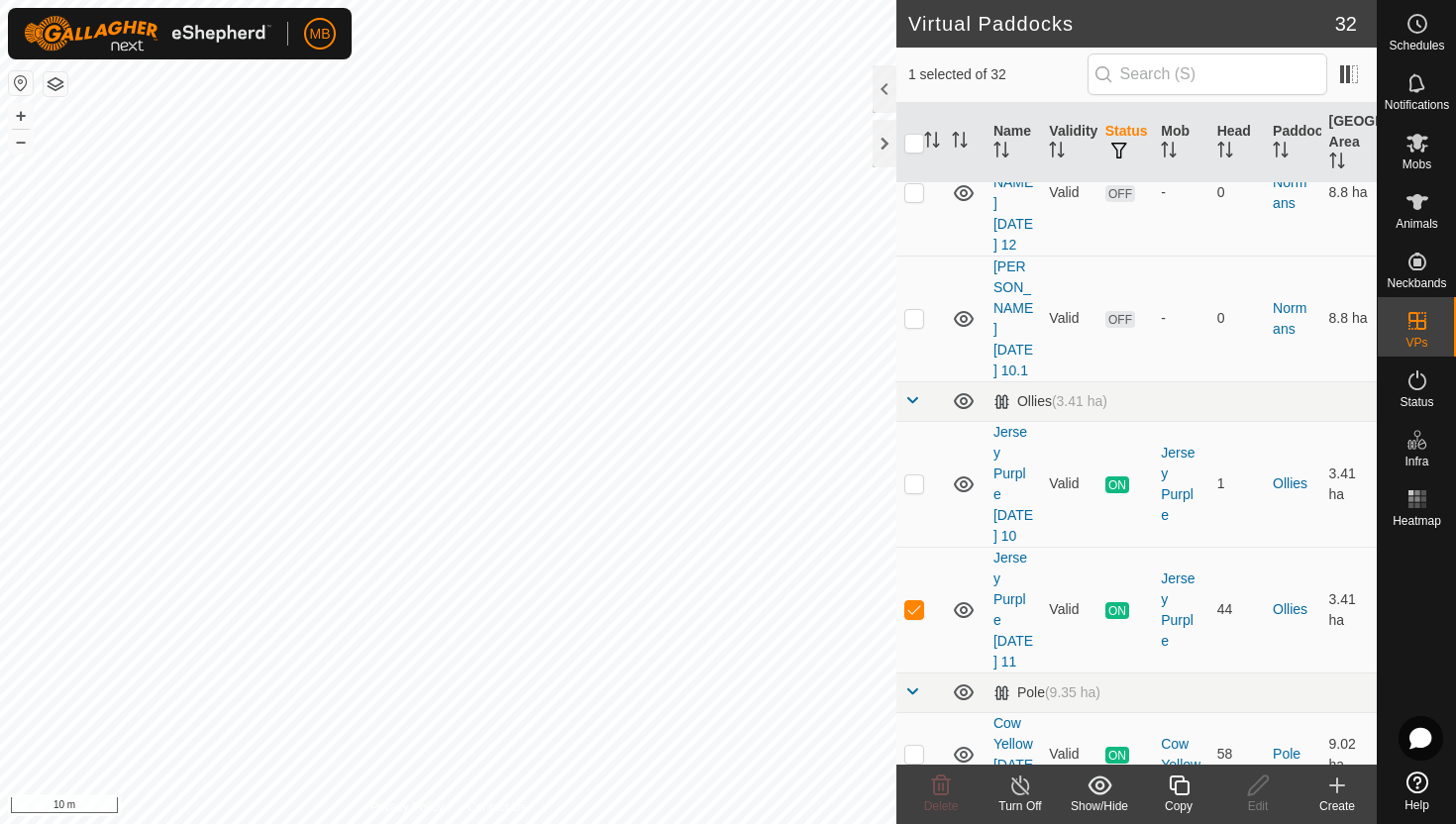 click 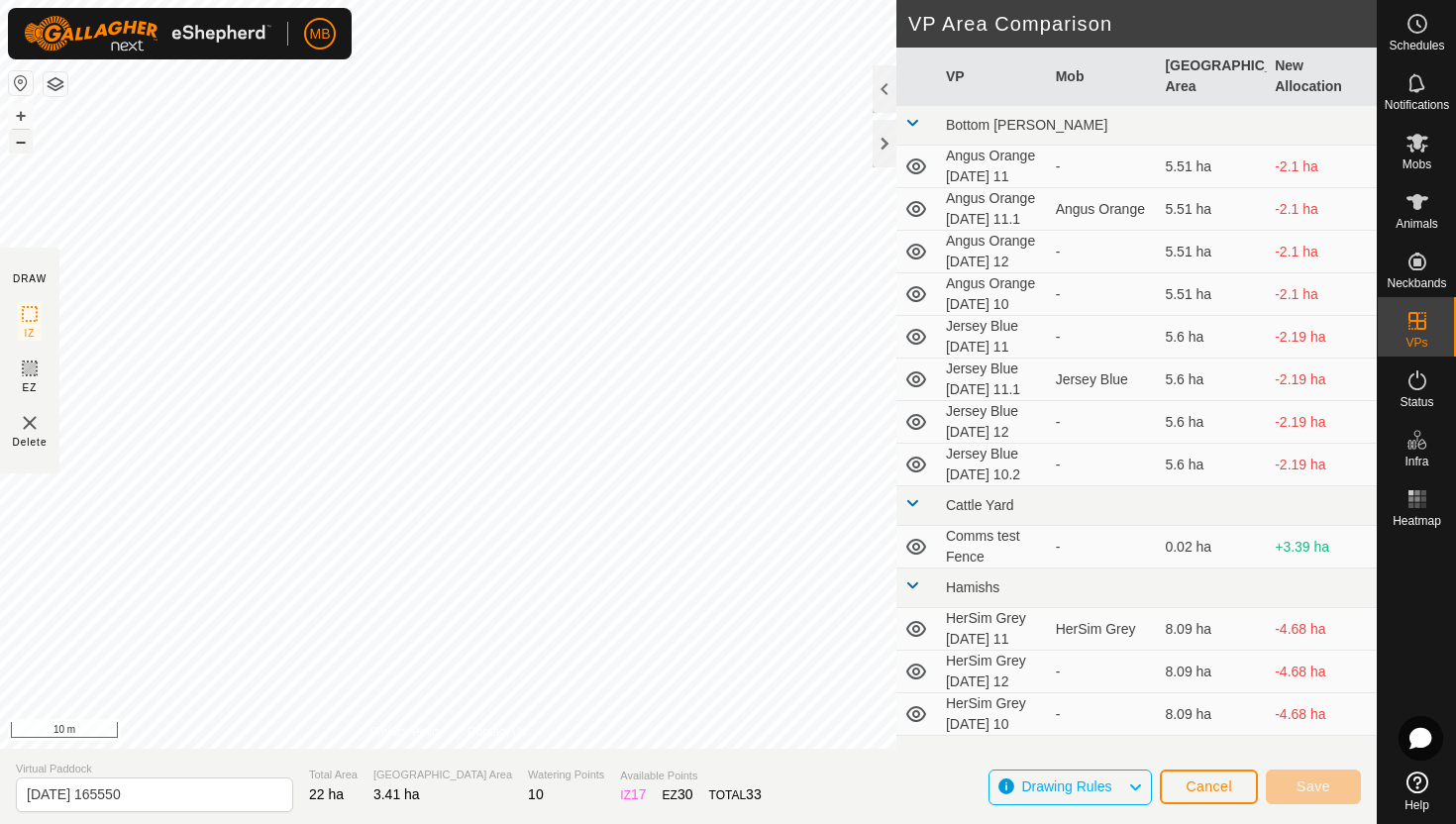 click on "–" at bounding box center (21, 142) 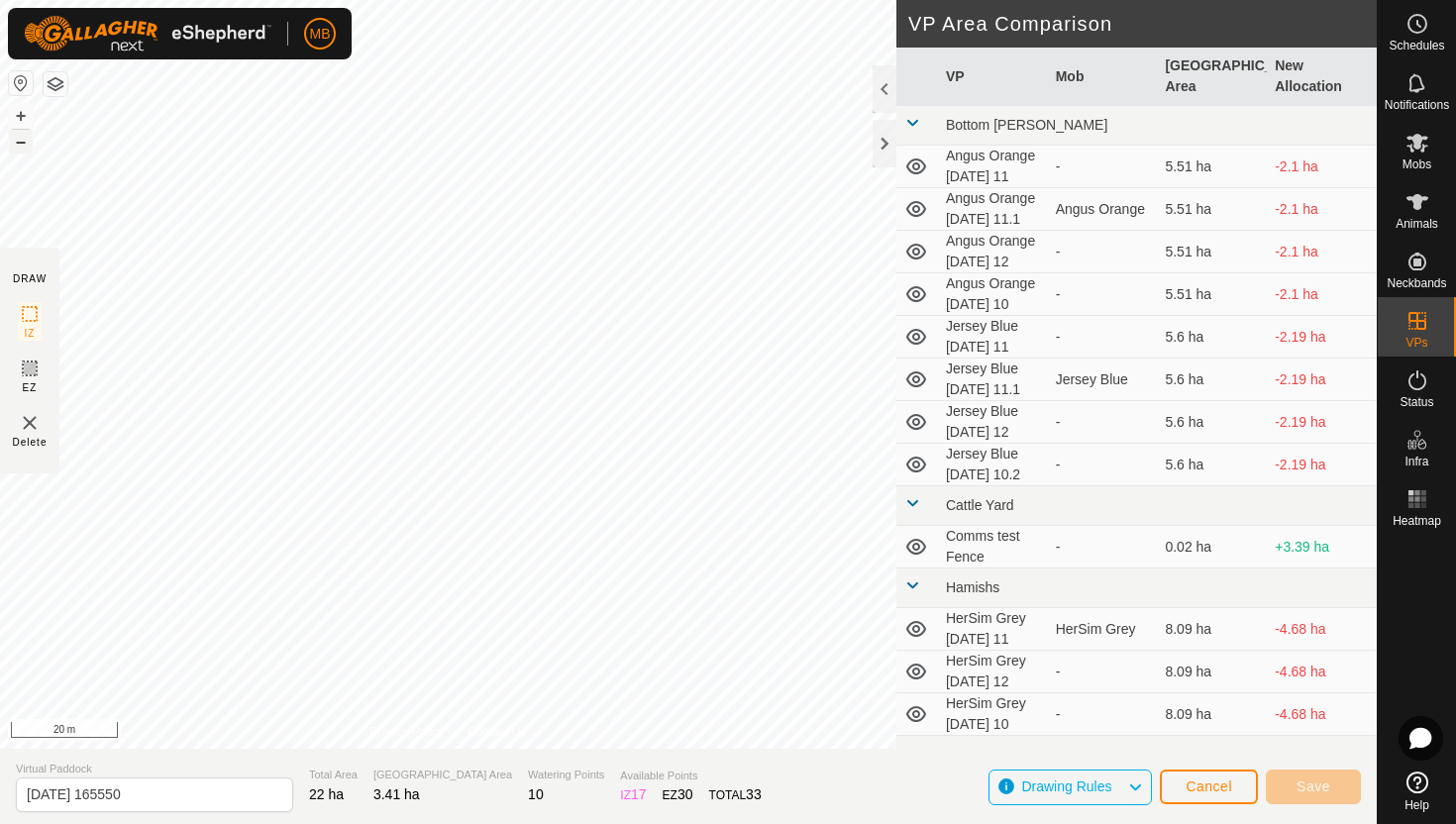 click on "–" at bounding box center (21, 142) 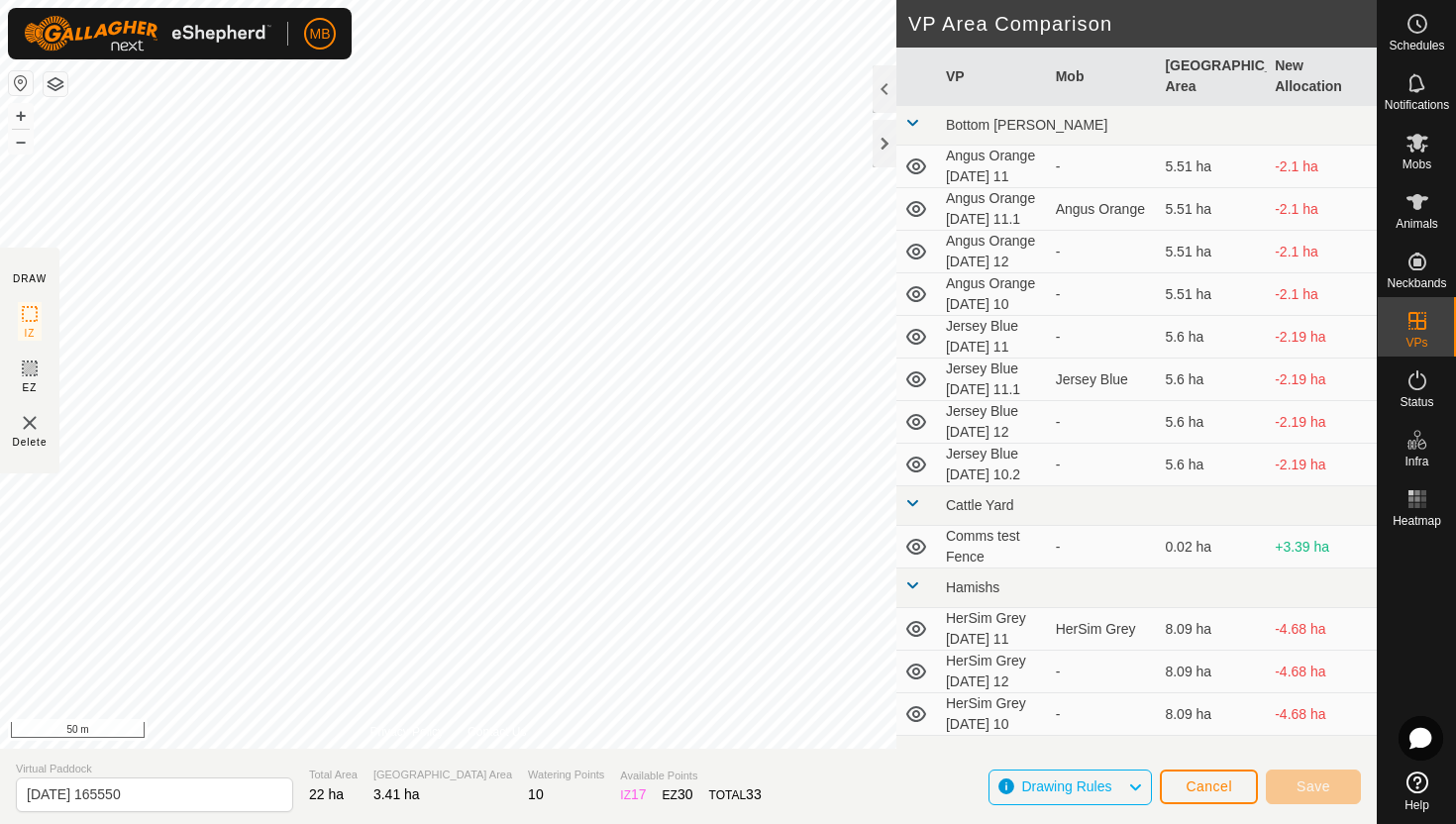 click on "DRAW IZ EZ Delete Privacy Policy Contact Us + – ⇧ i 50 m VP Area Comparison     VP   Mob   Grazing Area   New Allocation  Bottom Davey  Angus Orange Friday 11  -  5.51 ha  -2.1 ha  Angus Orange Friday 11.1   Angus Orange   5.51 ha  -2.1 ha  Angus Orange Saturday 12  -  5.51 ha  -2.1 ha  Angus Orange Thursday 10  -  5.51 ha  -2.1 ha  Jersey Blue Friday 11  -  5.6 ha  -2.19 ha  Jersey Blue Friday 11.1   Jersey Blue   5.6 ha  -2.19 ha  Jersey Blue Saturday 12  -  5.6 ha  -2.19 ha  Jersey Blue Thursday 10.2  -  5.6 ha  -2.19 ha Cattle Yard  Comms test Fence  -  0.02 ha  +3.39 ha Hamishs  HerSim Grey Friday 11   HerSim Grey   8.09 ha  -4.68 ha  HerSim Grey Saturday 12  -  8.09 ha  -4.68 ha  HerSim Grey Thursday 10  -  8.09 ha  -4.68 ha Normans  Angus Green Friday 11   Angus Green   8.8 ha  -5.39 ha  Angus Green Saturday 12  -  8.8 ha  -5.39 ha  Angus Green Thursday 10.1  -  8.8 ha  -5.39 ha Ollies  Jersey Purple Thursday 10   Jersey Purple   3.41 ha   -  Pole  Cow Yellow Friday 11   Cow Yellow   9.02 ha  - - -" 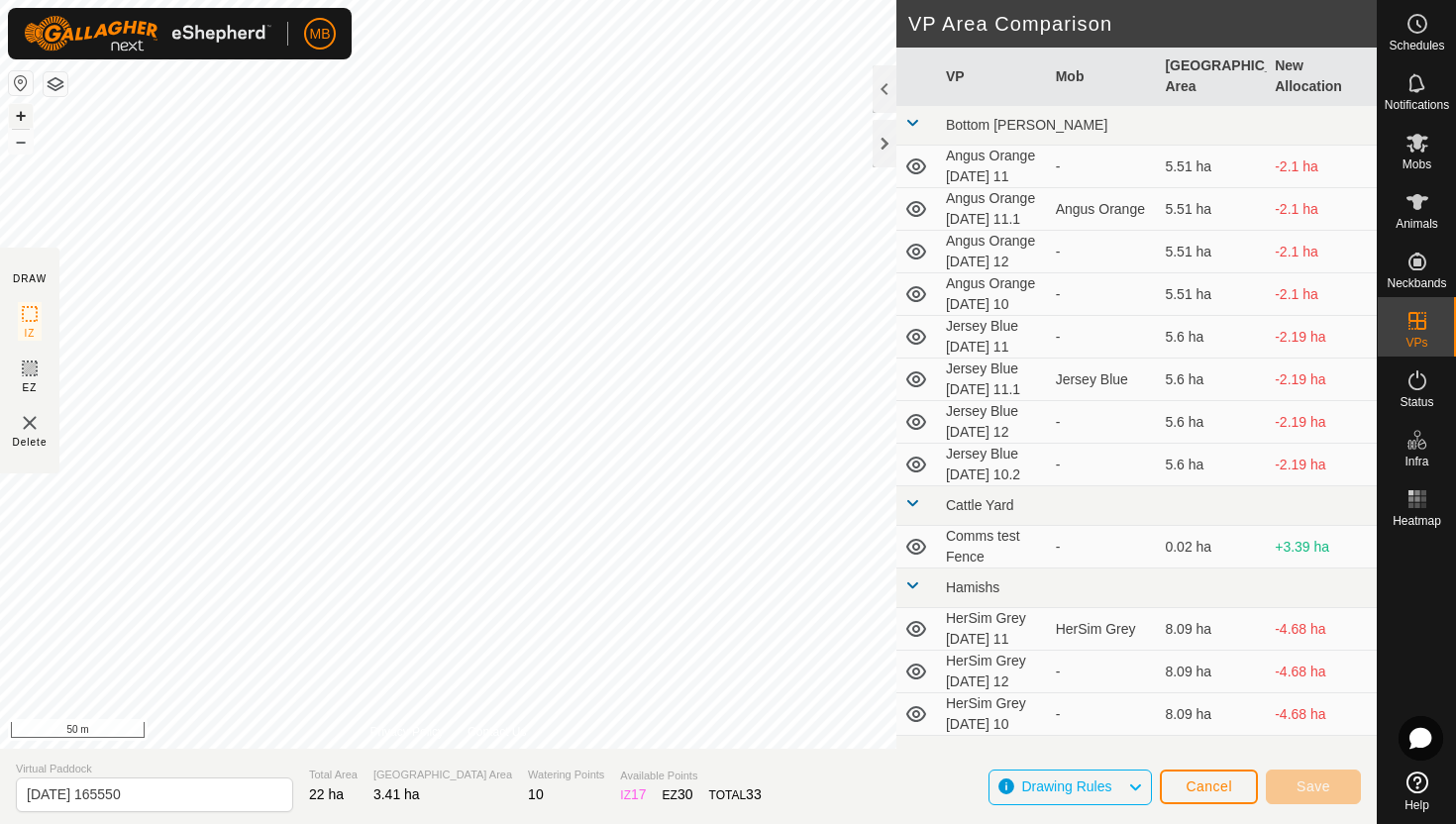 click on "+" at bounding box center [21, 116] 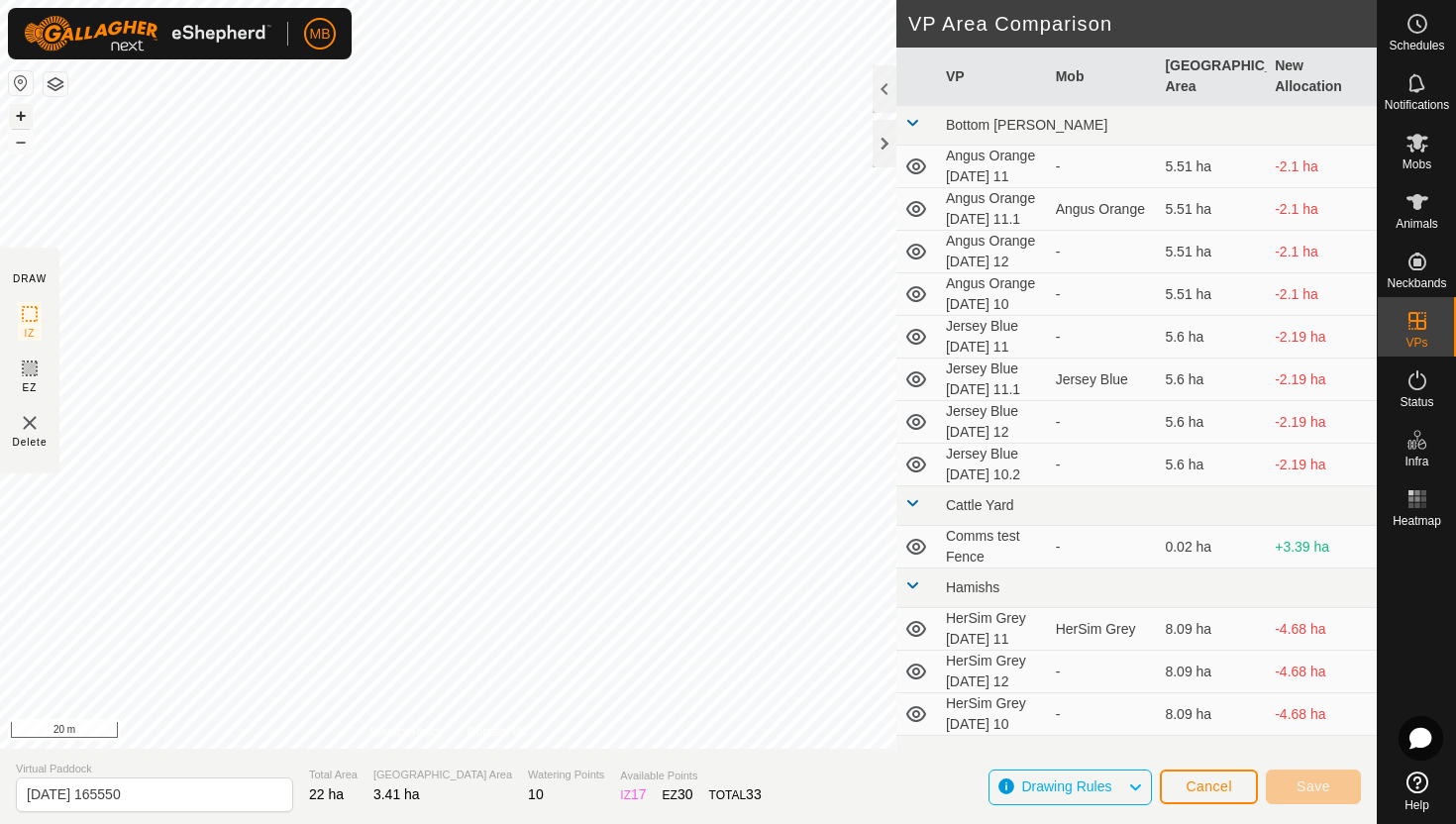 click on "+" at bounding box center (21, 116) 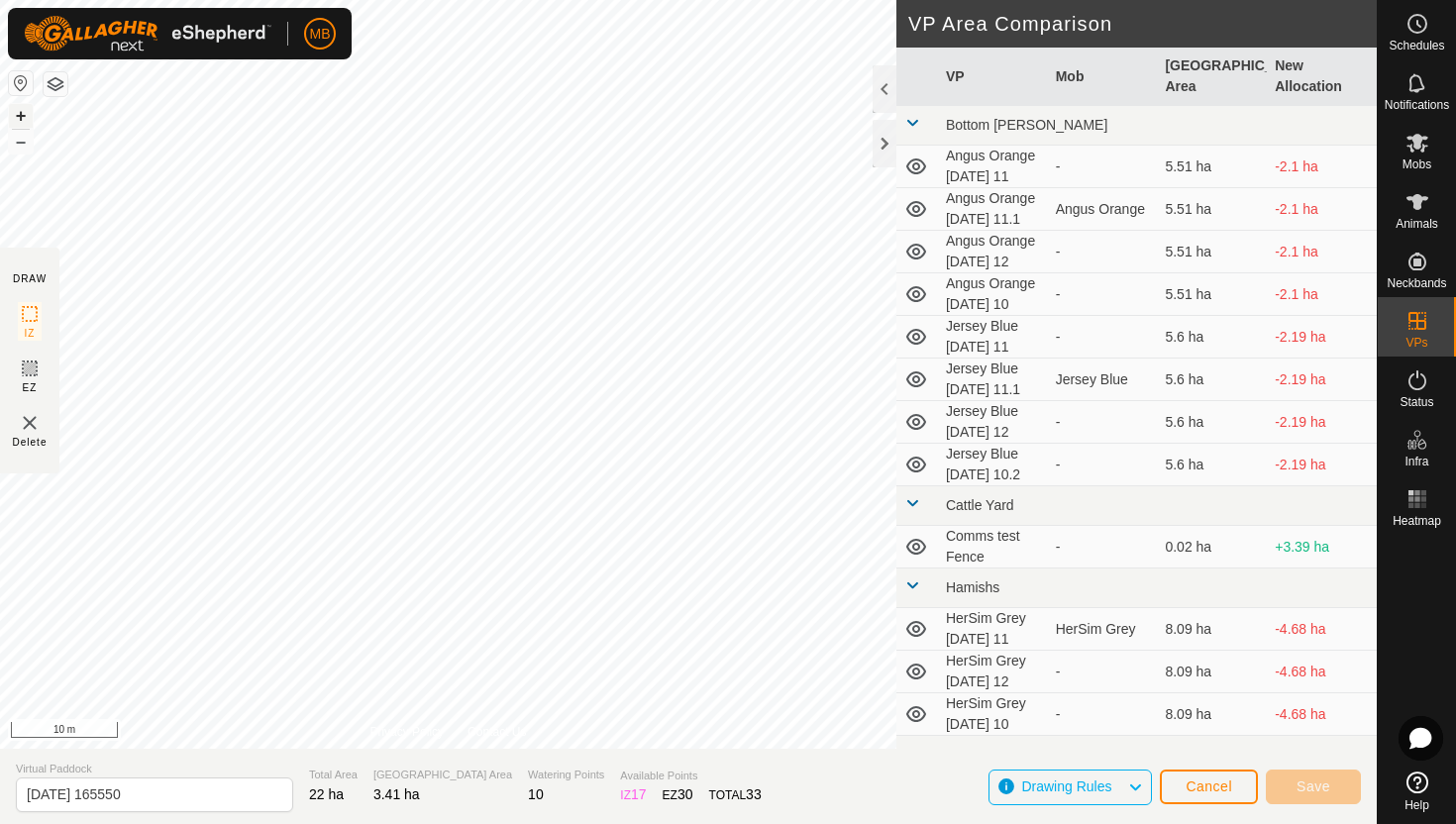 click on "+" at bounding box center (21, 116) 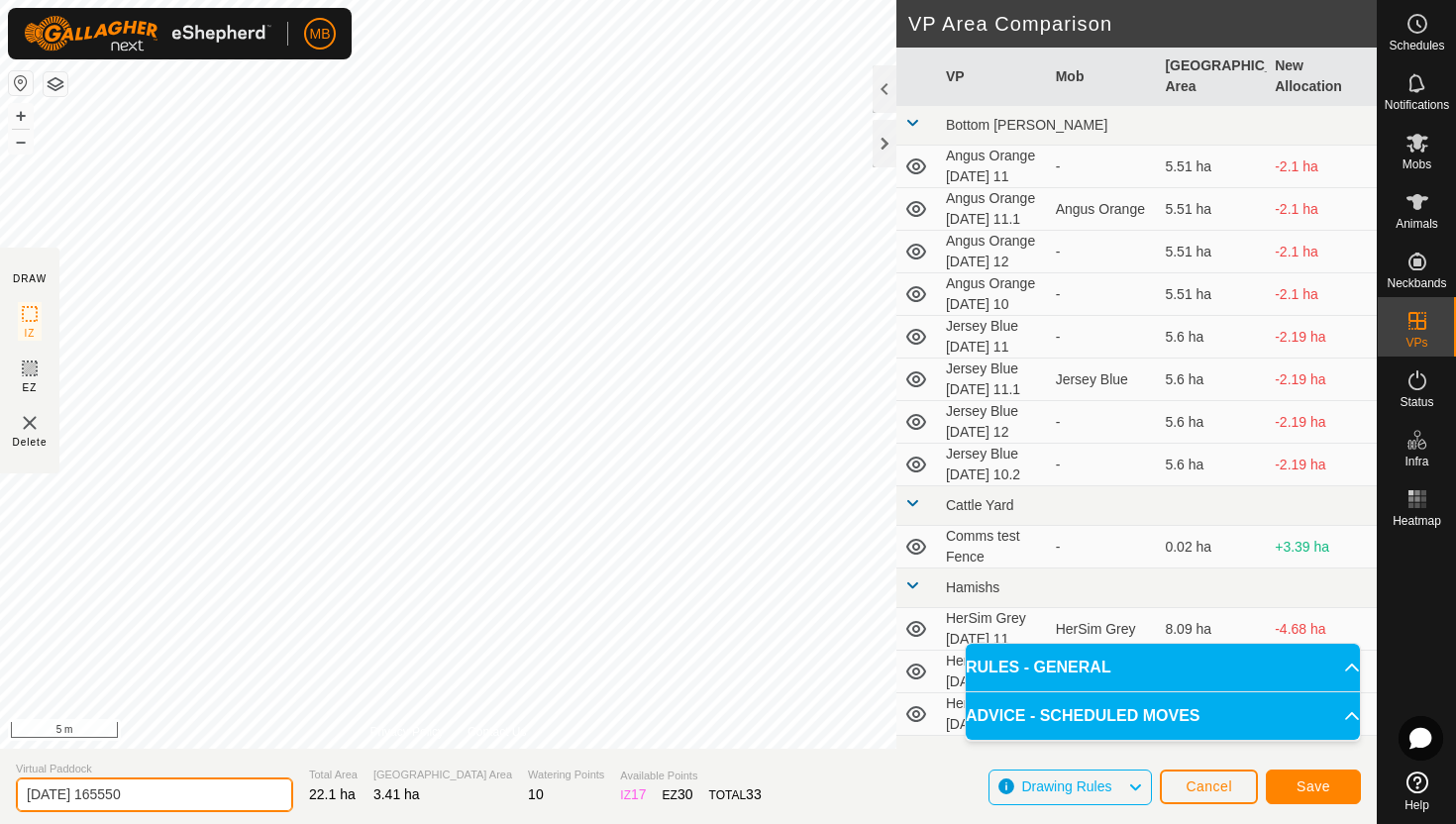 click on "2025-07-11 165550" 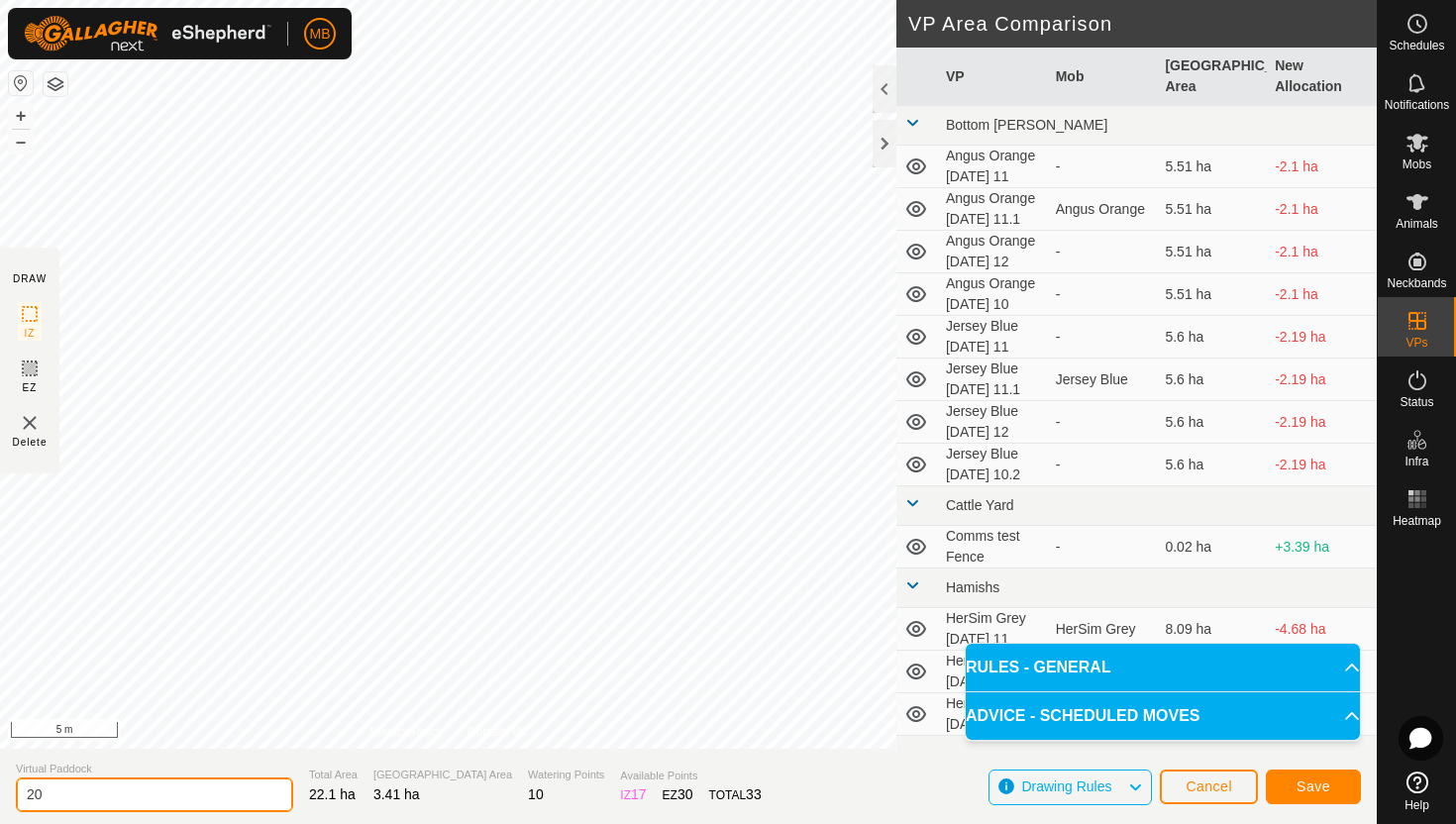 type on "2" 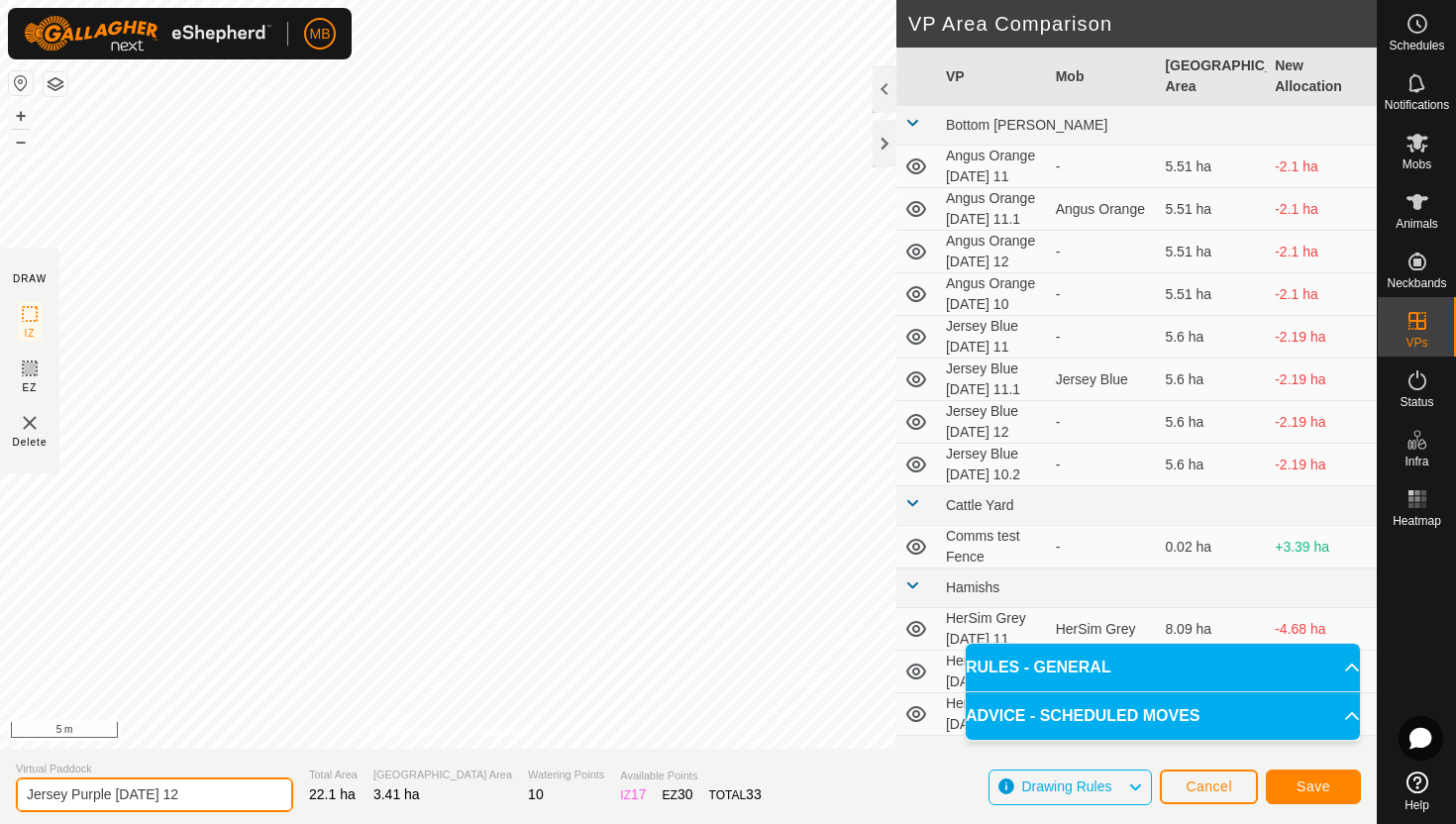 type on "Jersey Purple [DATE] 12" 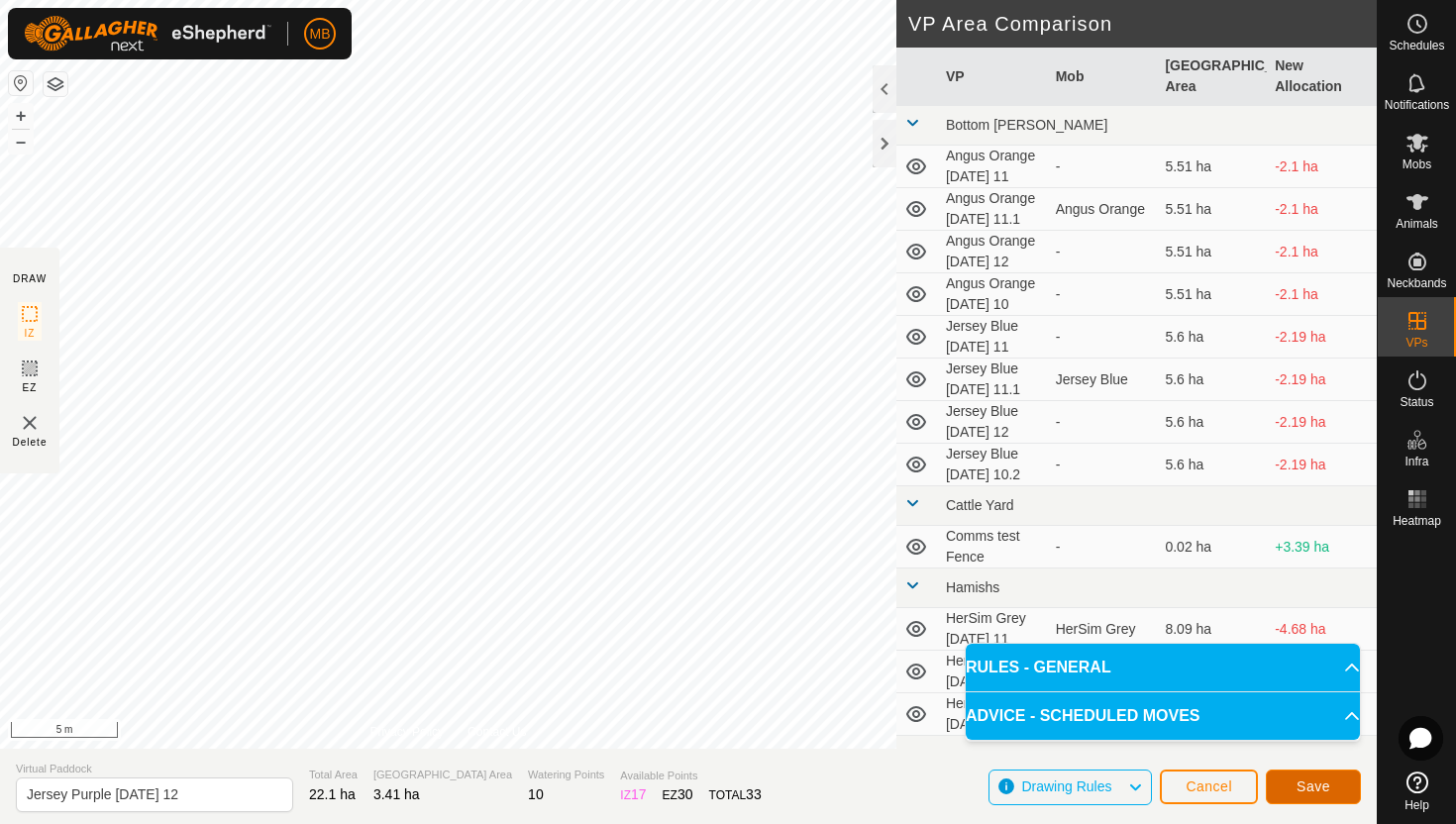 click on "Save" 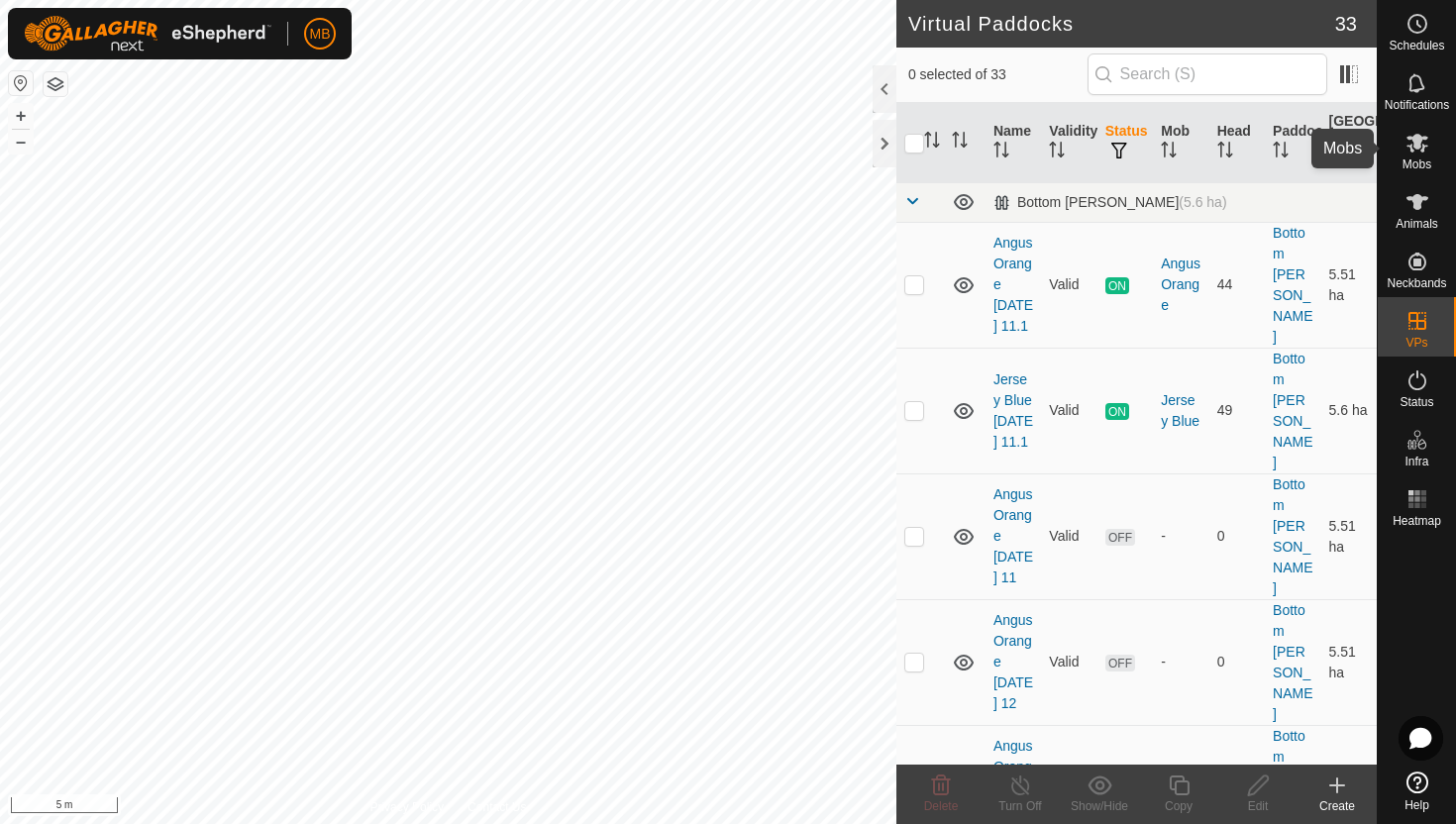 click 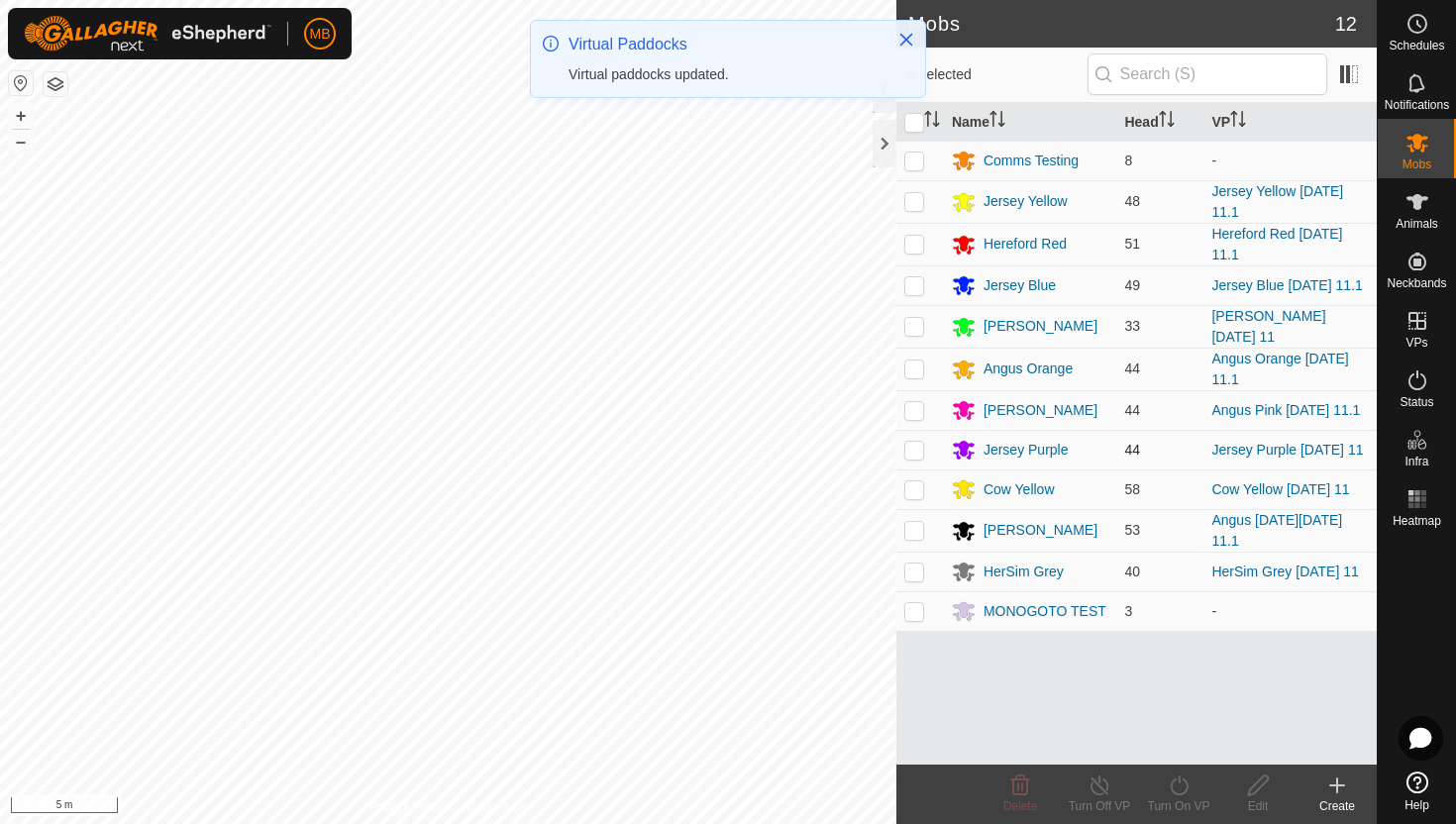 click at bounding box center [914, 450] 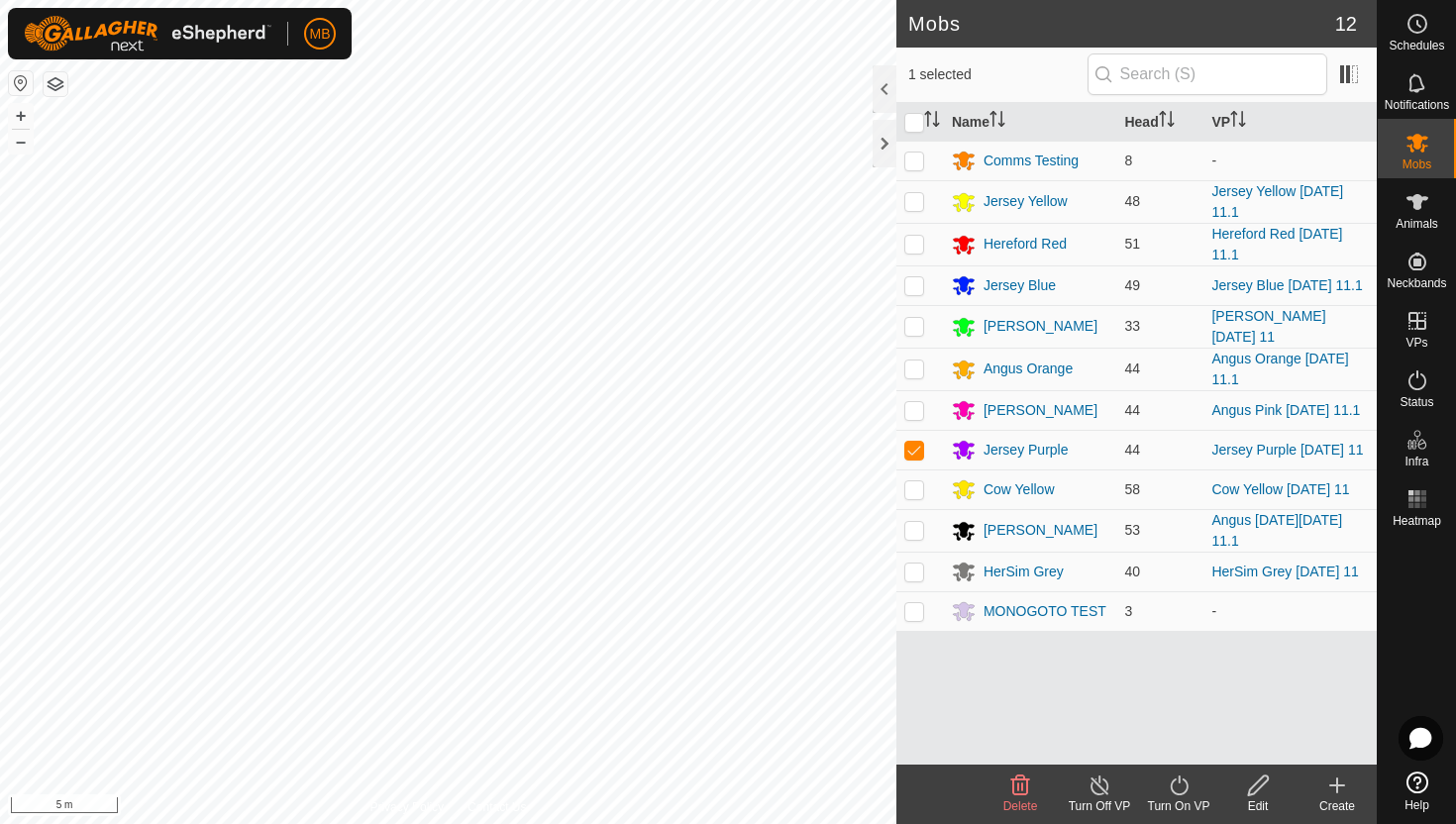 click 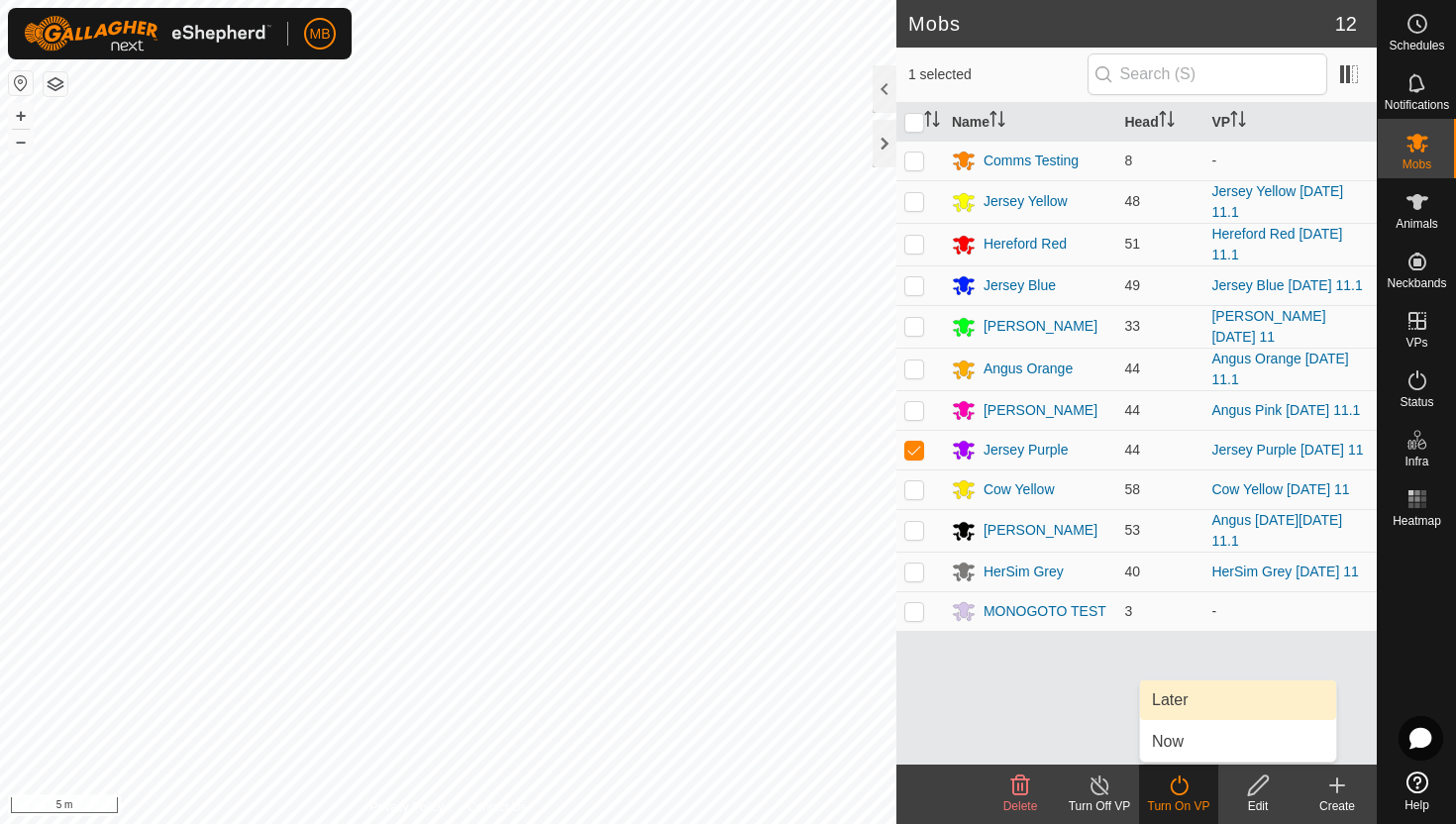 click on "Later" at bounding box center [1238, 700] 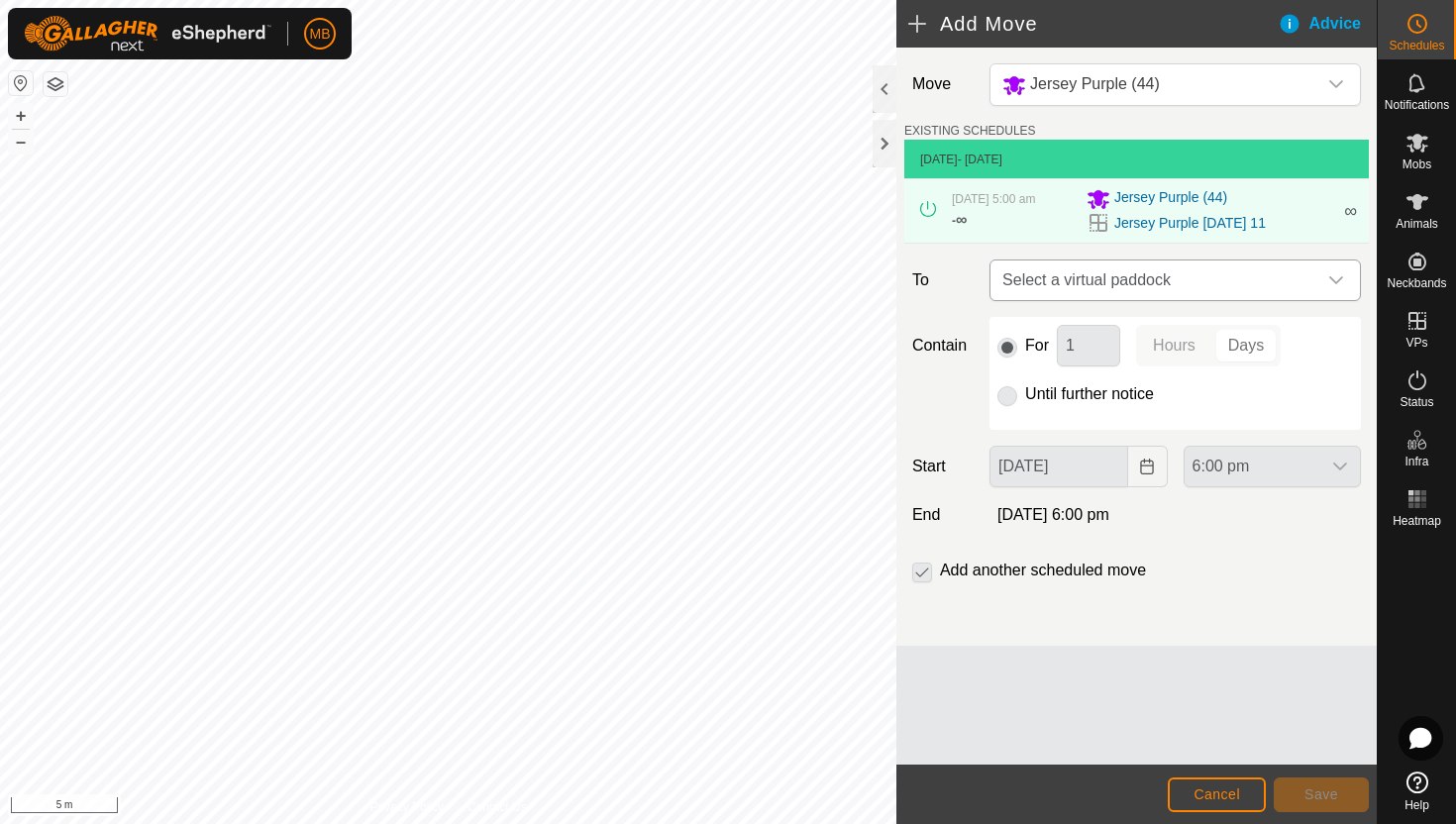 click at bounding box center [1336, 280] 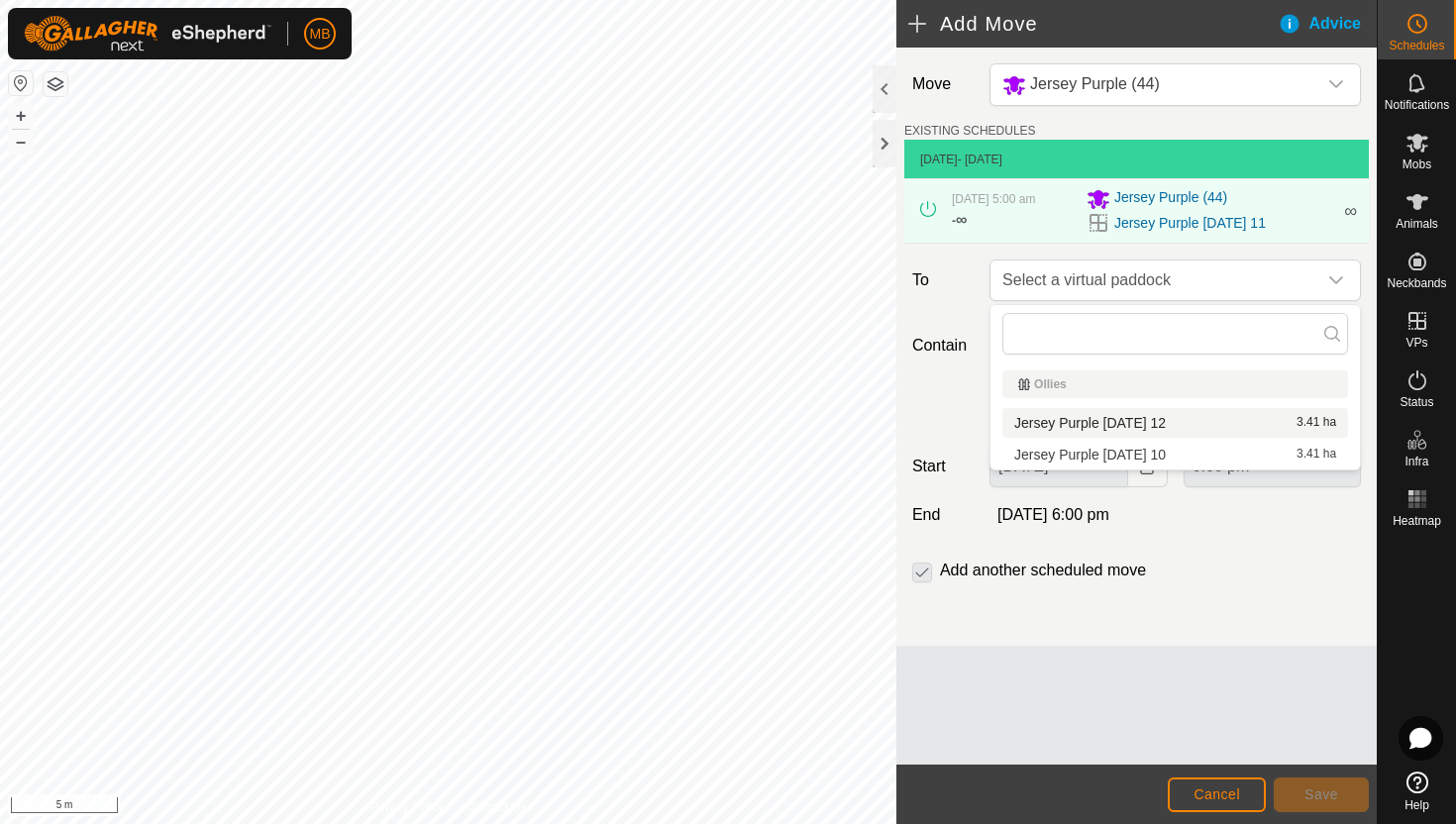 click on "Jersey Purple Saturday 12  3.41 ha" at bounding box center [1175, 423] 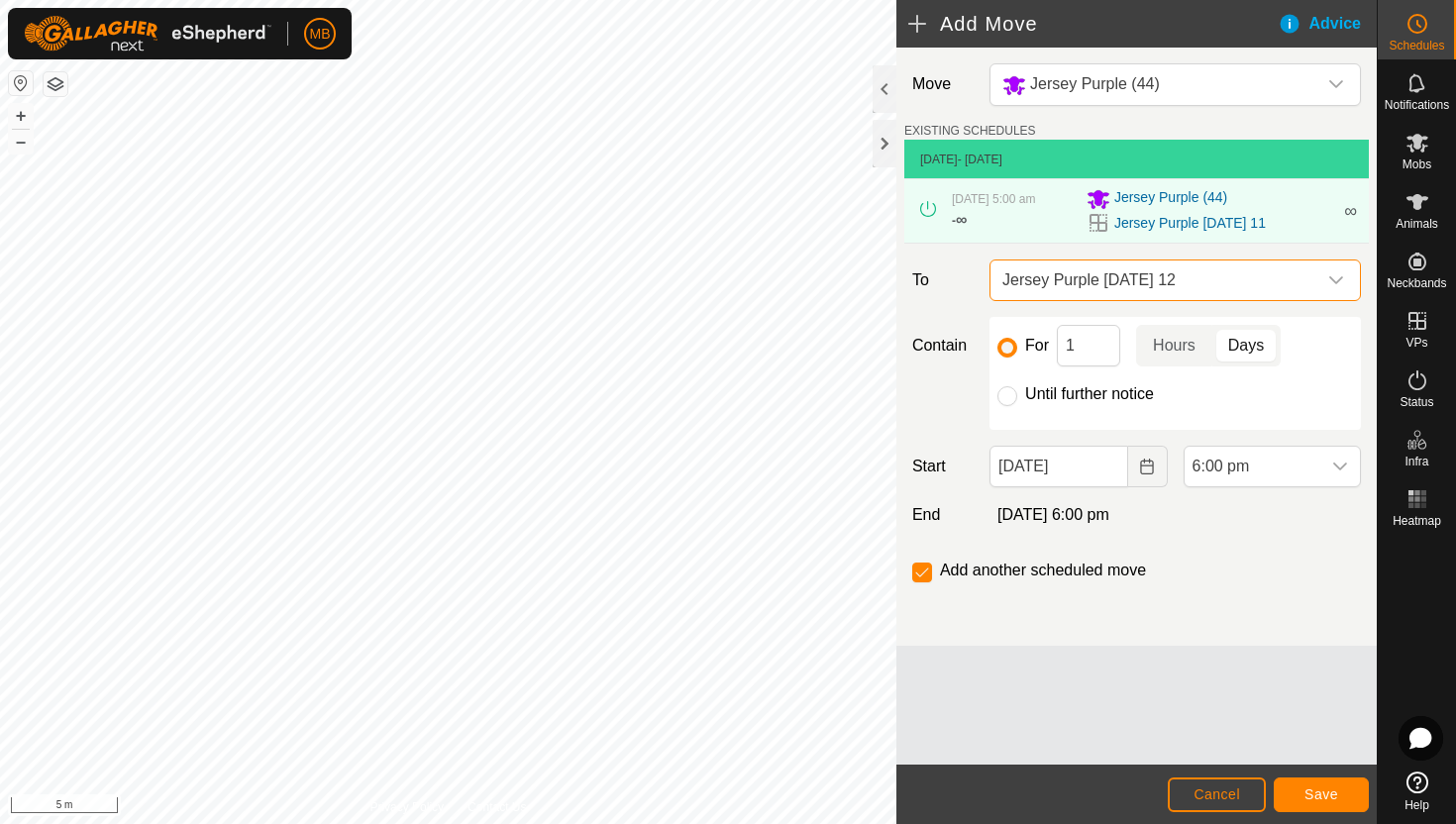 click on "Until further notice" 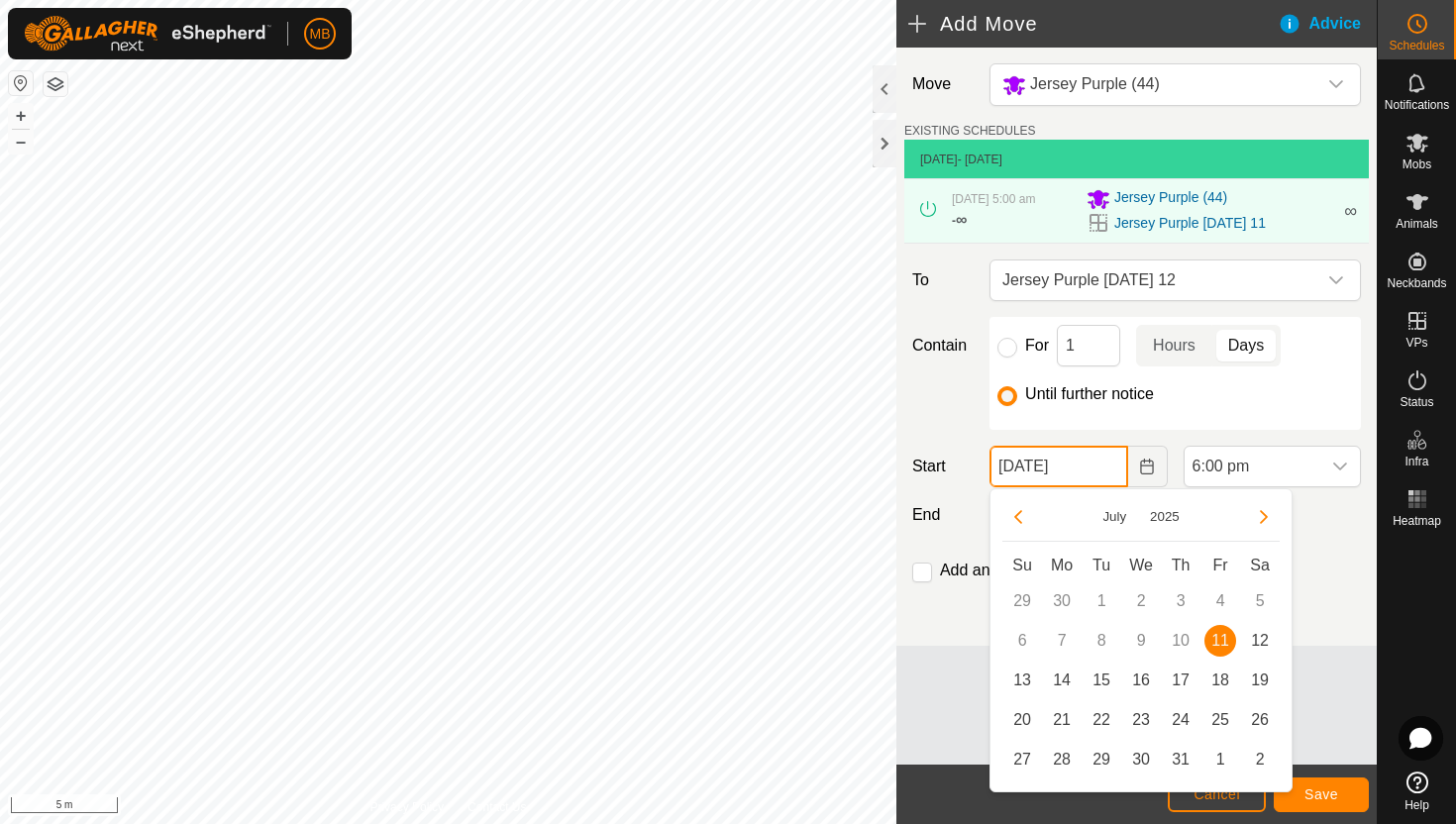 click on "[DATE]" 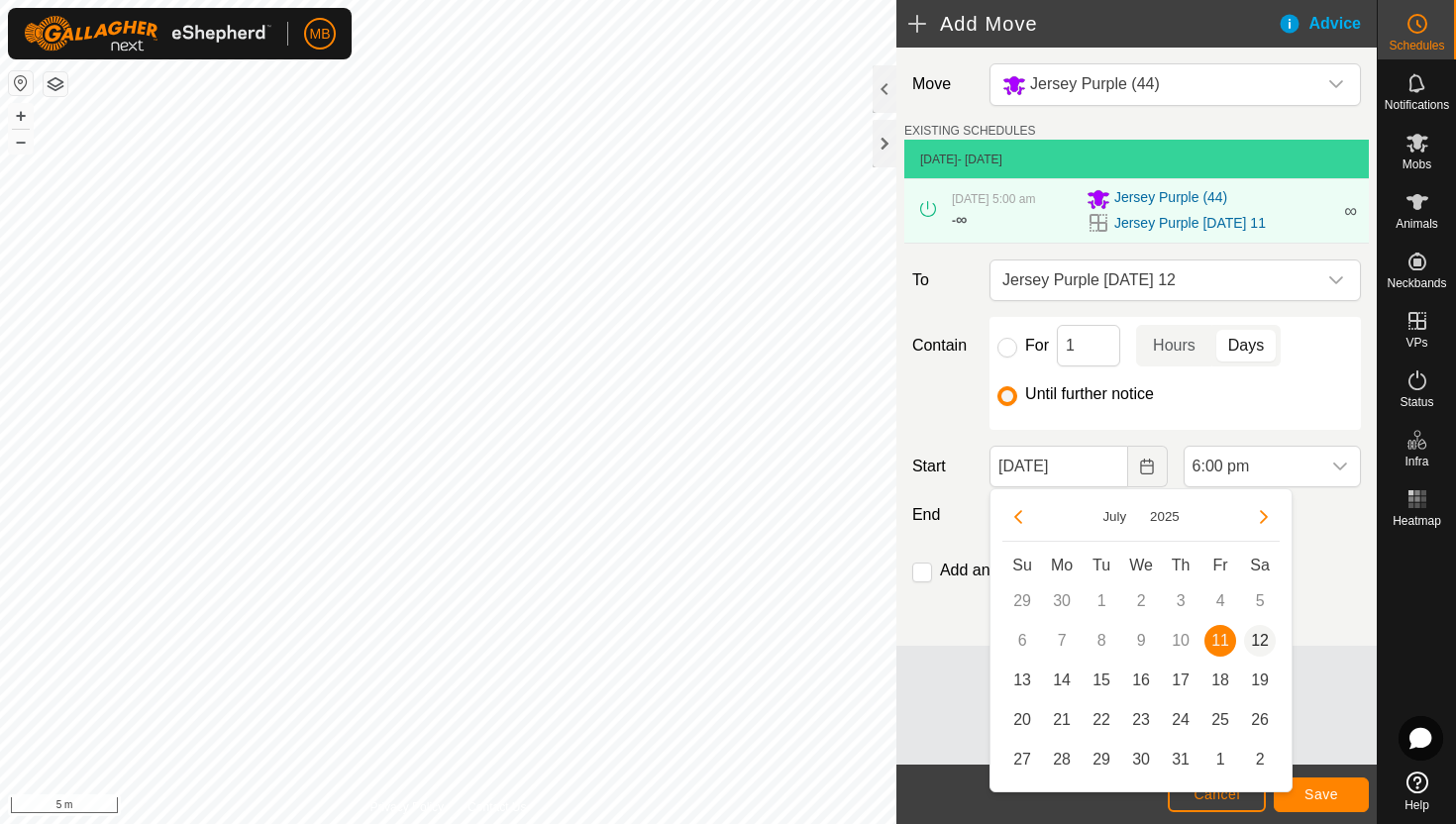 click on "12" at bounding box center [1260, 641] 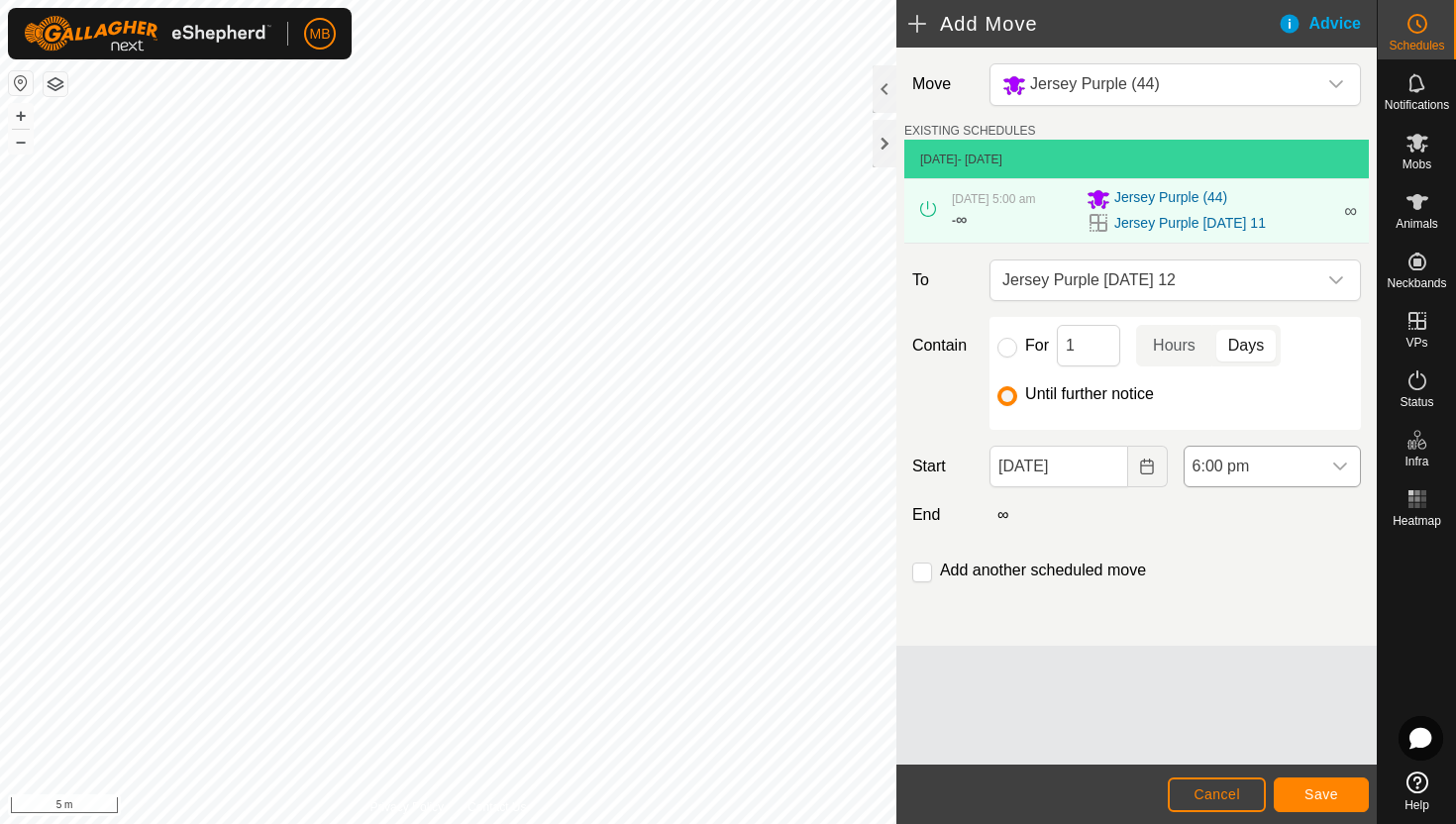 click on "6:00 pm" at bounding box center (1252, 466) 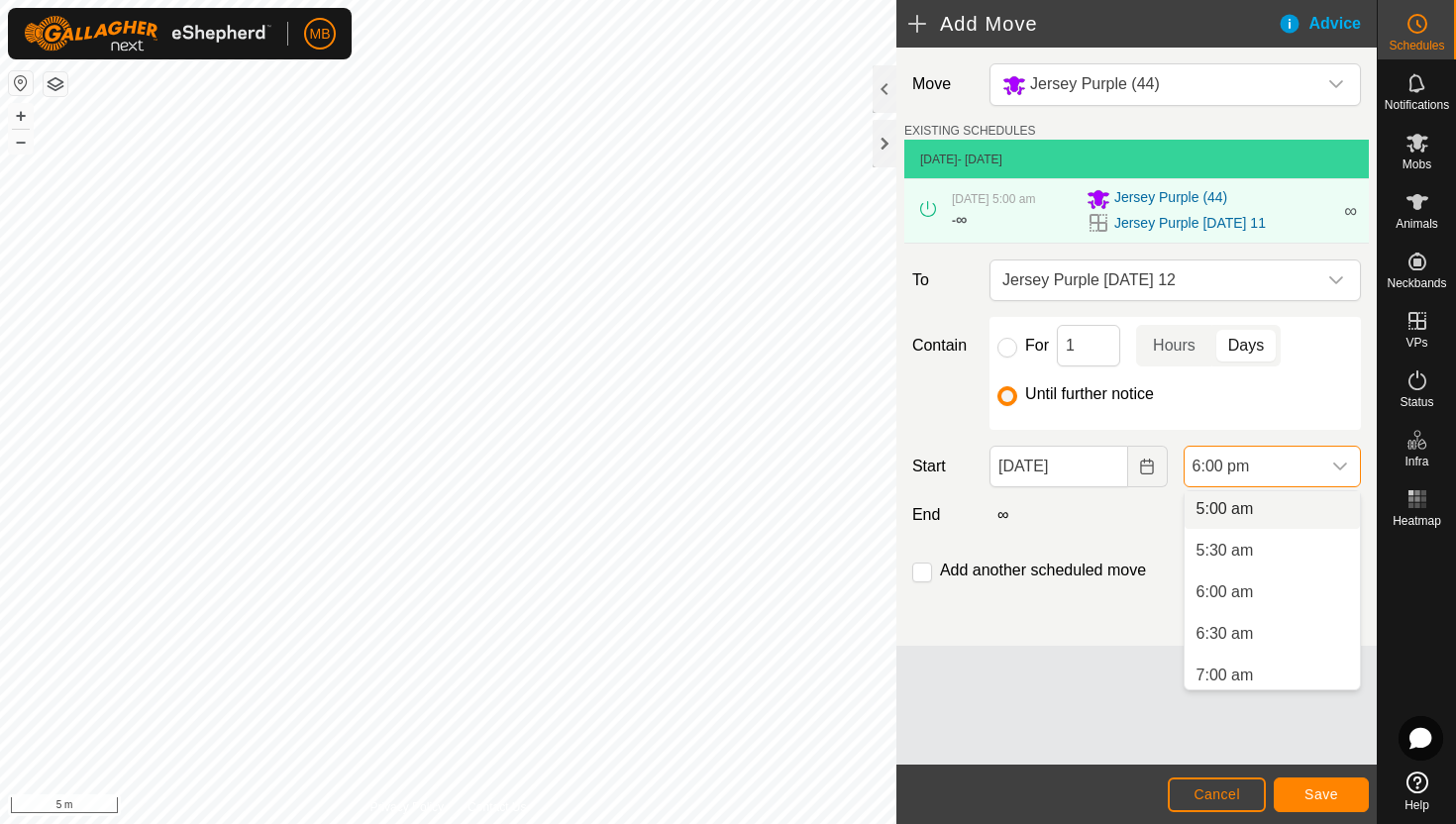 scroll, scrollTop: 416, scrollLeft: 0, axis: vertical 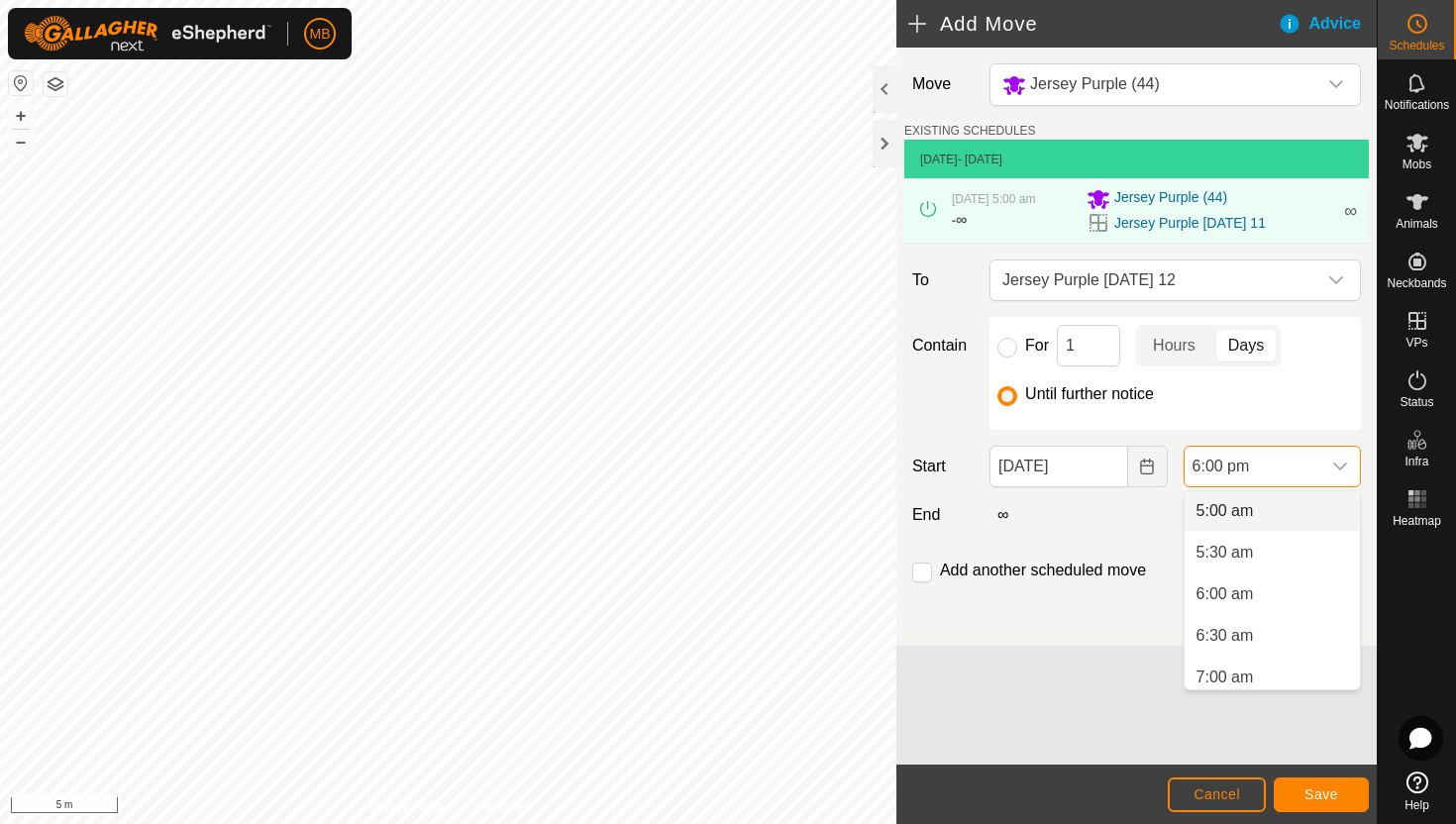click on "5:00 am" at bounding box center [1272, 511] 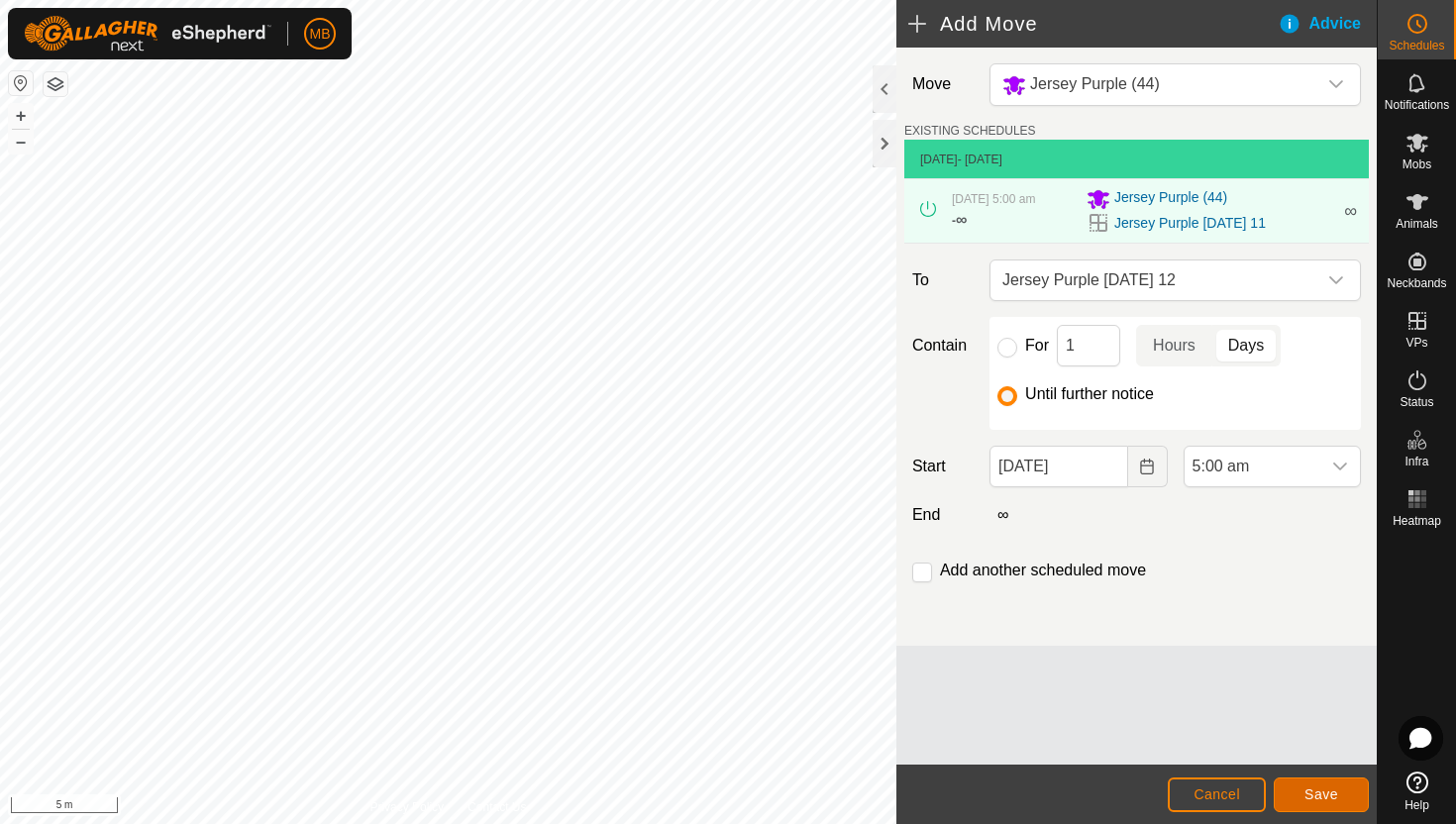 click on "Save" 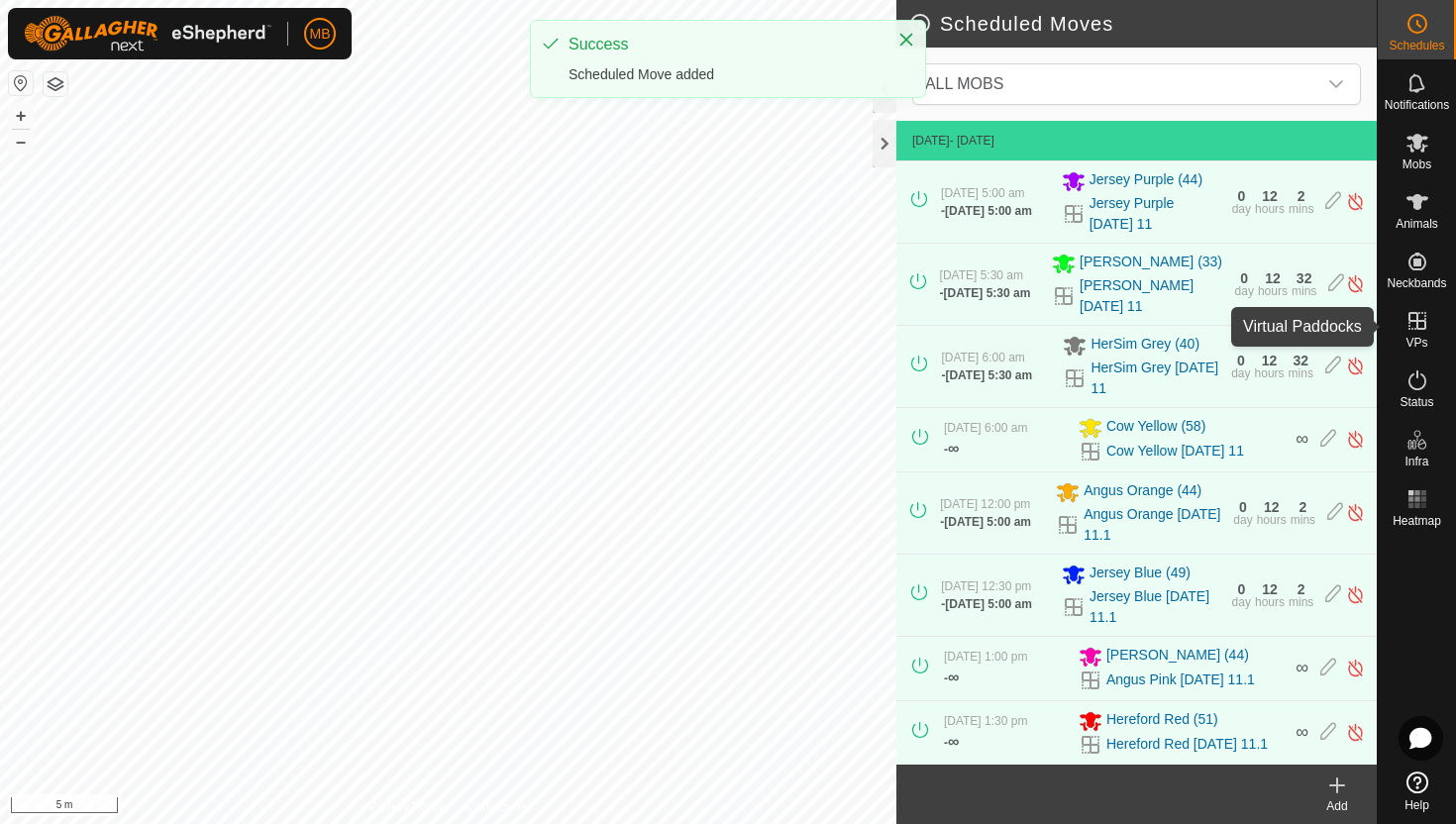 click 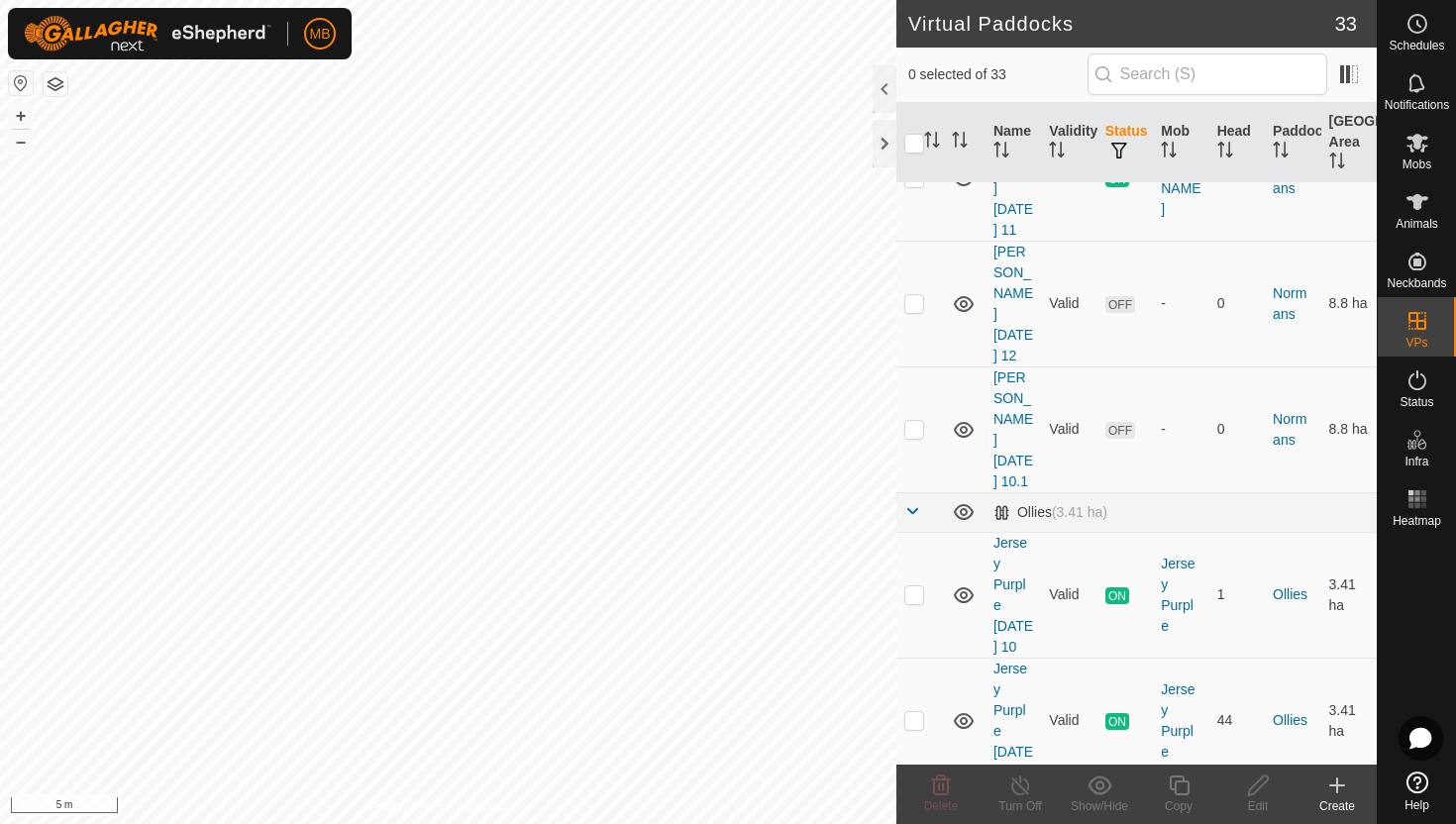 scroll, scrollTop: 1622, scrollLeft: 0, axis: vertical 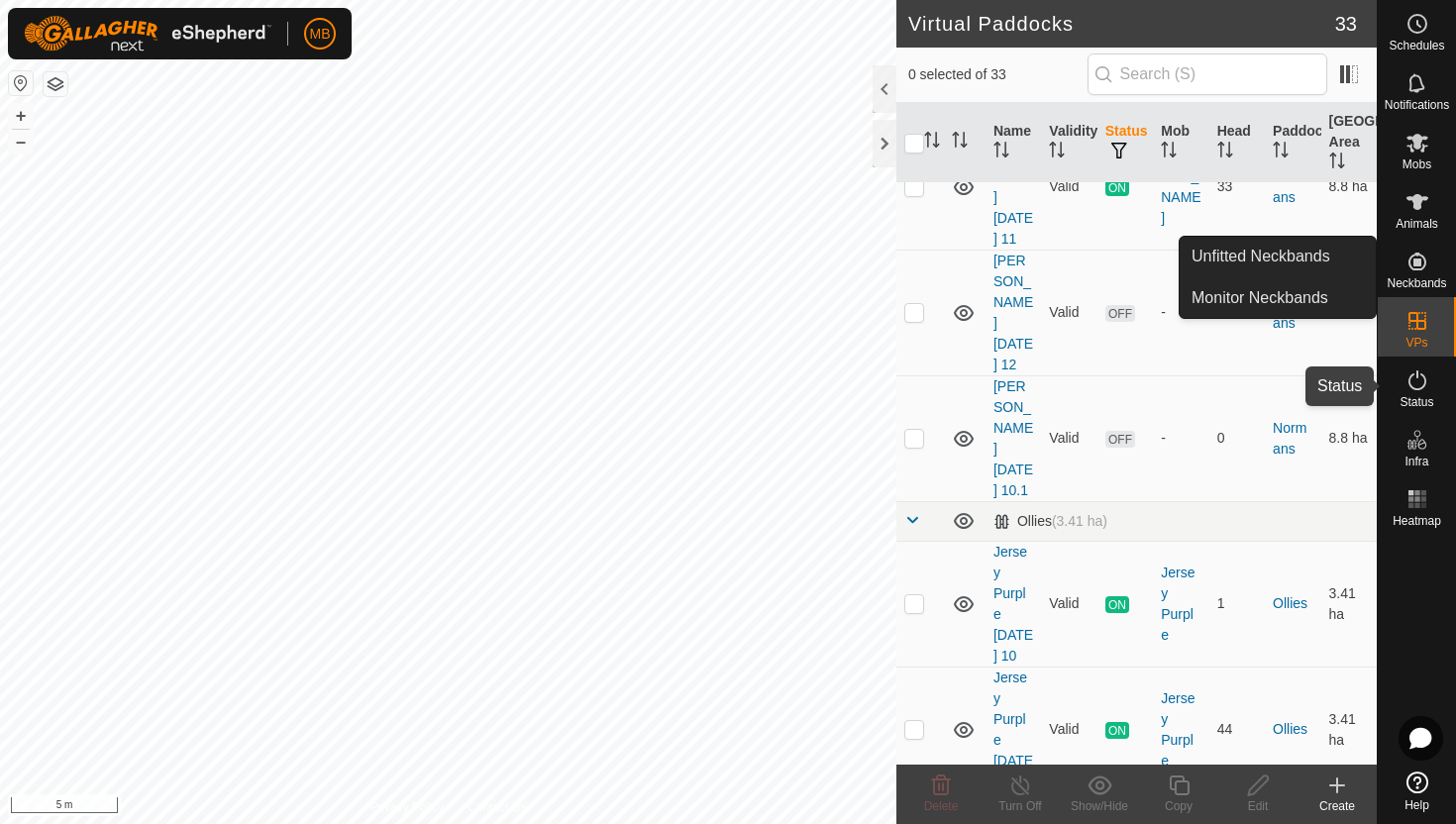click 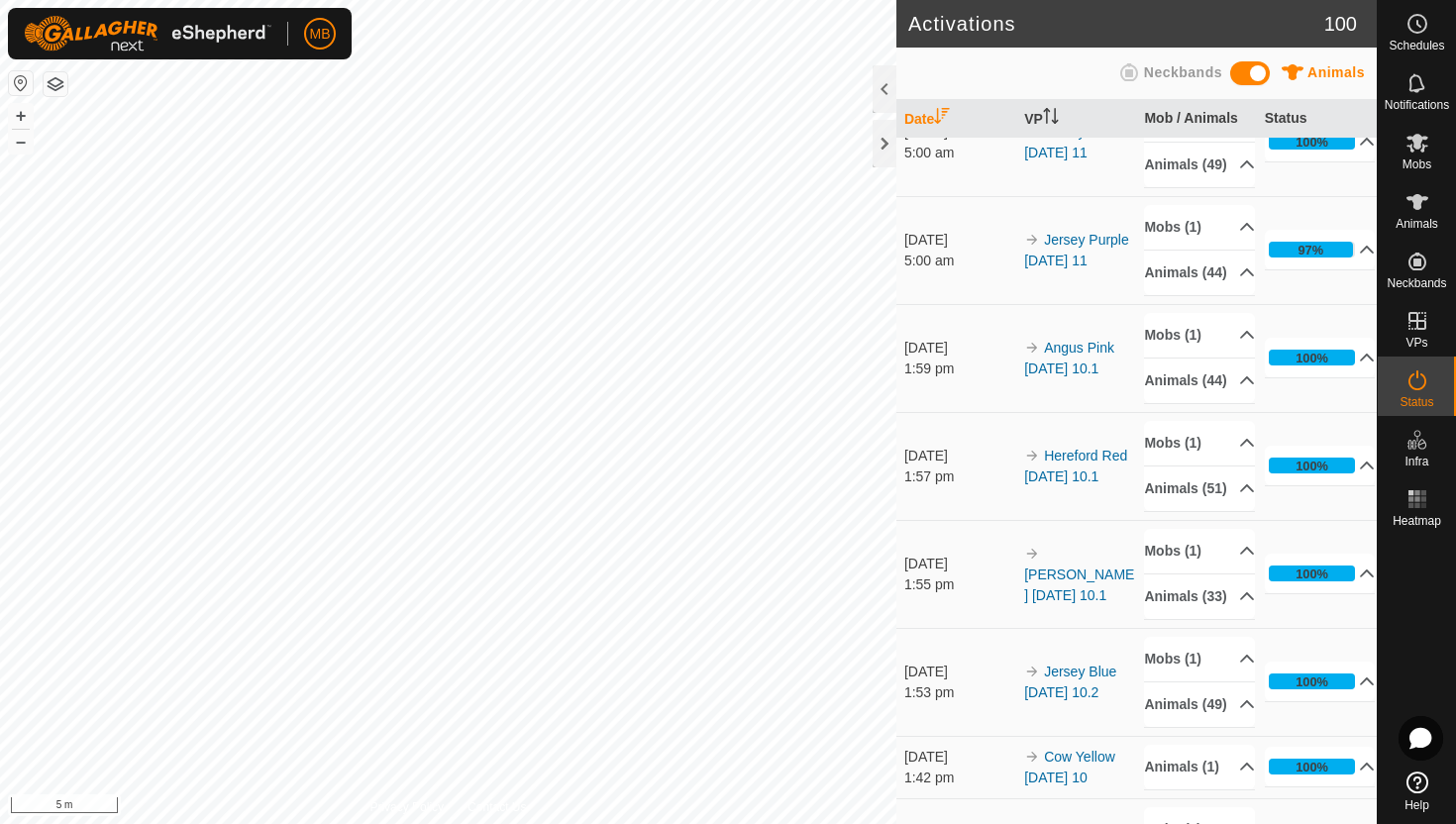 scroll, scrollTop: 1564, scrollLeft: 0, axis: vertical 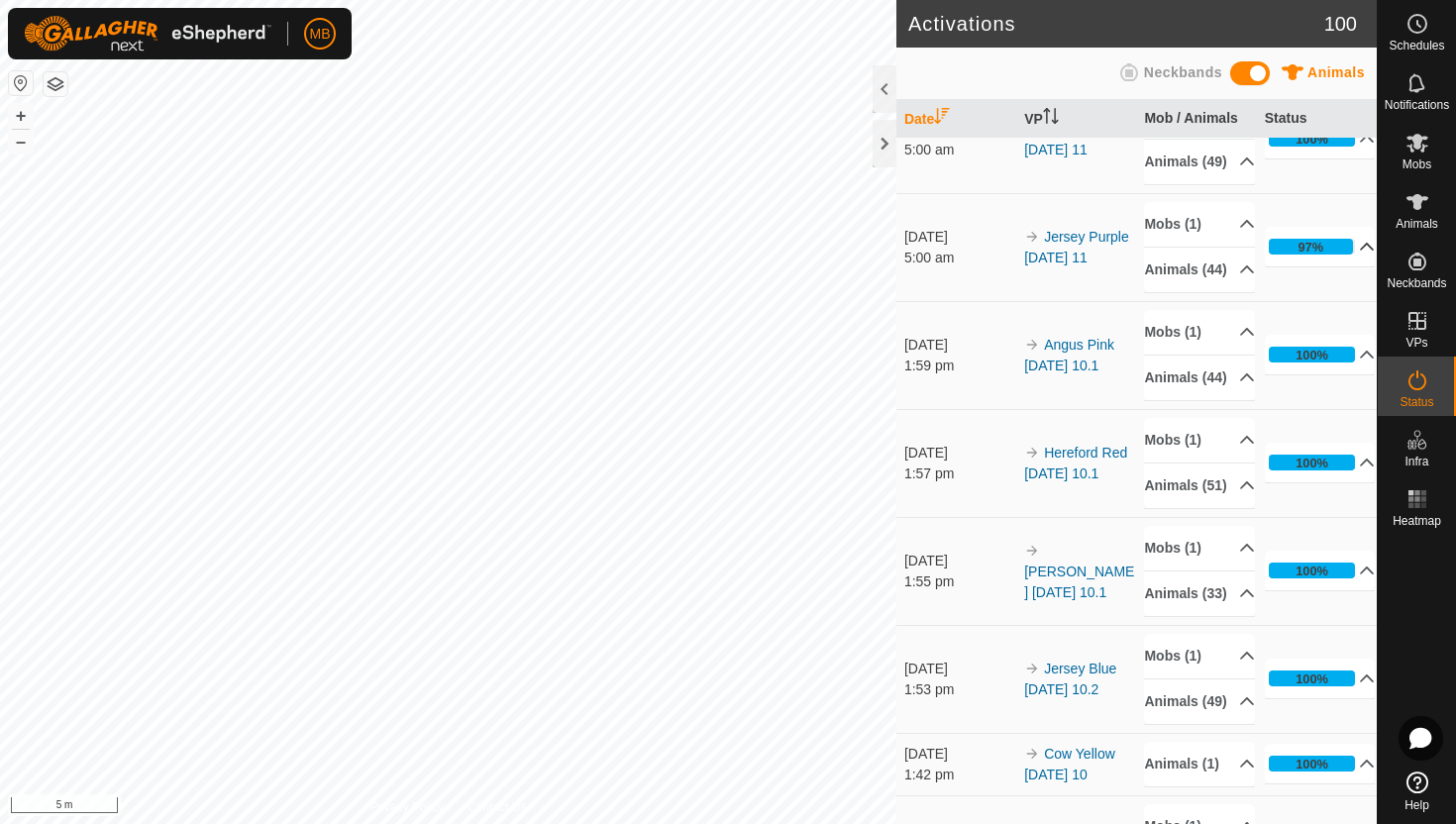click on "97%" at bounding box center (1320, 247) 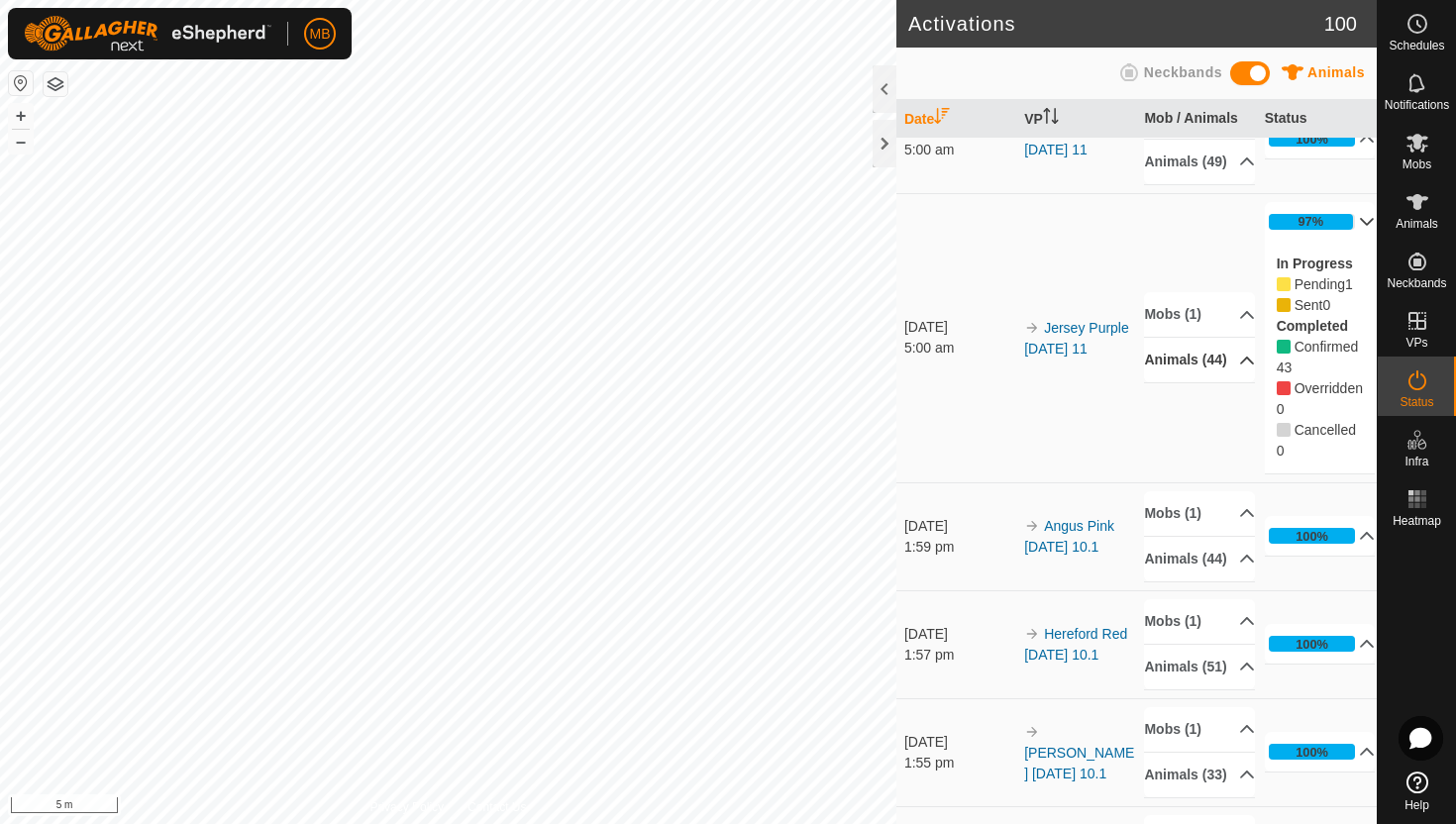 click on "Animals (44)" at bounding box center (1199, 360) 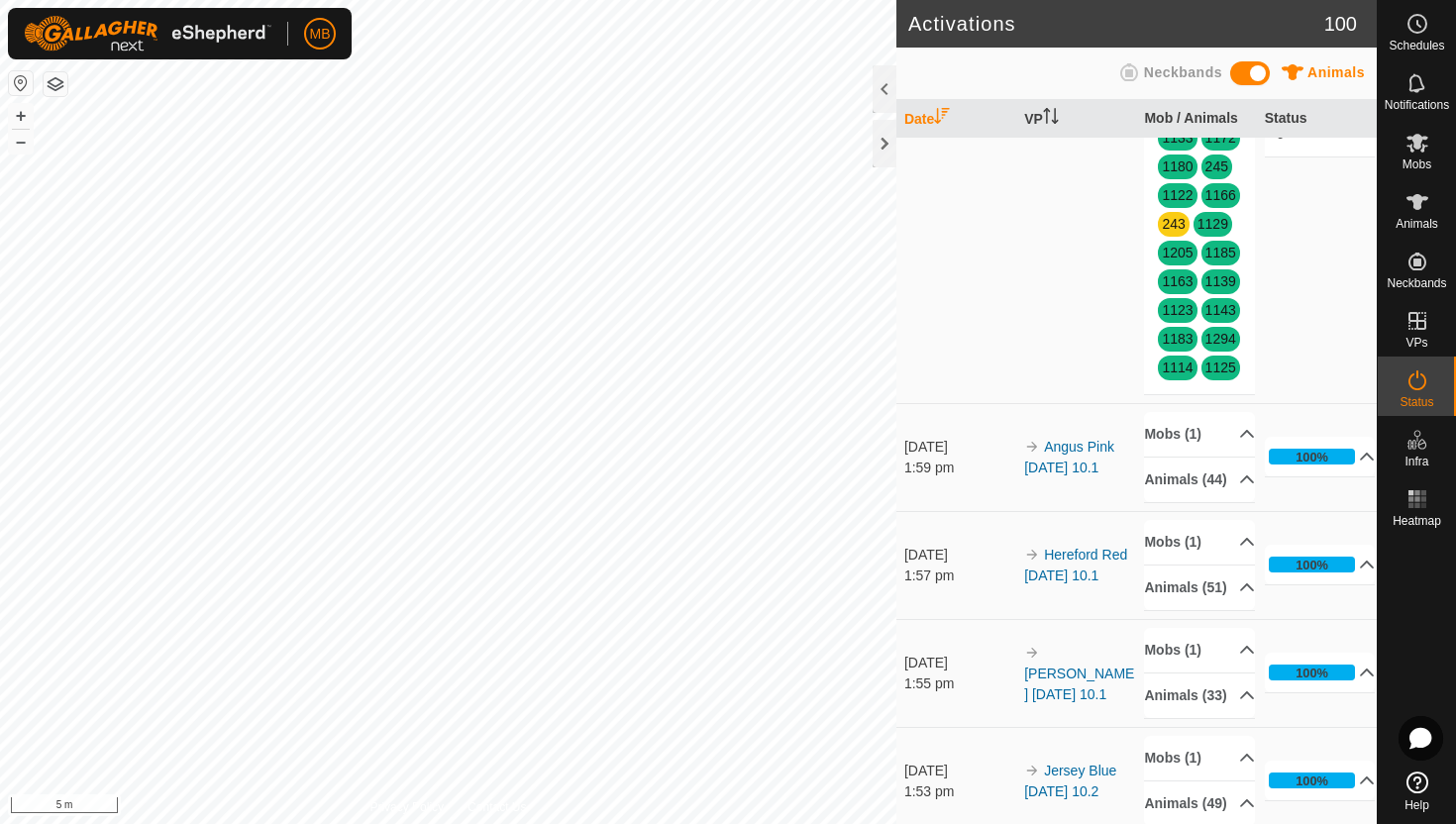 scroll, scrollTop: 2122, scrollLeft: 0, axis: vertical 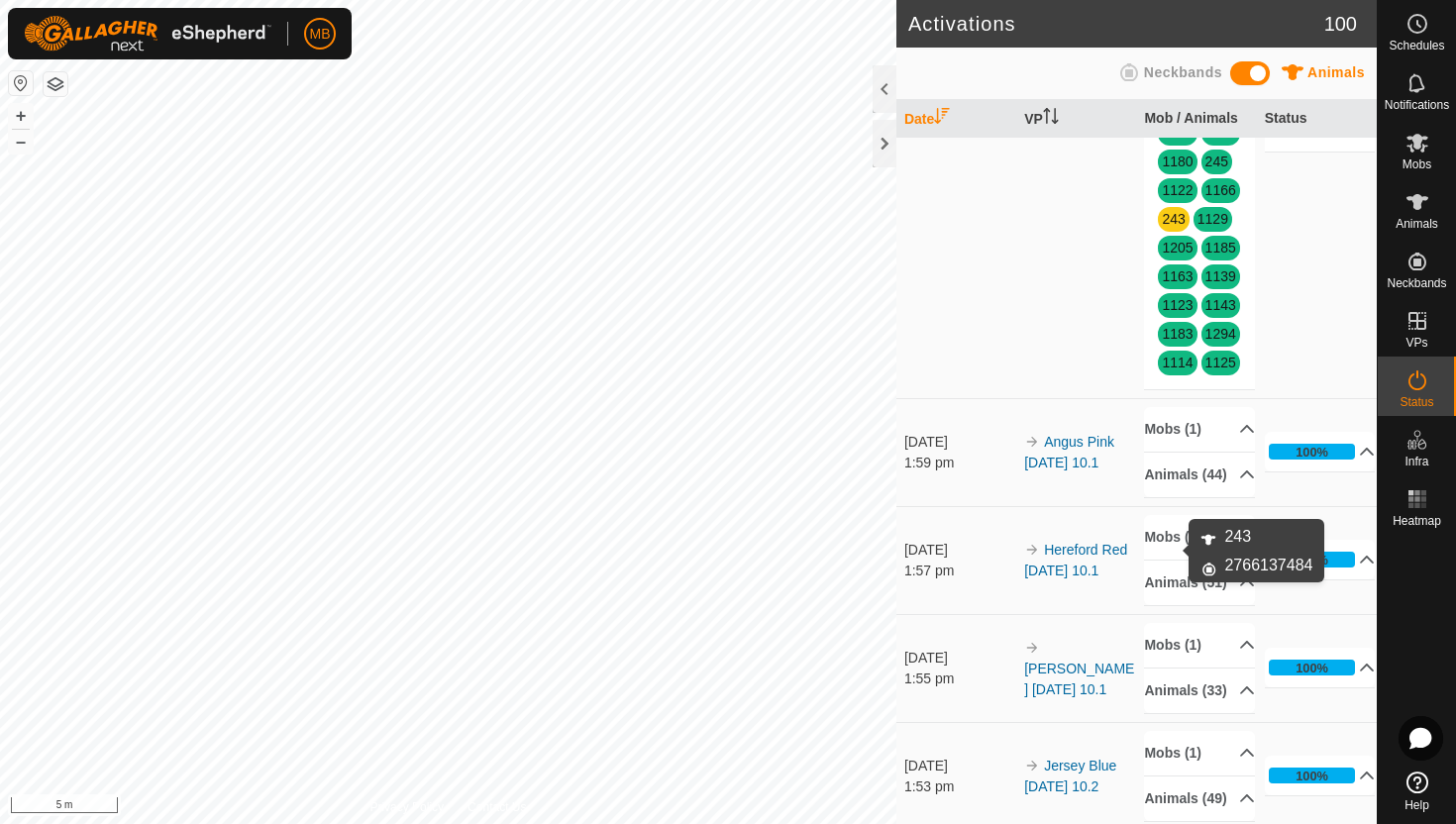click on "243" at bounding box center [1173, 219] 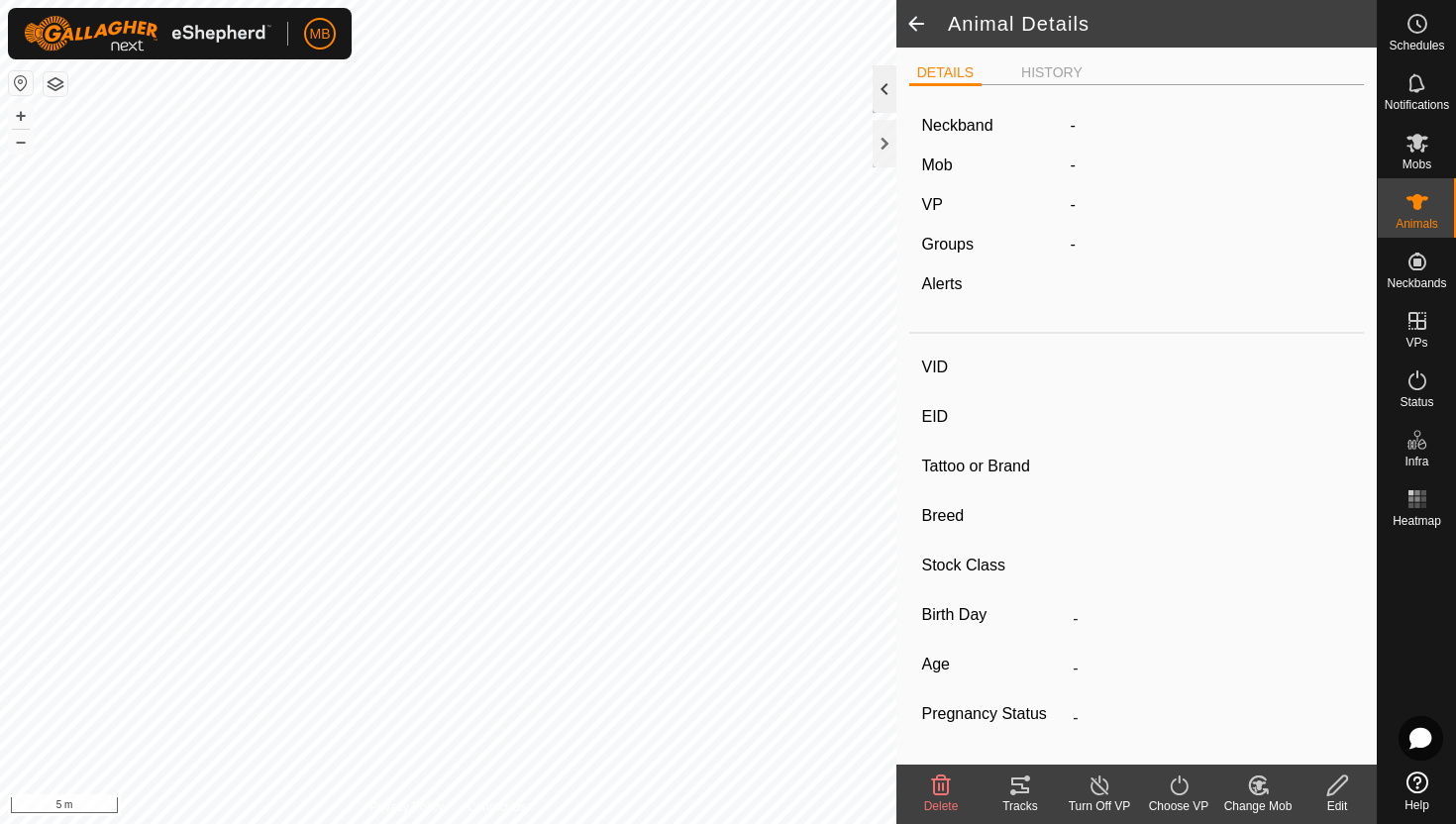 type on "243" 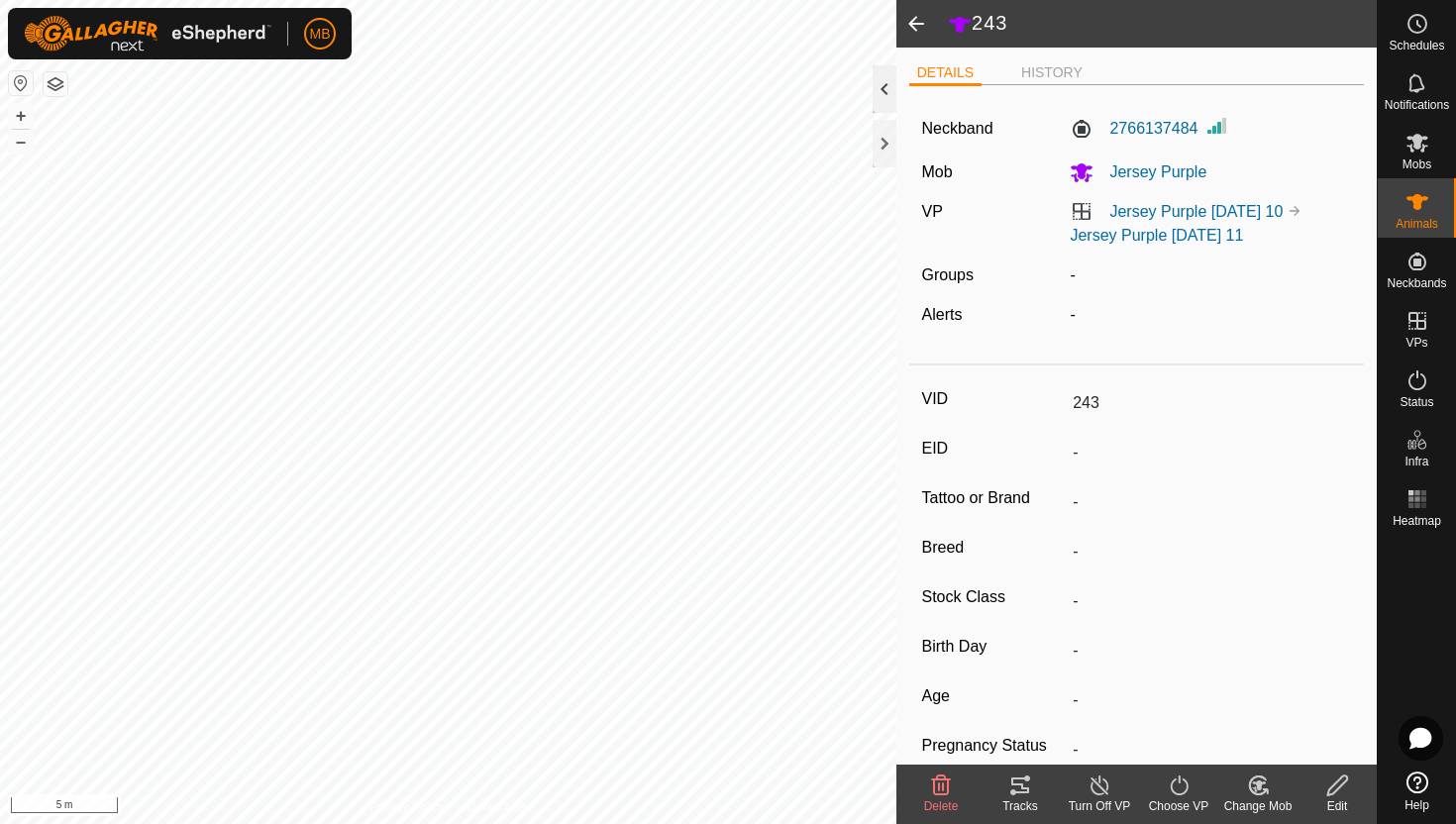 click 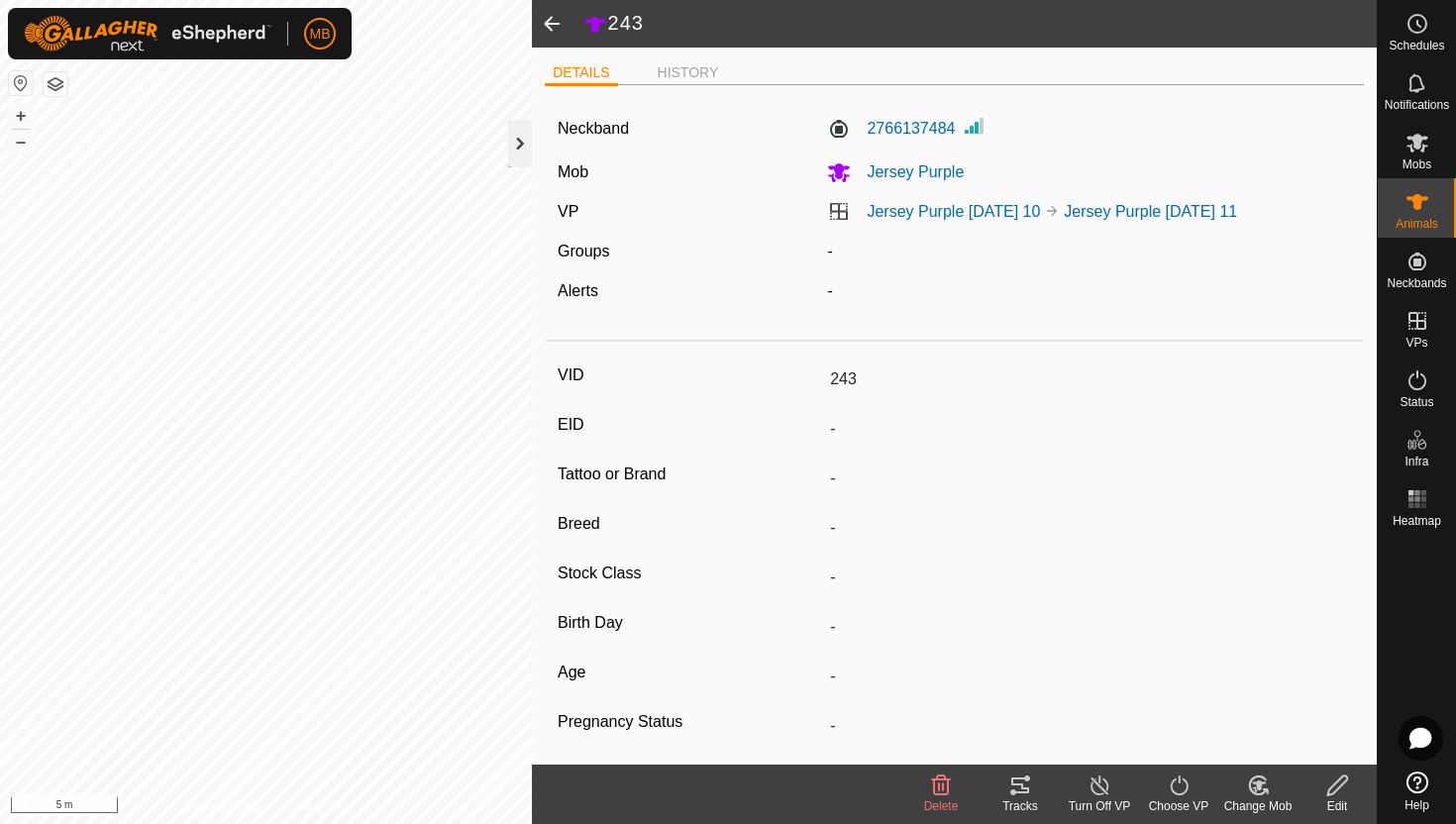 click 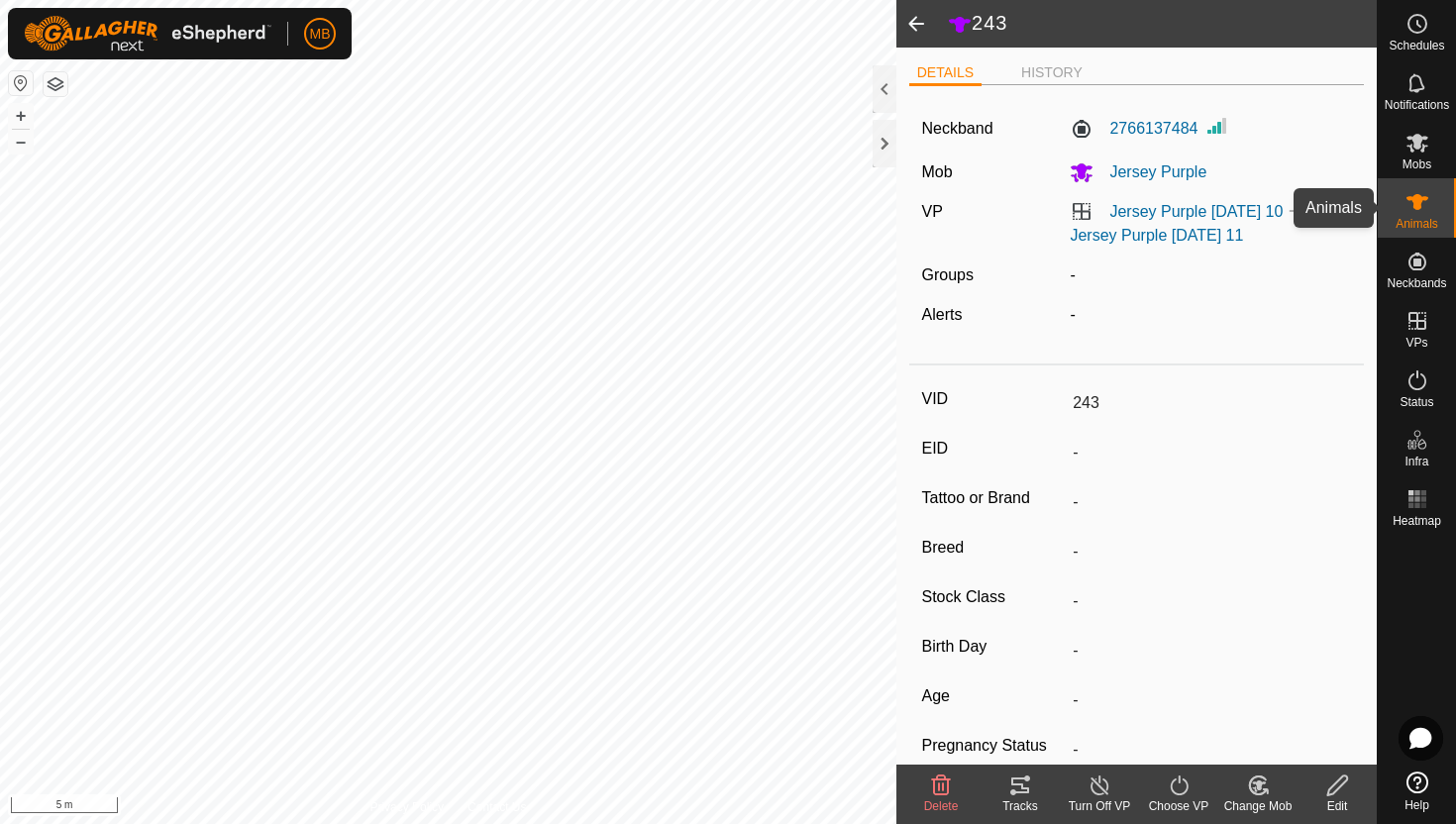 click 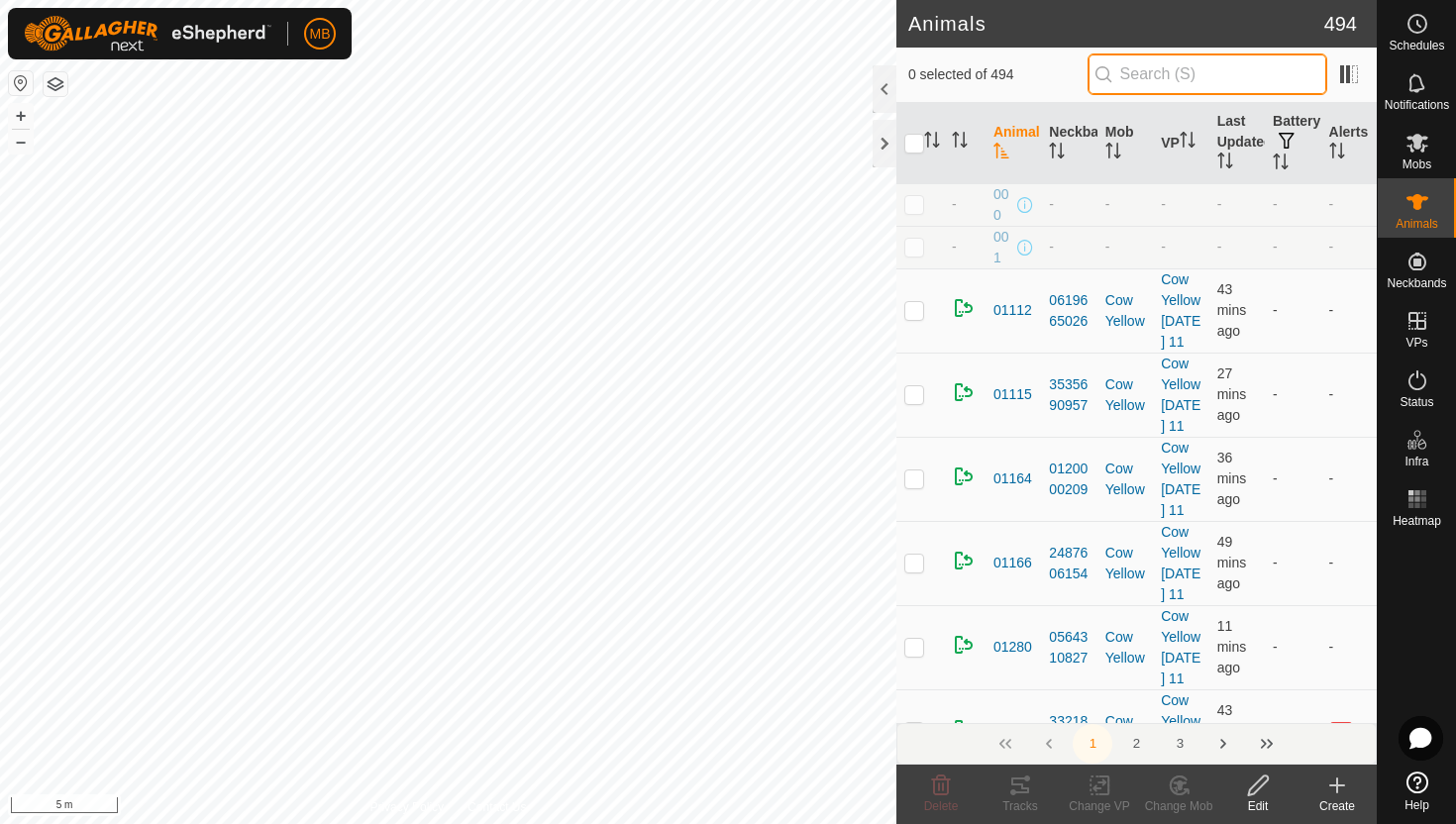 click at bounding box center [1207, 74] 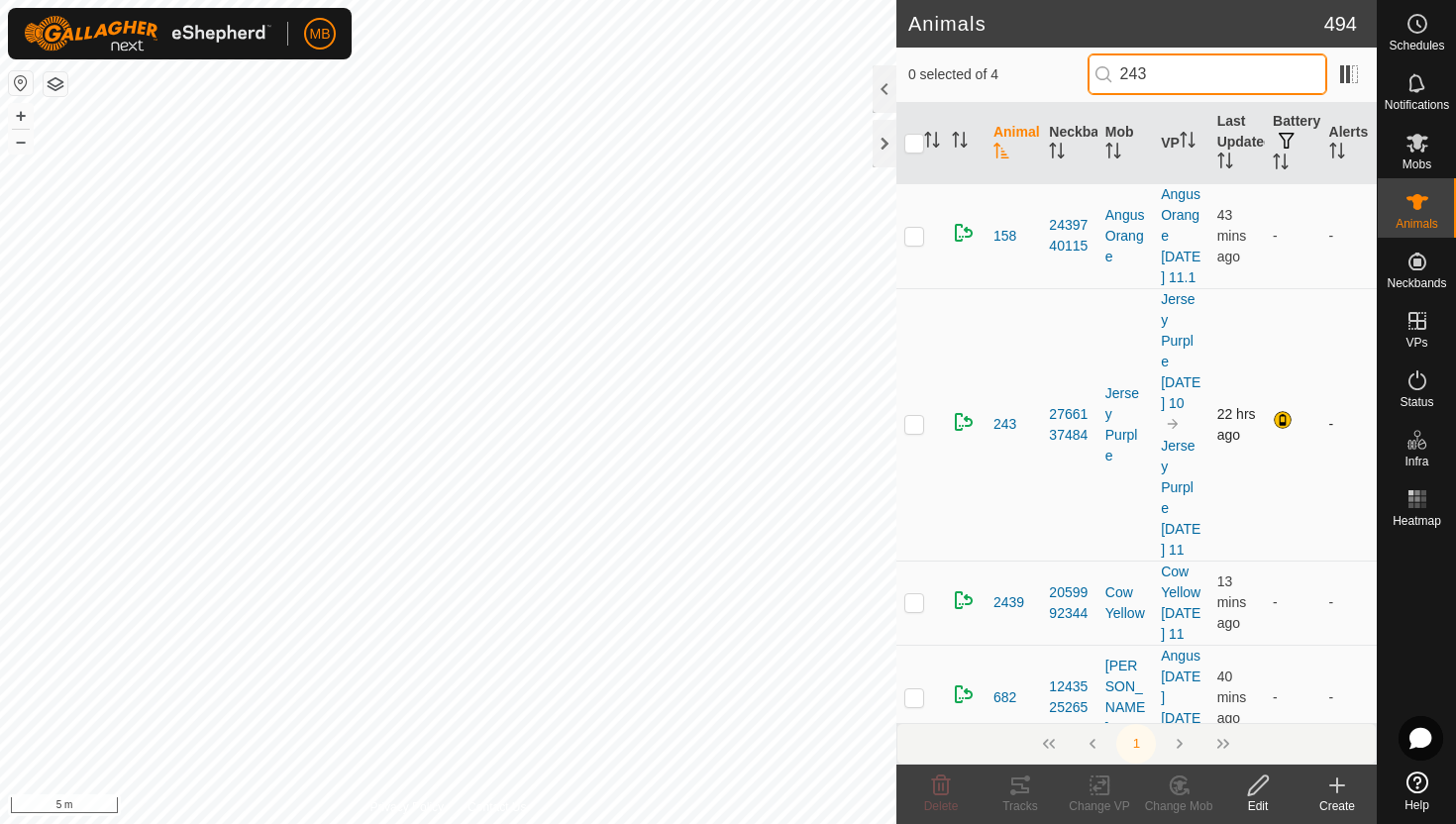 type on "243" 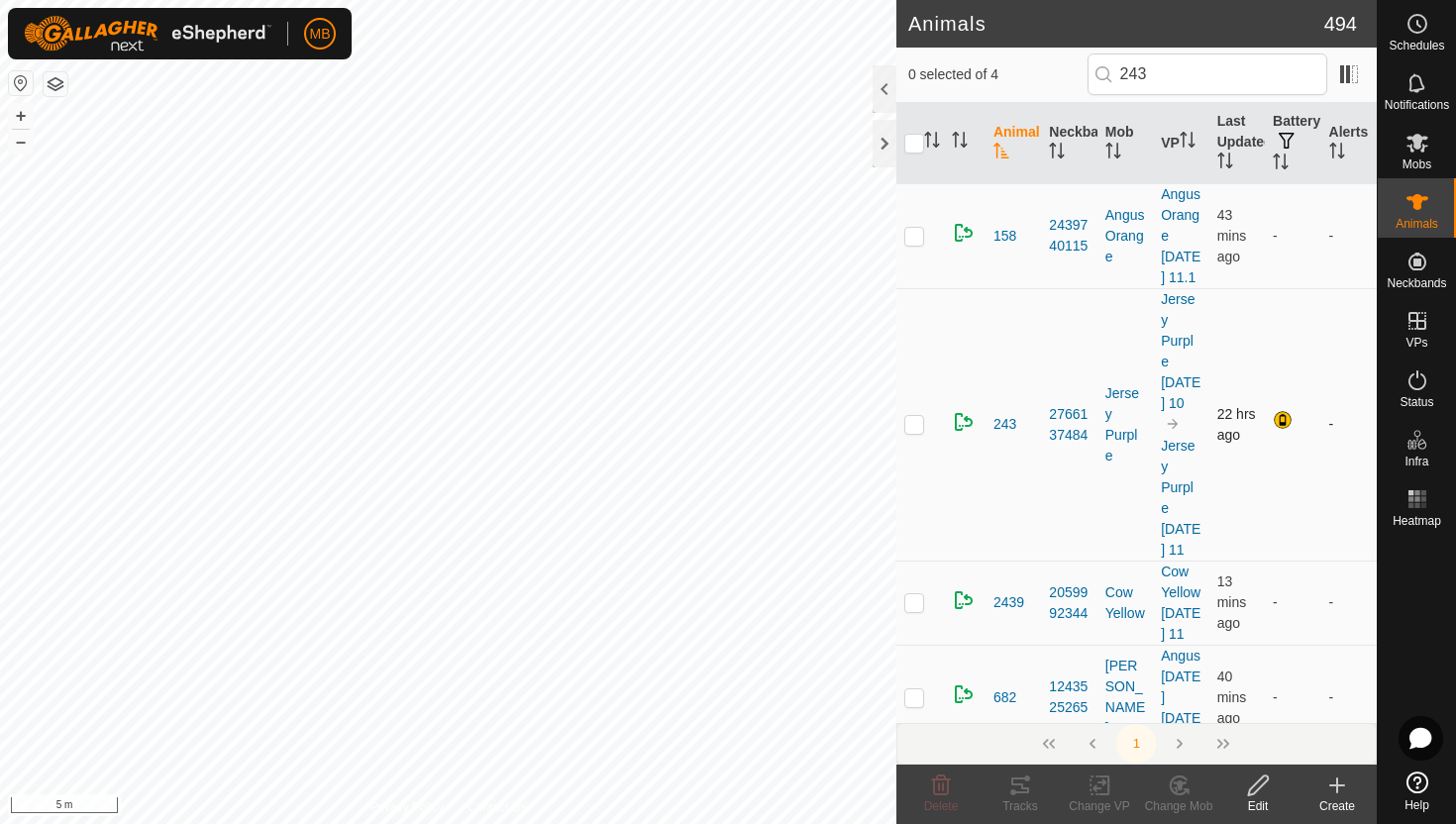 click at bounding box center (914, 424) 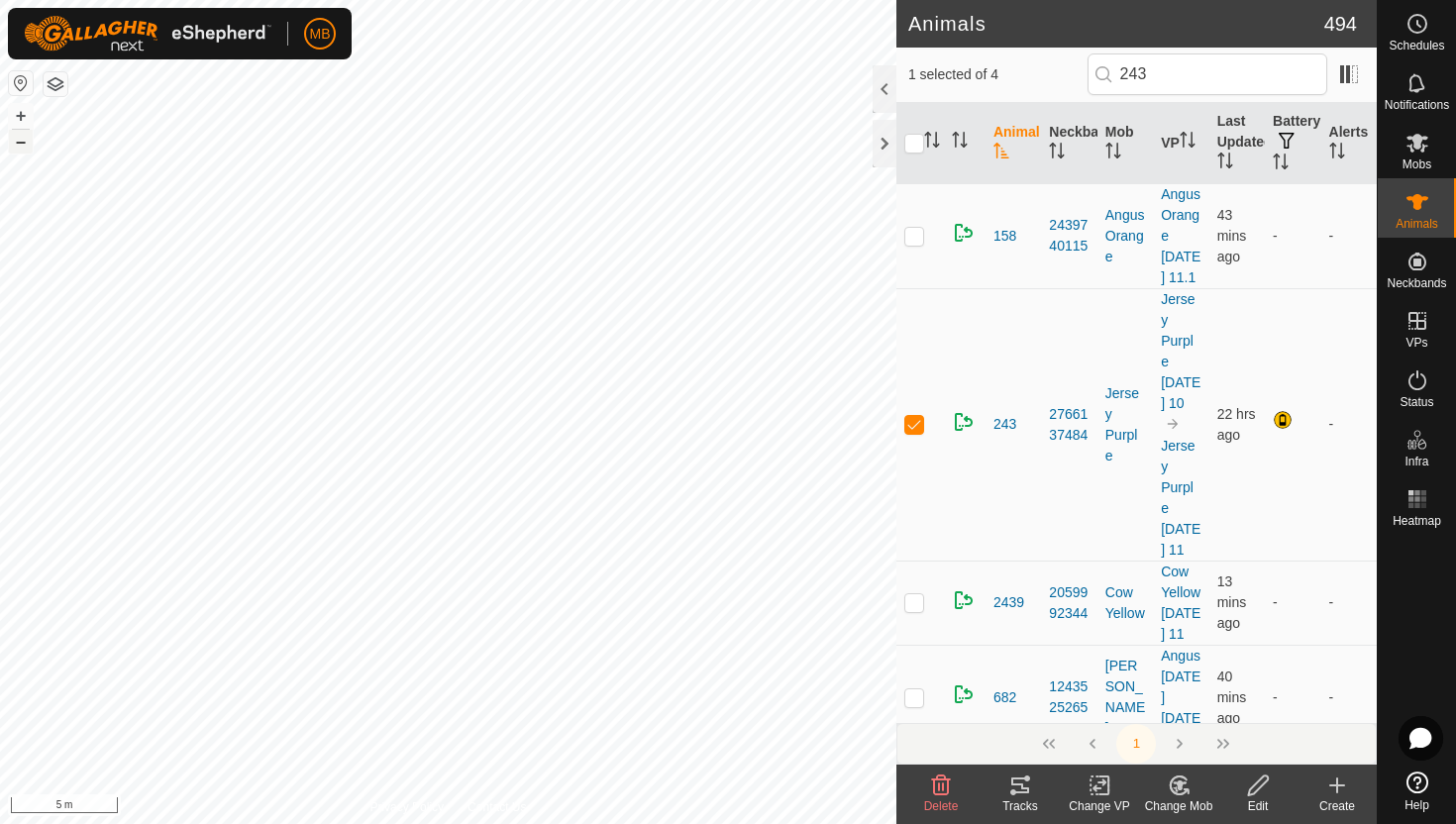 click on "–" at bounding box center [21, 142] 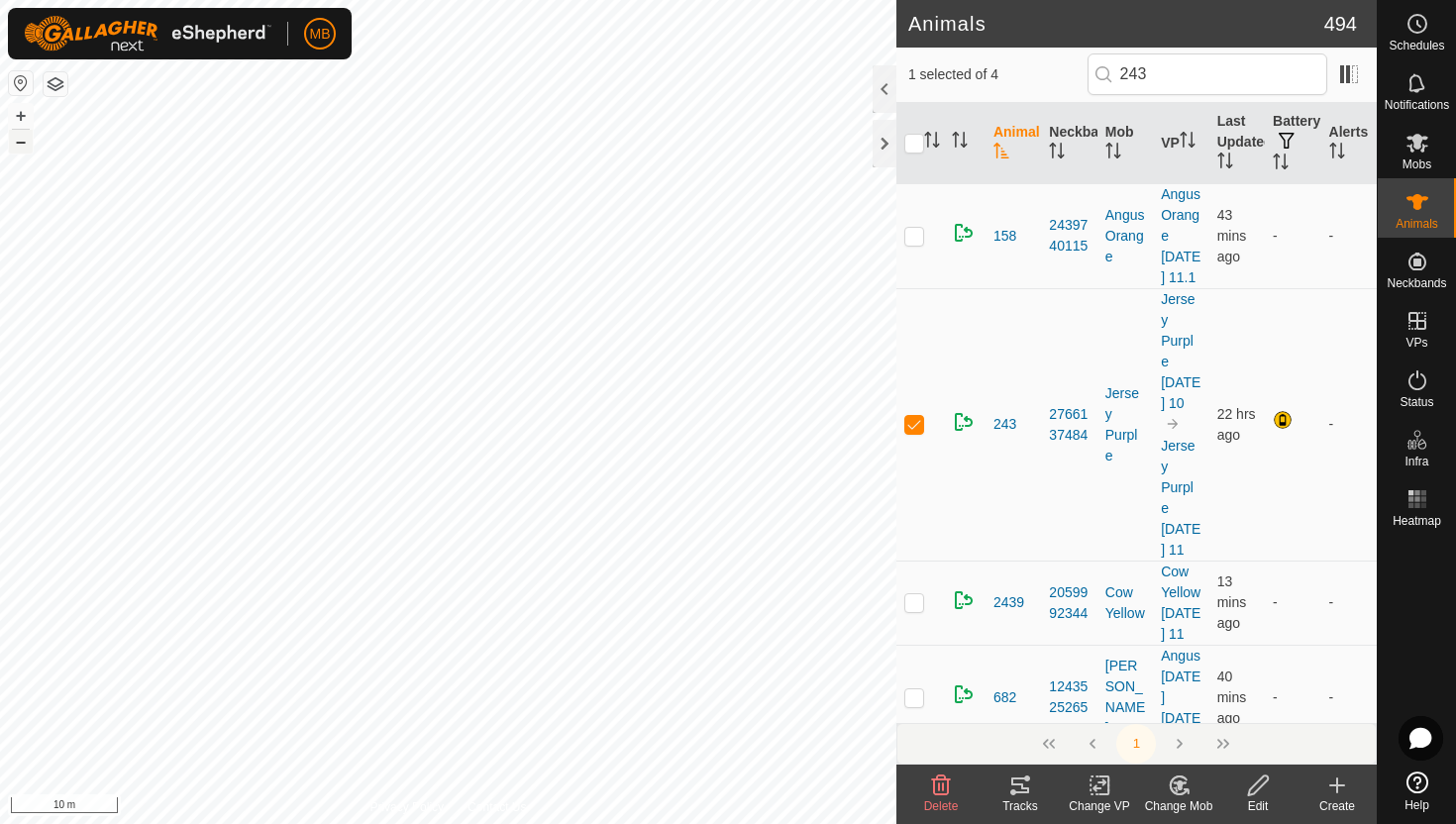 click on "–" at bounding box center (21, 142) 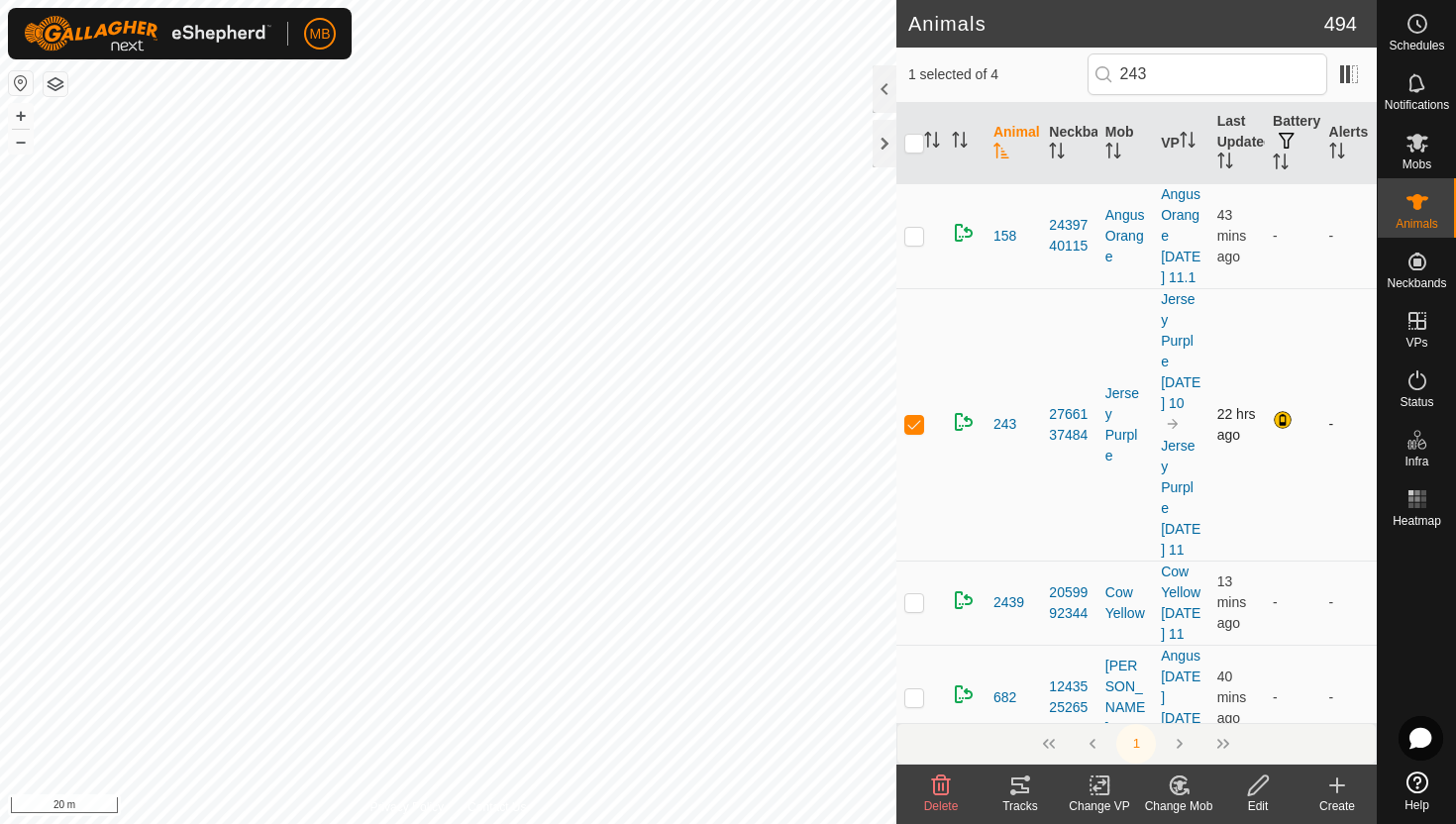 click at bounding box center (914, 424) 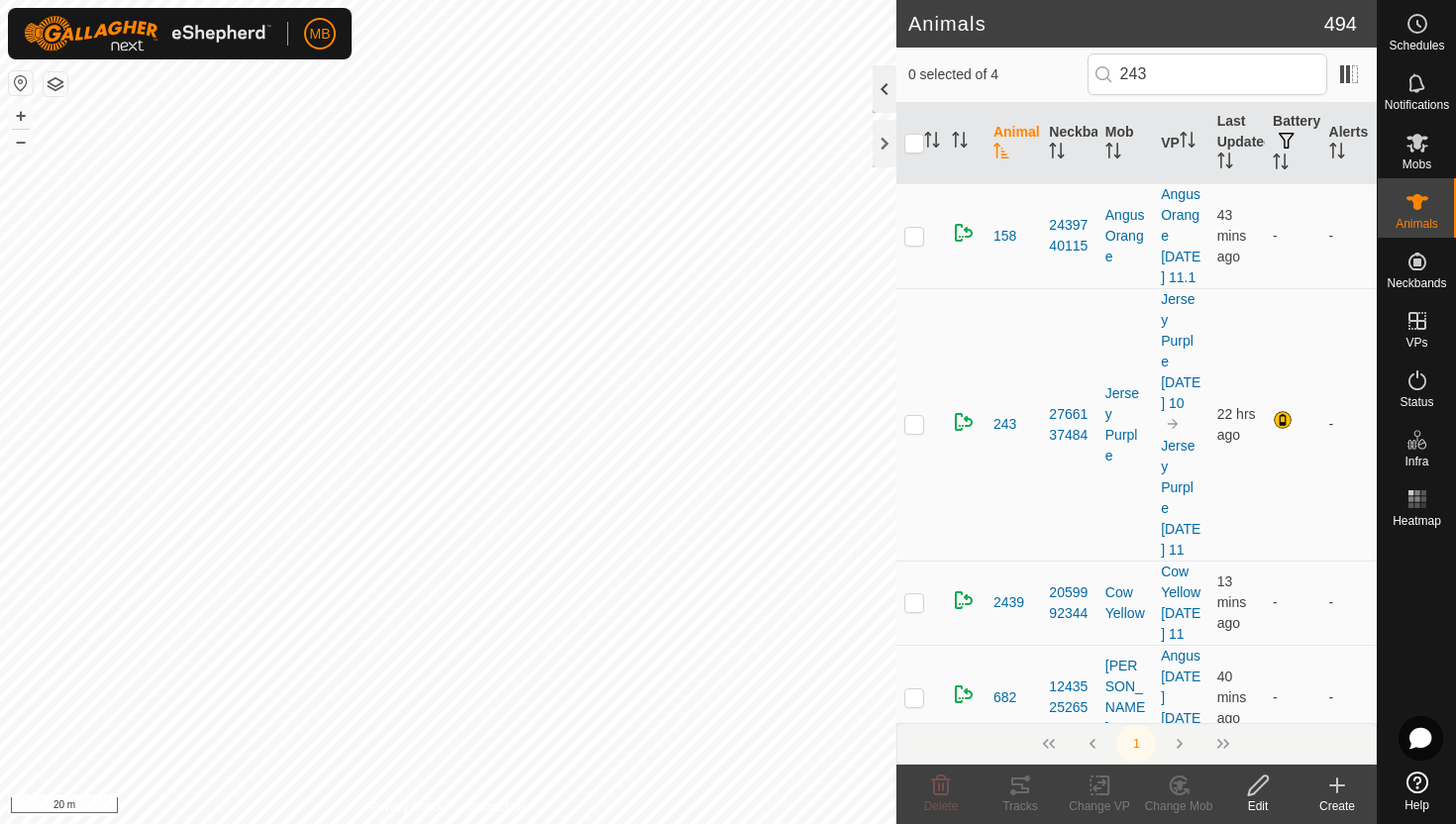 click 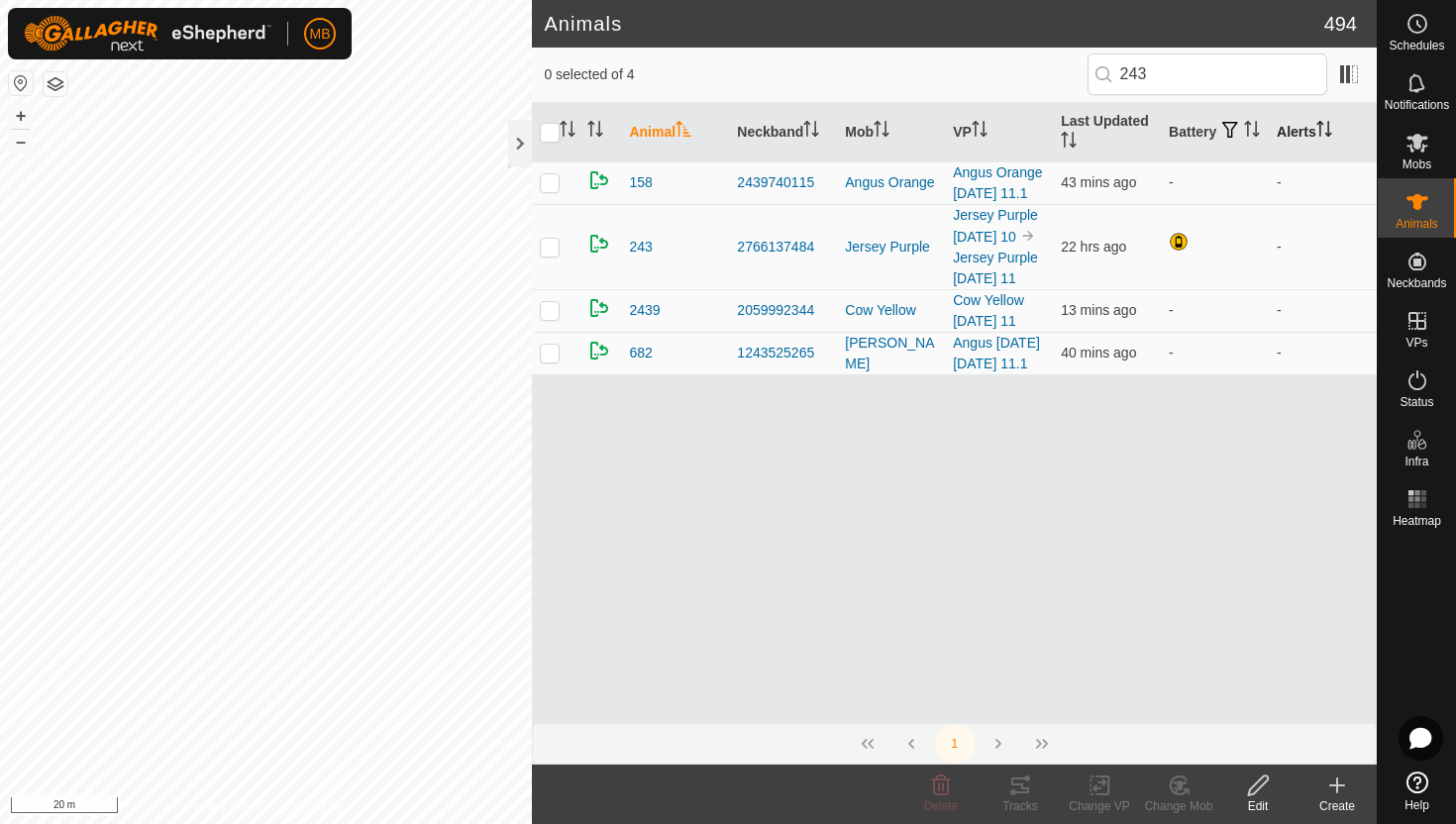 click 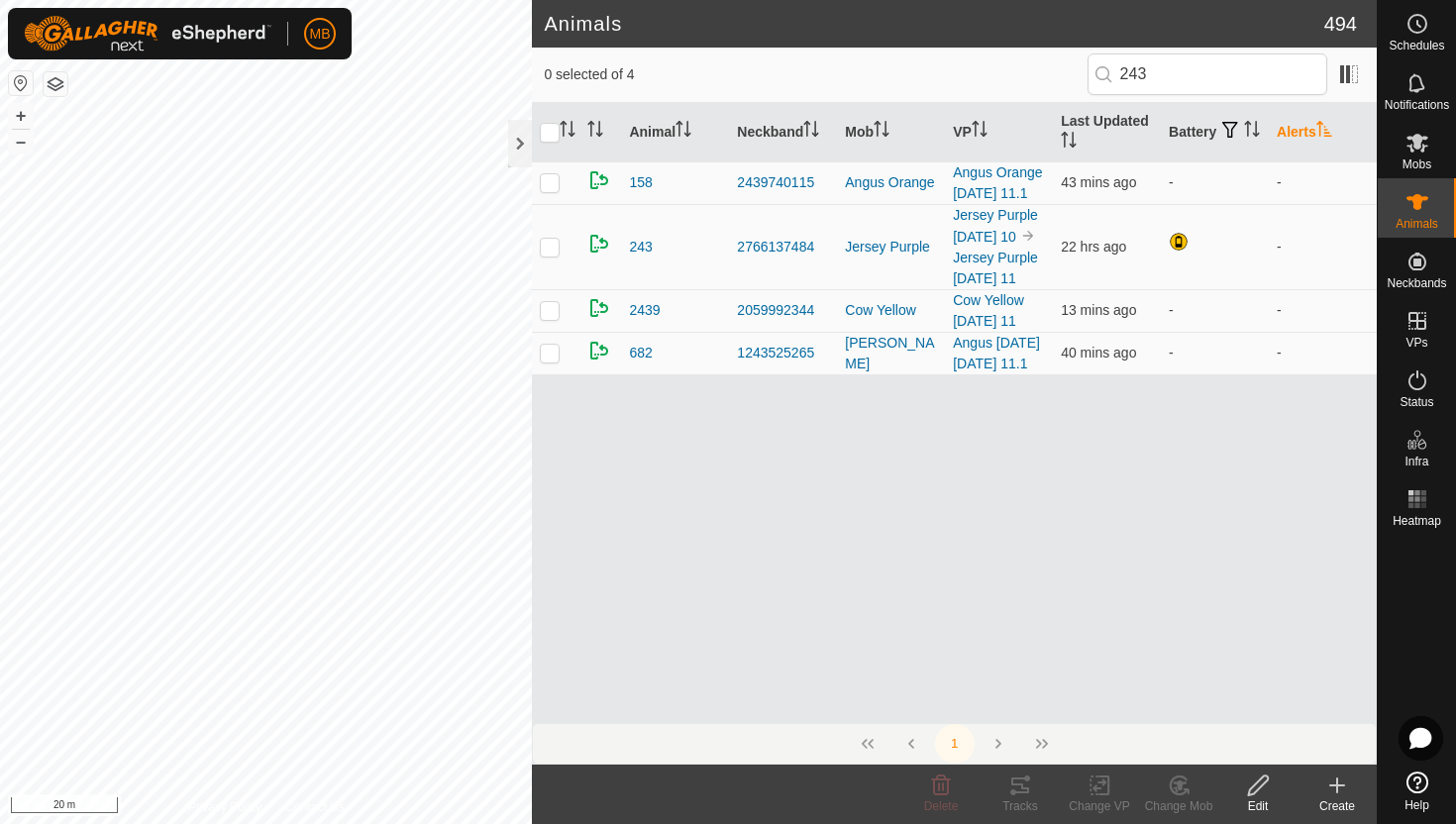 click 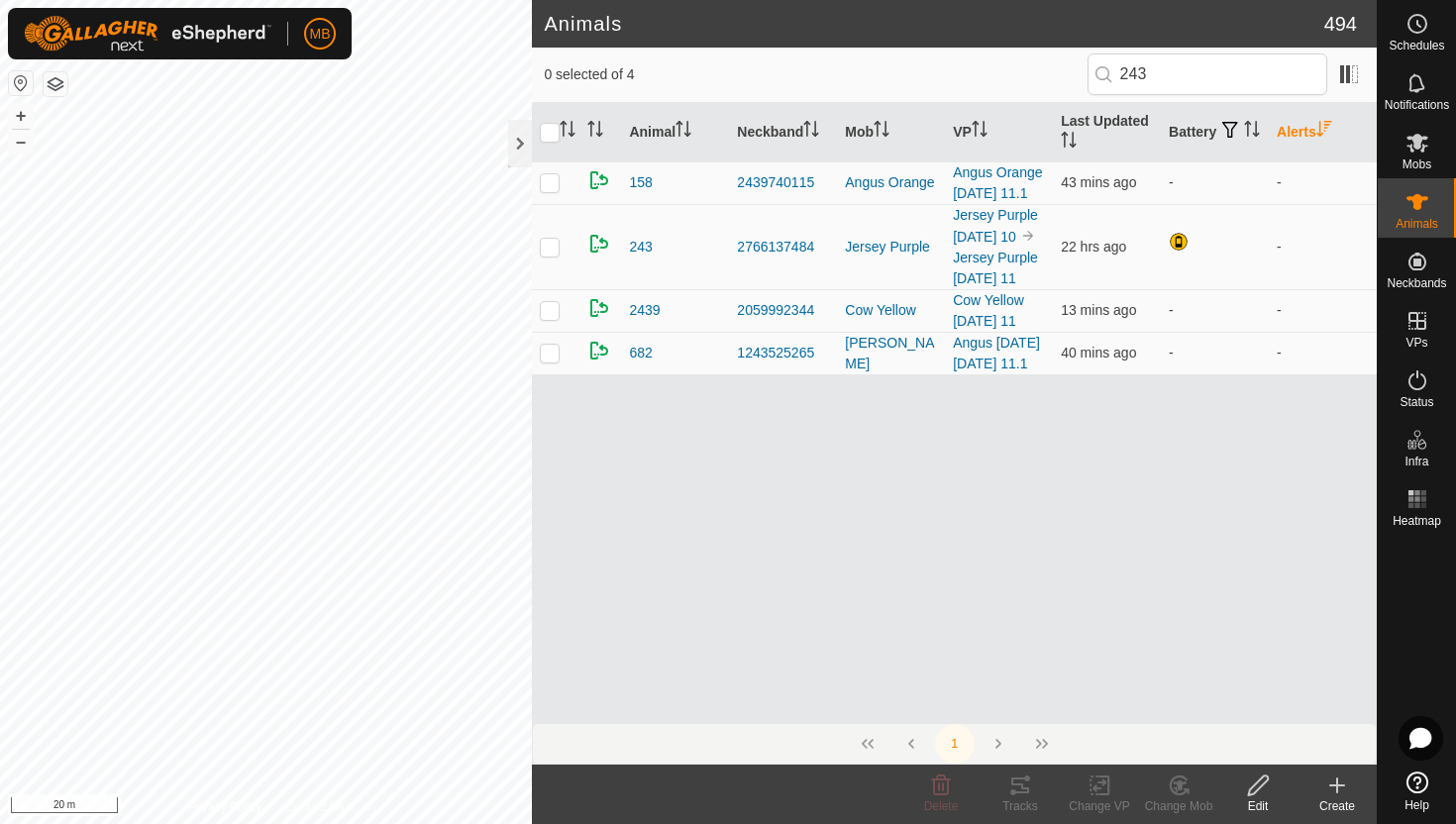 click 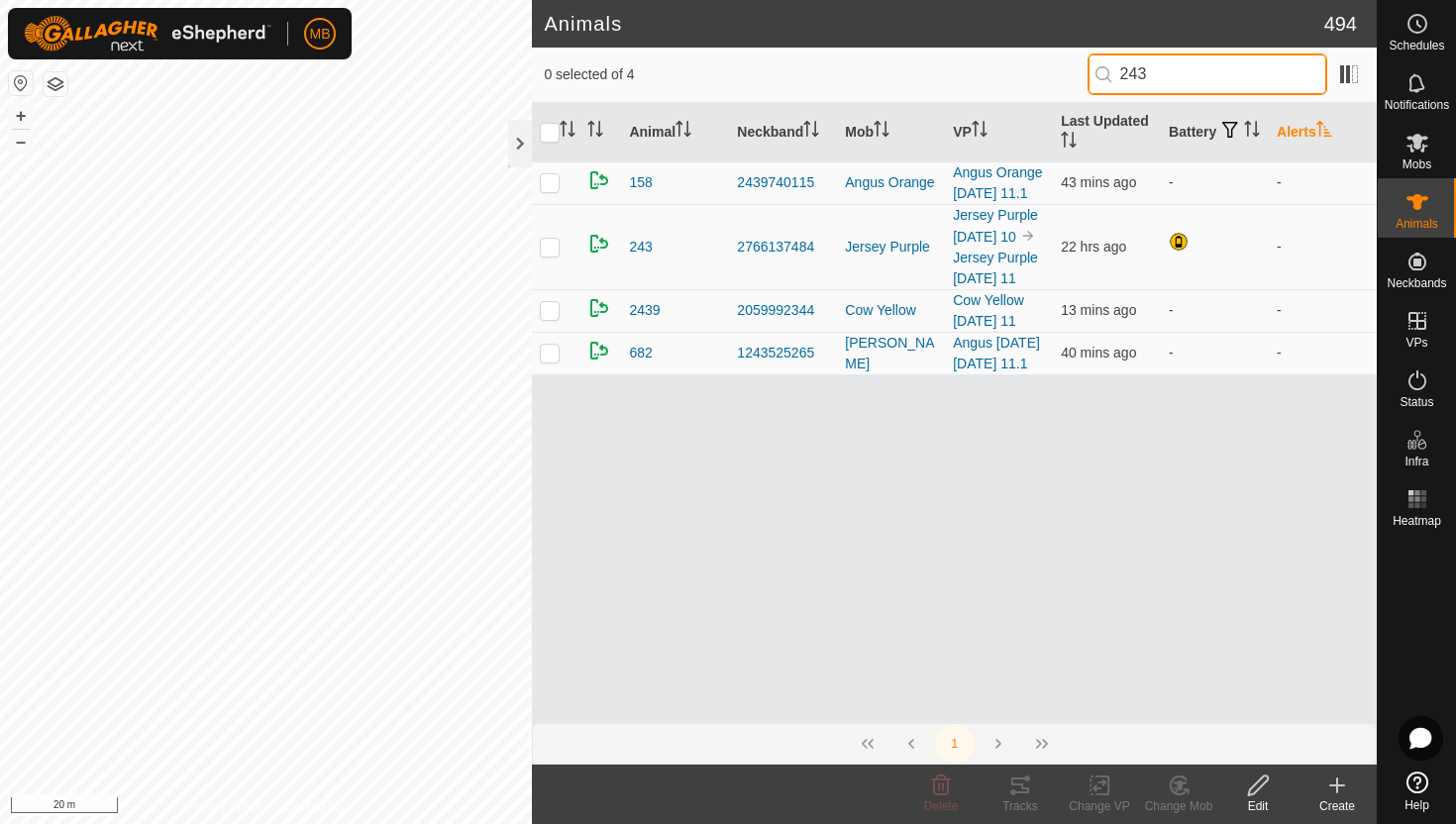 click on "243" at bounding box center (1207, 74) 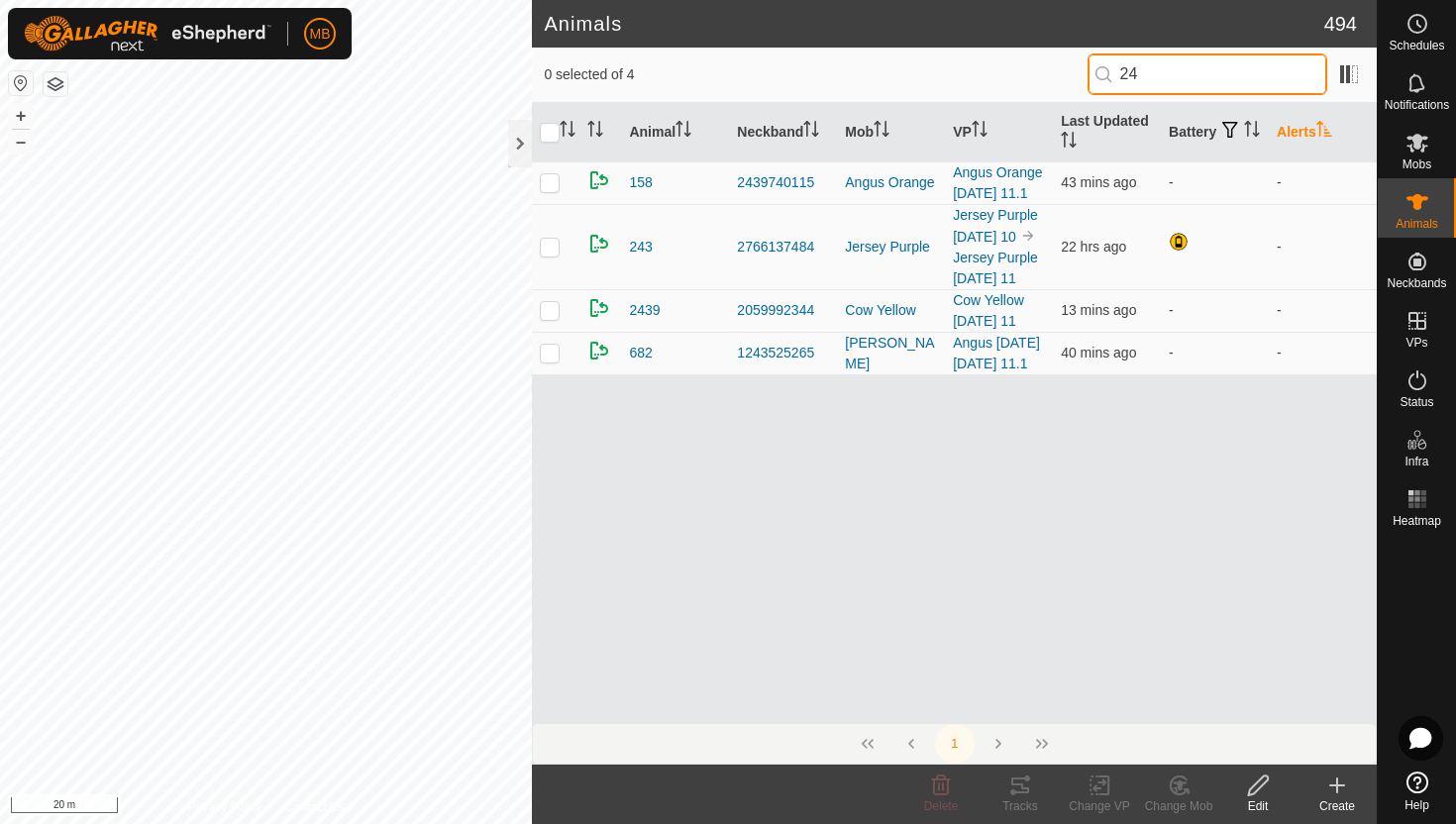 type on "2" 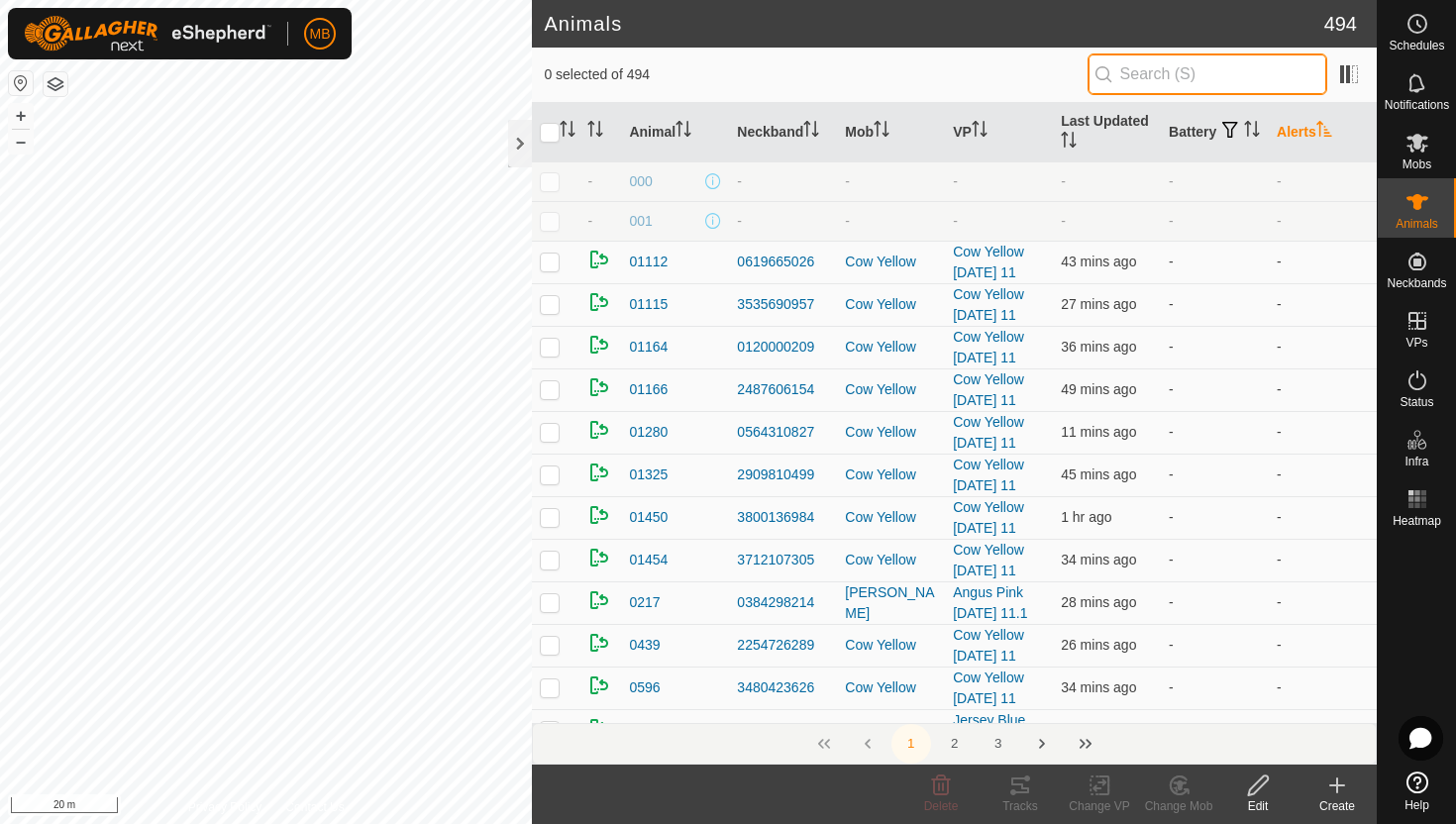 type 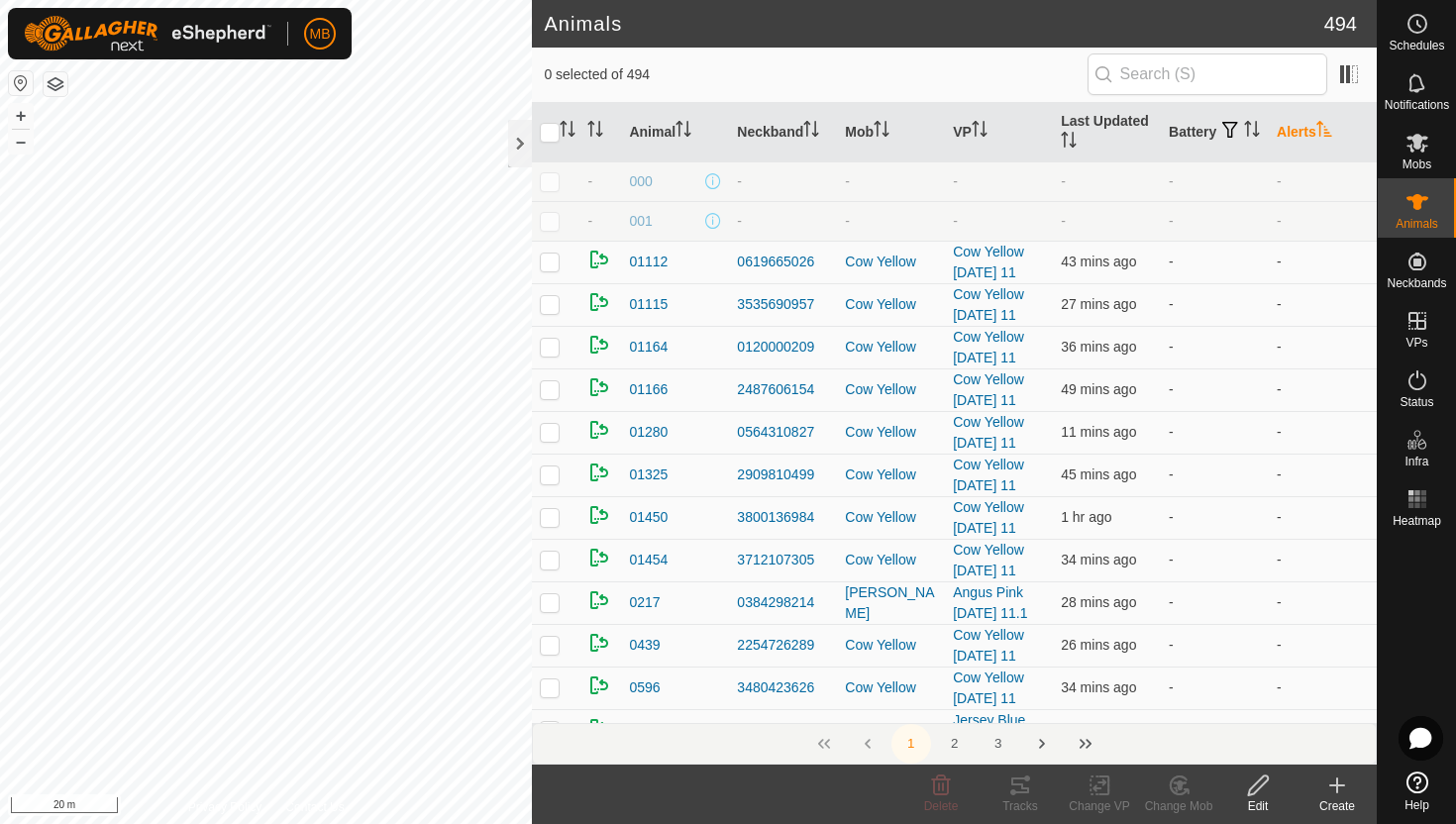 click 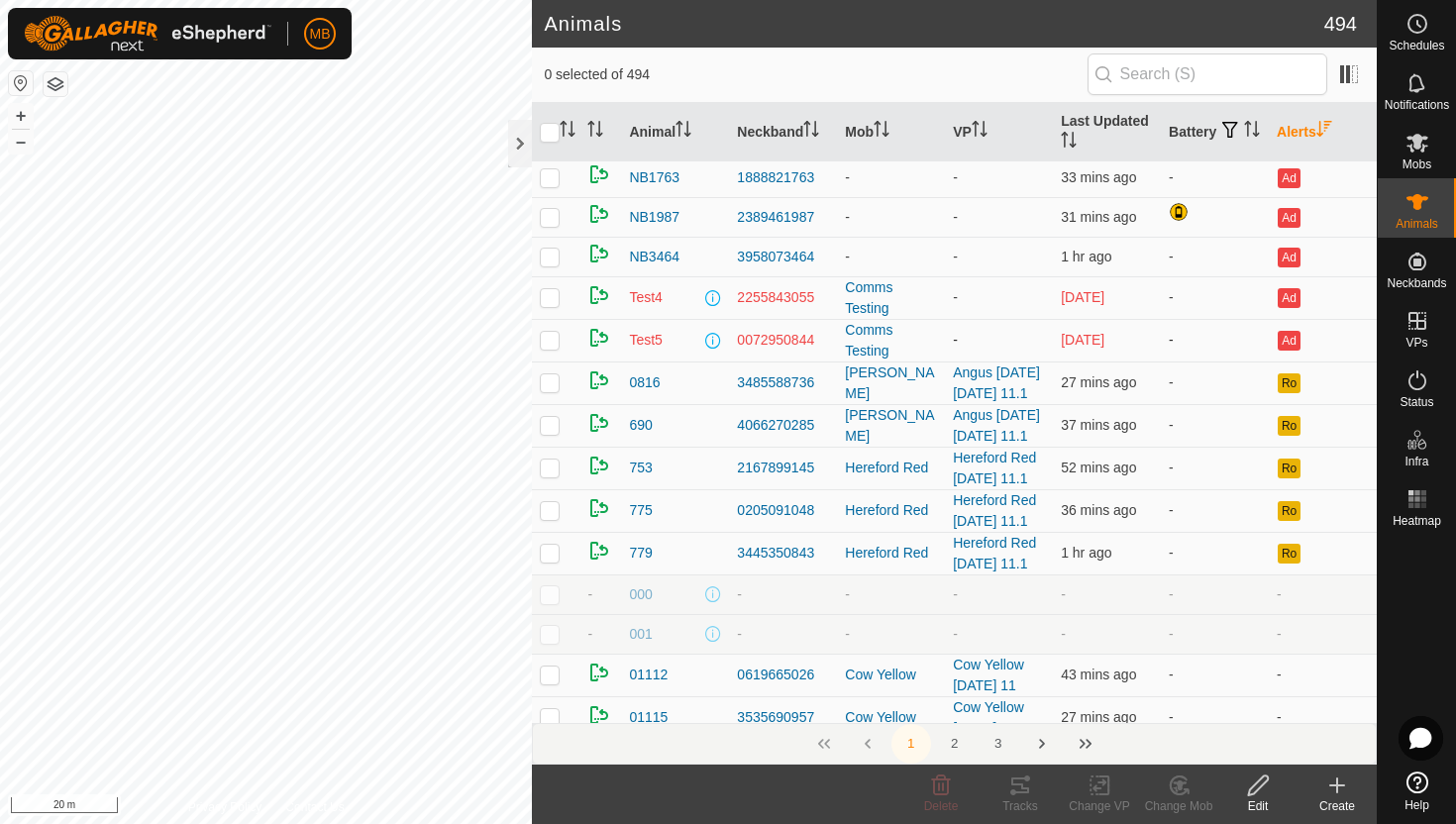 scroll, scrollTop: 85, scrollLeft: 0, axis: vertical 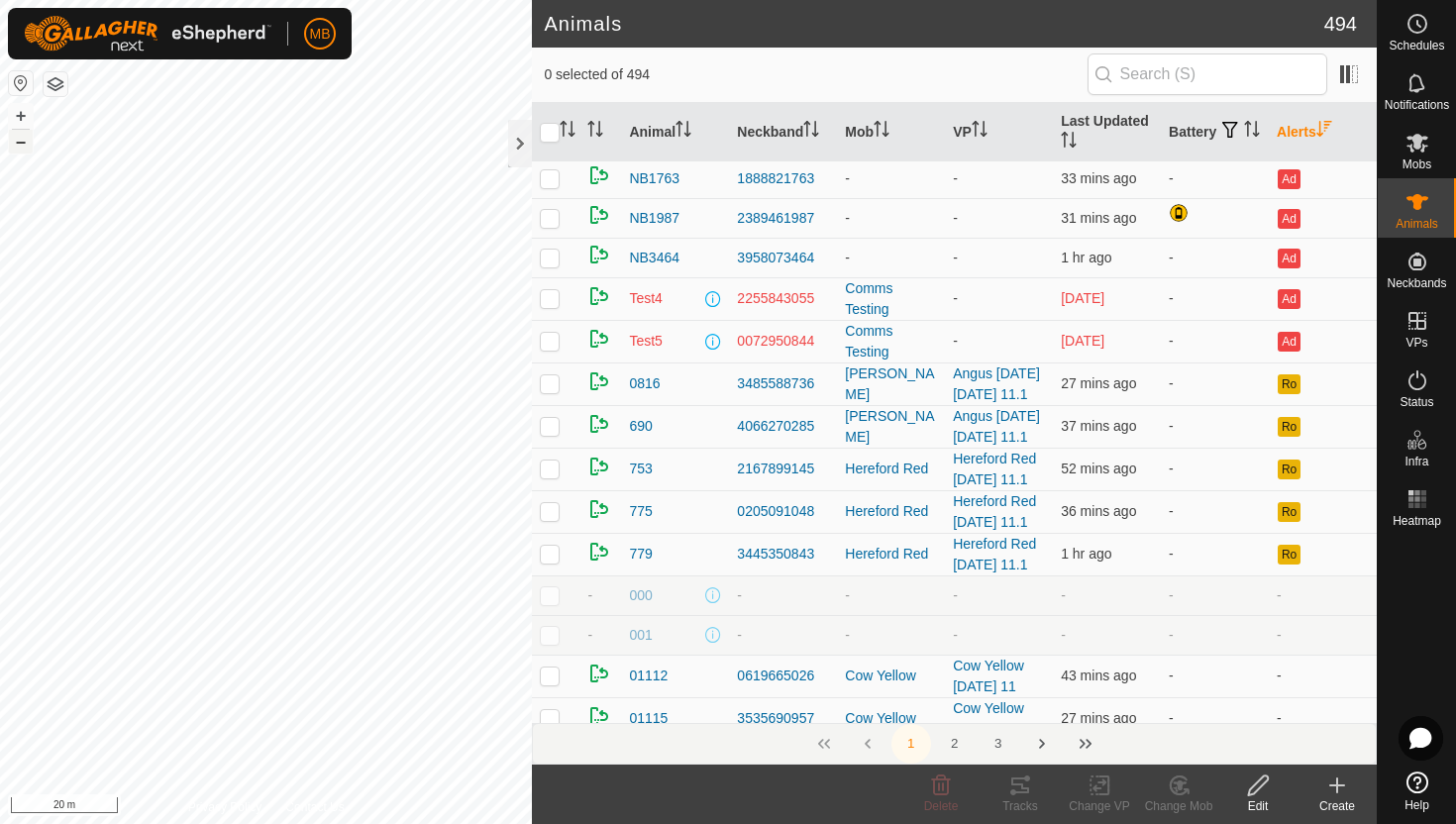 click on "–" at bounding box center (21, 142) 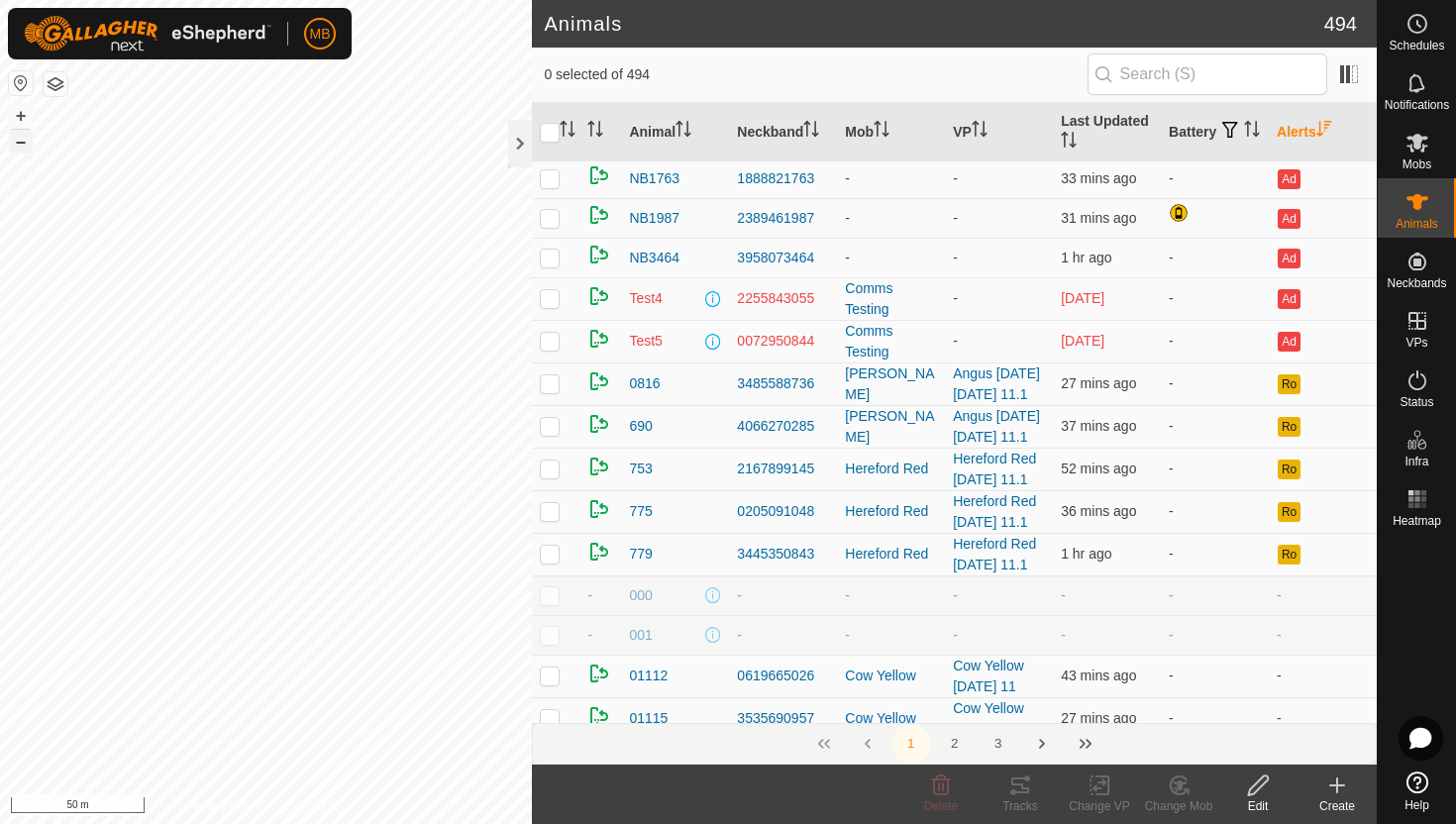 click on "–" at bounding box center (21, 142) 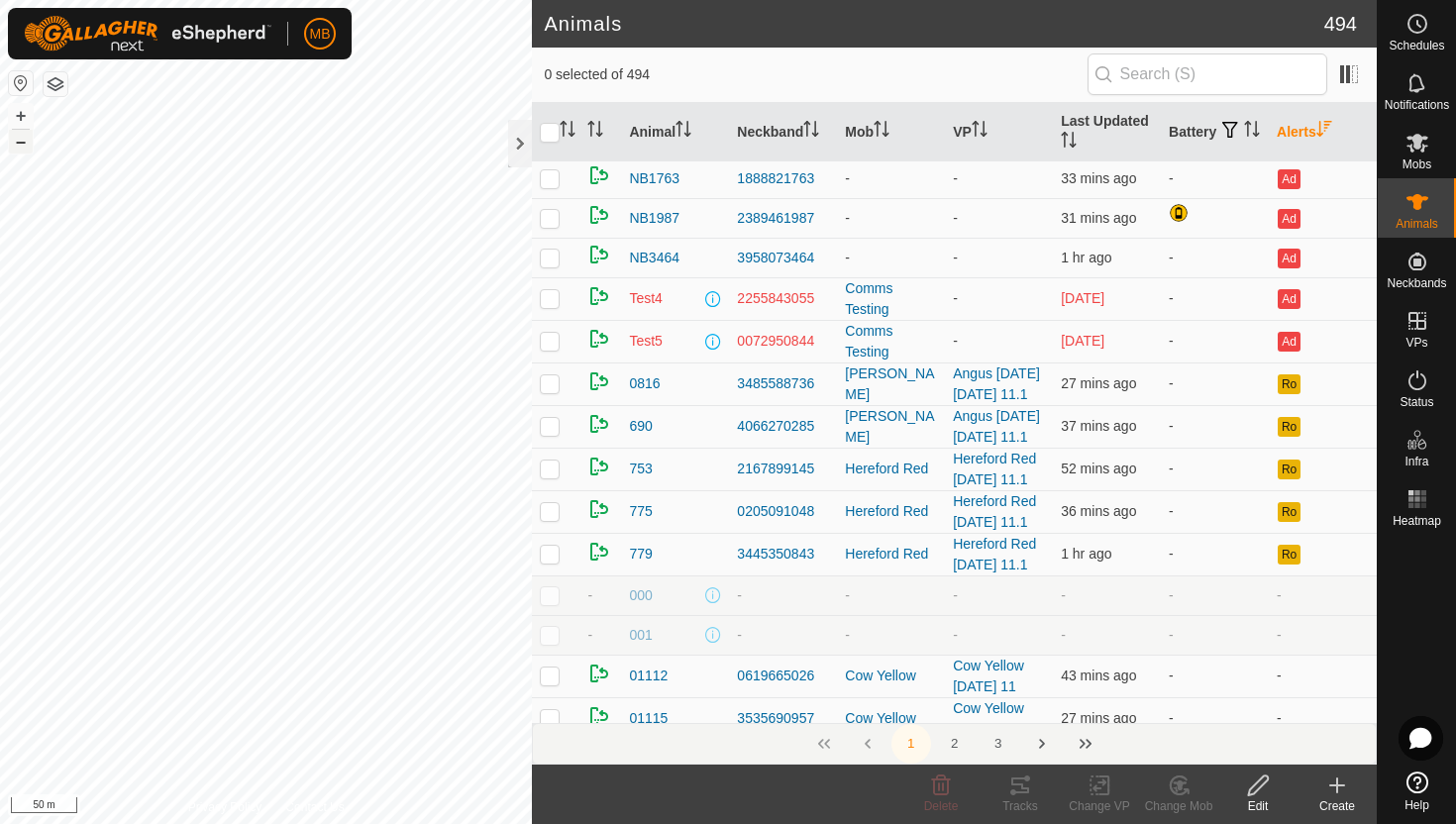 click on "–" at bounding box center [21, 142] 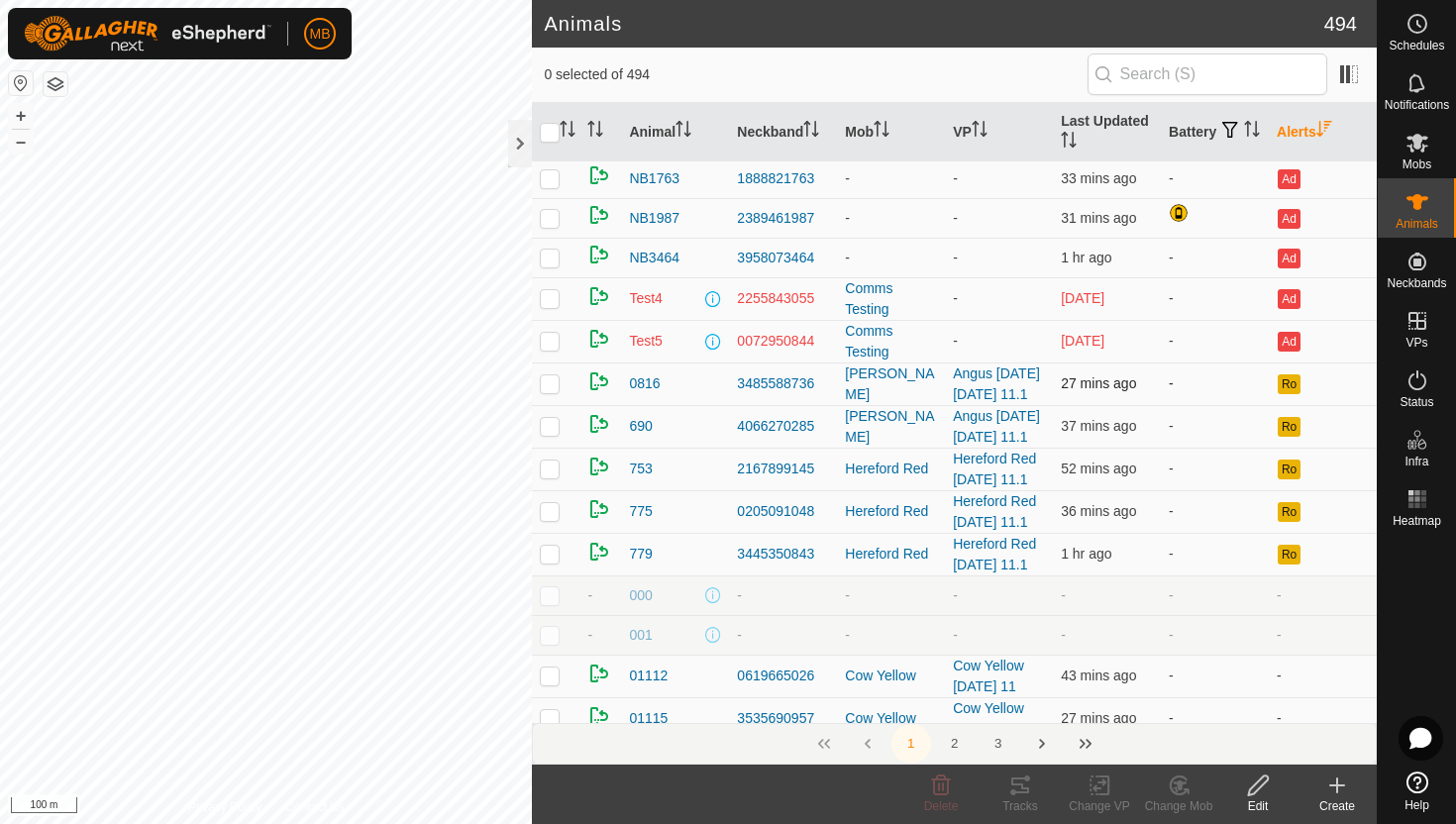 click at bounding box center [550, 383] 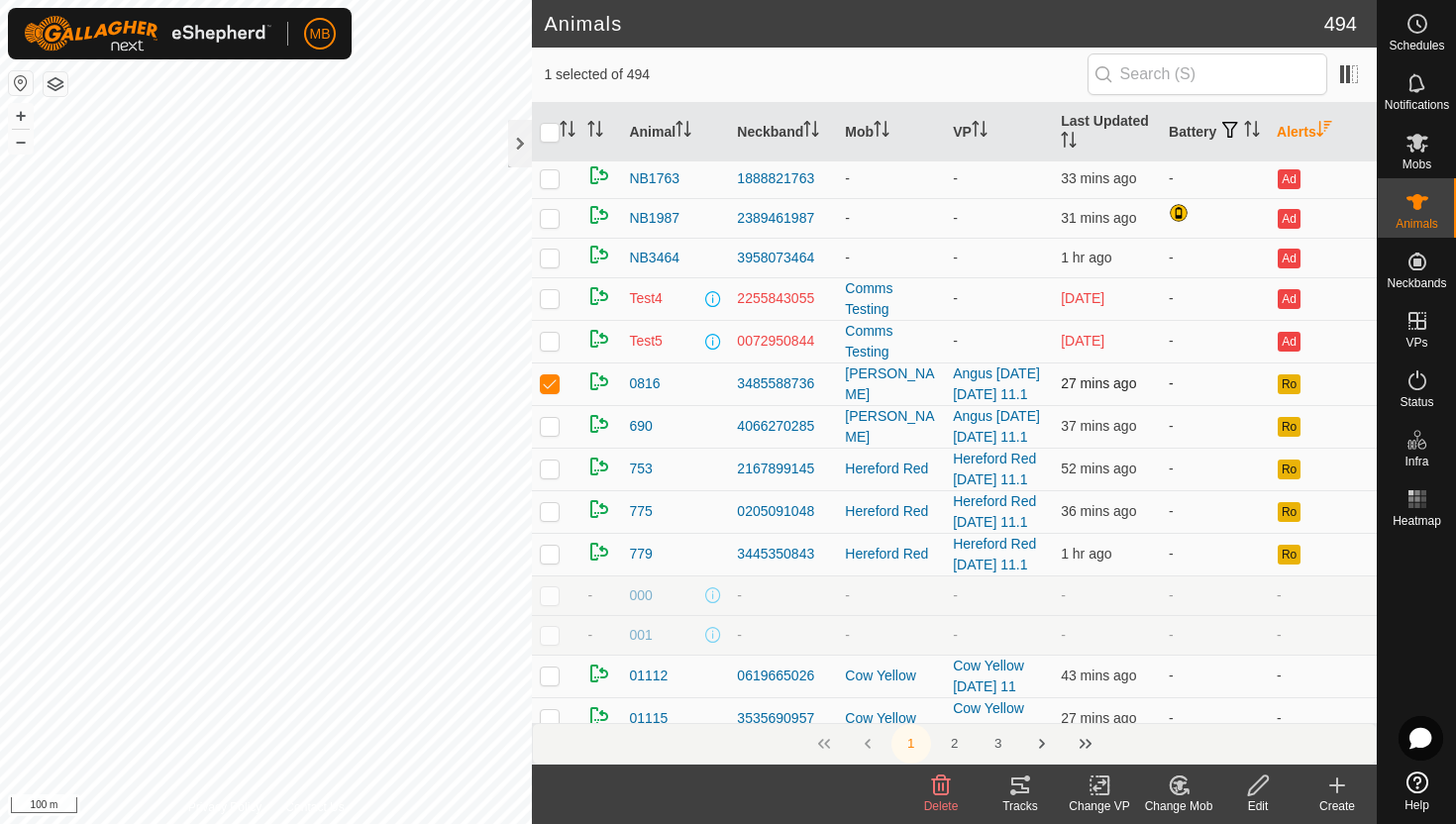 click at bounding box center (550, 383) 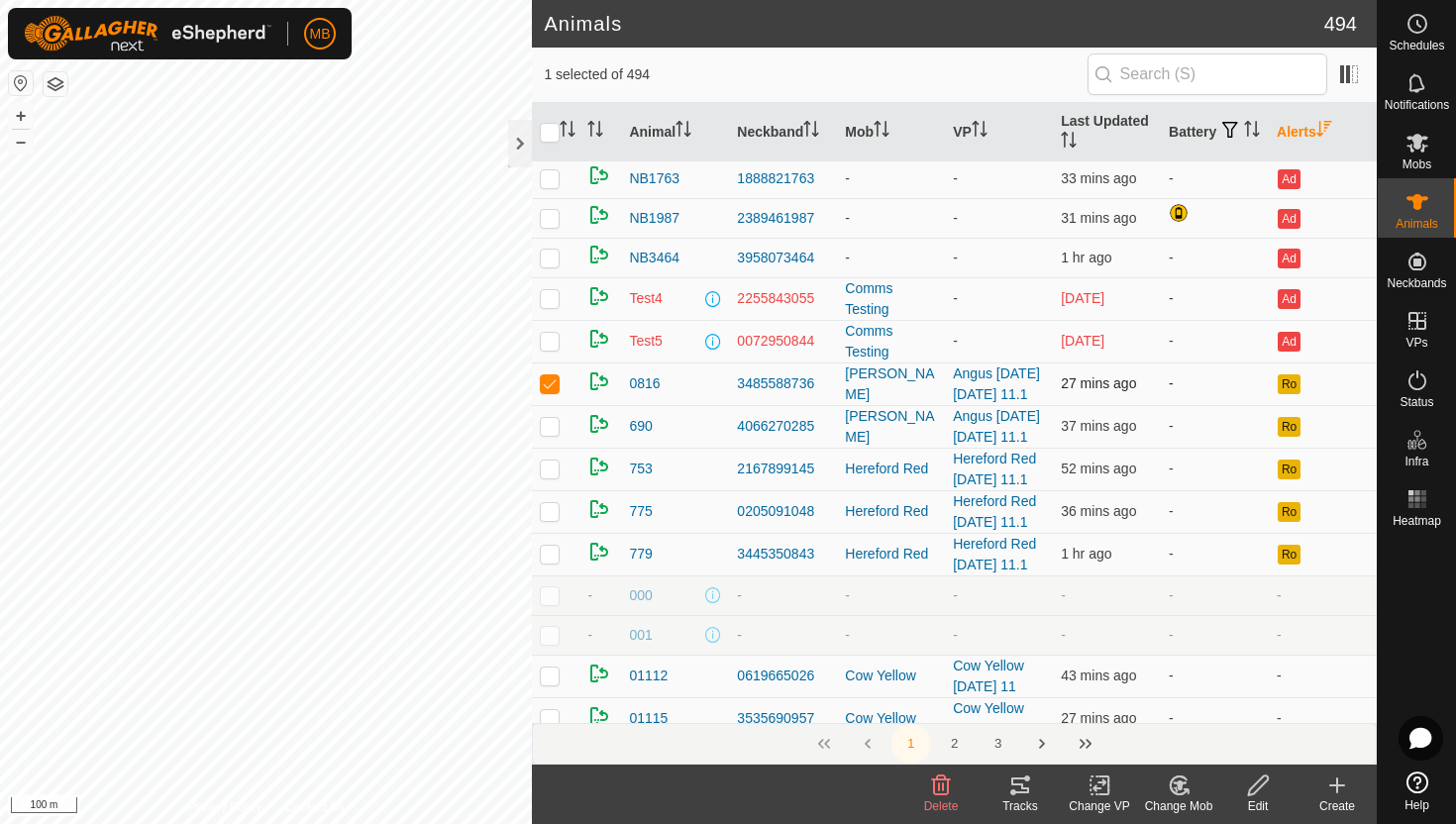 checkbox on "false" 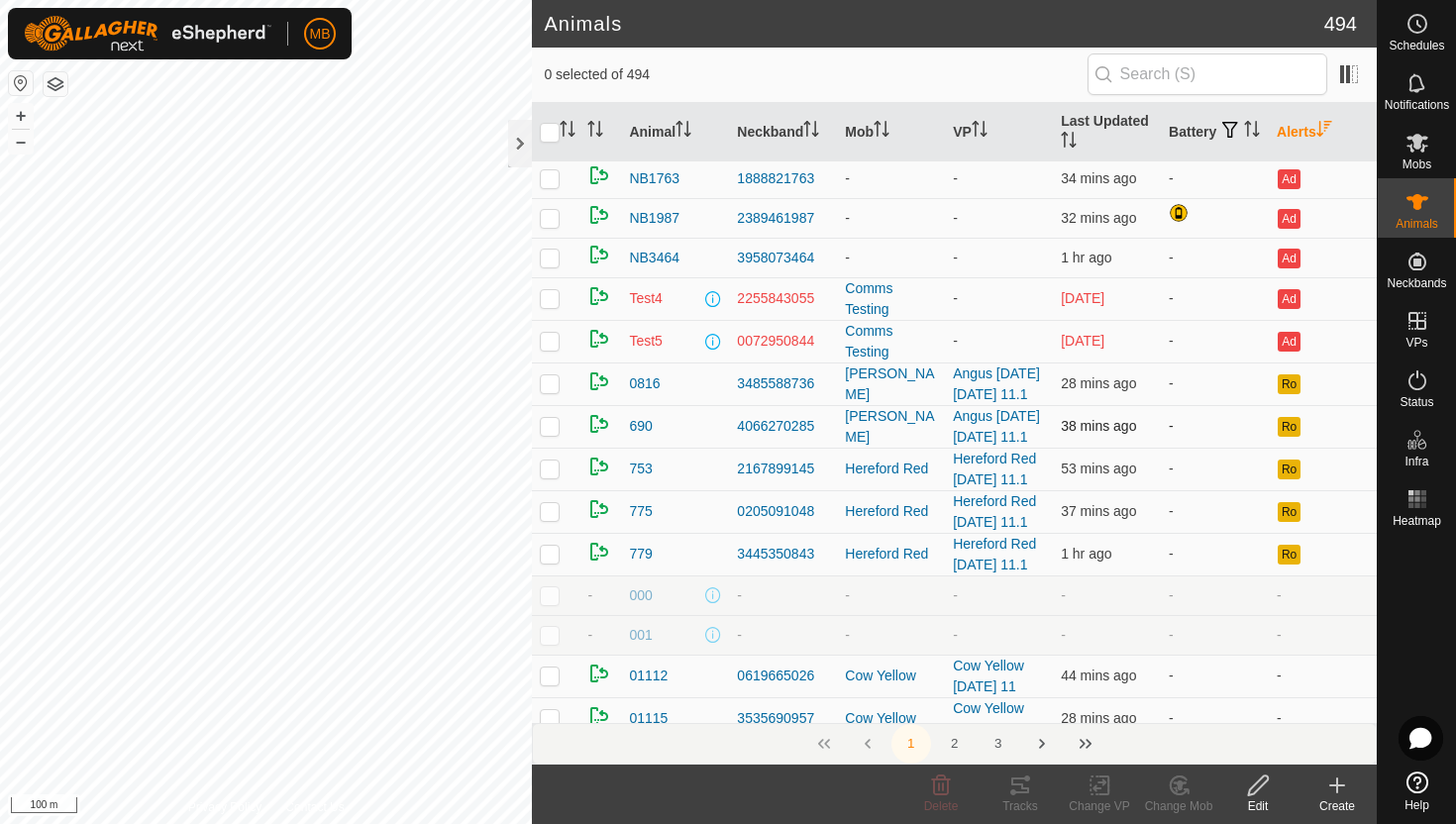 click at bounding box center (550, 426) 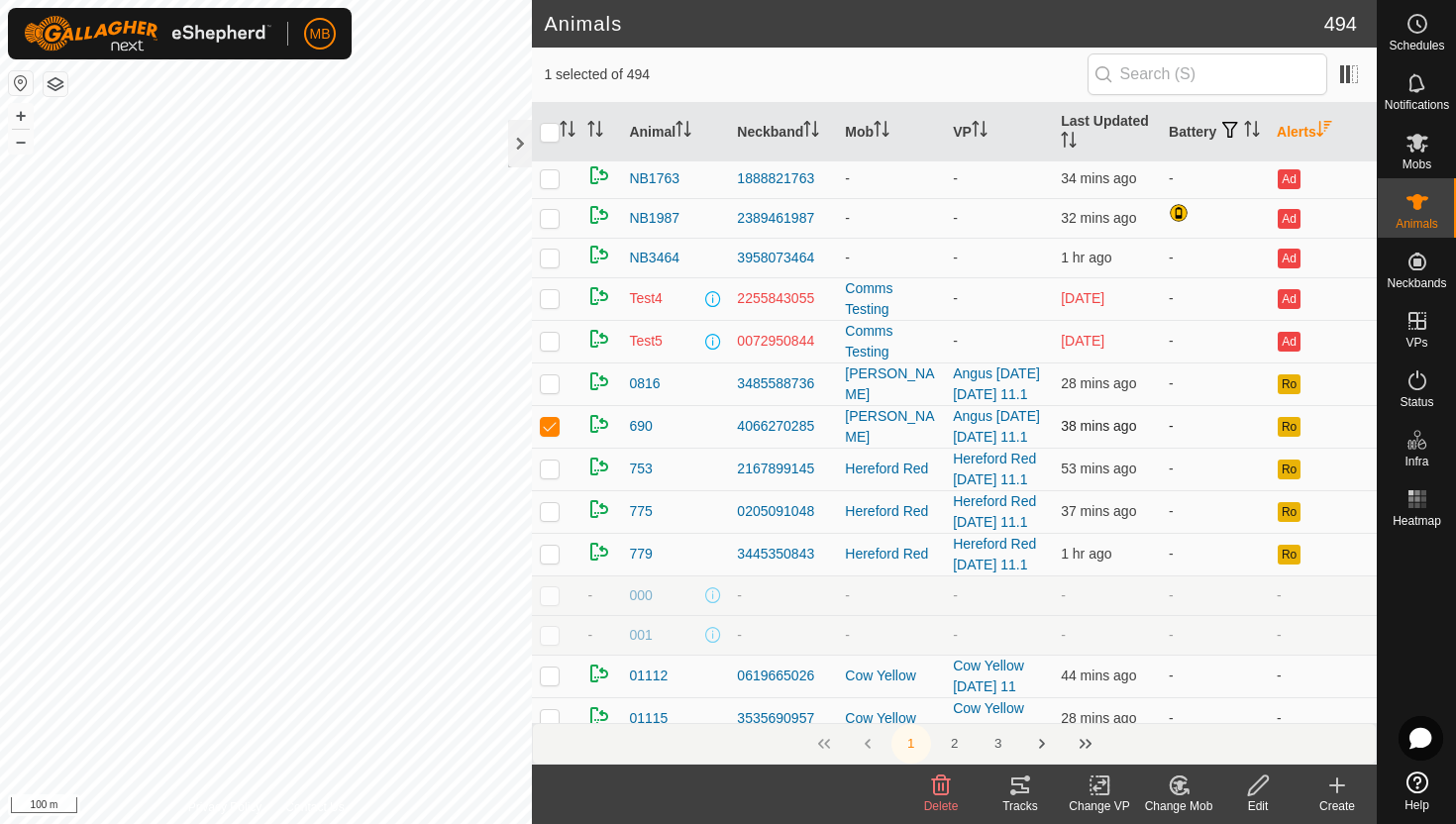 click at bounding box center [550, 426] 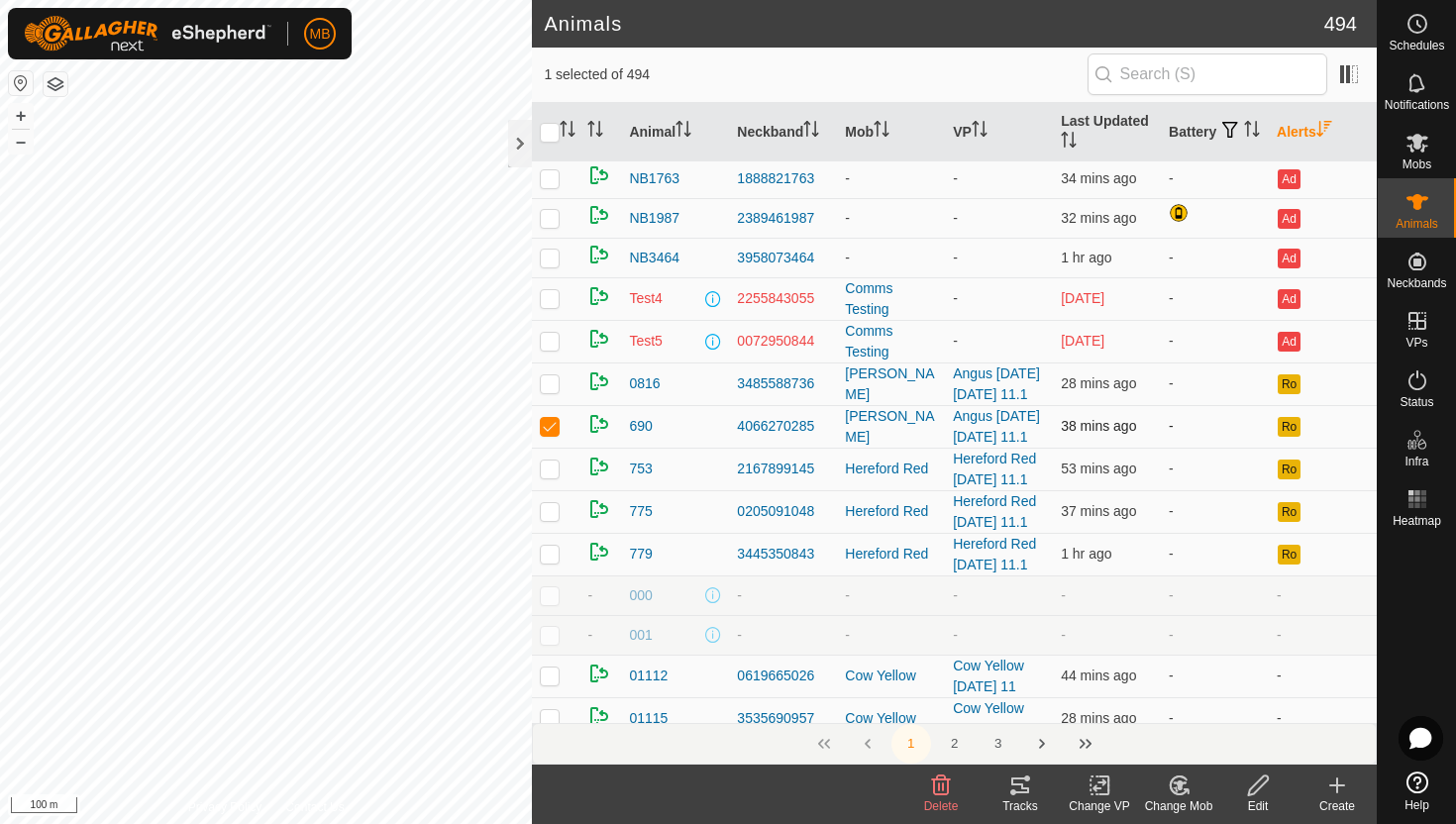 checkbox on "false" 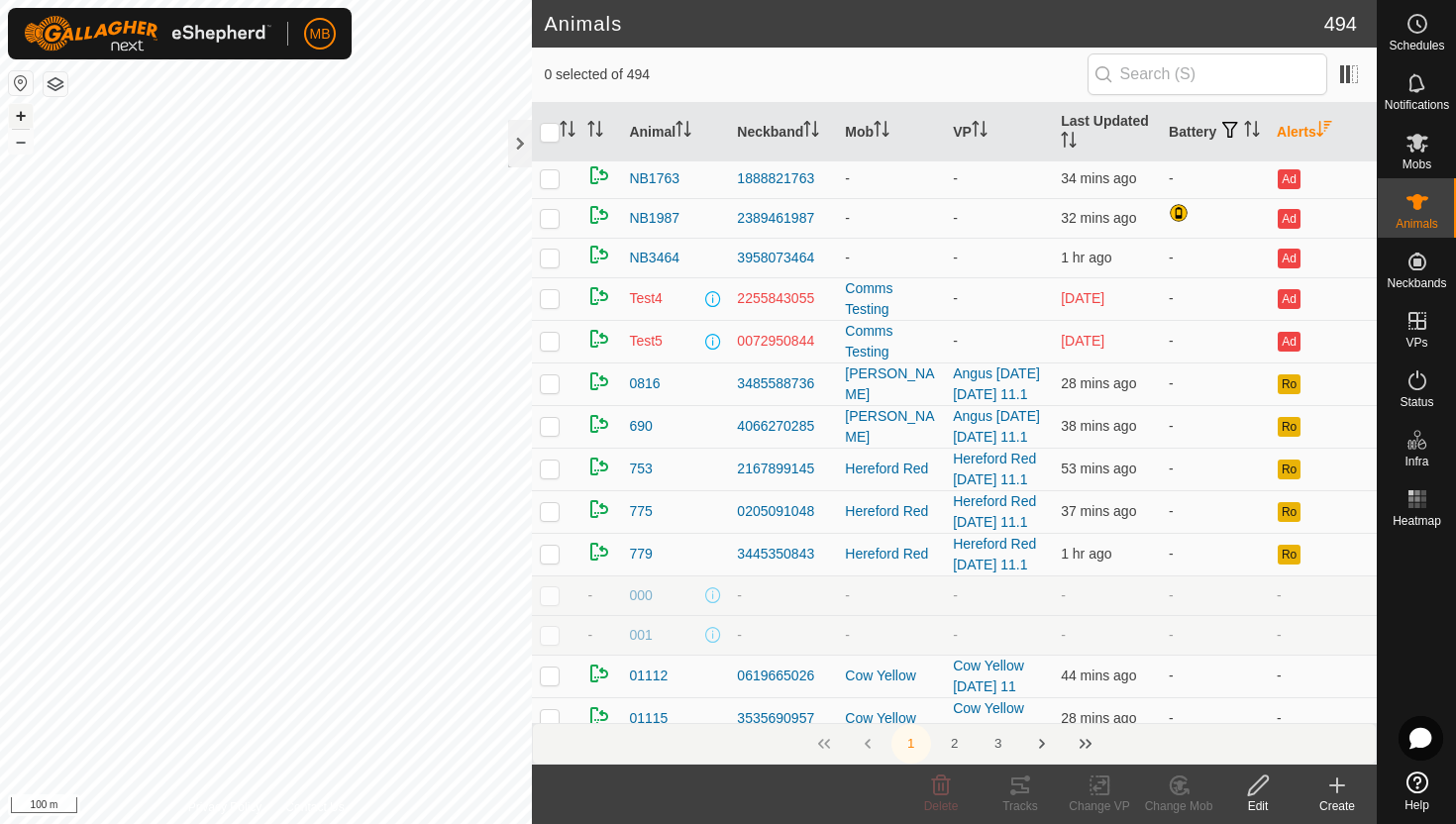 click on "+" at bounding box center [21, 116] 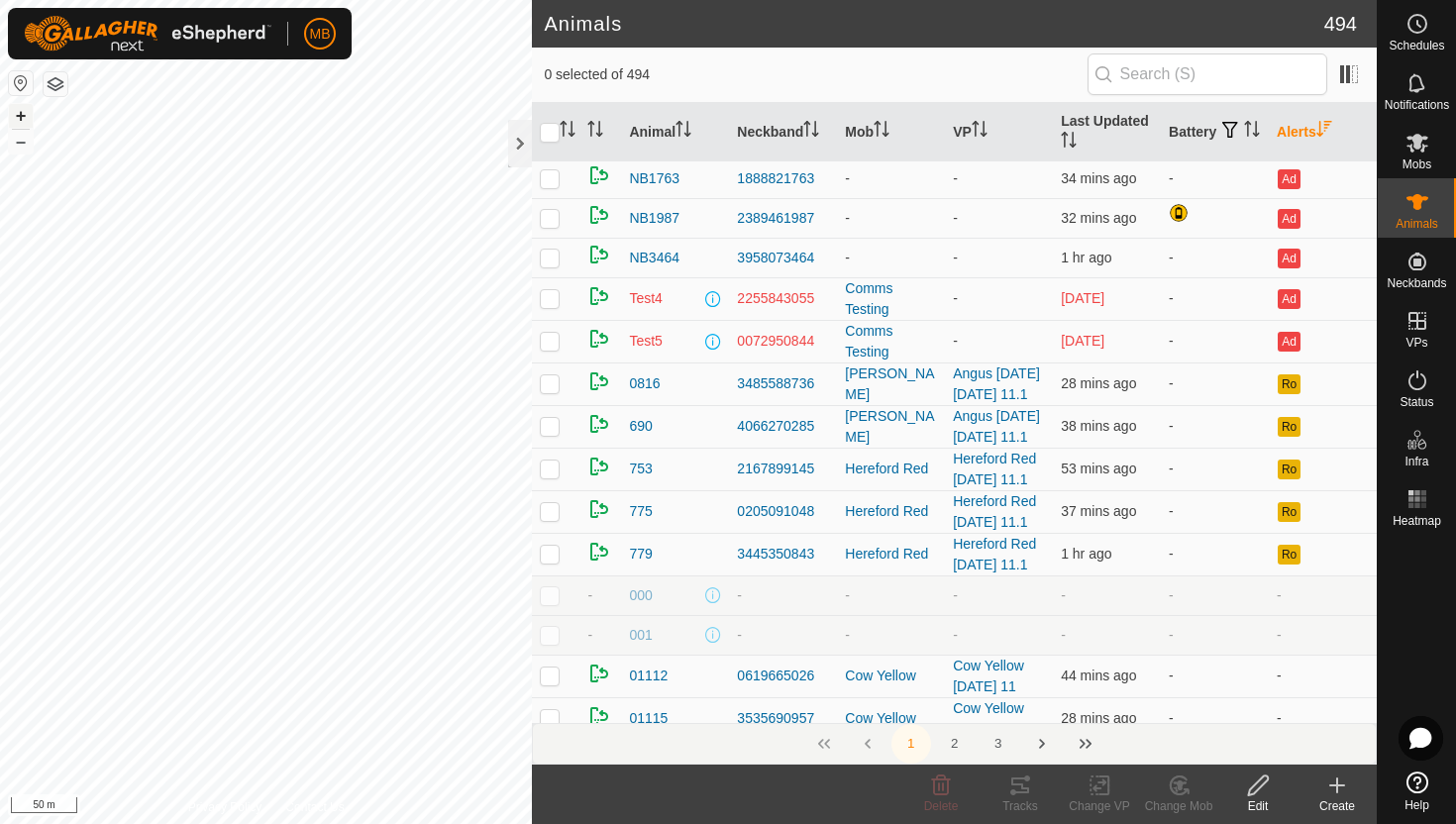 click on "+" at bounding box center [21, 116] 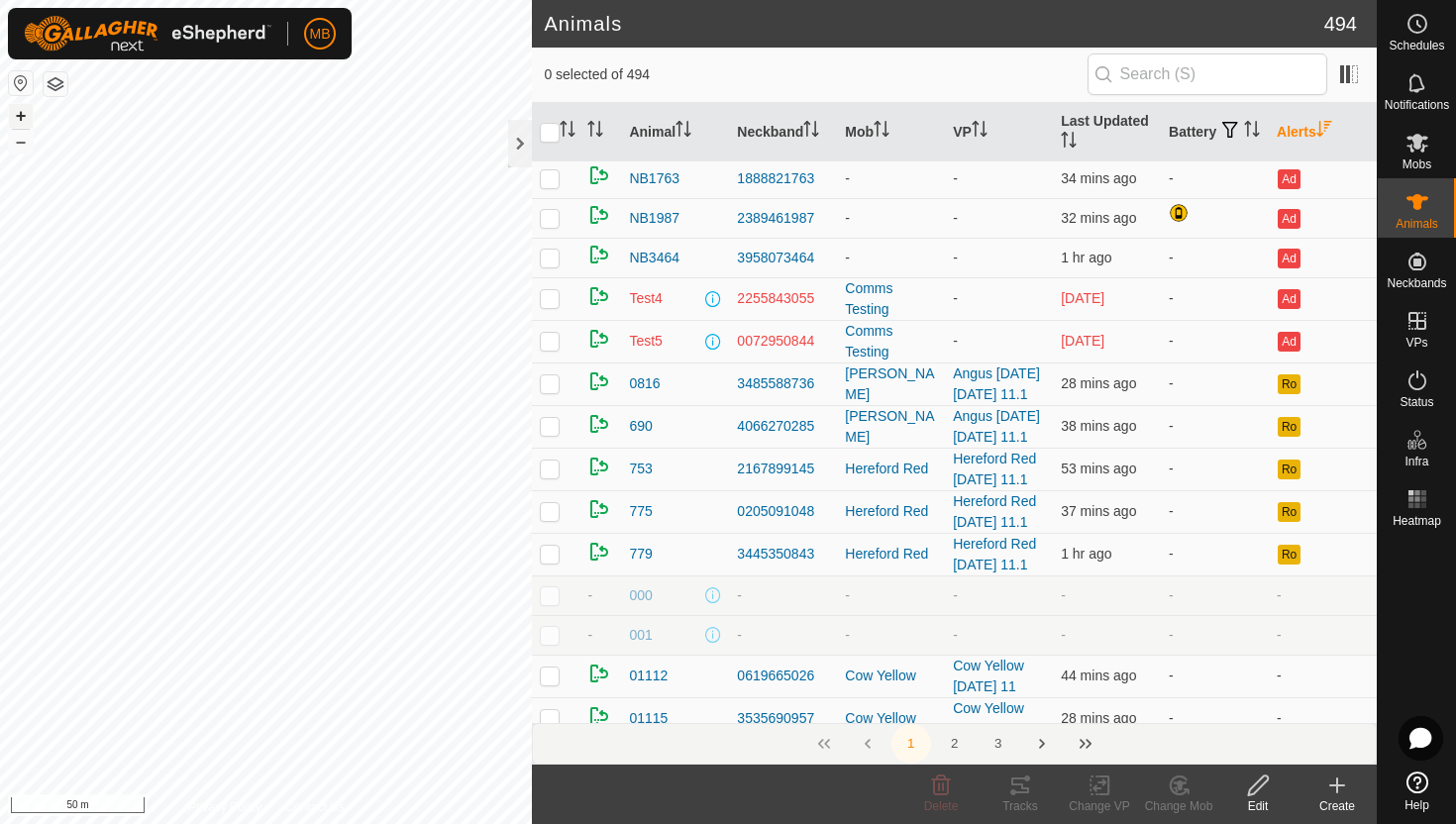 click on "+" at bounding box center [21, 116] 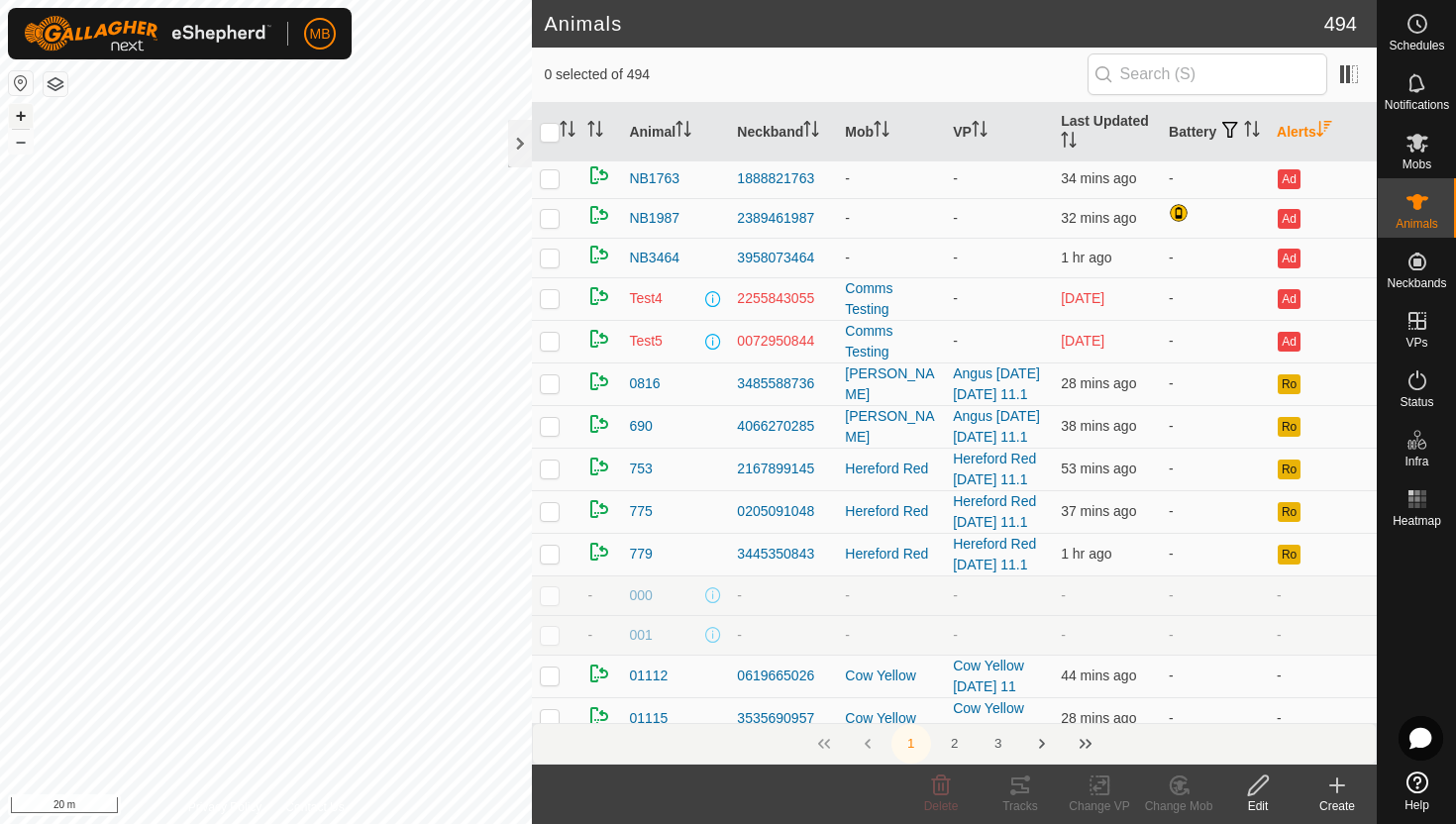 click on "+" at bounding box center (21, 116) 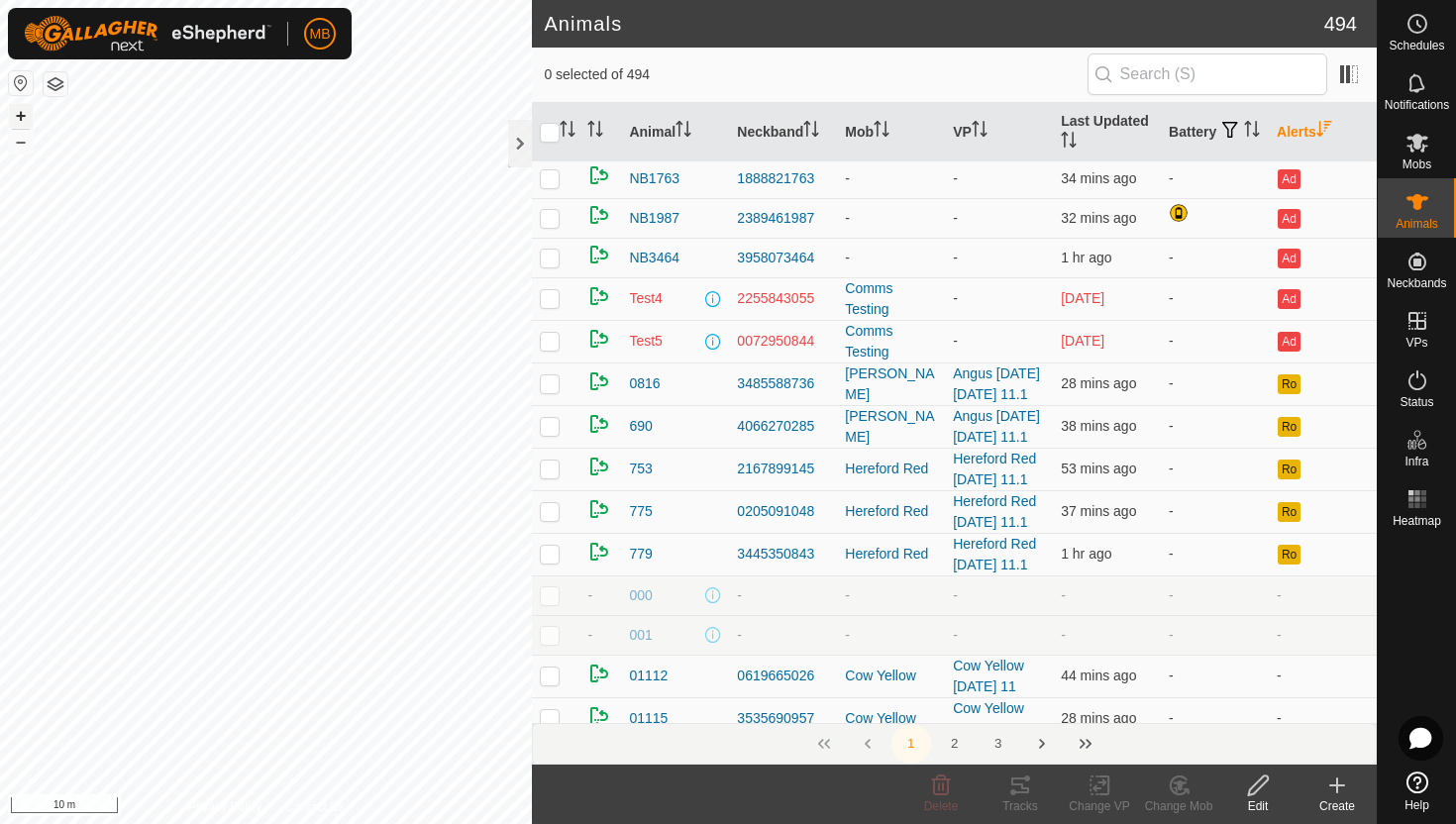 click on "+" at bounding box center [21, 116] 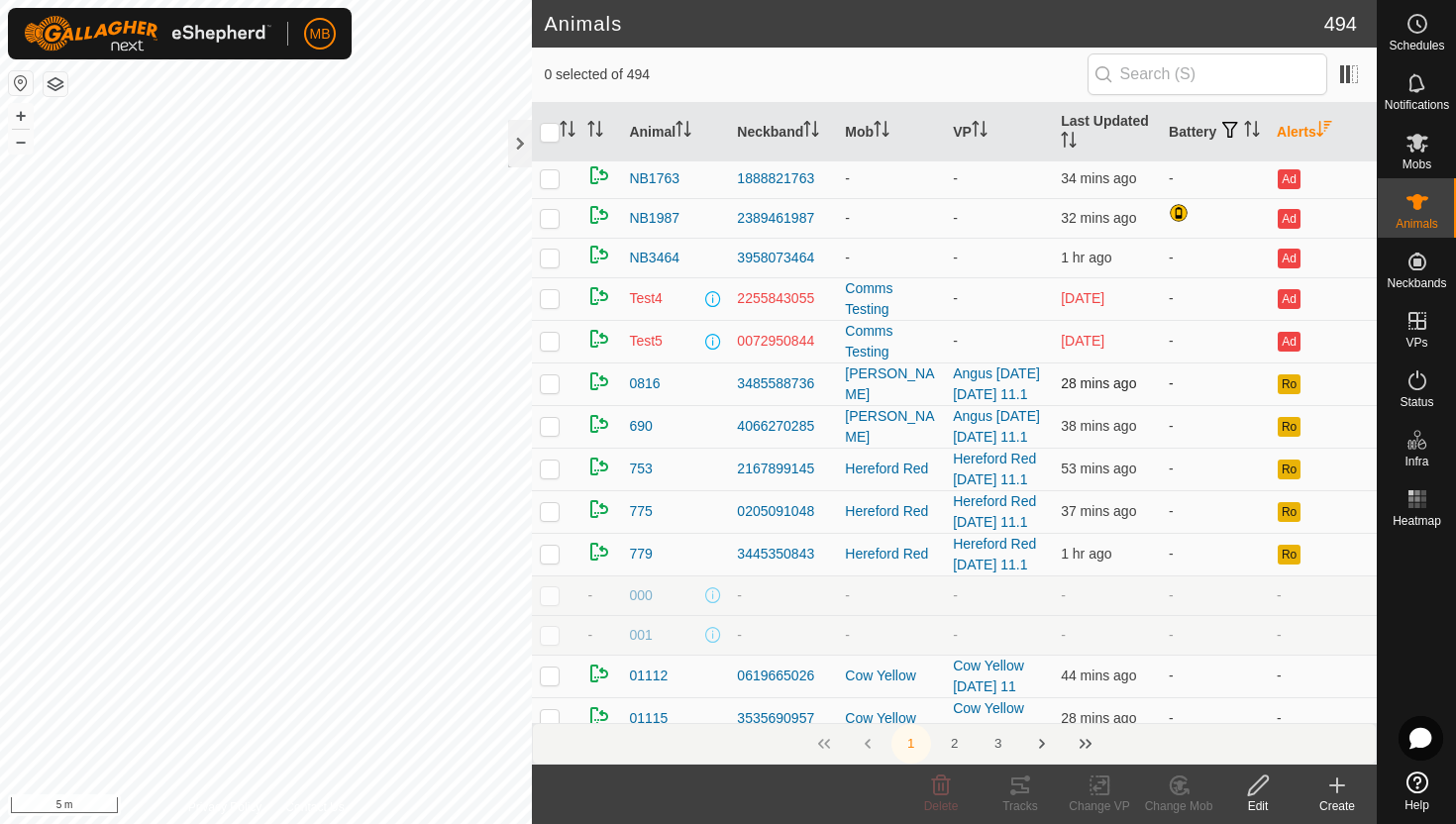 click at bounding box center [550, 383] 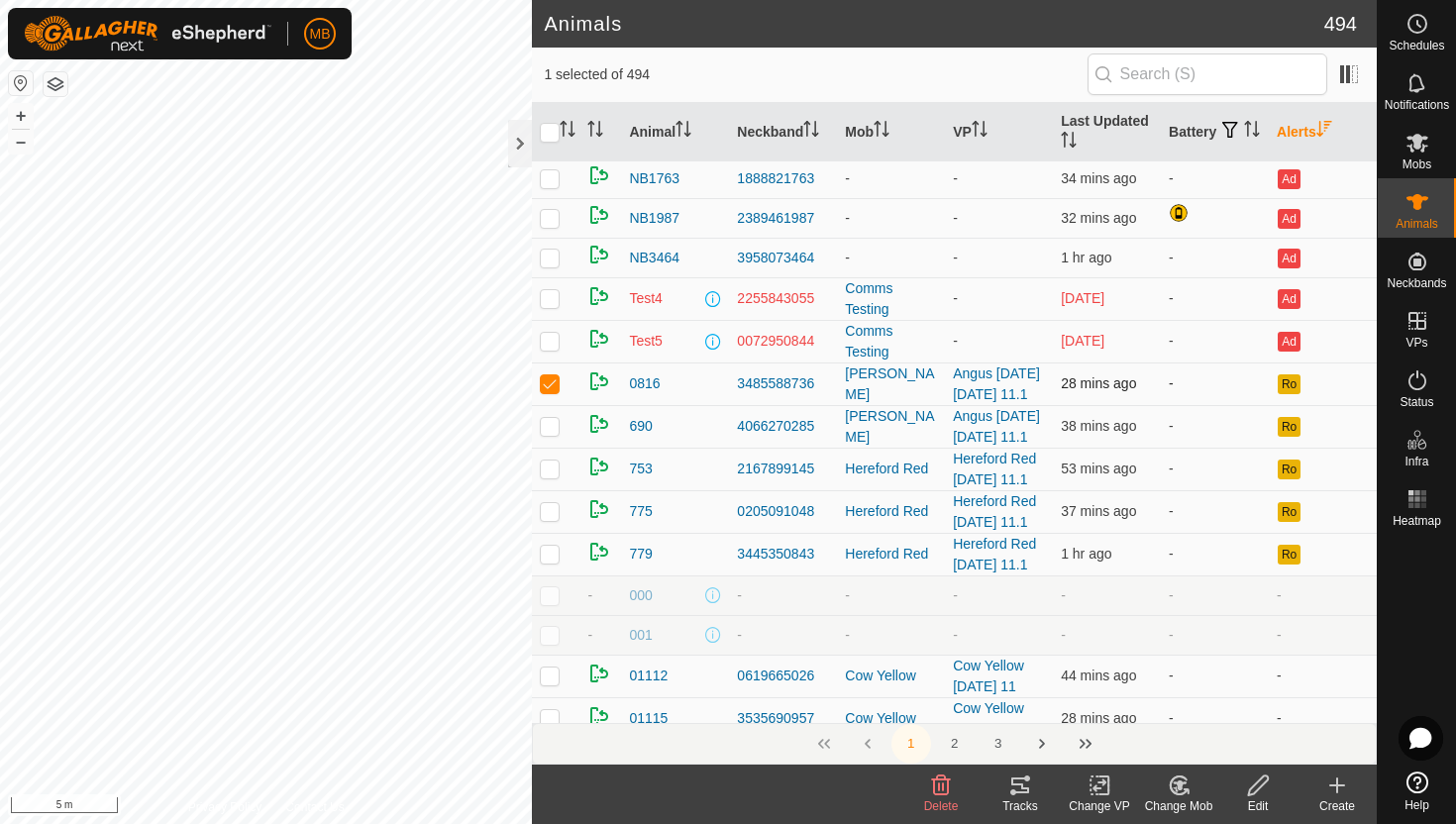 click at bounding box center (550, 383) 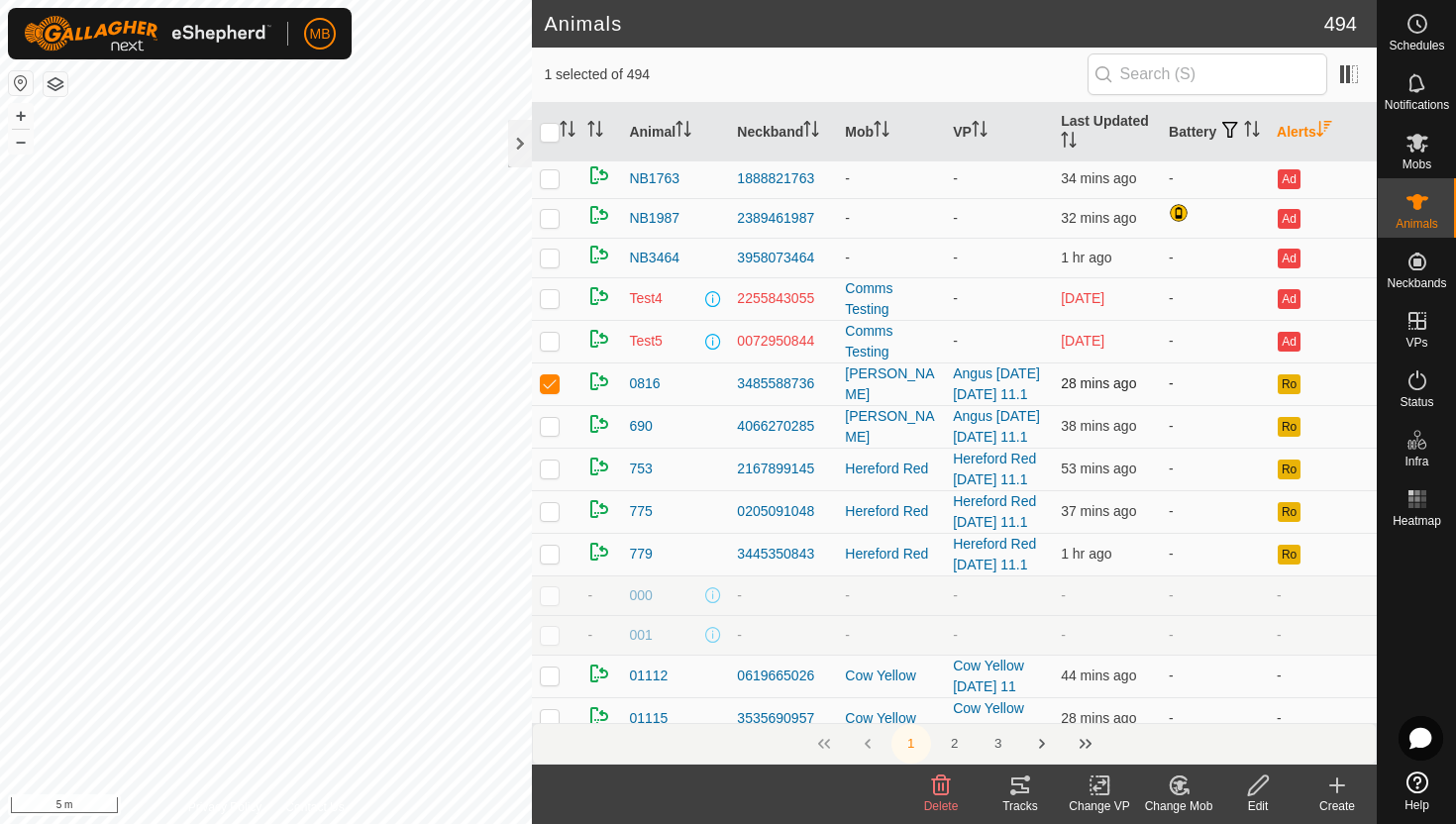 checkbox on "false" 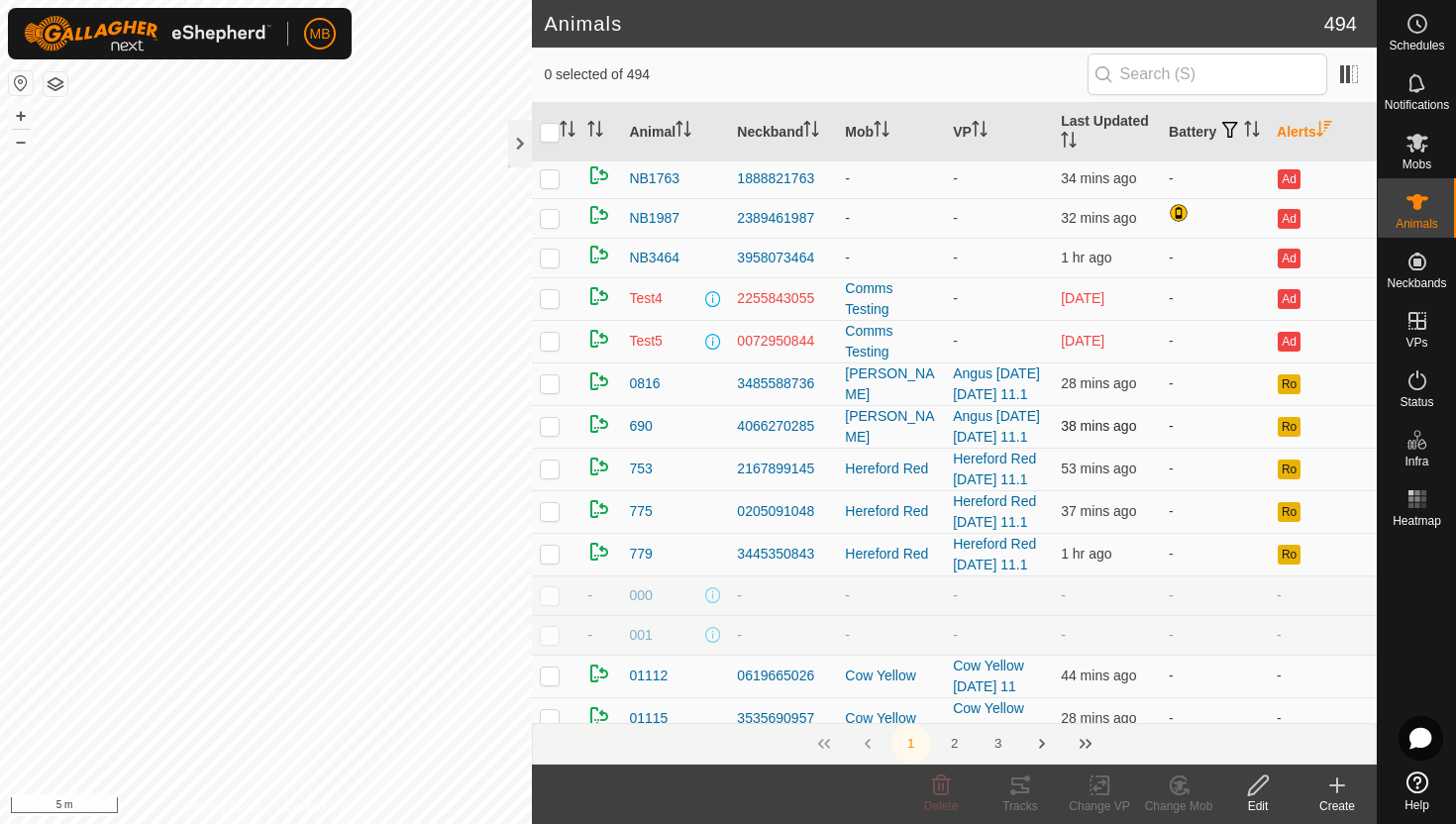 click at bounding box center [550, 426] 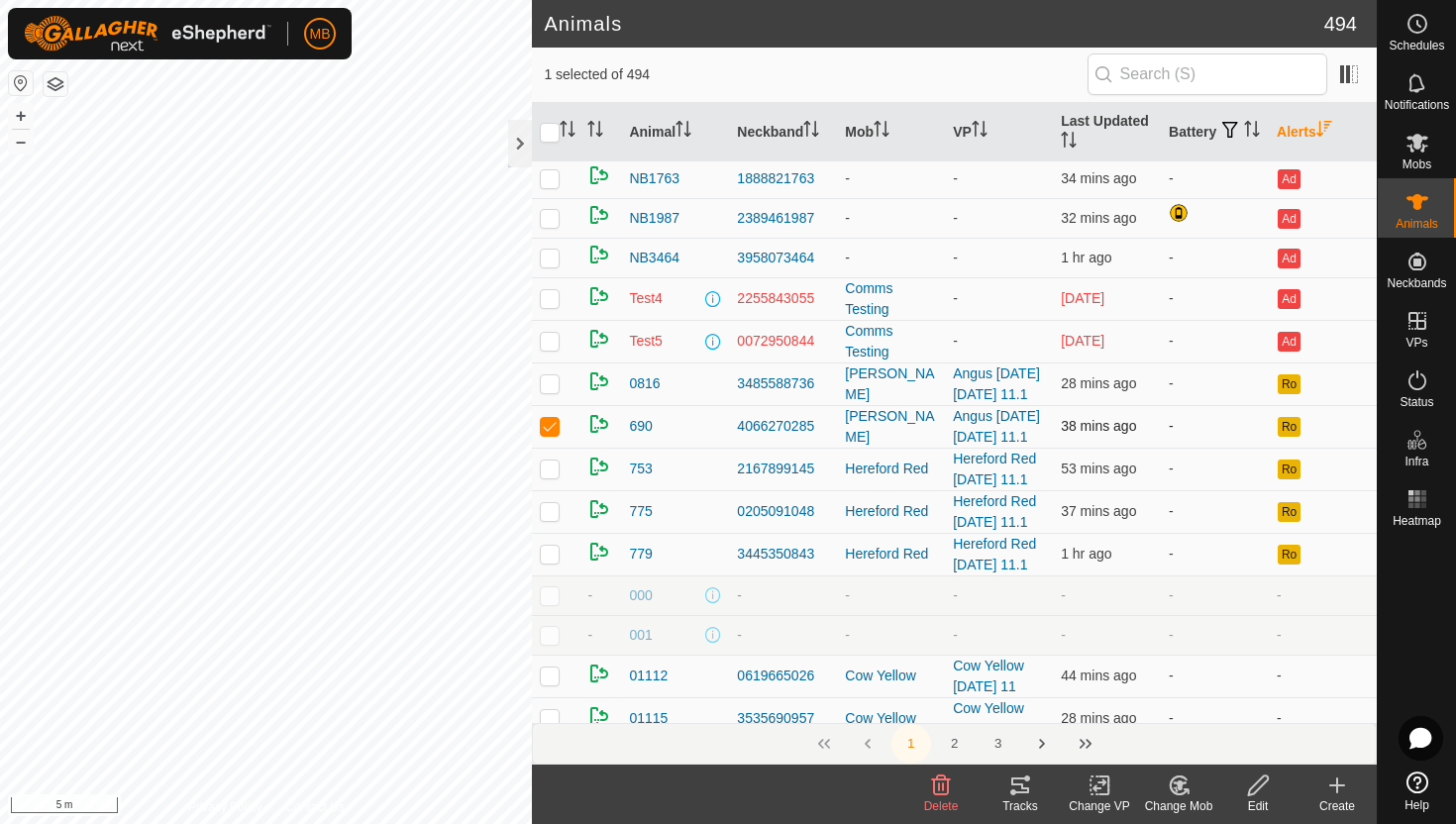 click at bounding box center (550, 426) 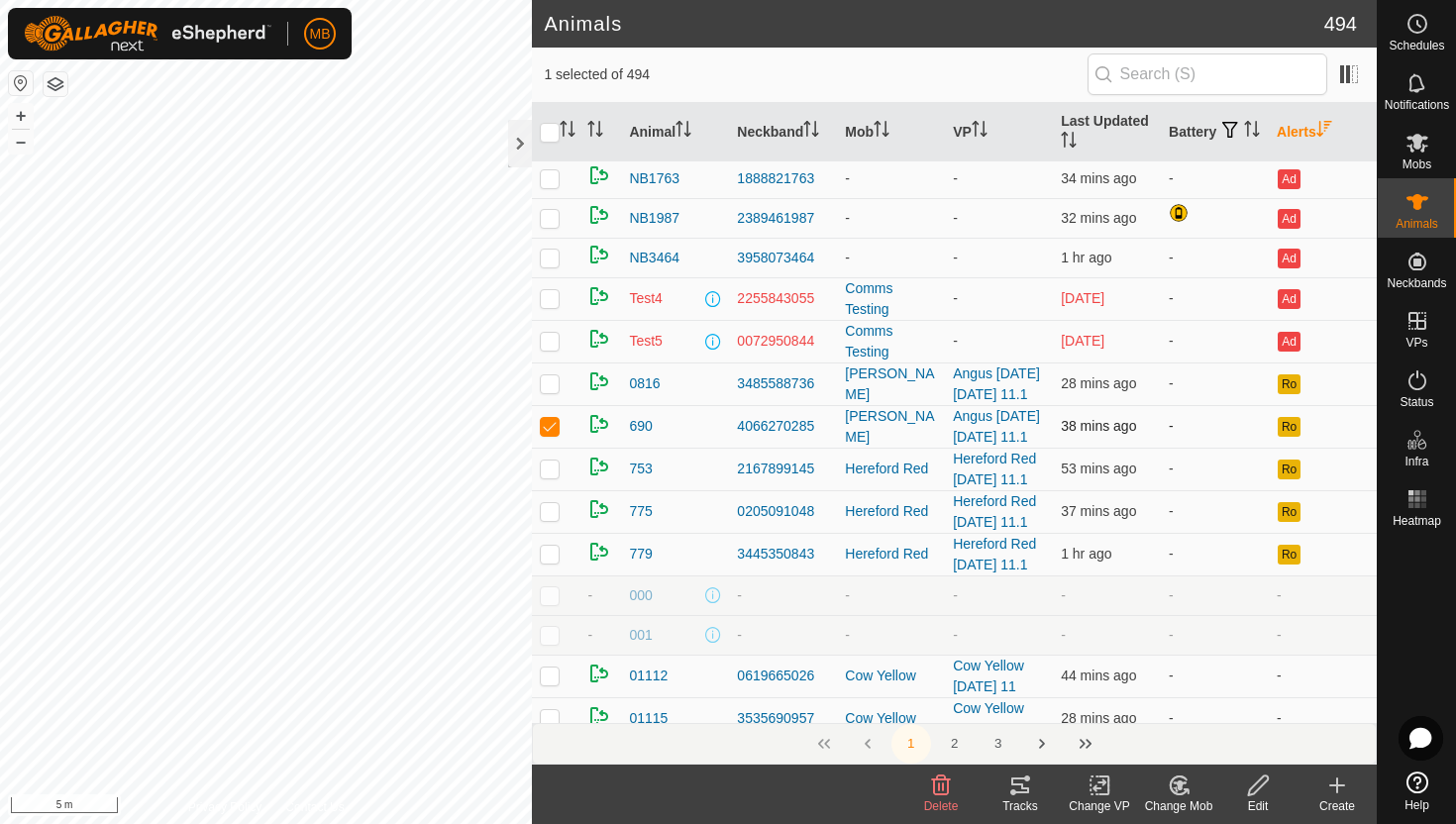 checkbox on "false" 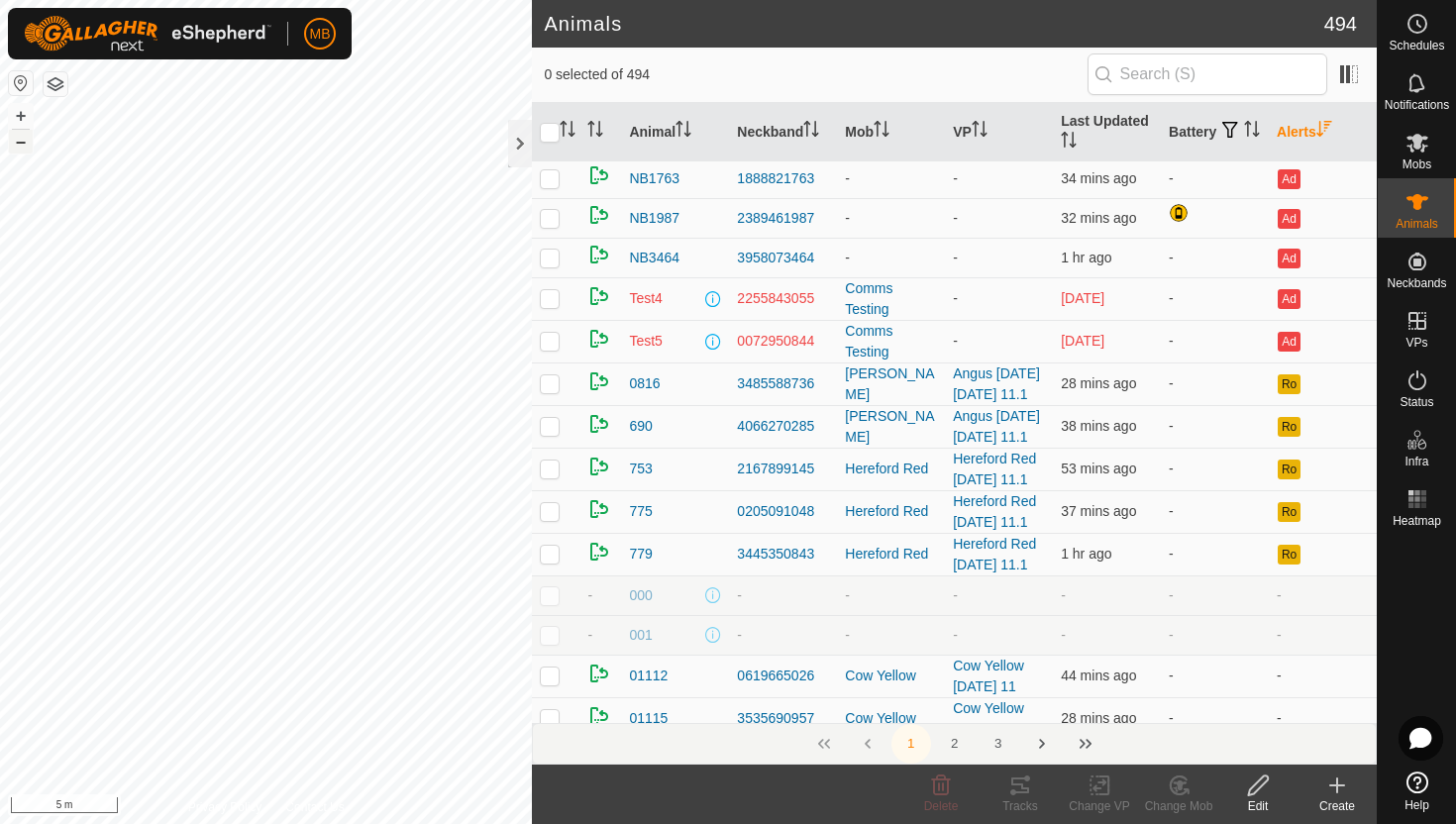 click on "–" at bounding box center (21, 142) 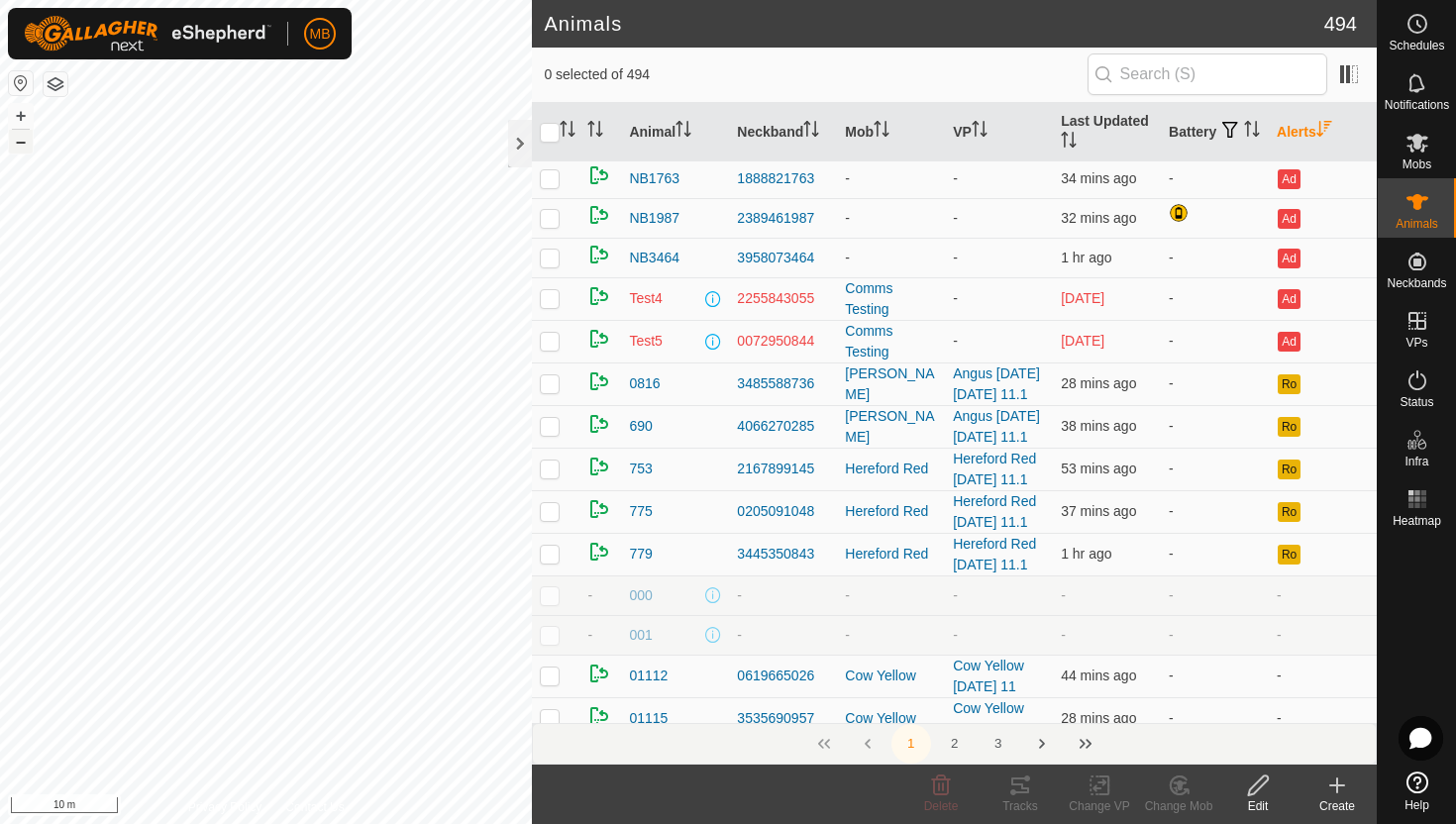 click on "–" at bounding box center [21, 142] 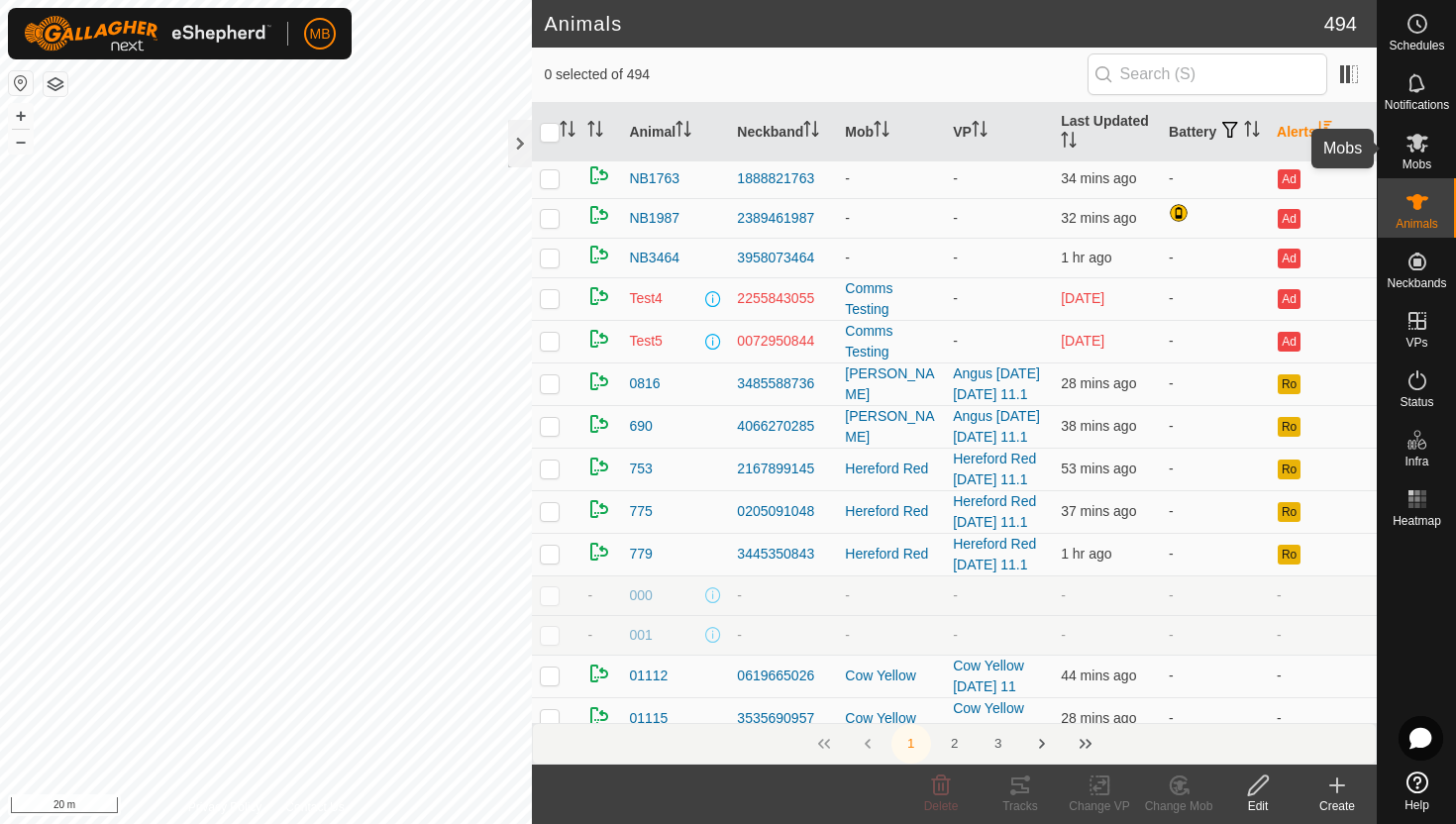 click 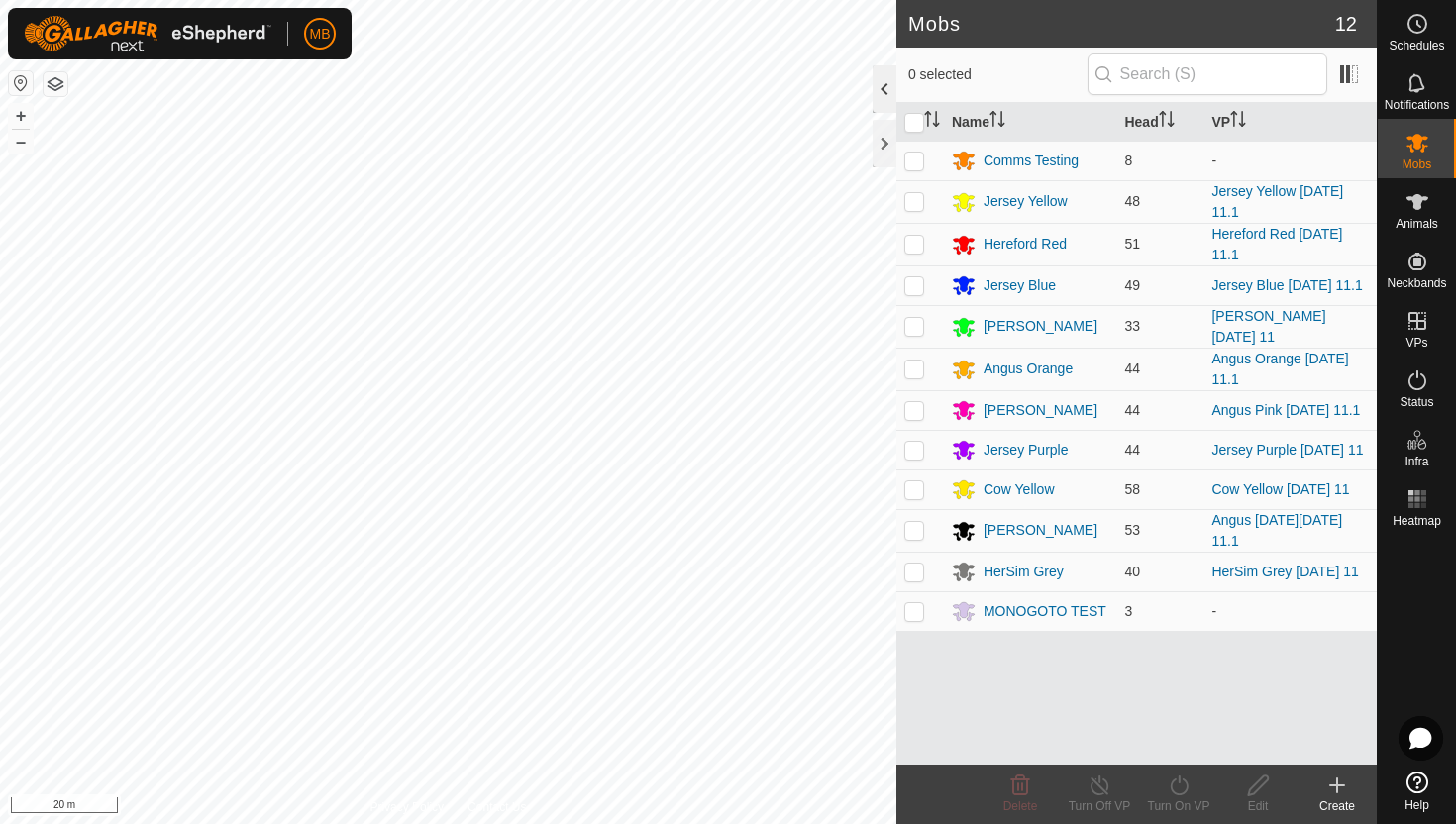 click 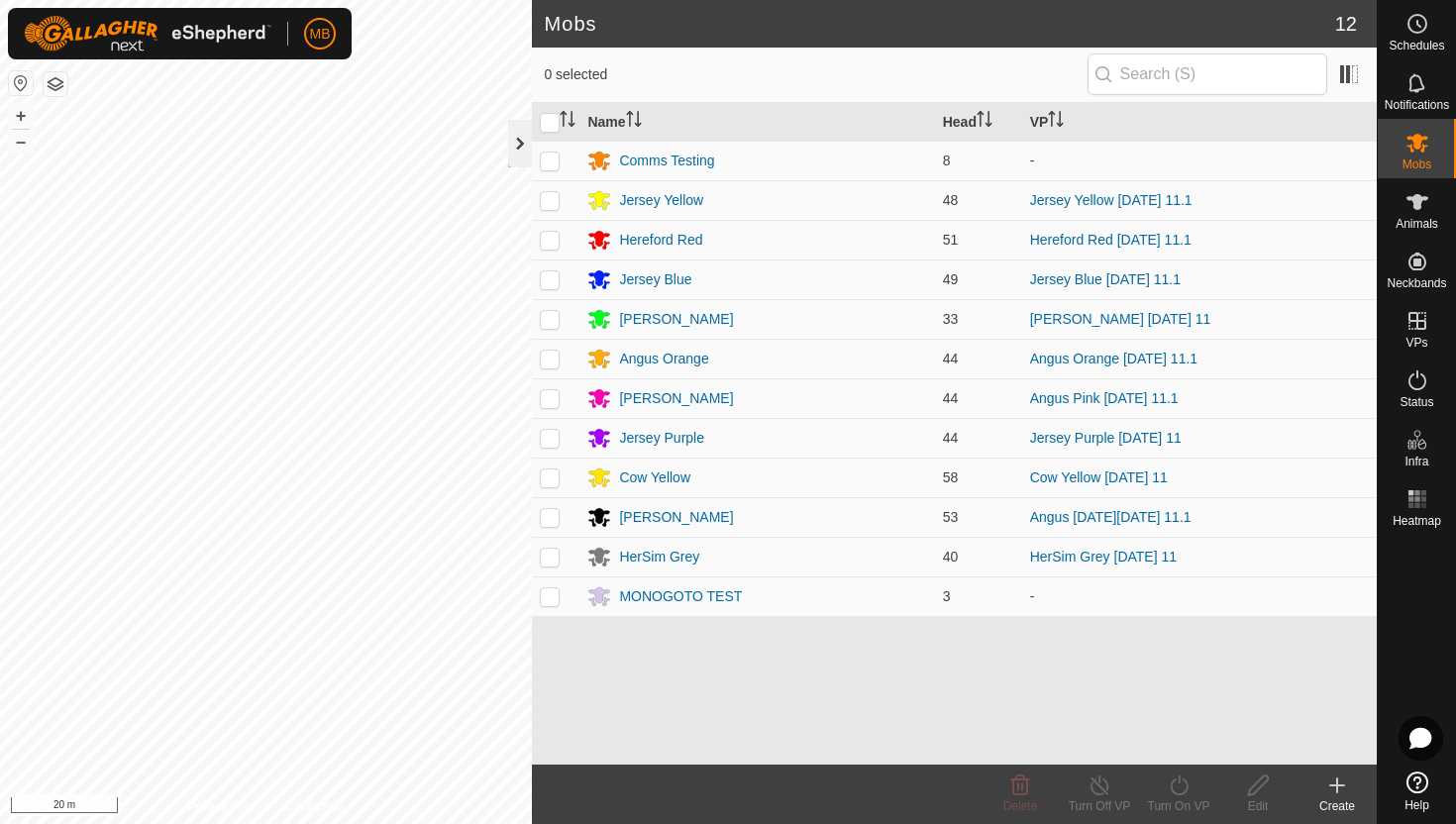click 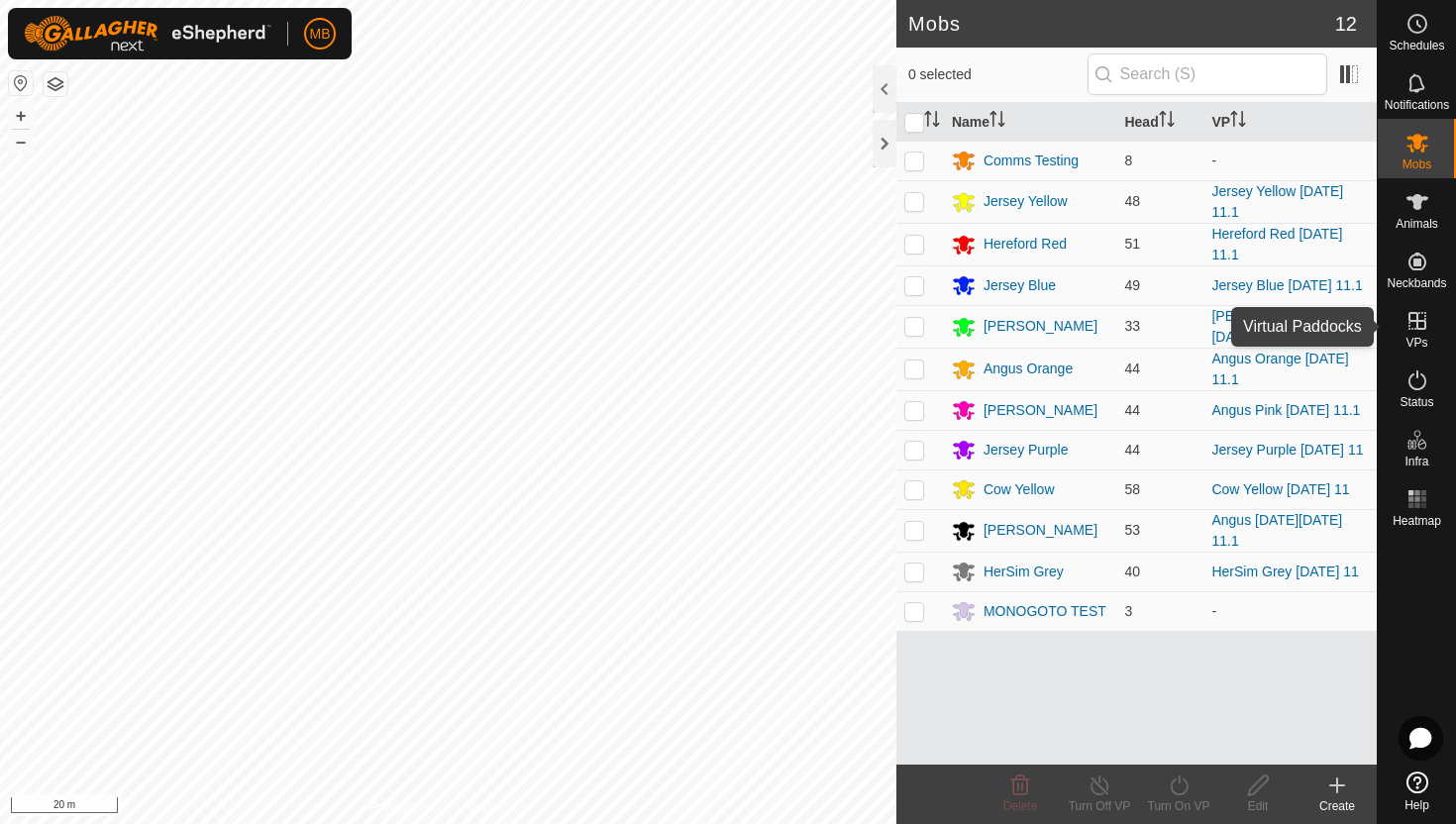 click 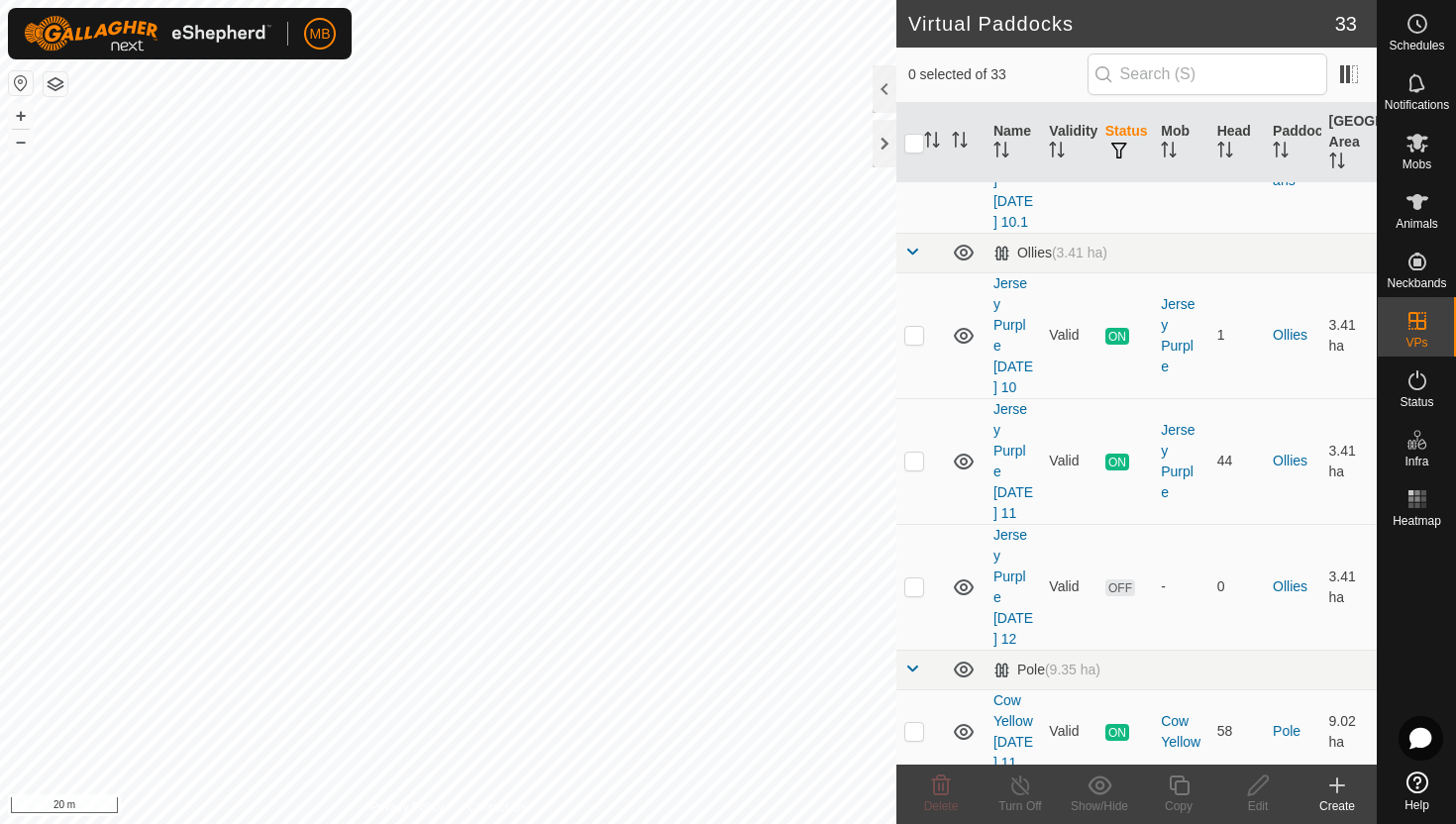 scroll, scrollTop: 1887, scrollLeft: 0, axis: vertical 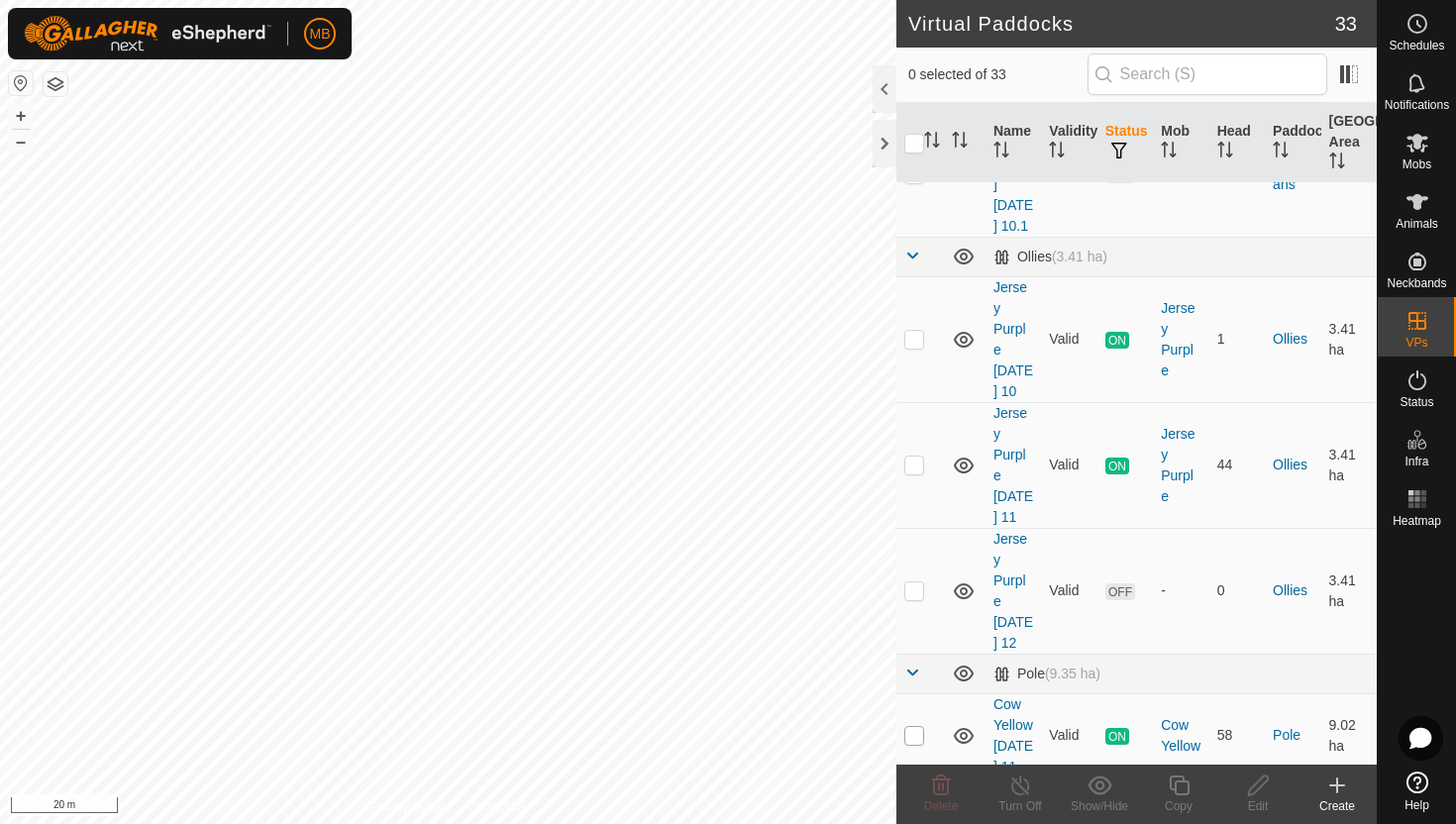click at bounding box center (914, 736) 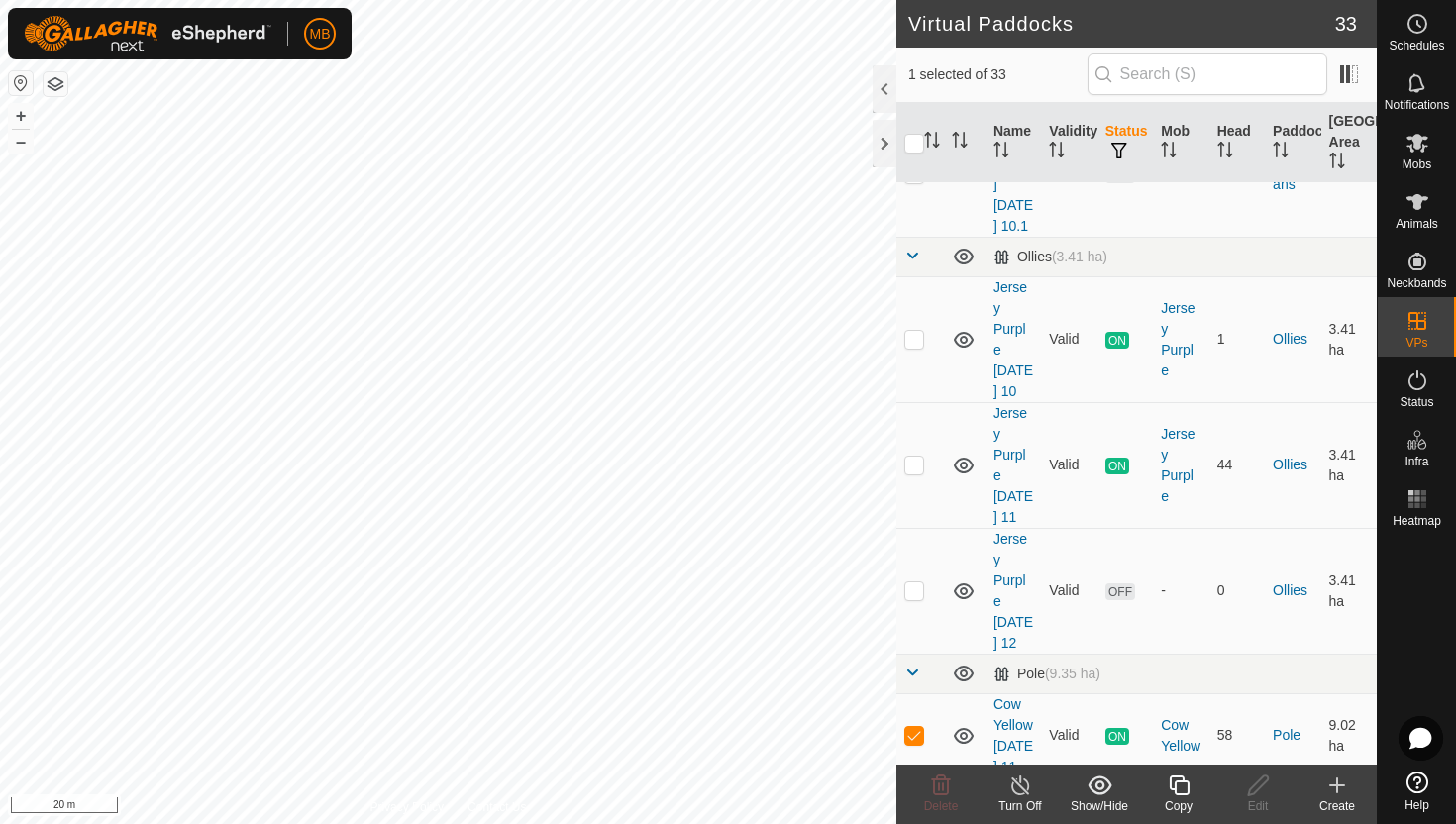 click 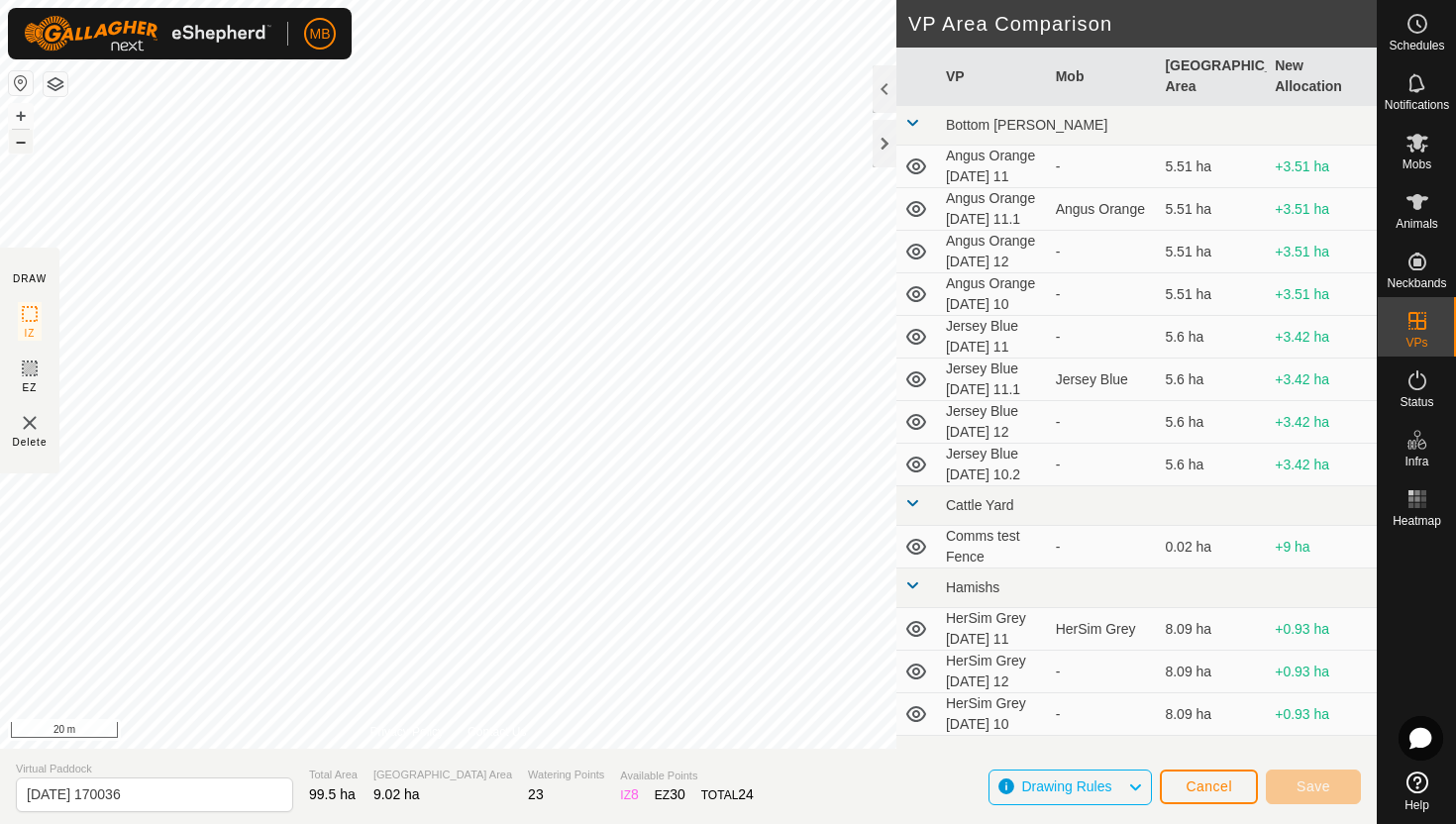 click on "–" at bounding box center (21, 142) 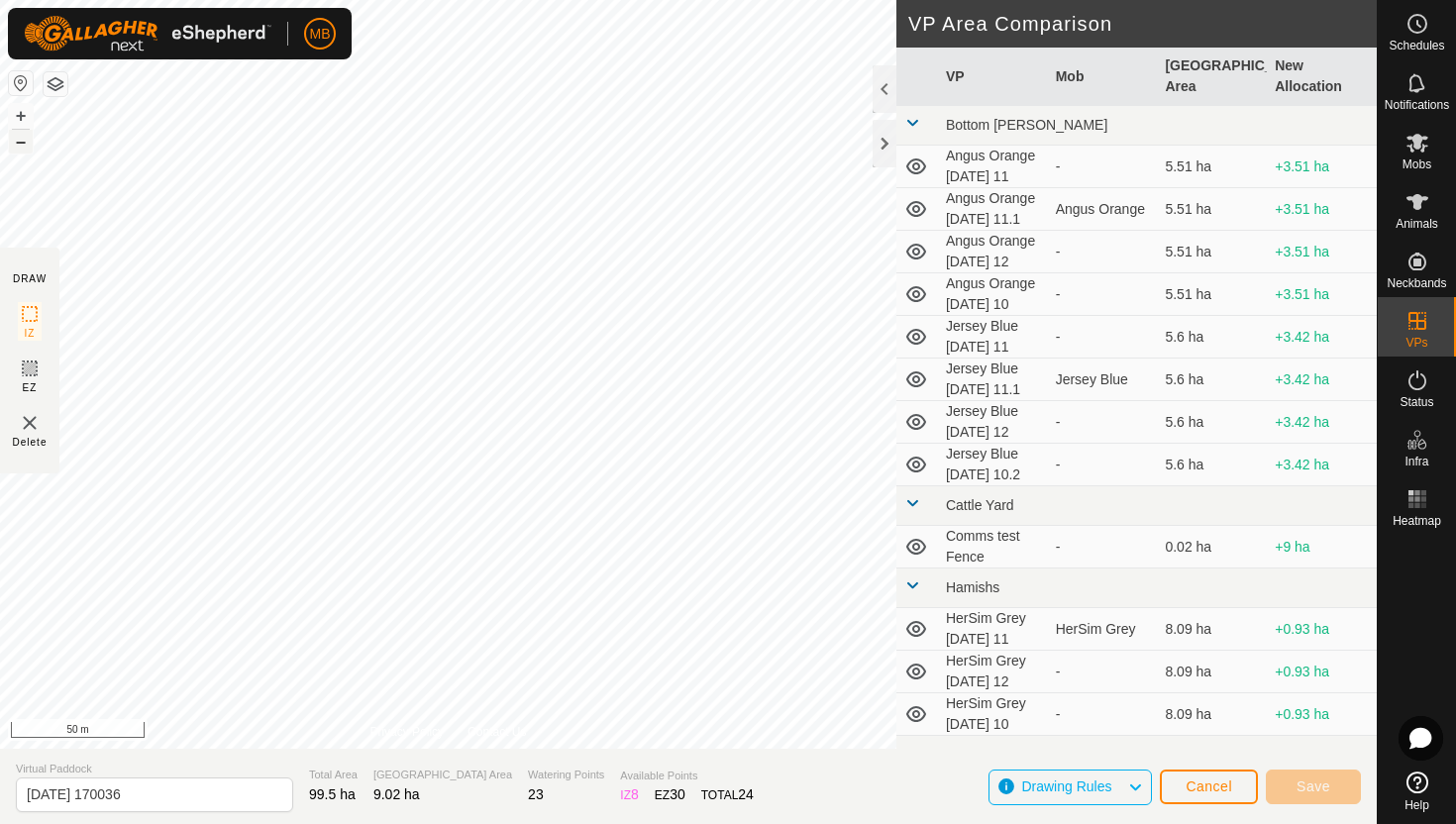 click on "–" at bounding box center [21, 142] 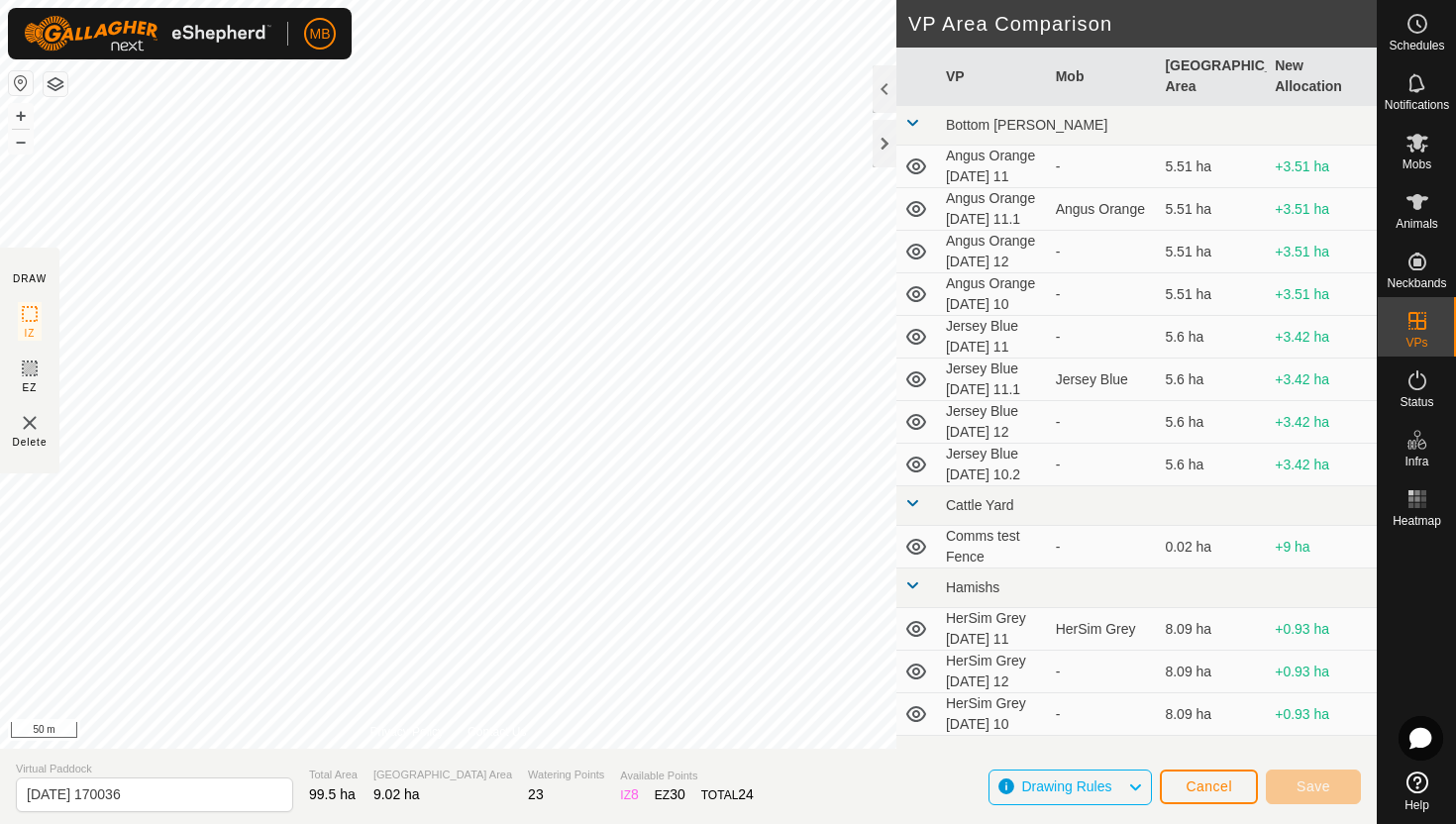 click on "DRAW IZ EZ Delete Privacy Policy Contact Us + – ⇧ i 50 m VP Area Comparison     VP   Mob   Grazing Area   New Allocation  Bottom Davey  Angus Orange Friday 11  -  5.51 ha  +3.51 ha  Angus Orange Friday 11.1   Angus Orange   5.51 ha  +3.51 ha  Angus Orange Saturday 12  -  5.51 ha  +3.51 ha  Angus Orange Thursday 10  -  5.51 ha  +3.51 ha  Jersey Blue Friday 11  -  5.6 ha  +3.42 ha  Jersey Blue Friday 11.1   Jersey Blue   5.6 ha  +3.42 ha  Jersey Blue Saturday 12  -  5.6 ha  +3.42 ha  Jersey Blue Thursday 10.2  -  5.6 ha  +3.42 ha Cattle Yard  Comms test Fence  -  0.02 ha  +9 ha Hamishs  HerSim Grey Friday 11   HerSim Grey   8.09 ha  +0.93 ha  HerSim Grey Saturday 12  -  8.09 ha  +0.93 ha  HerSim Grey Thursday 10  -  8.09 ha  +0.93 ha Normans  Angus Green Friday 11   Angus Green   8.8 ha  +0.22 ha  Angus Green Saturday 12  -  8.8 ha  +0.22 ha  Angus Green Thursday 10.1  -  8.8 ha  +0.22 ha Ollies  Jersey Purple Saturday 12  -  3.41 ha  +5.61 ha  Jersey Purple Thursday 10   Jersey Purple   3.41 ha  +5.61 ha -" 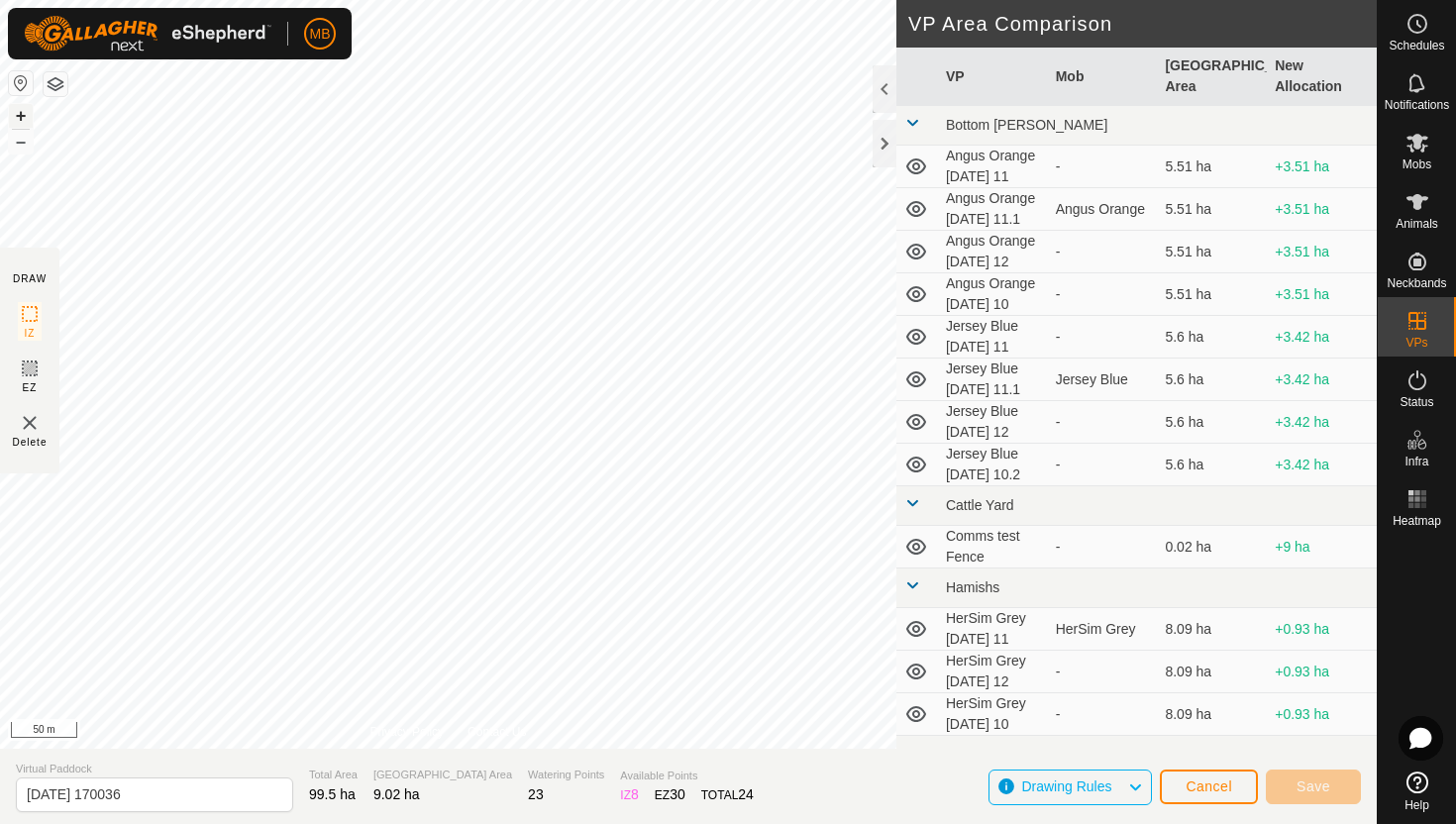click on "+" at bounding box center (21, 116) 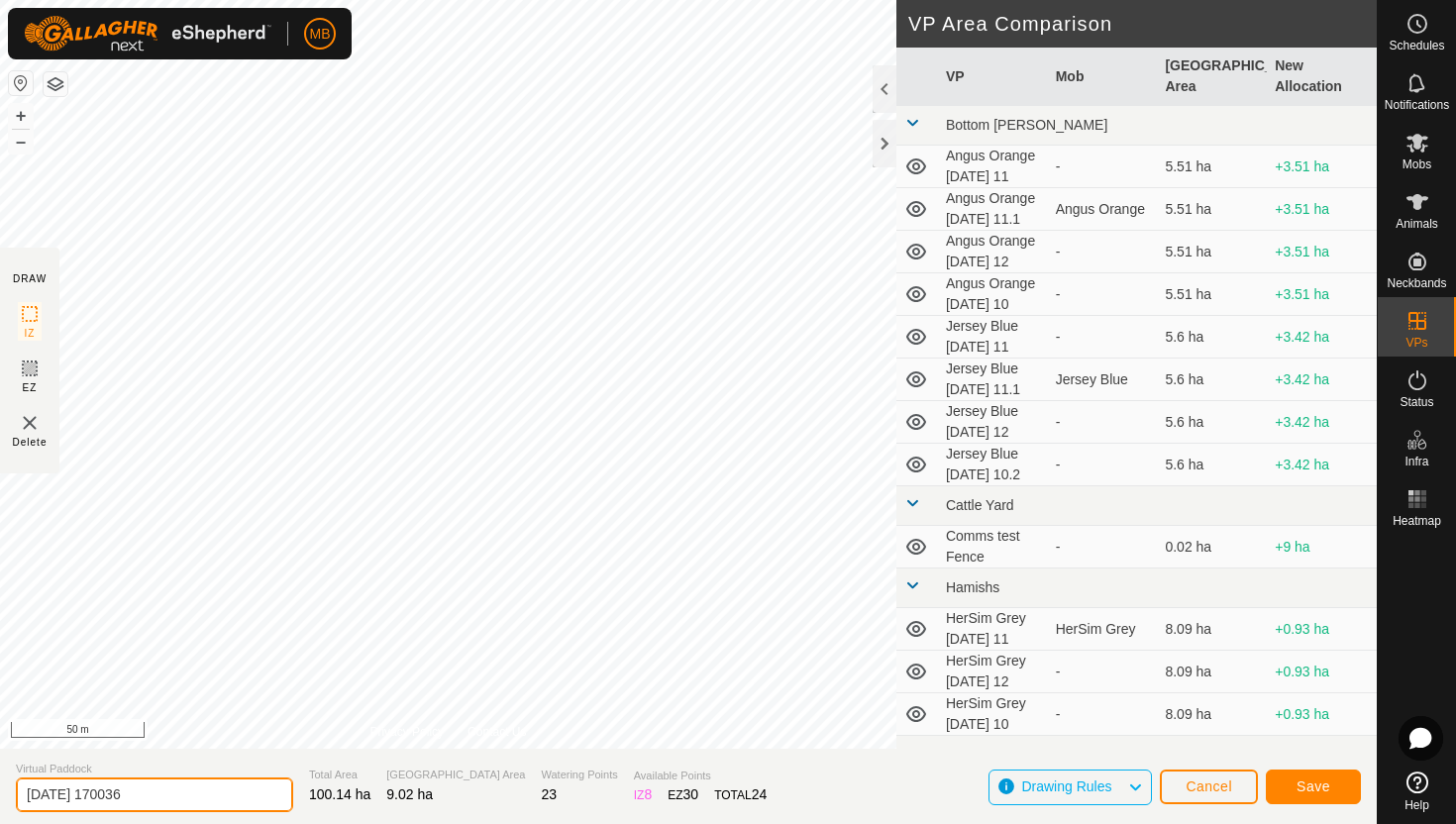 click on "2025-07-11 170036" 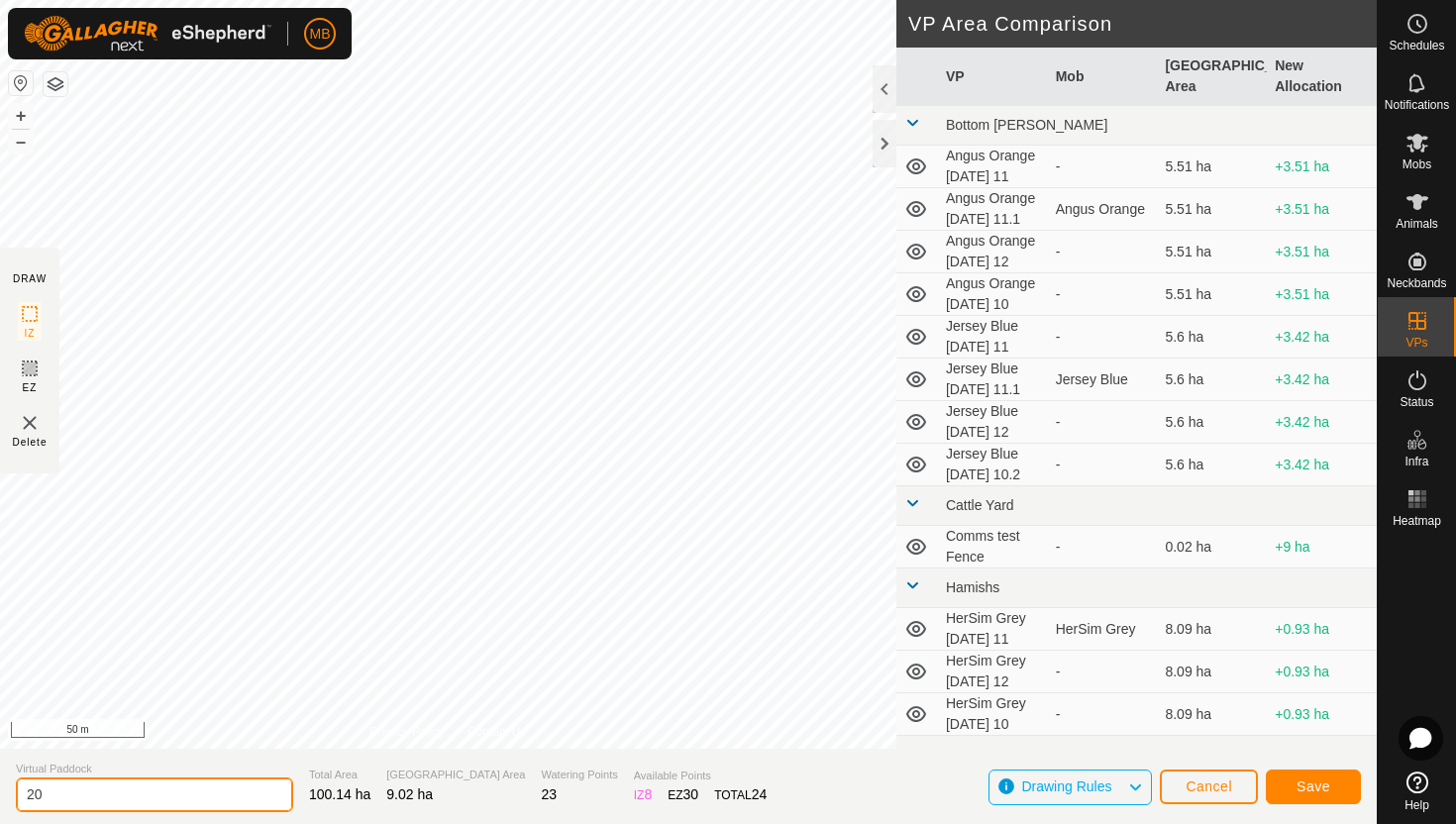 type on "2" 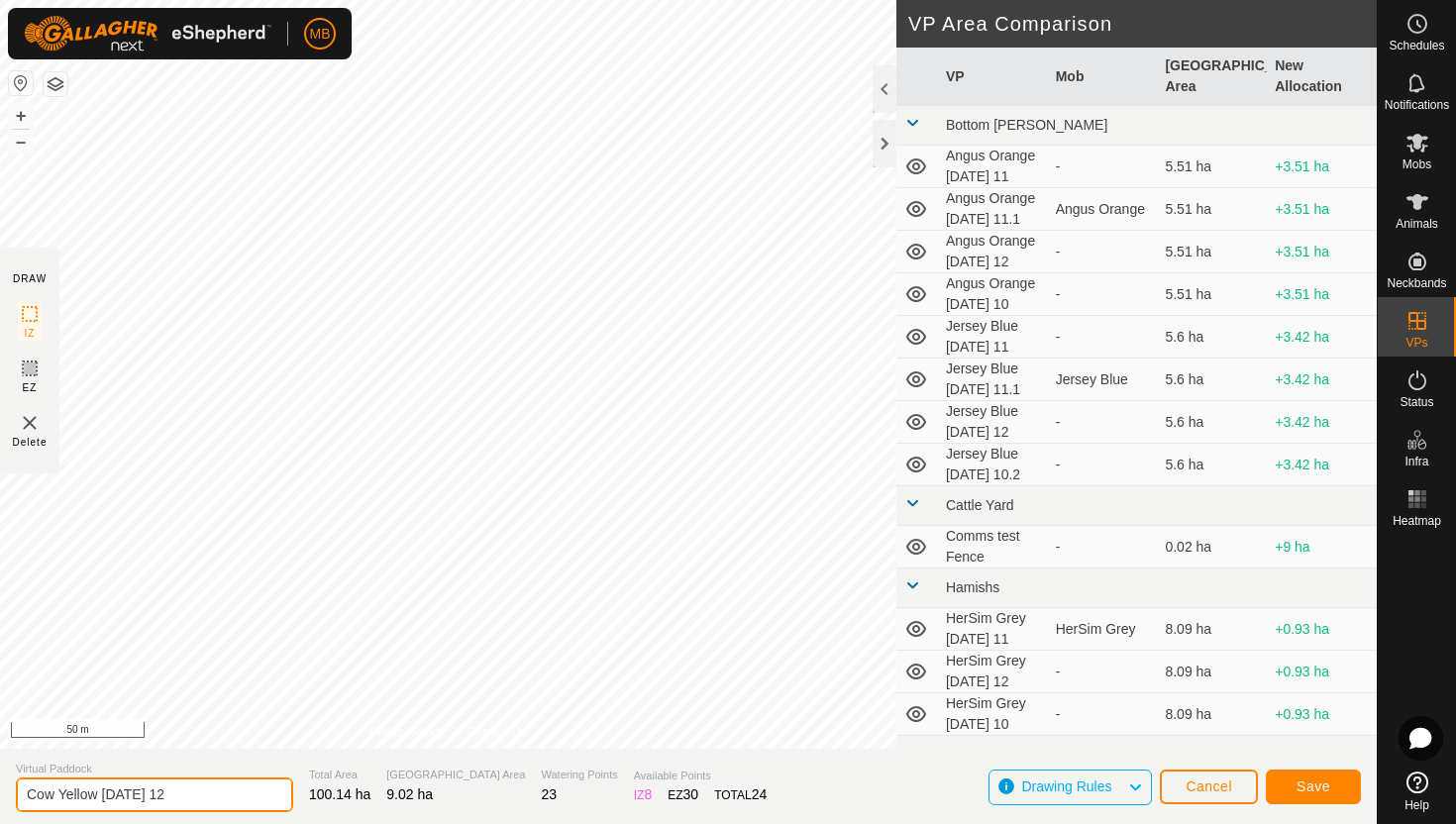 type on "Cow Yellow [DATE] 12" 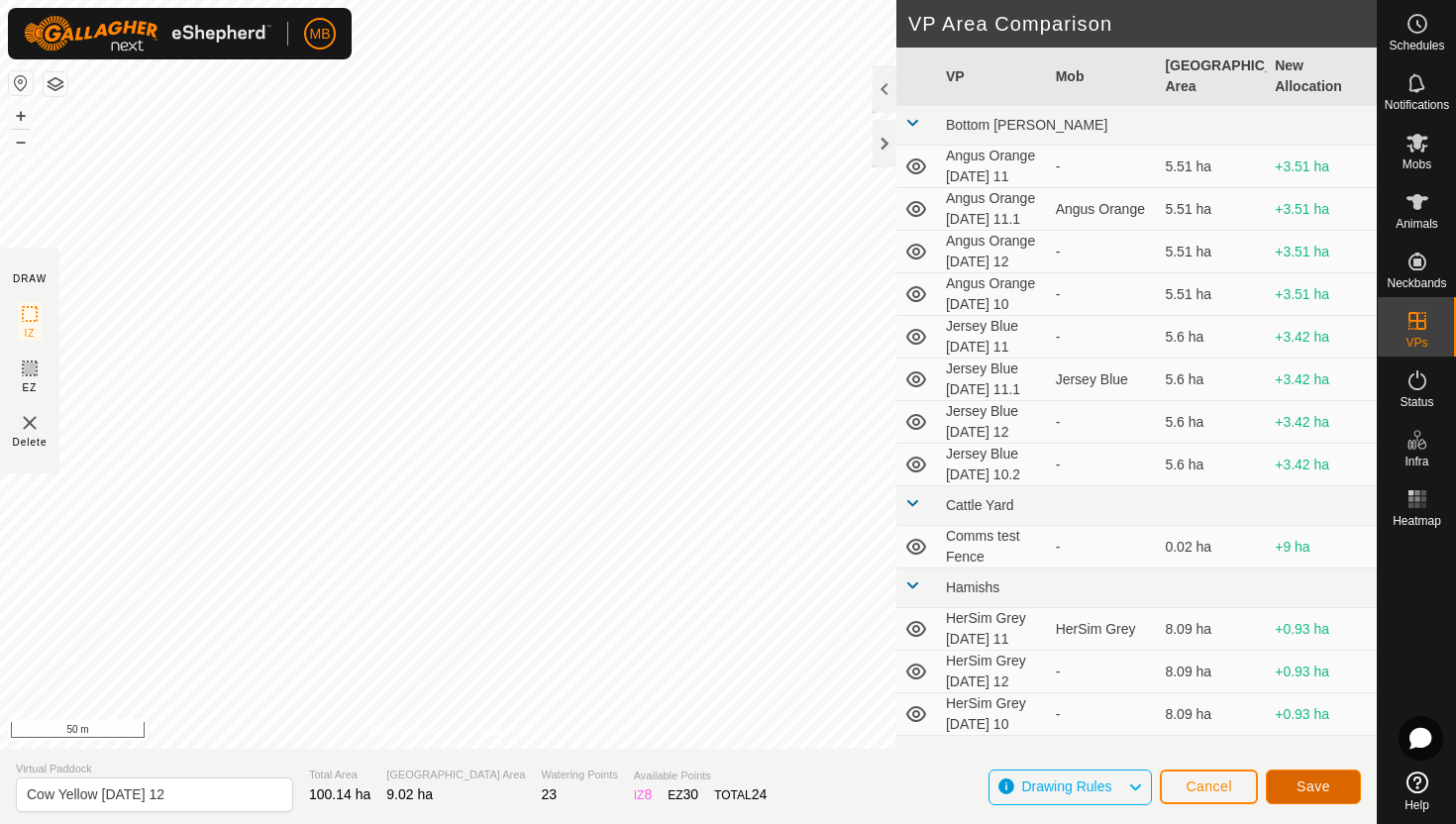 click on "Save" 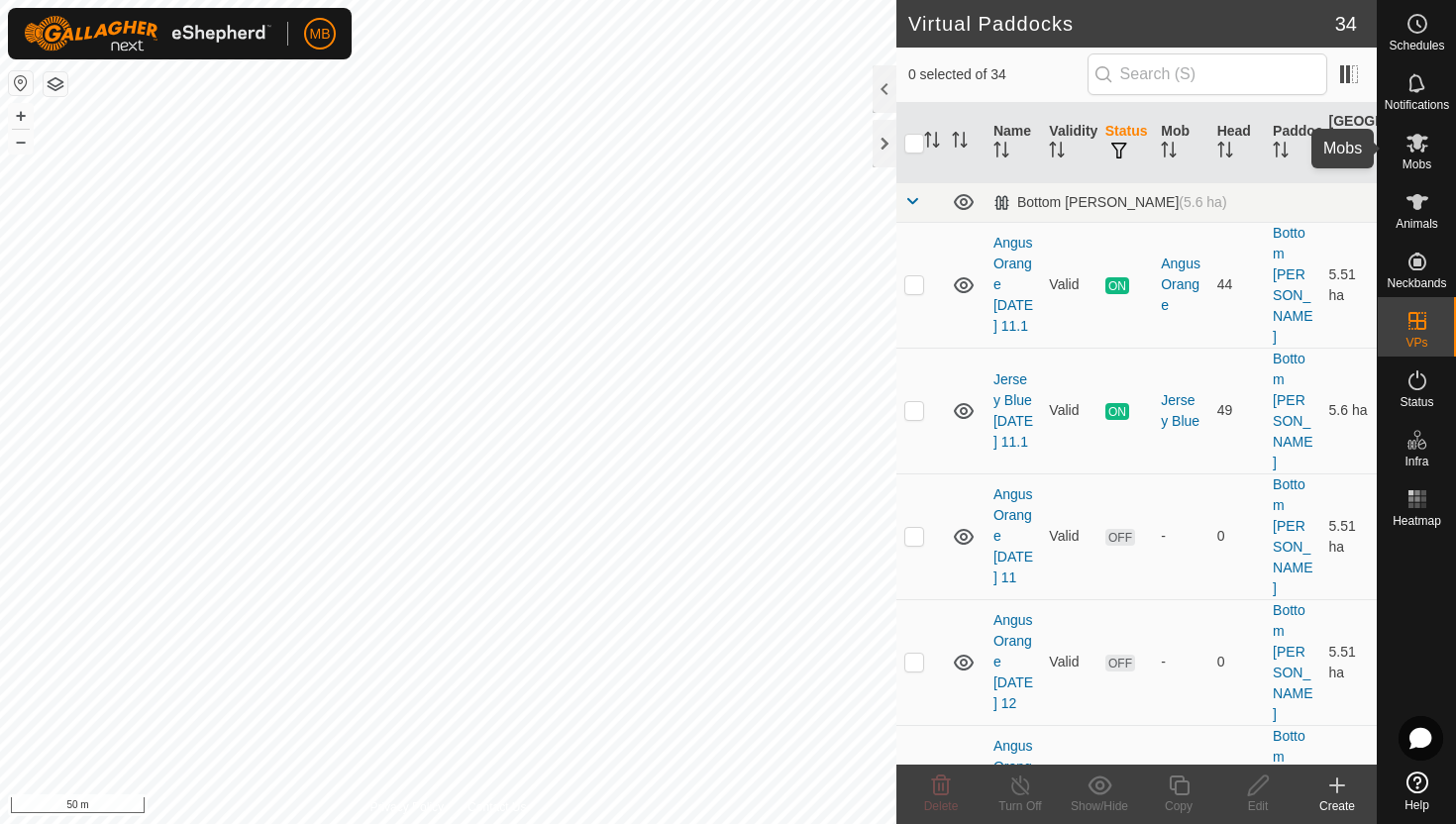click 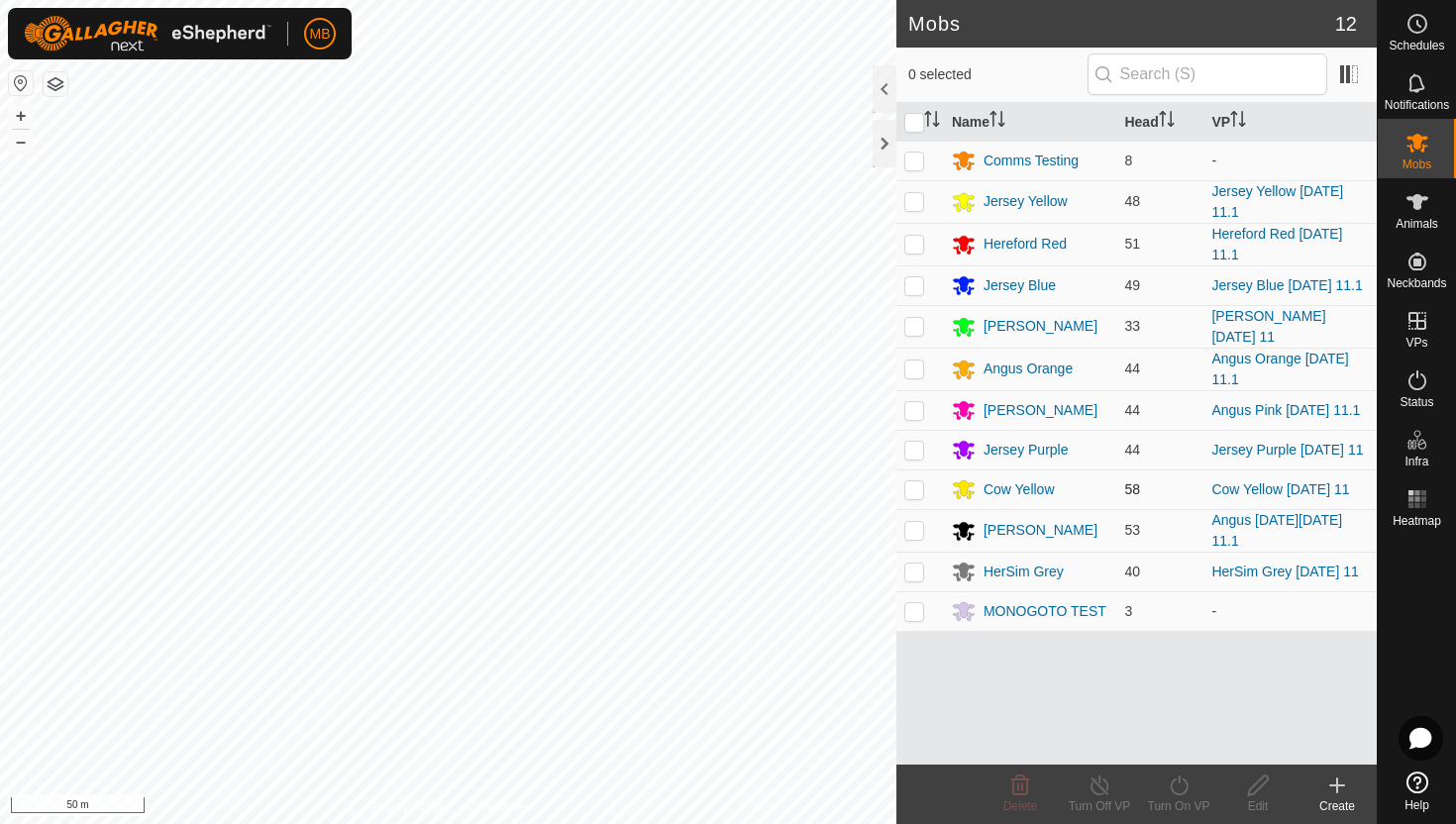 click at bounding box center [914, 489] 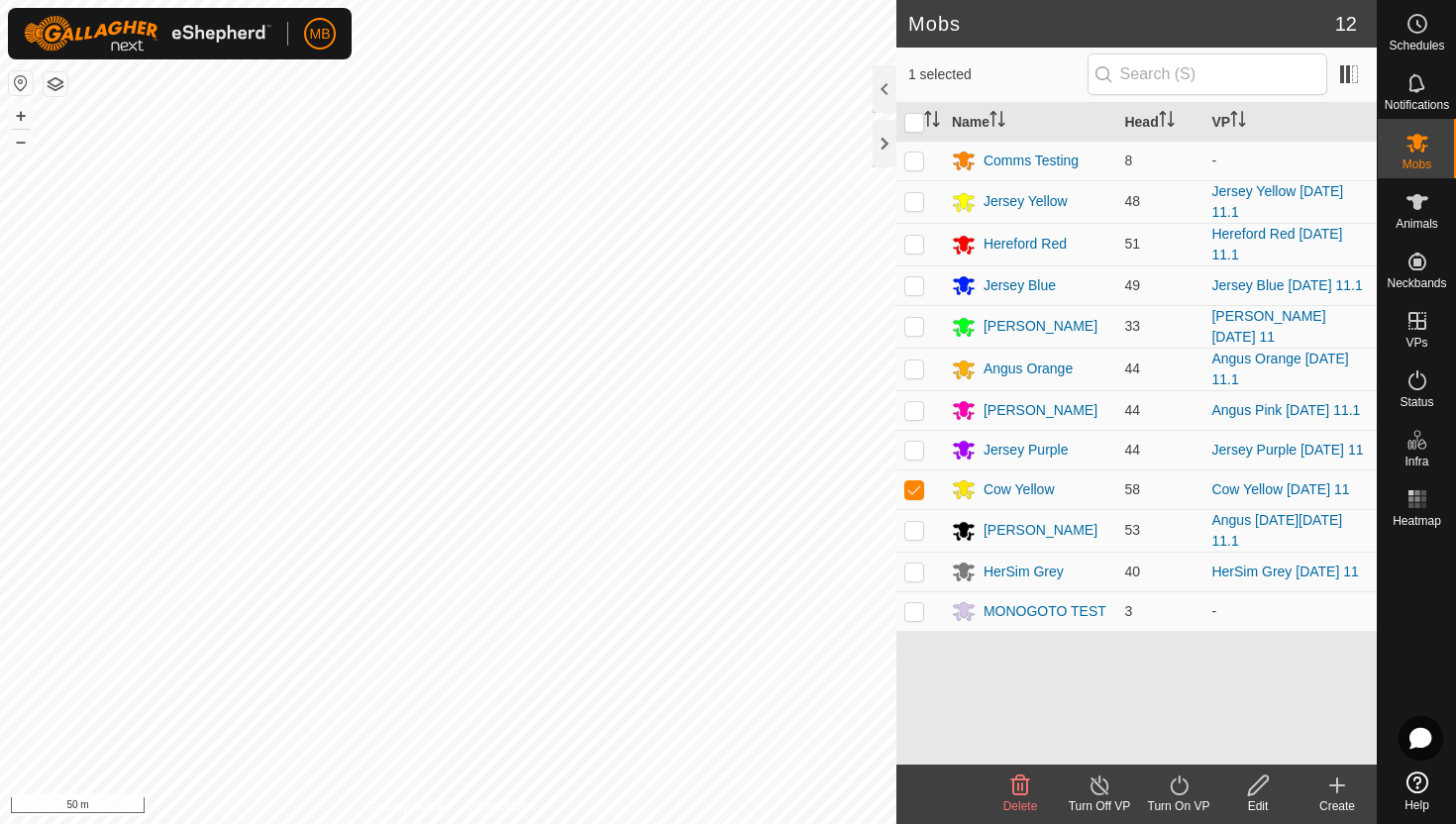 click 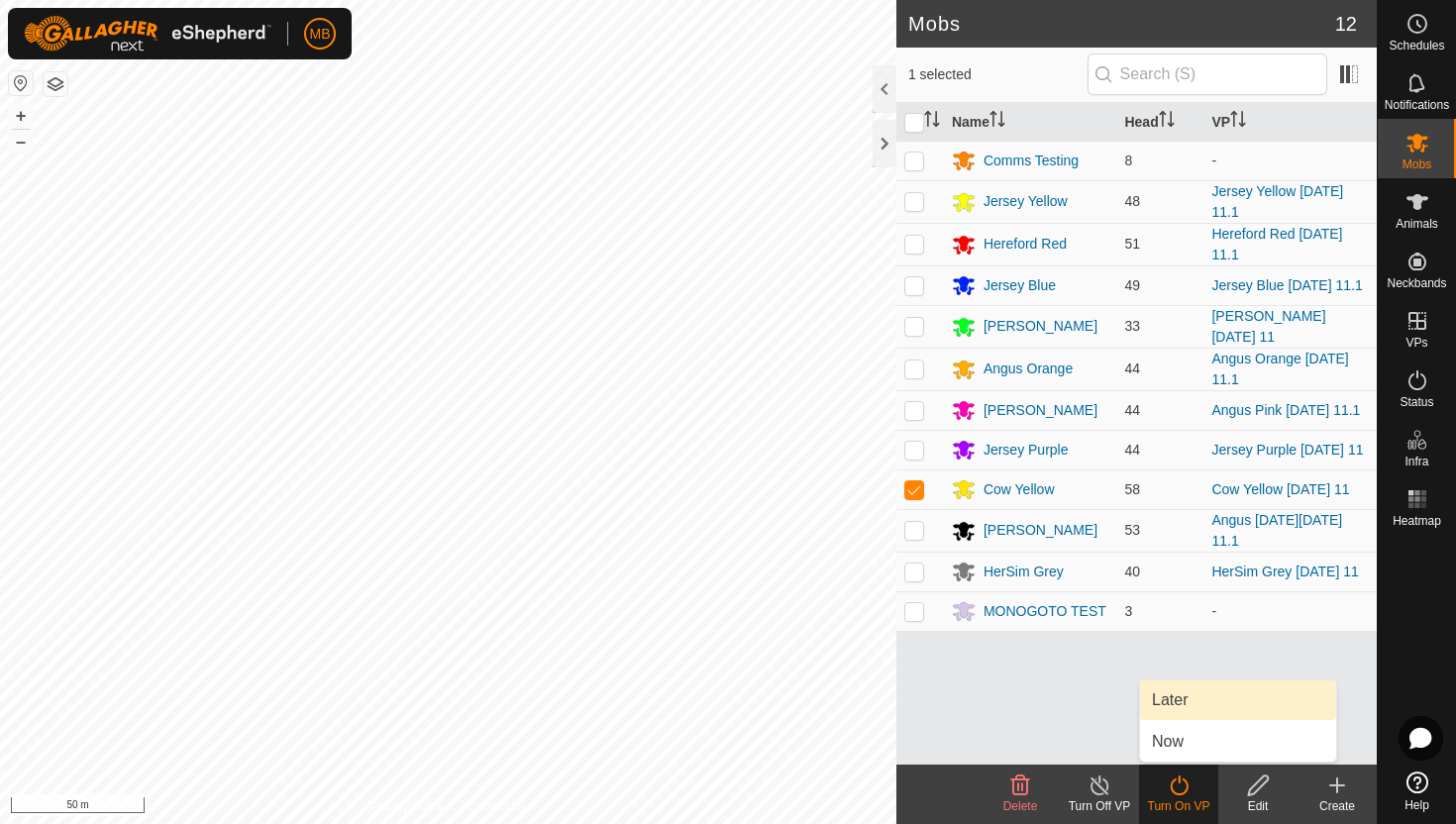 click on "Later" at bounding box center (1238, 700) 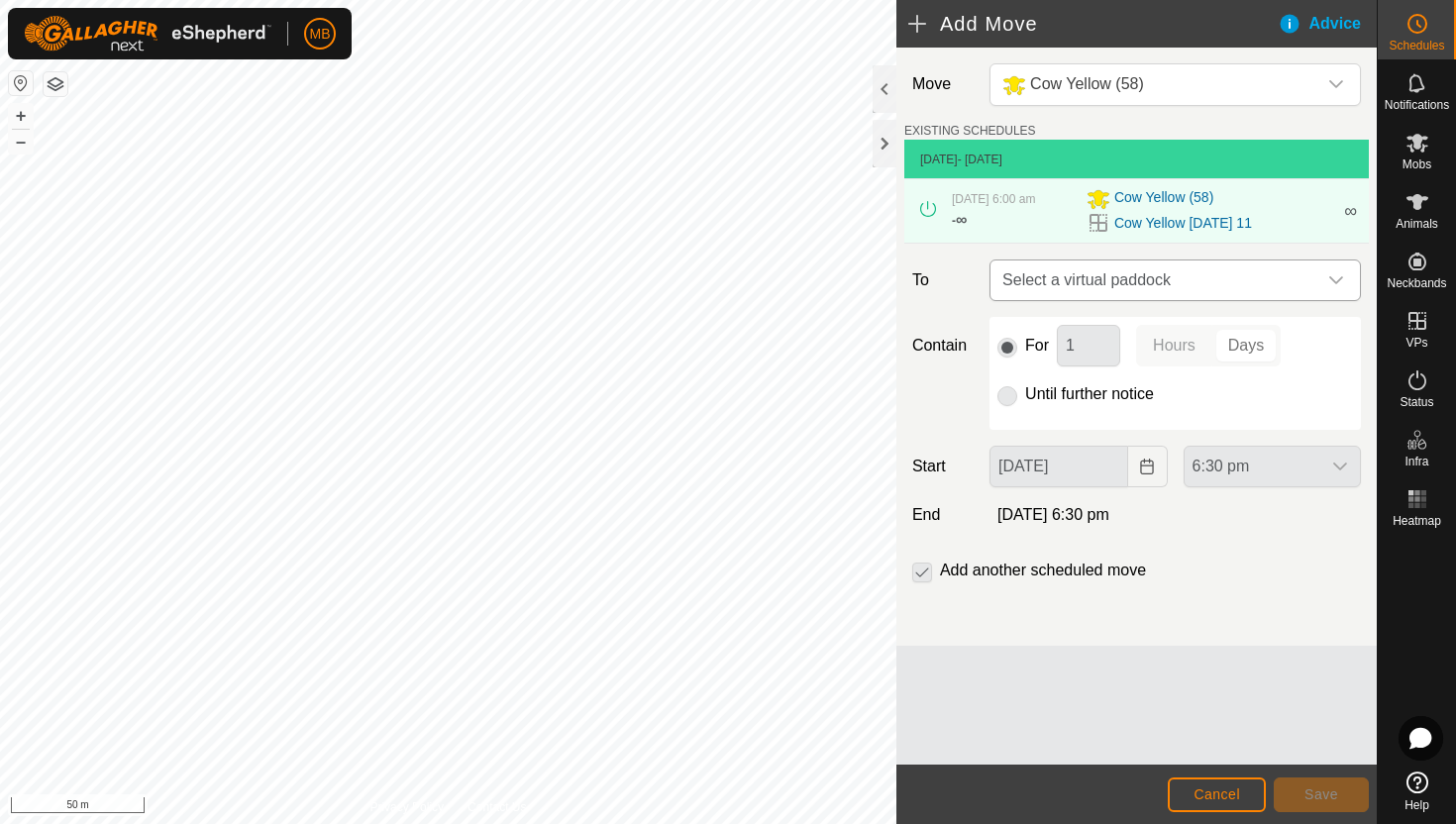 click at bounding box center (1336, 280) 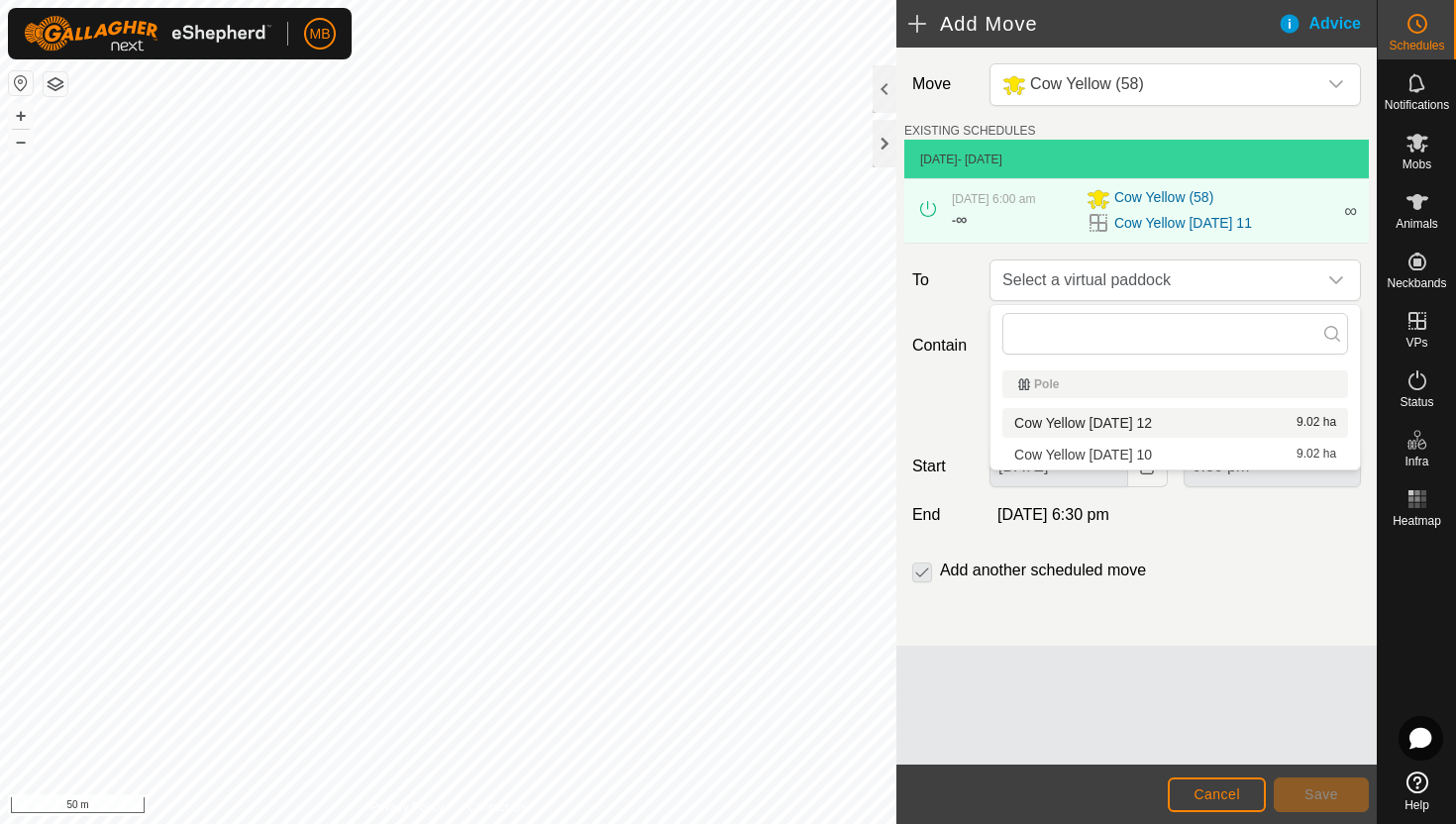 click on "Cow Yellow Saturday 12  9.02 ha" at bounding box center [1175, 423] 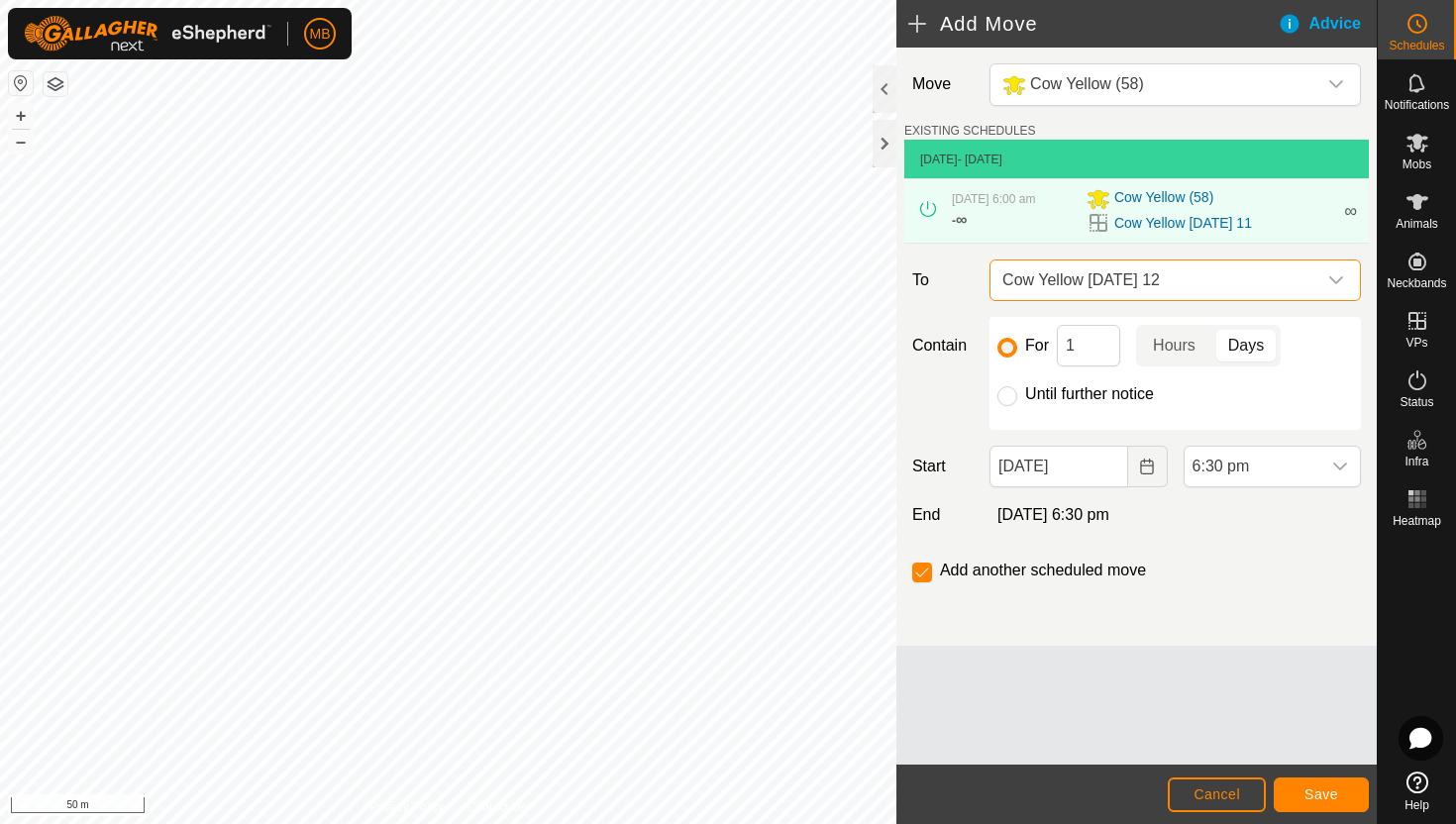 click on "Until further notice" 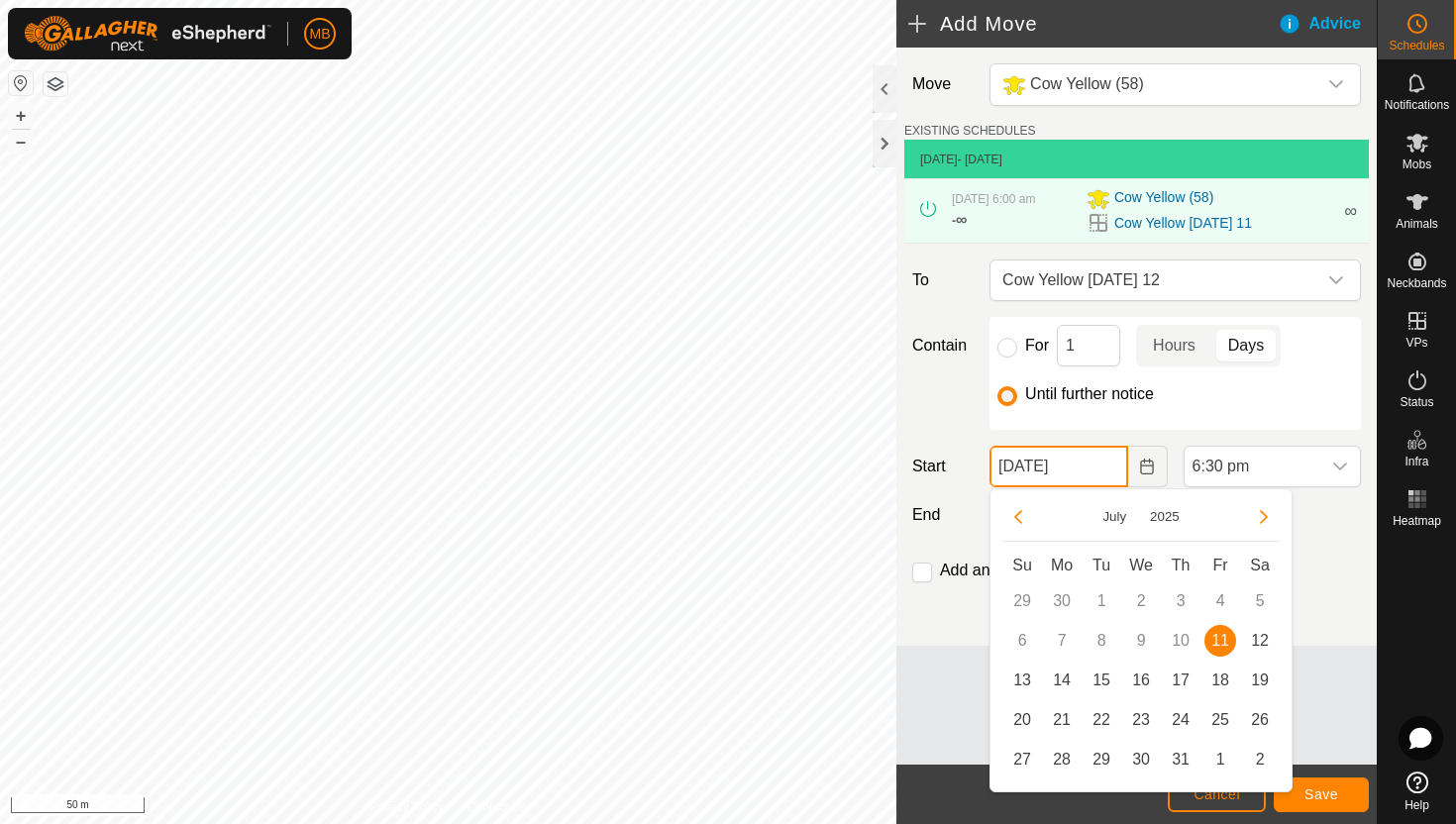 click on "[DATE]" 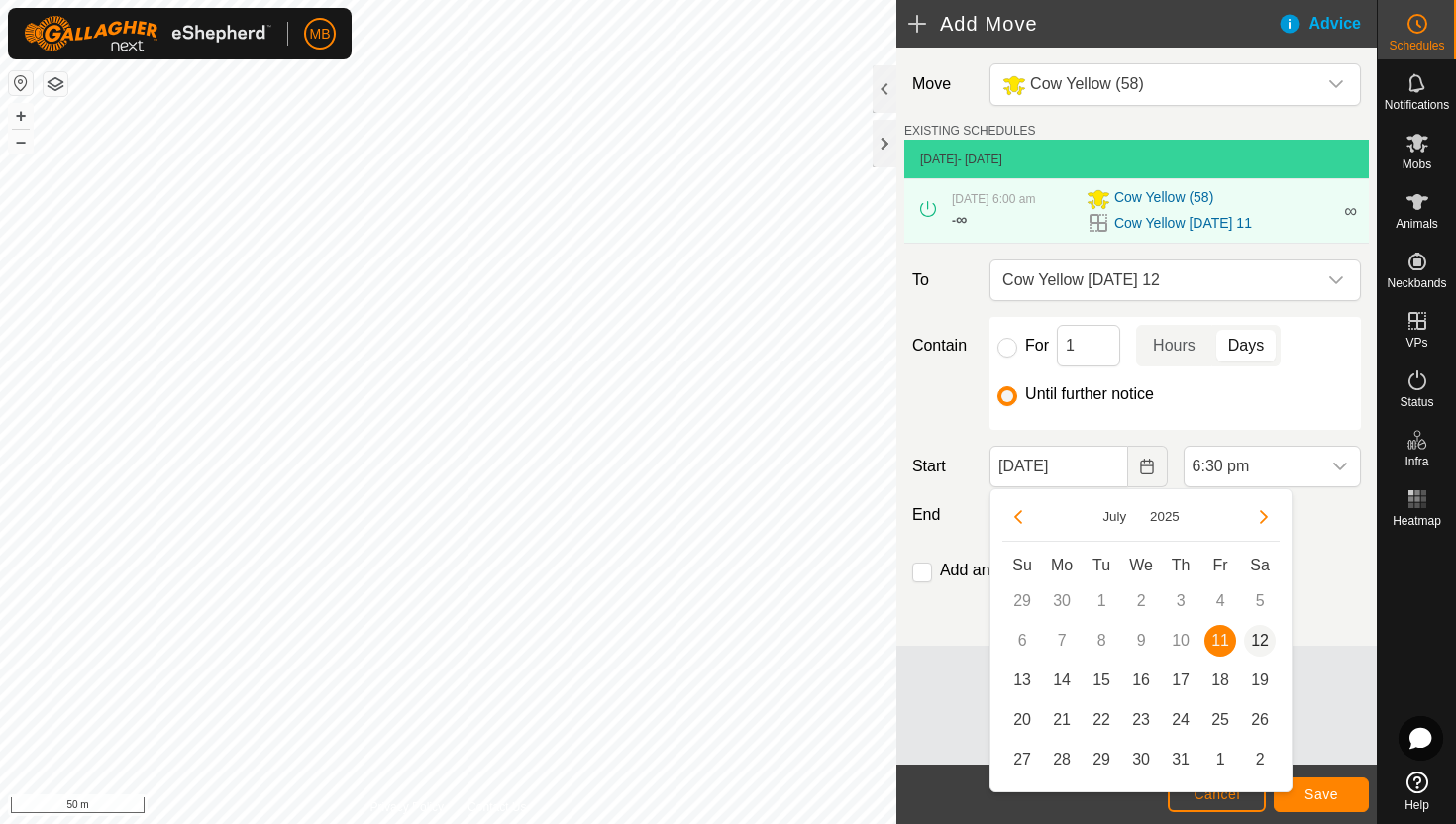click on "12" at bounding box center (1260, 641) 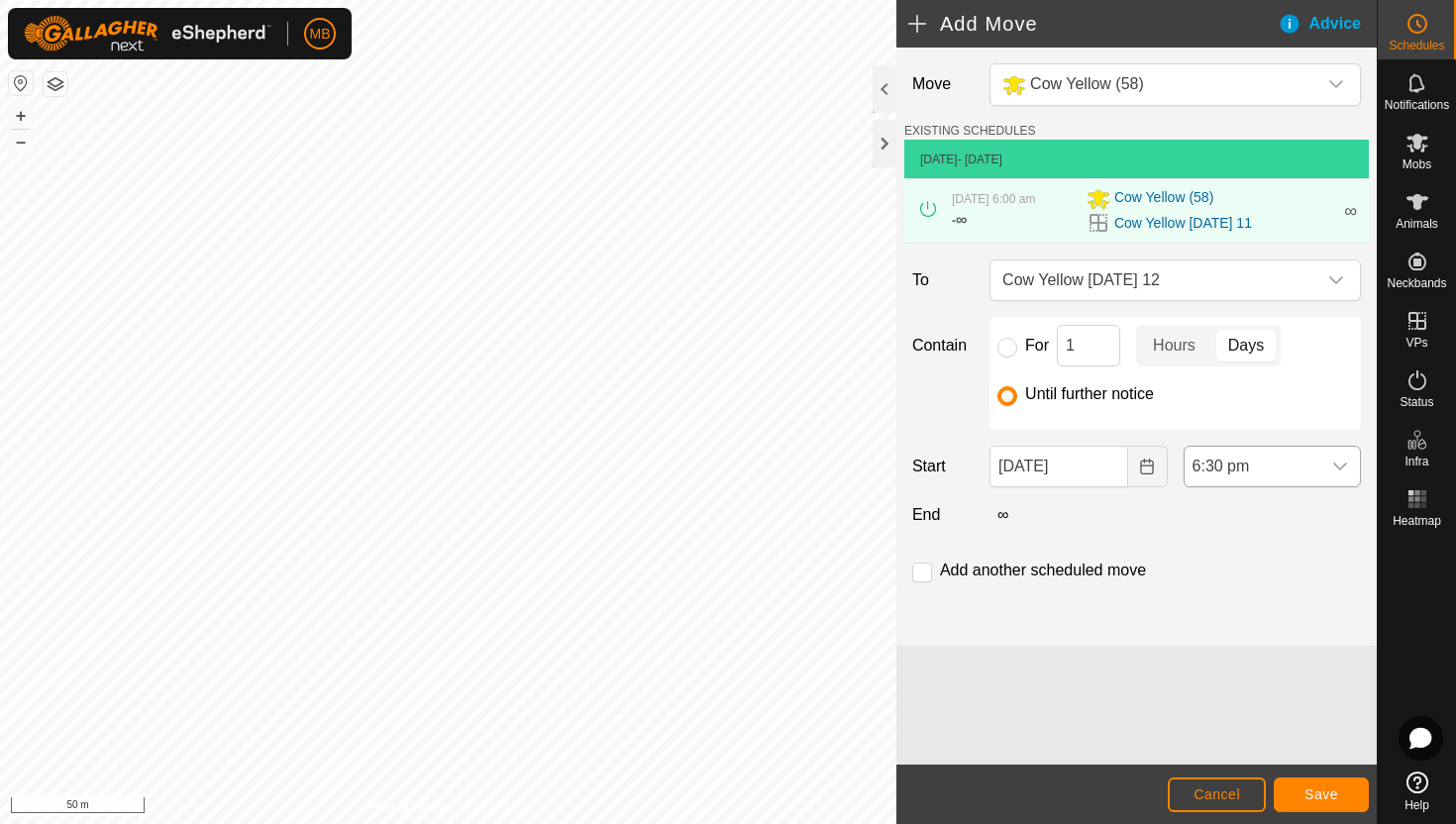 click on "6:30 pm" at bounding box center [1252, 466] 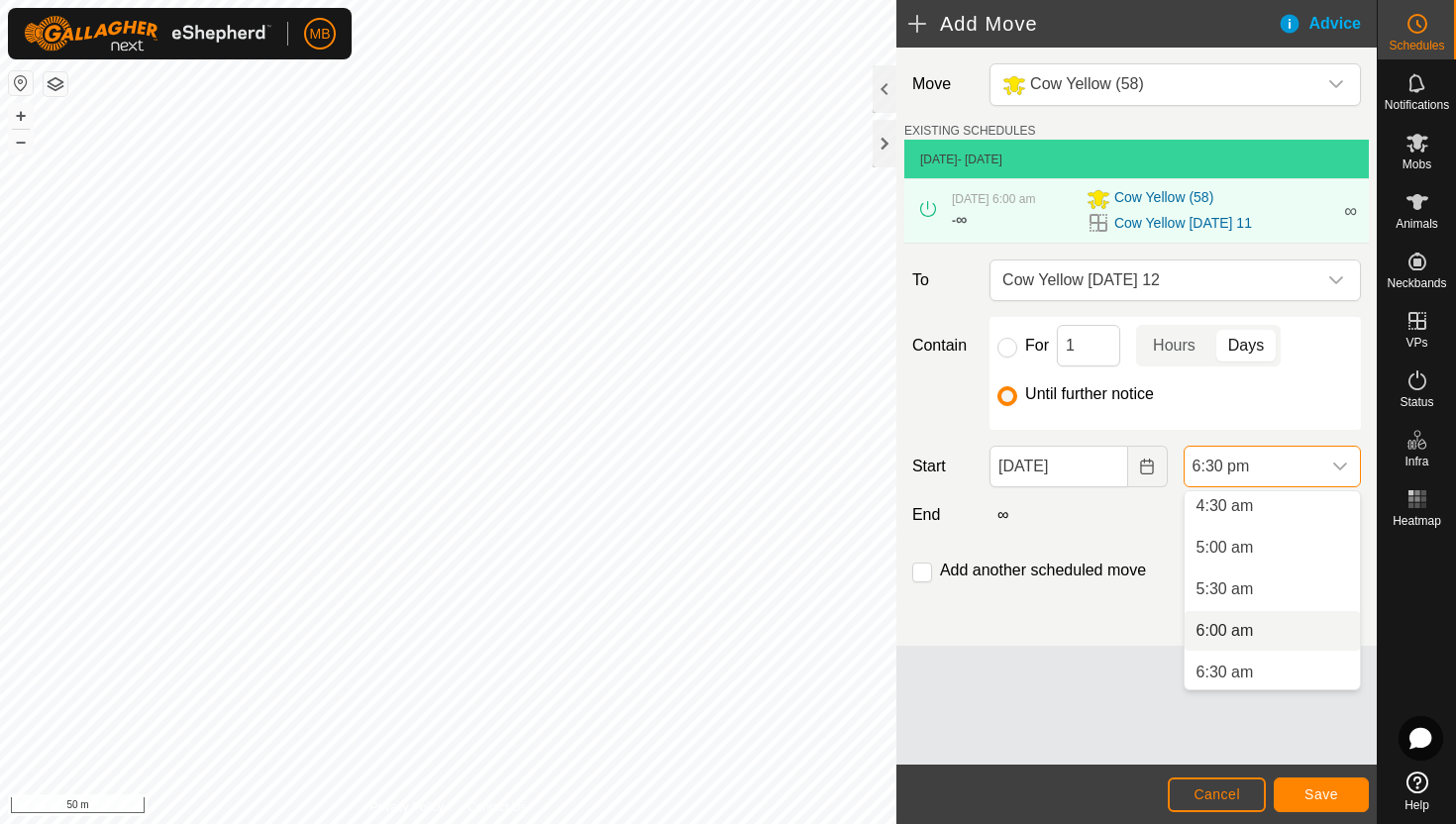 scroll, scrollTop: 378, scrollLeft: 0, axis: vertical 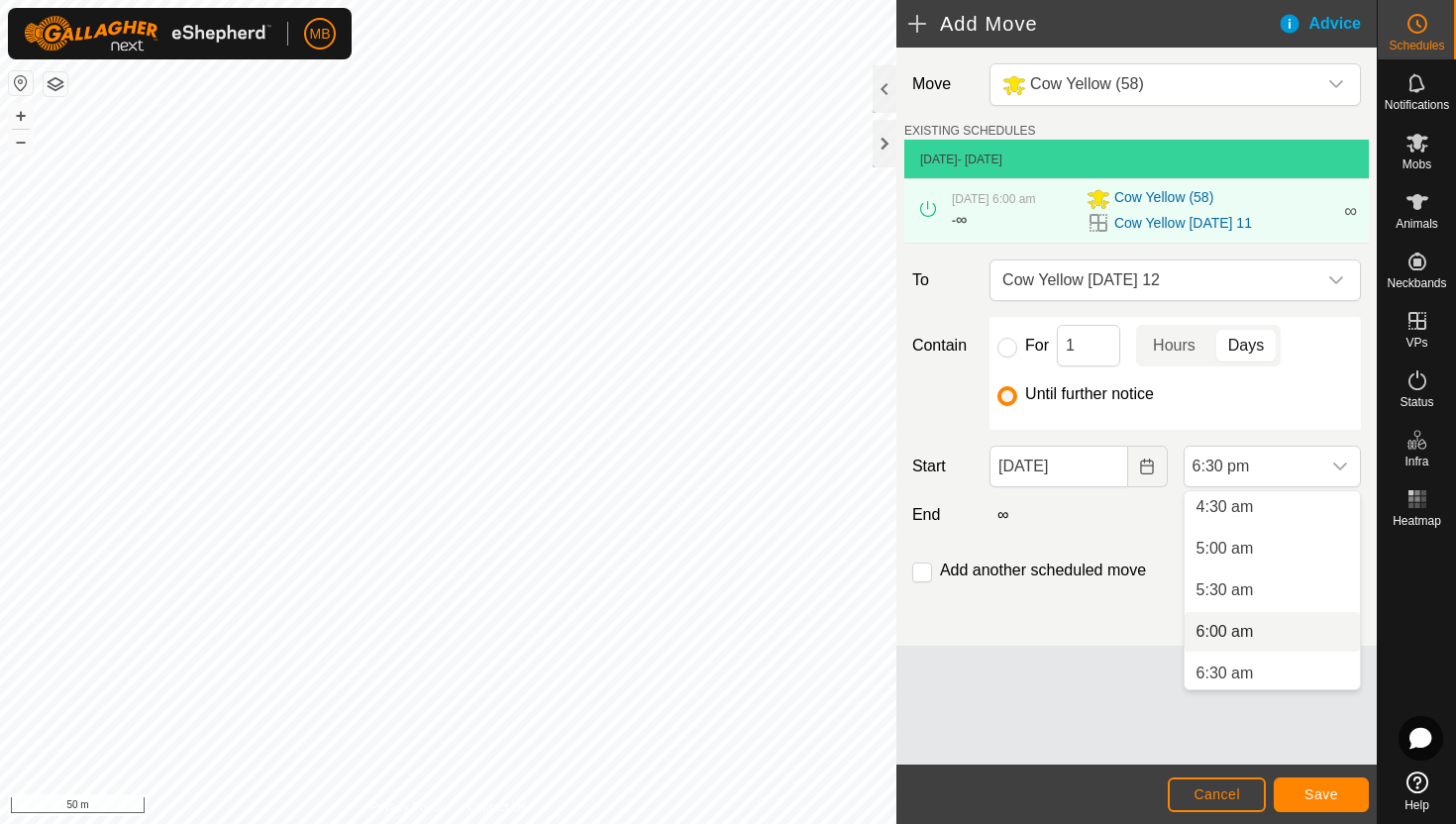 click on "6:00 am" at bounding box center (1272, 632) 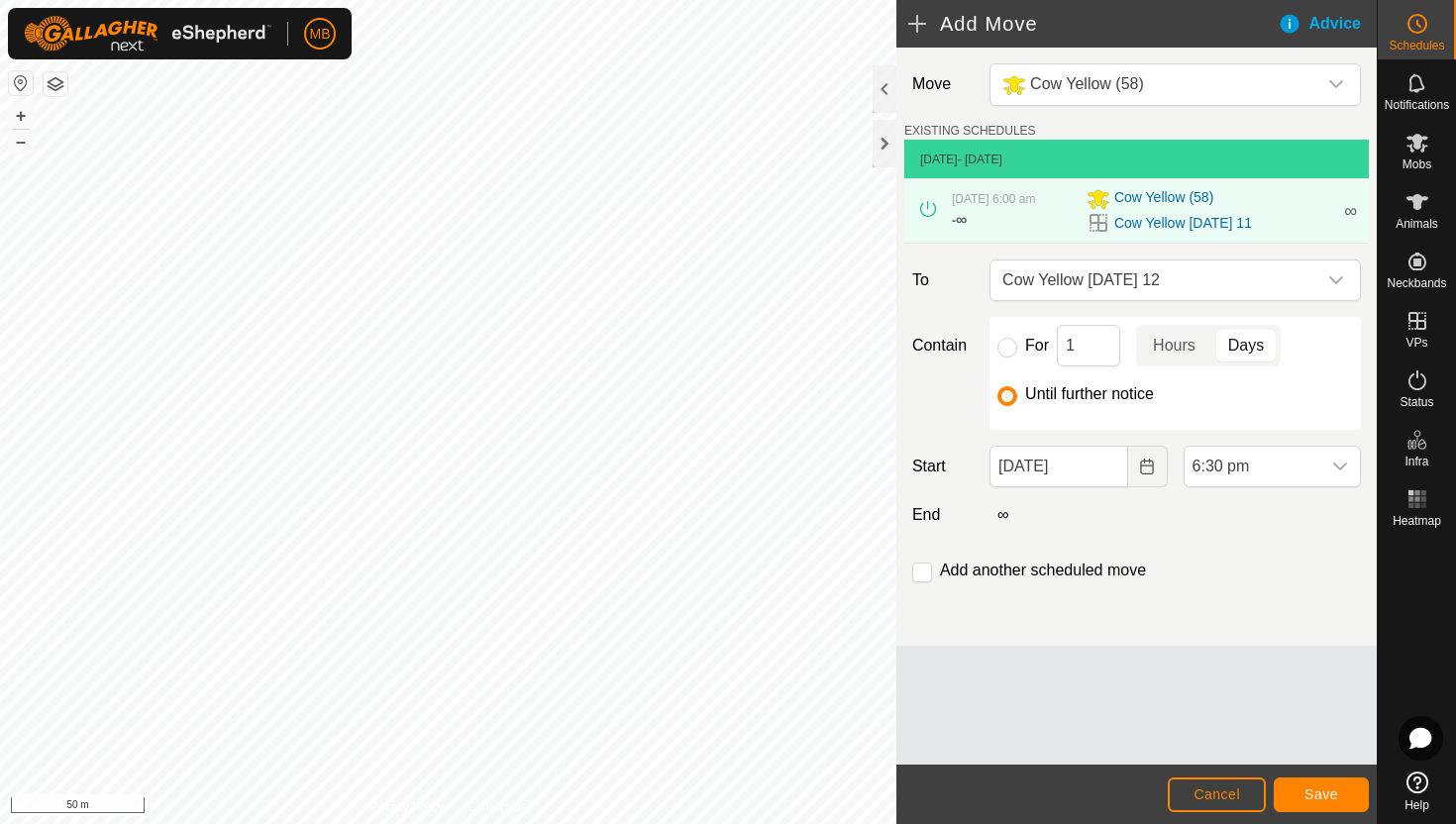 scroll, scrollTop: 1381, scrollLeft: 0, axis: vertical 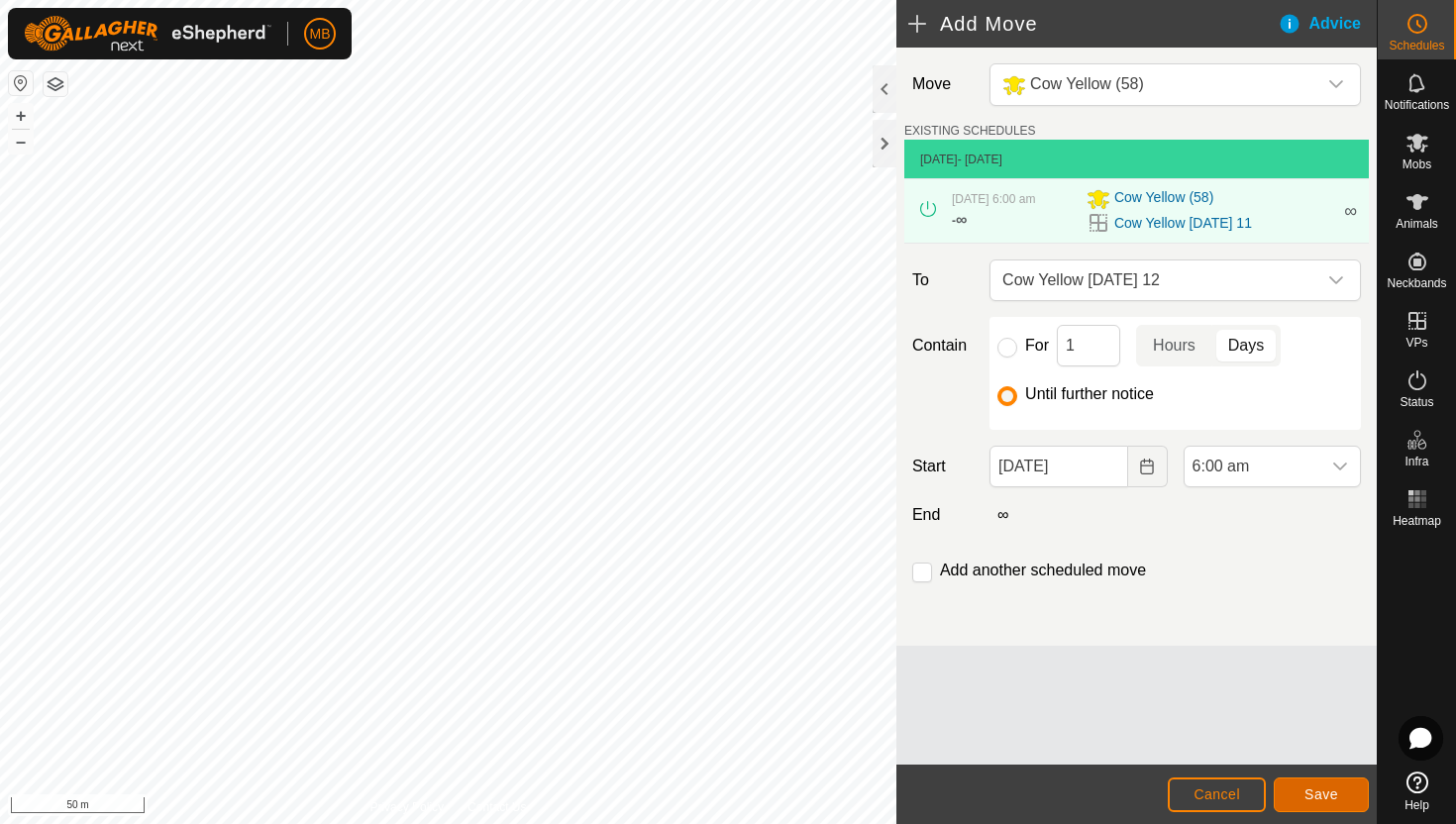 click on "Save" 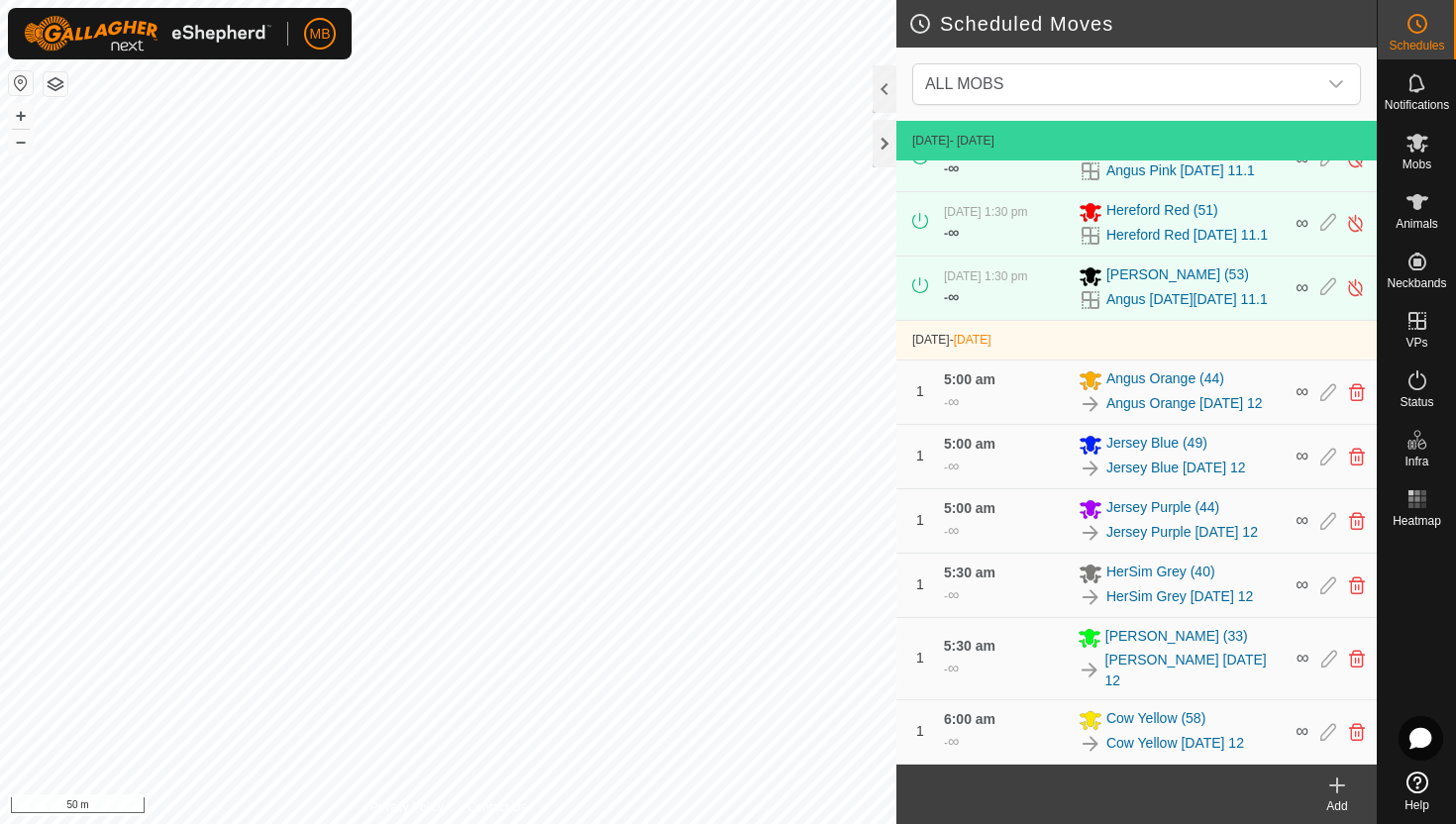 scroll, scrollTop: 544, scrollLeft: 0, axis: vertical 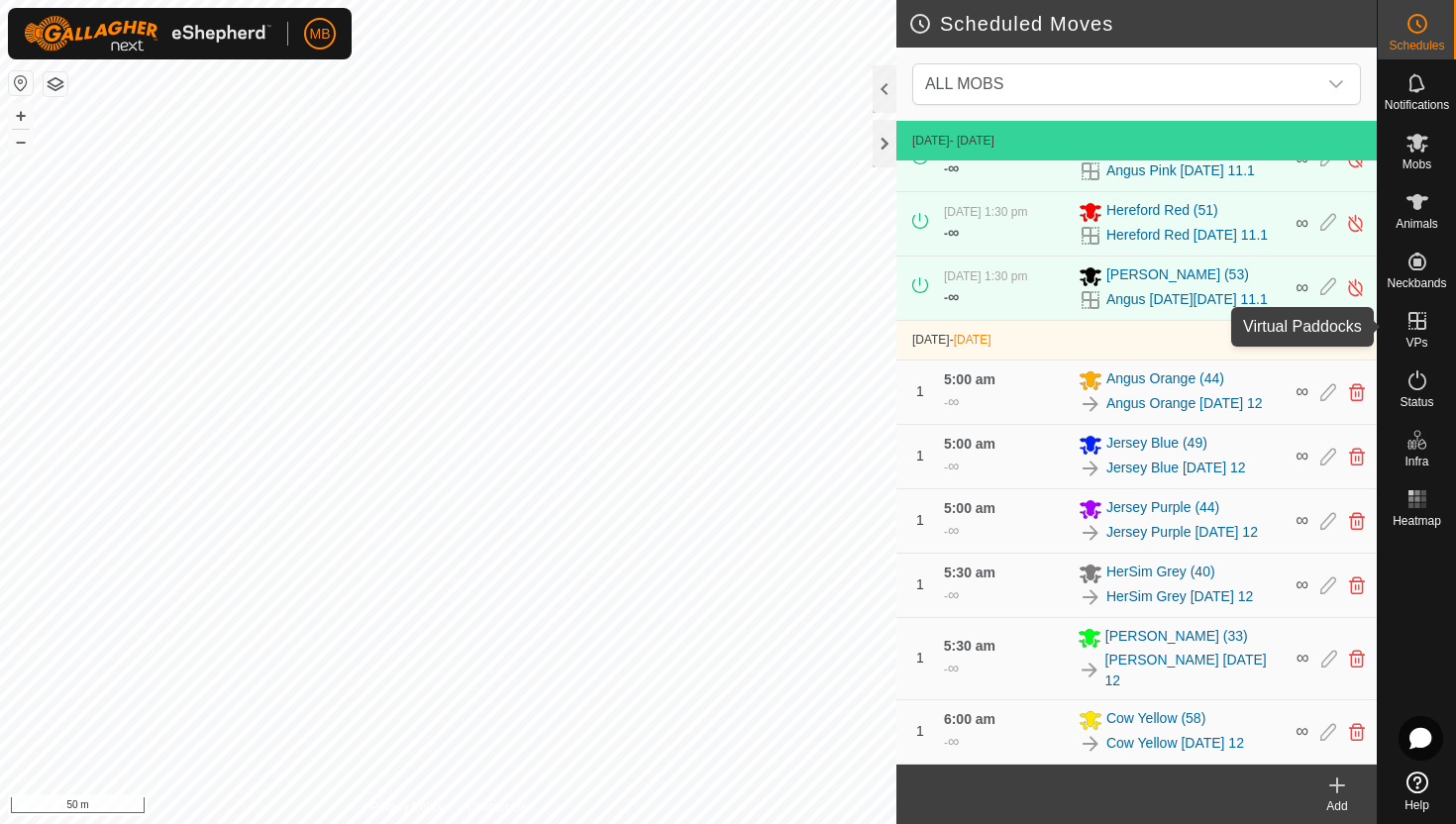 click 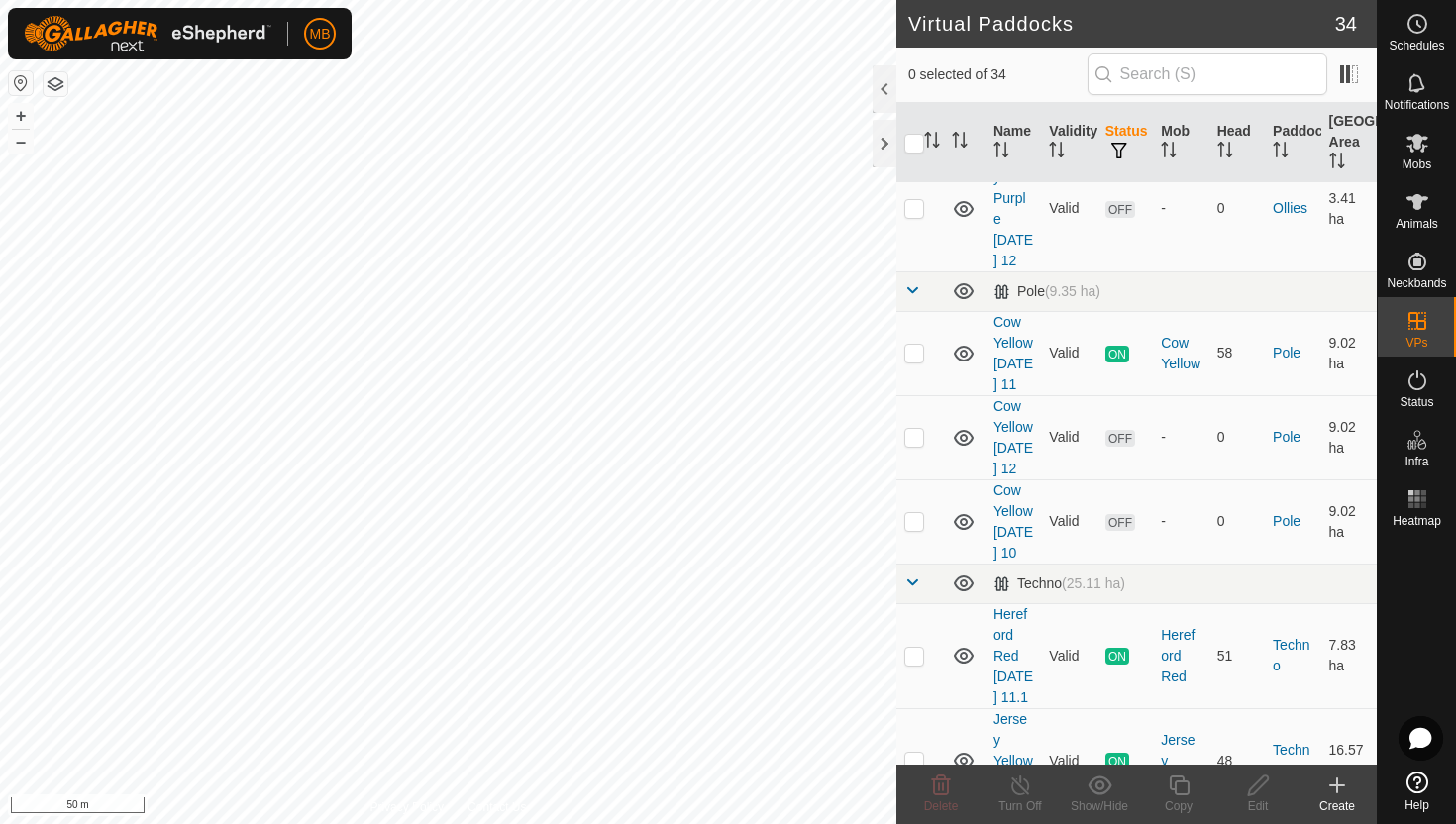 scroll, scrollTop: 2271, scrollLeft: 0, axis: vertical 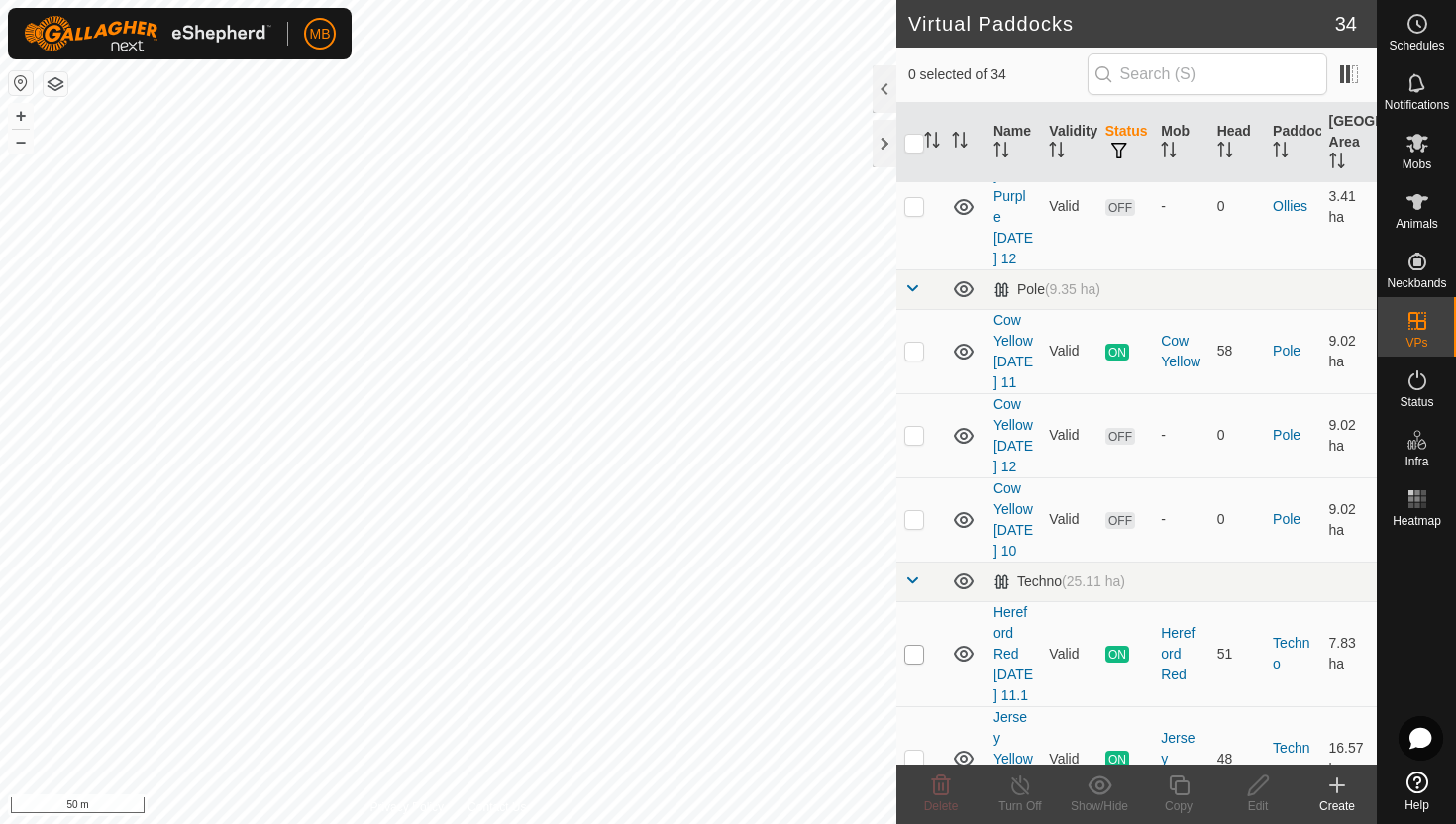 click at bounding box center [914, 655] 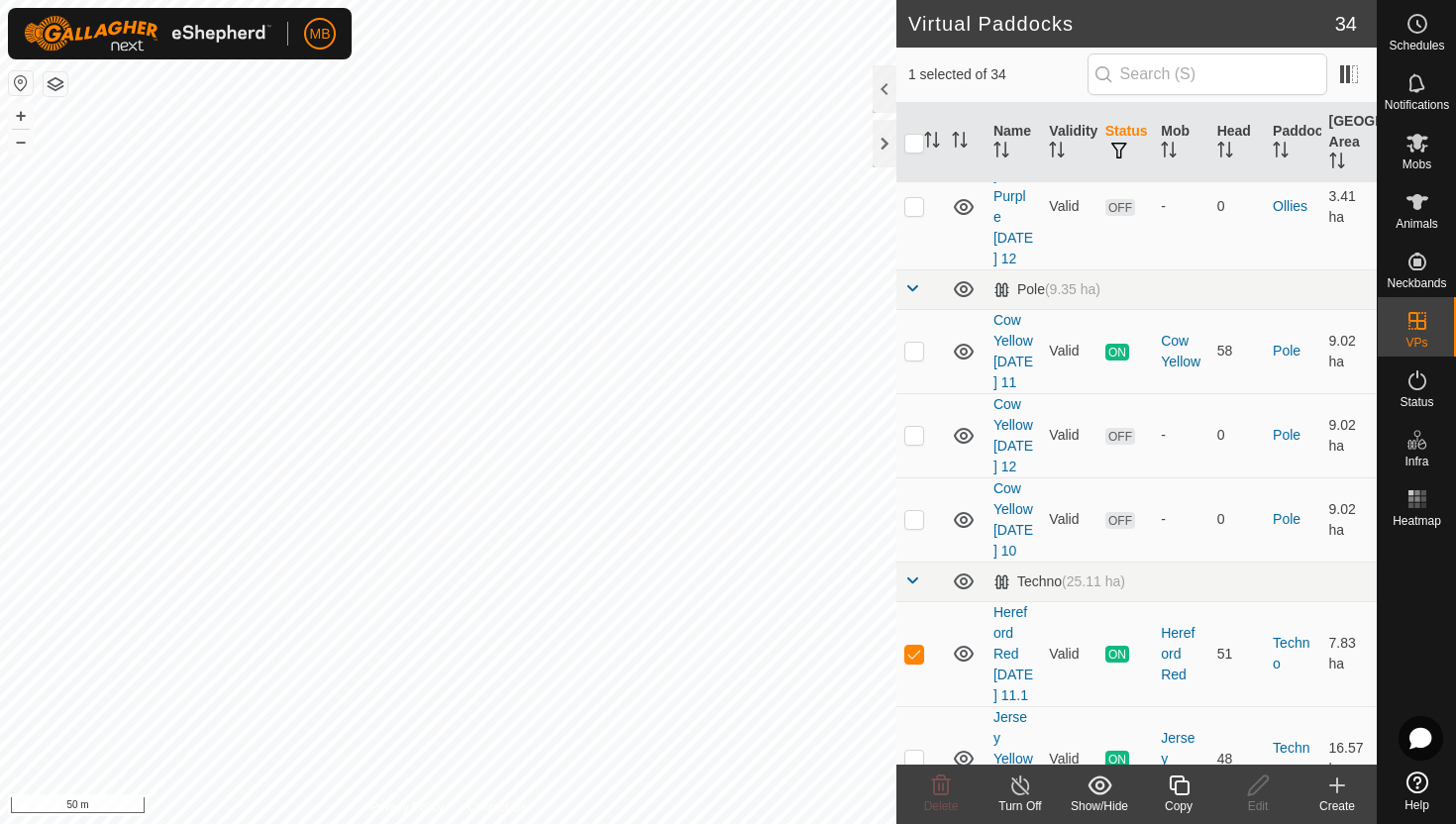 click 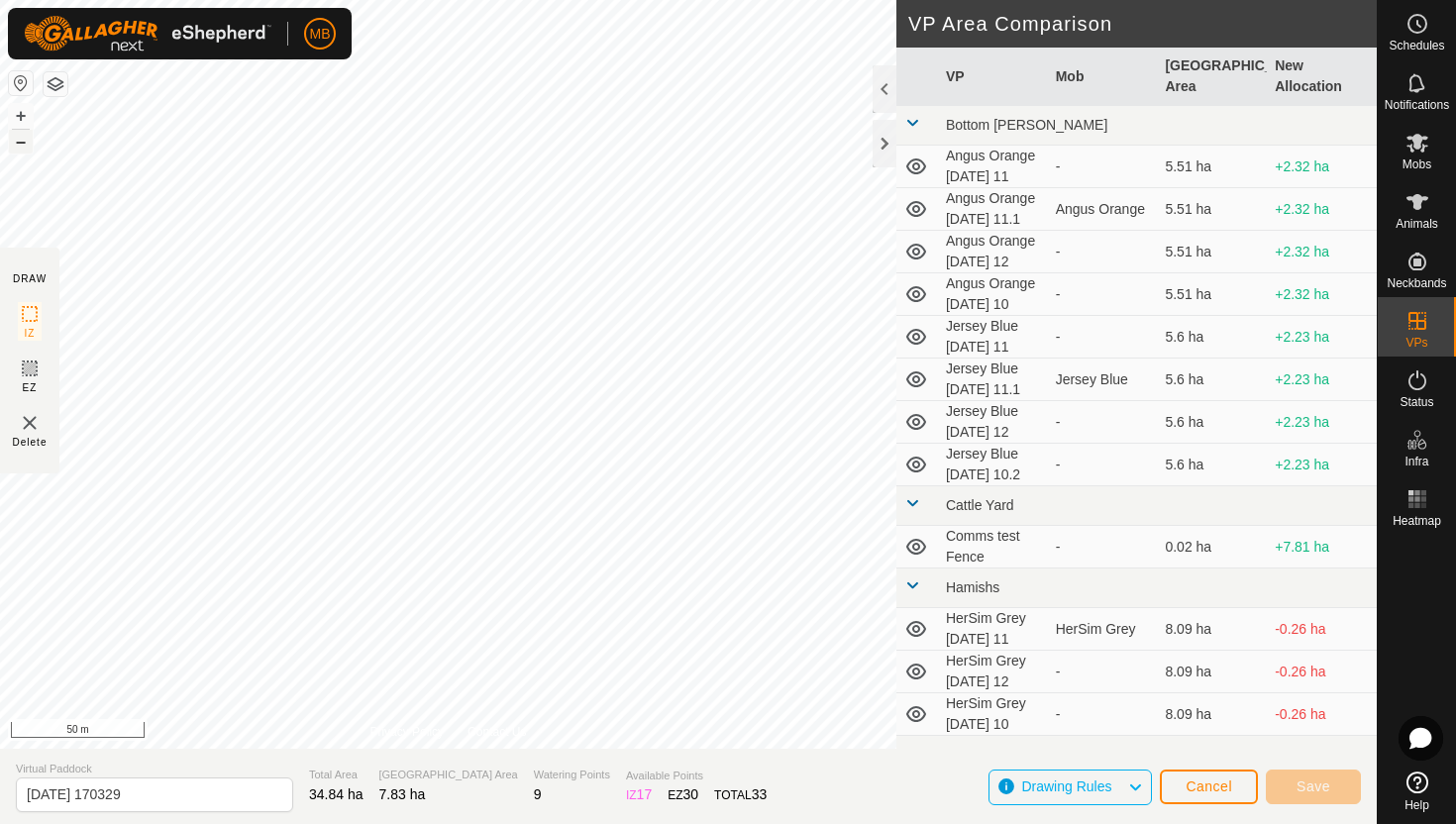 click on "–" at bounding box center [21, 142] 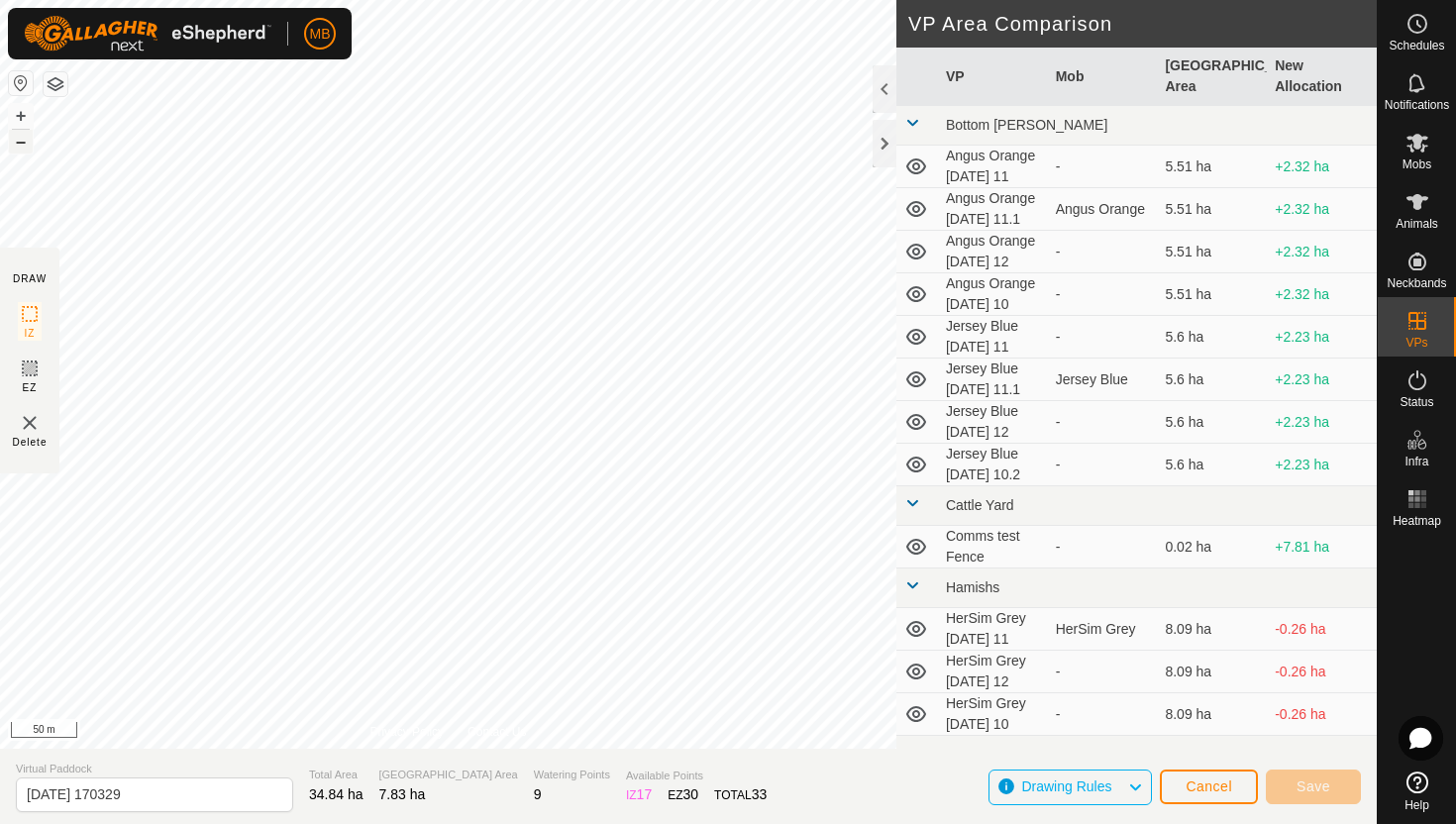 click on "–" at bounding box center [21, 142] 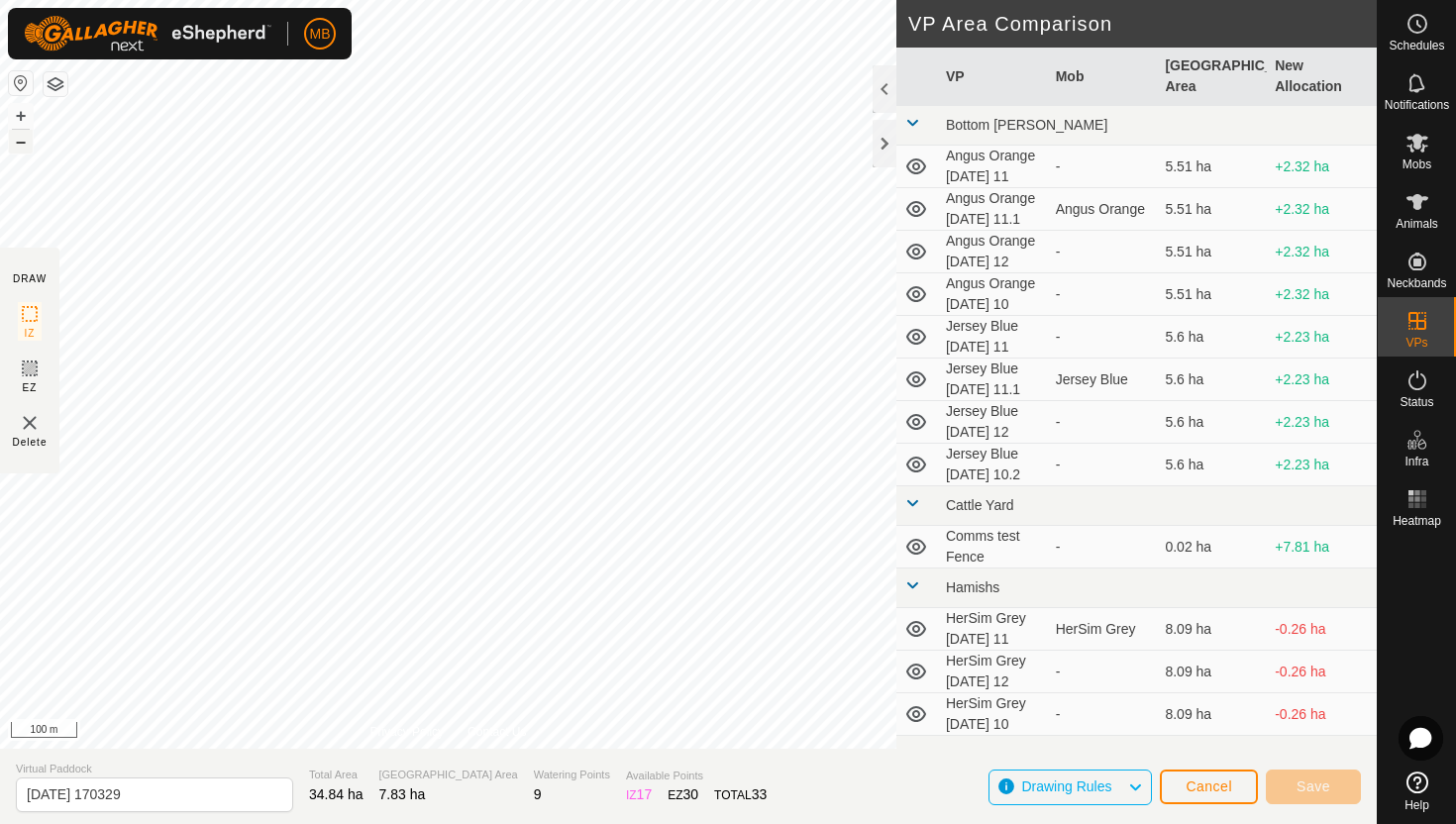 click on "–" at bounding box center [21, 142] 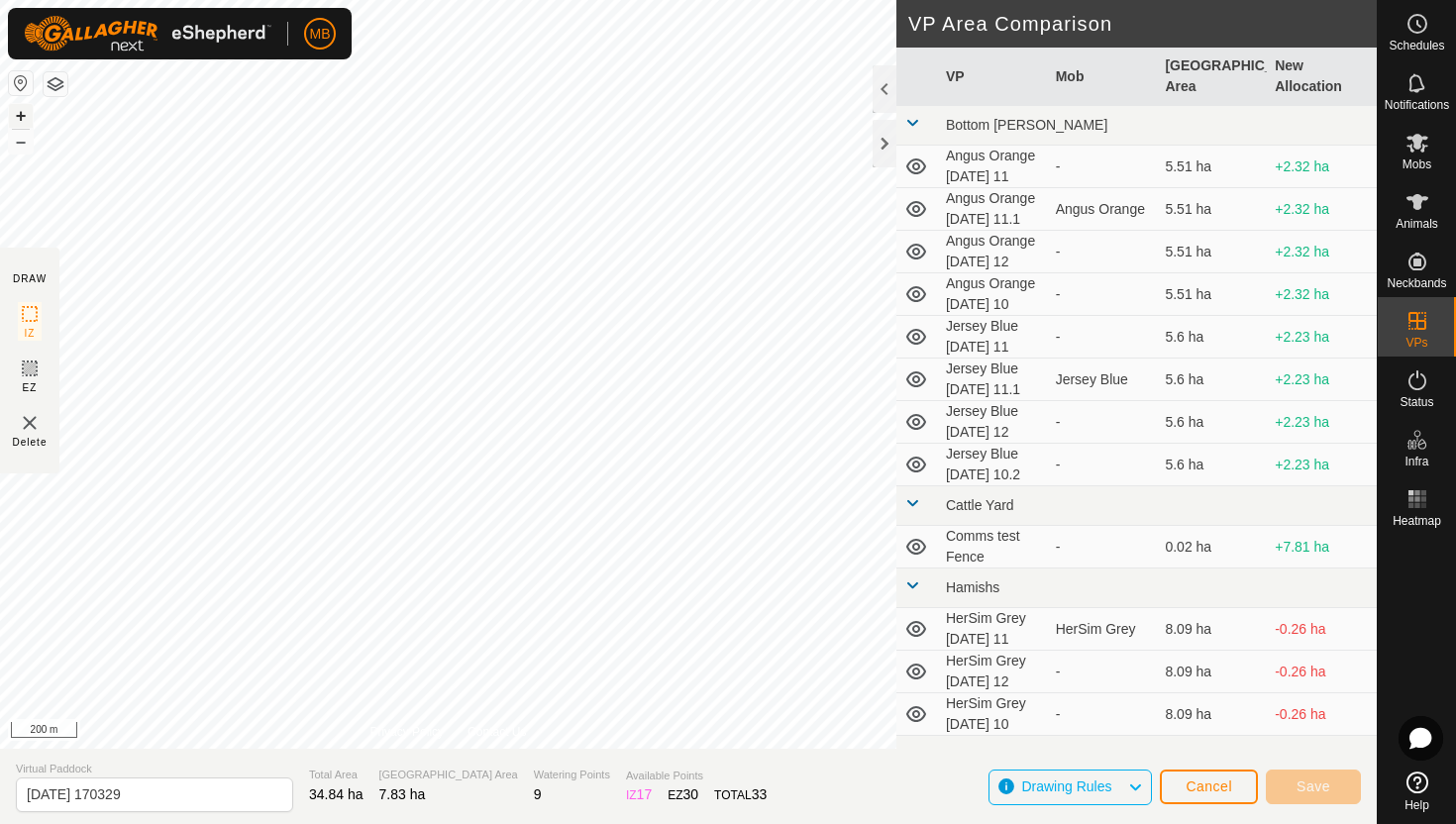 click on "+" at bounding box center (21, 116) 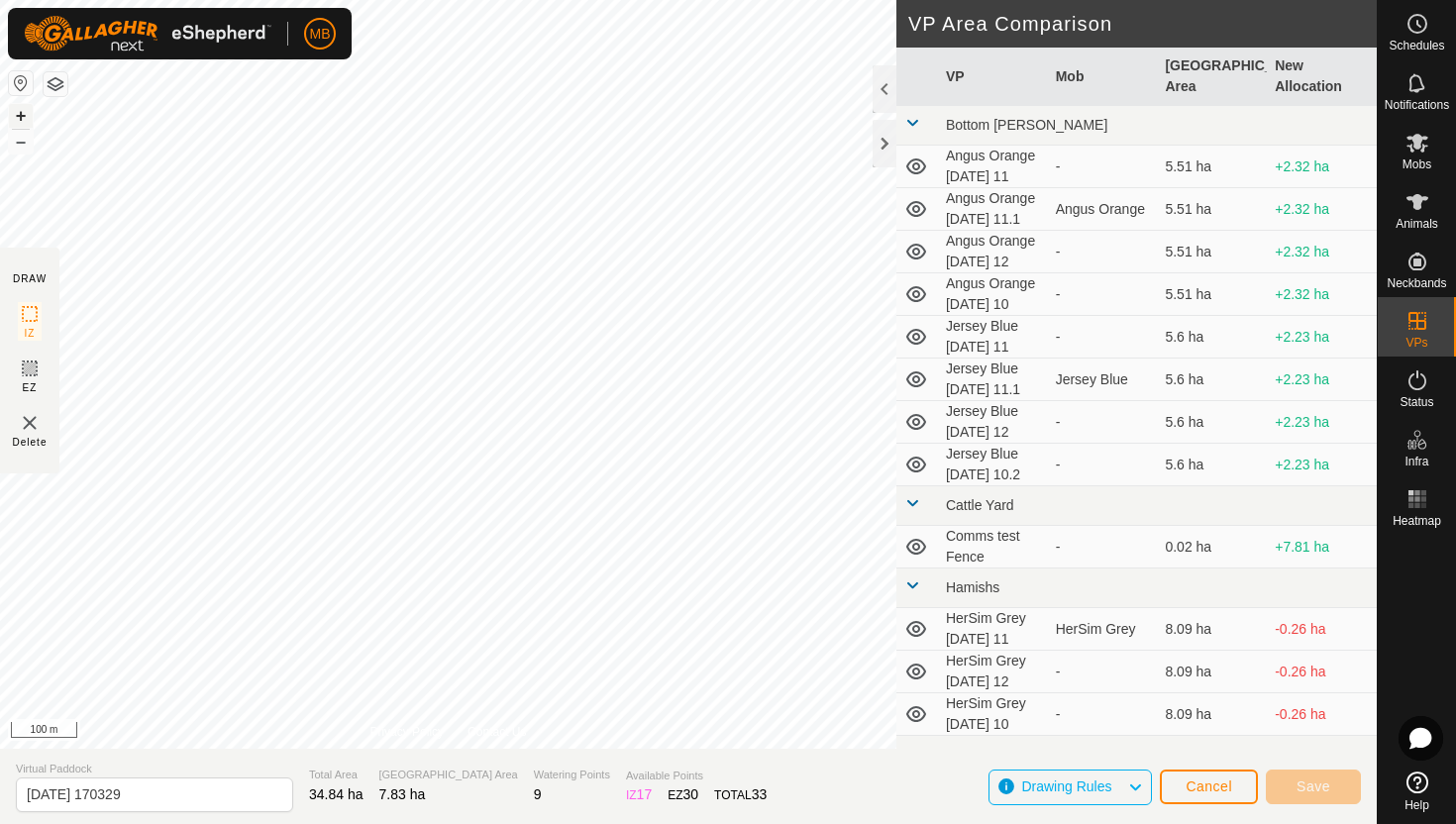 click on "+" at bounding box center [21, 116] 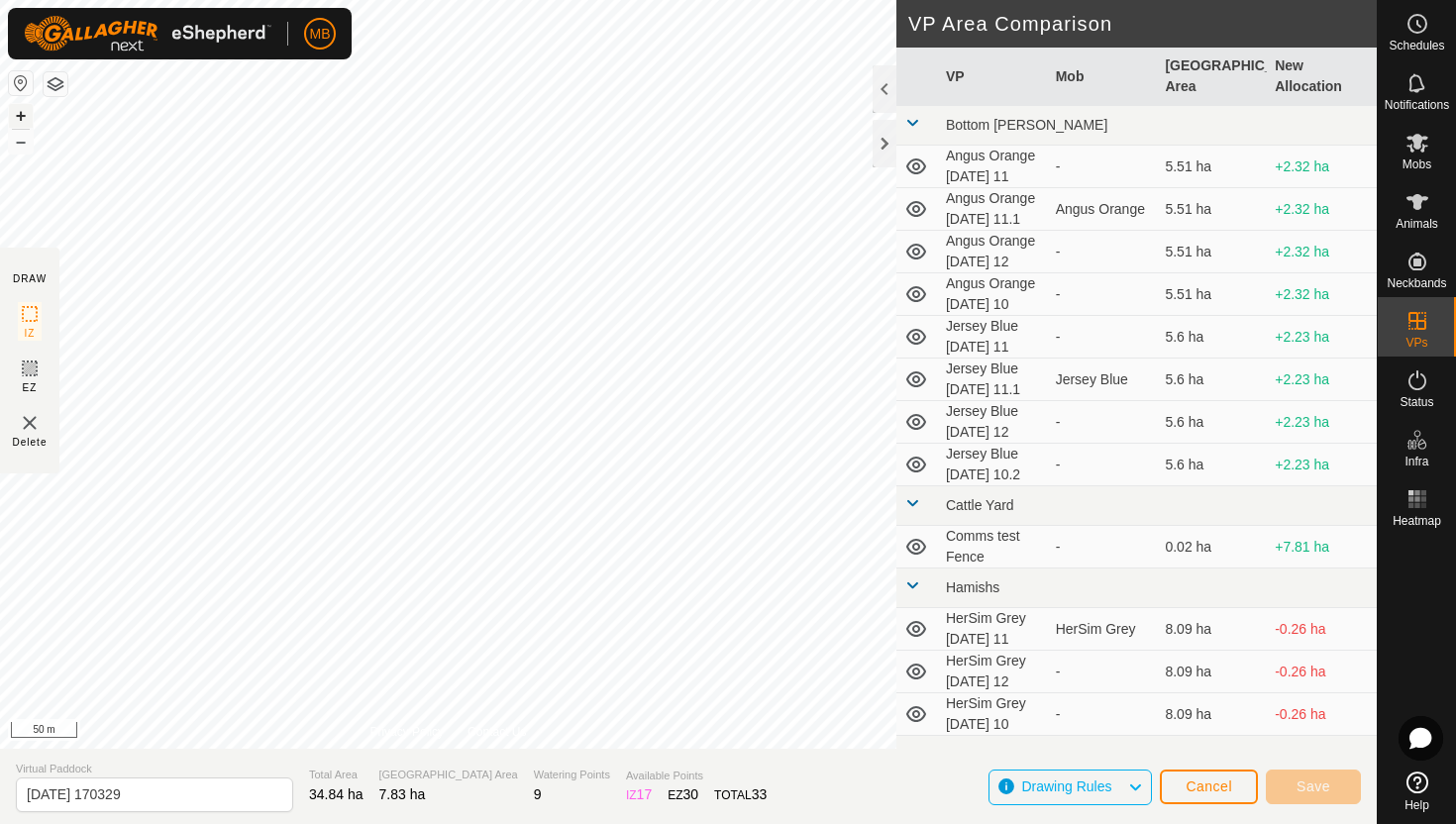 click on "+" at bounding box center [21, 116] 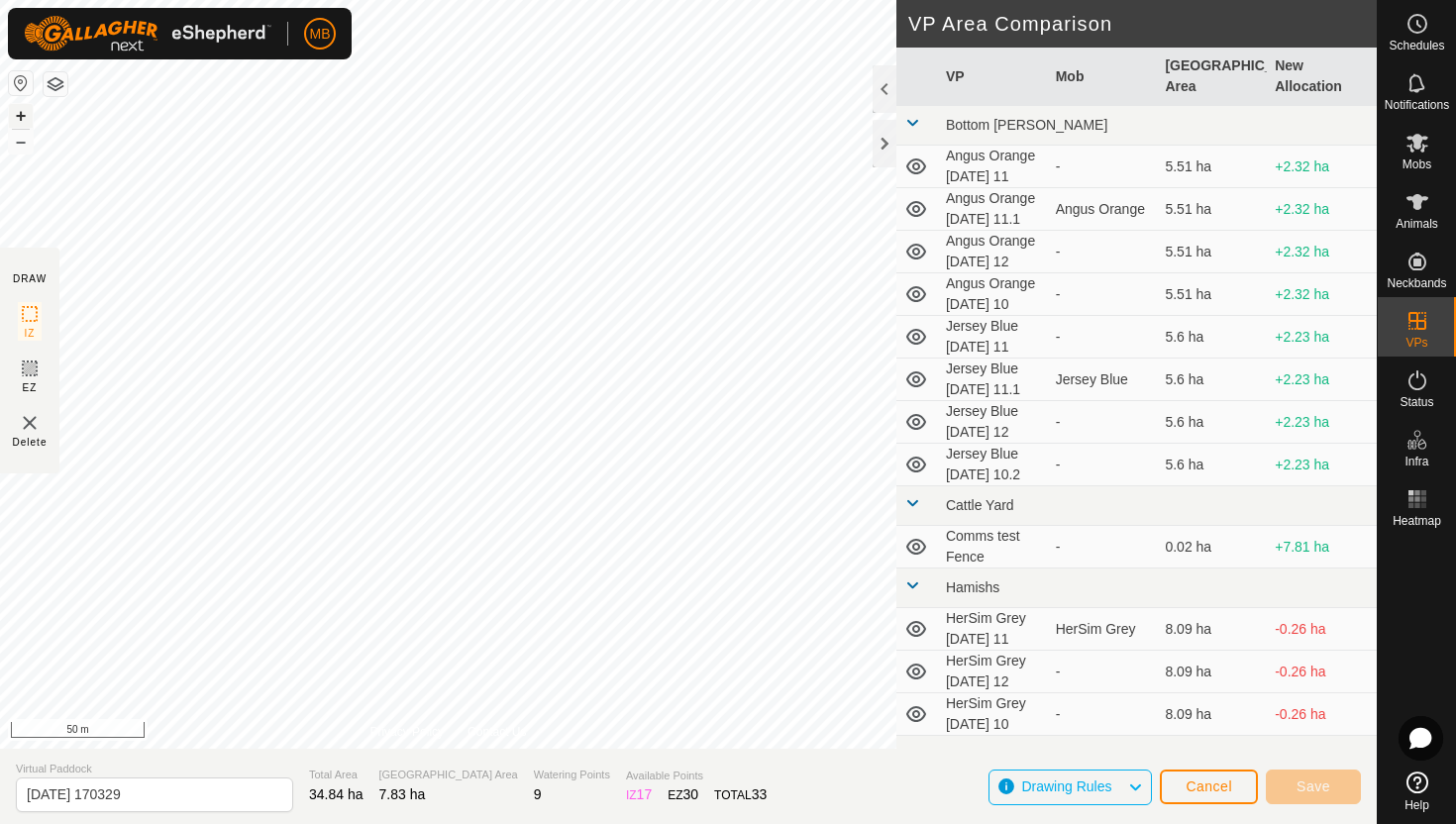 click on "+" at bounding box center (21, 116) 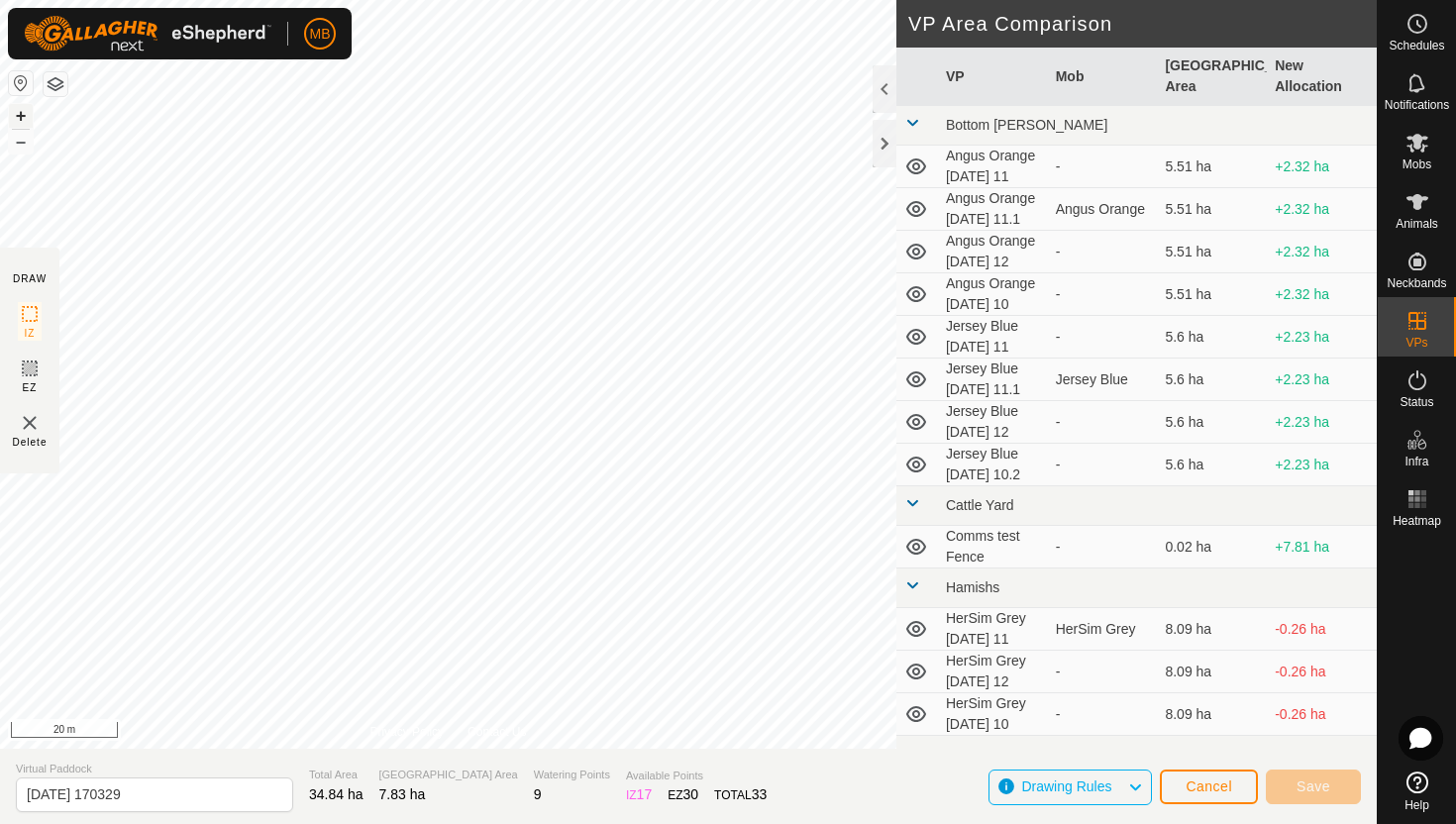 click on "+" at bounding box center [21, 116] 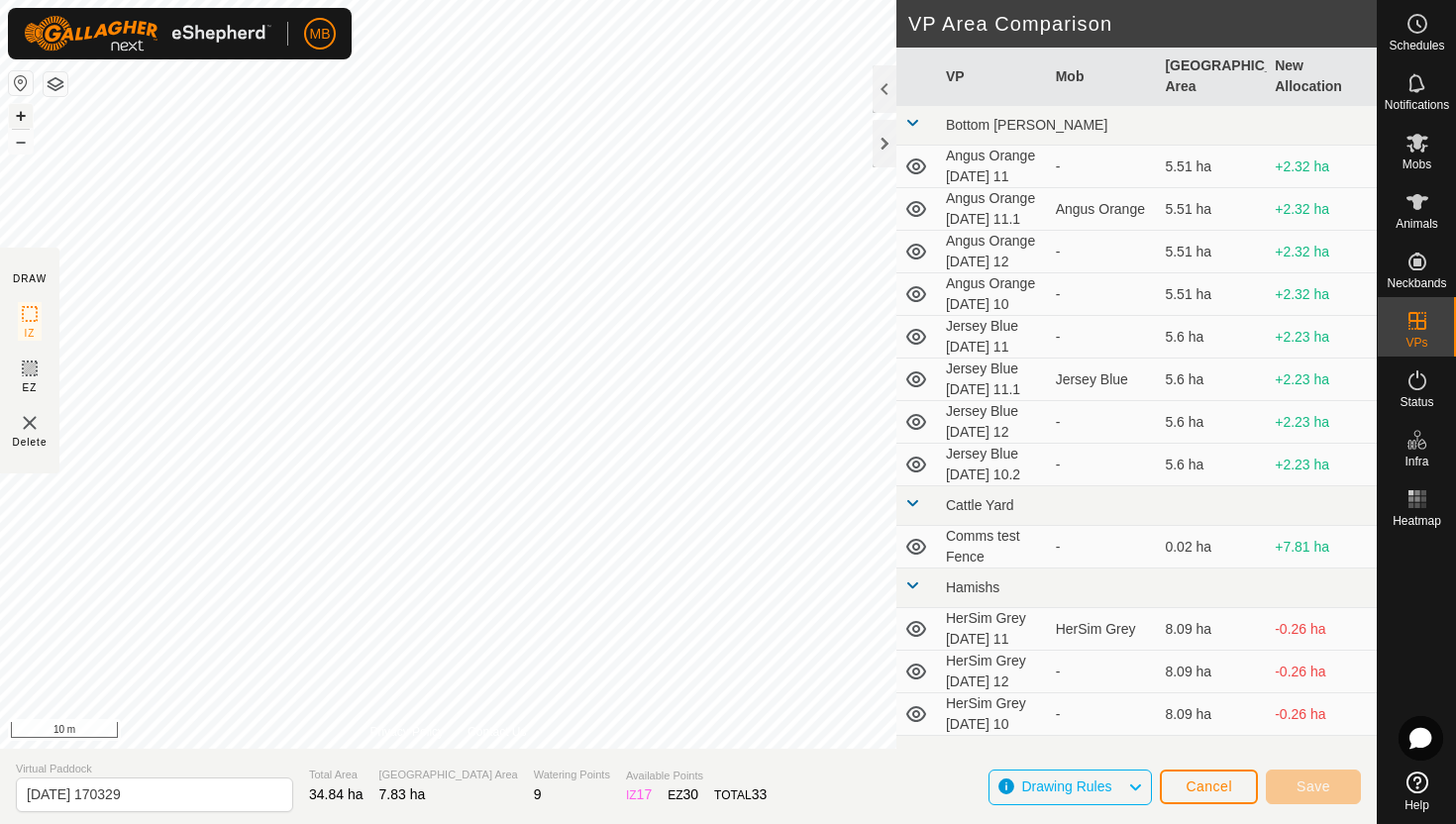 click on "+" at bounding box center [21, 116] 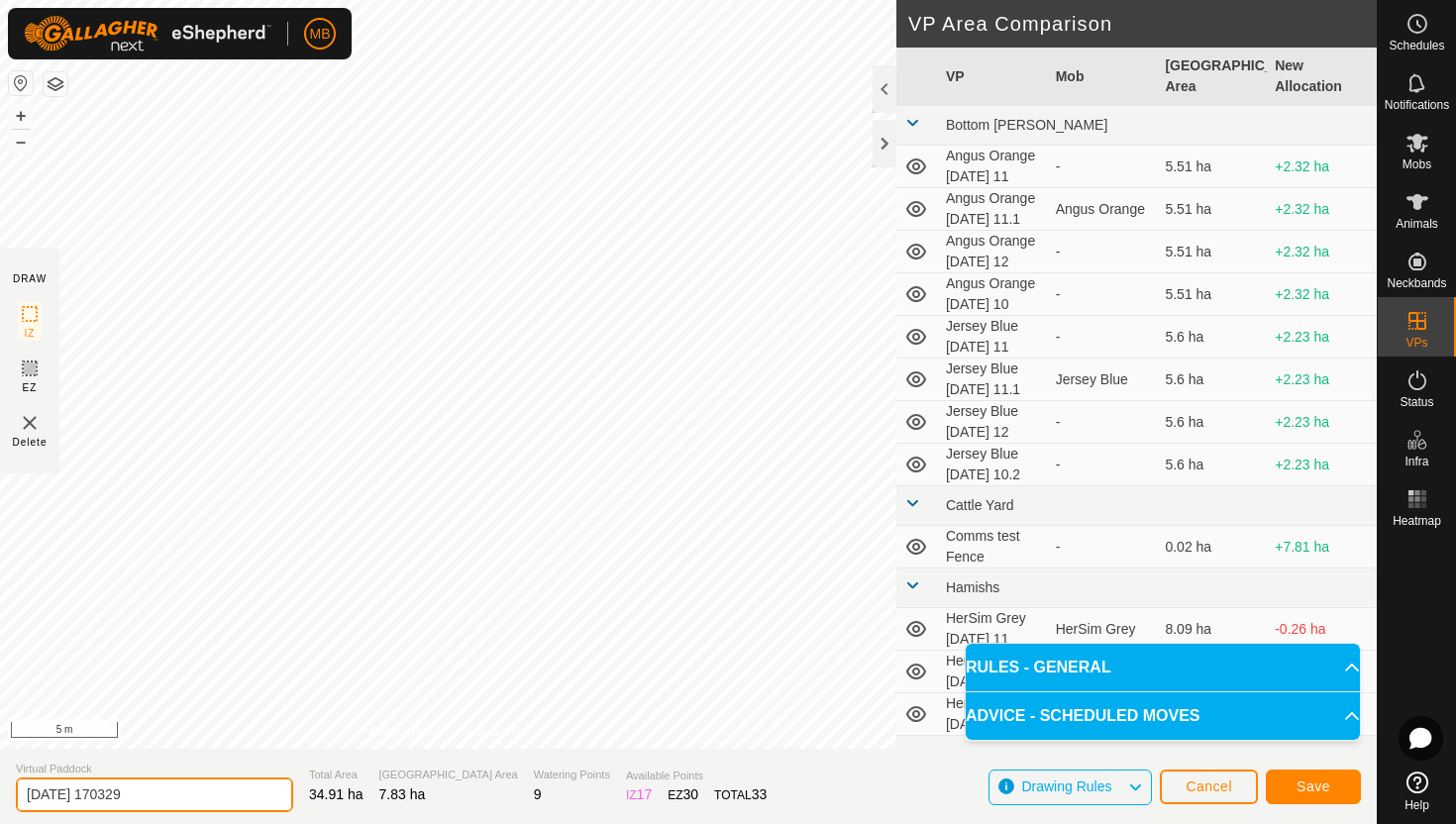 click on "2025-07-11 170329" 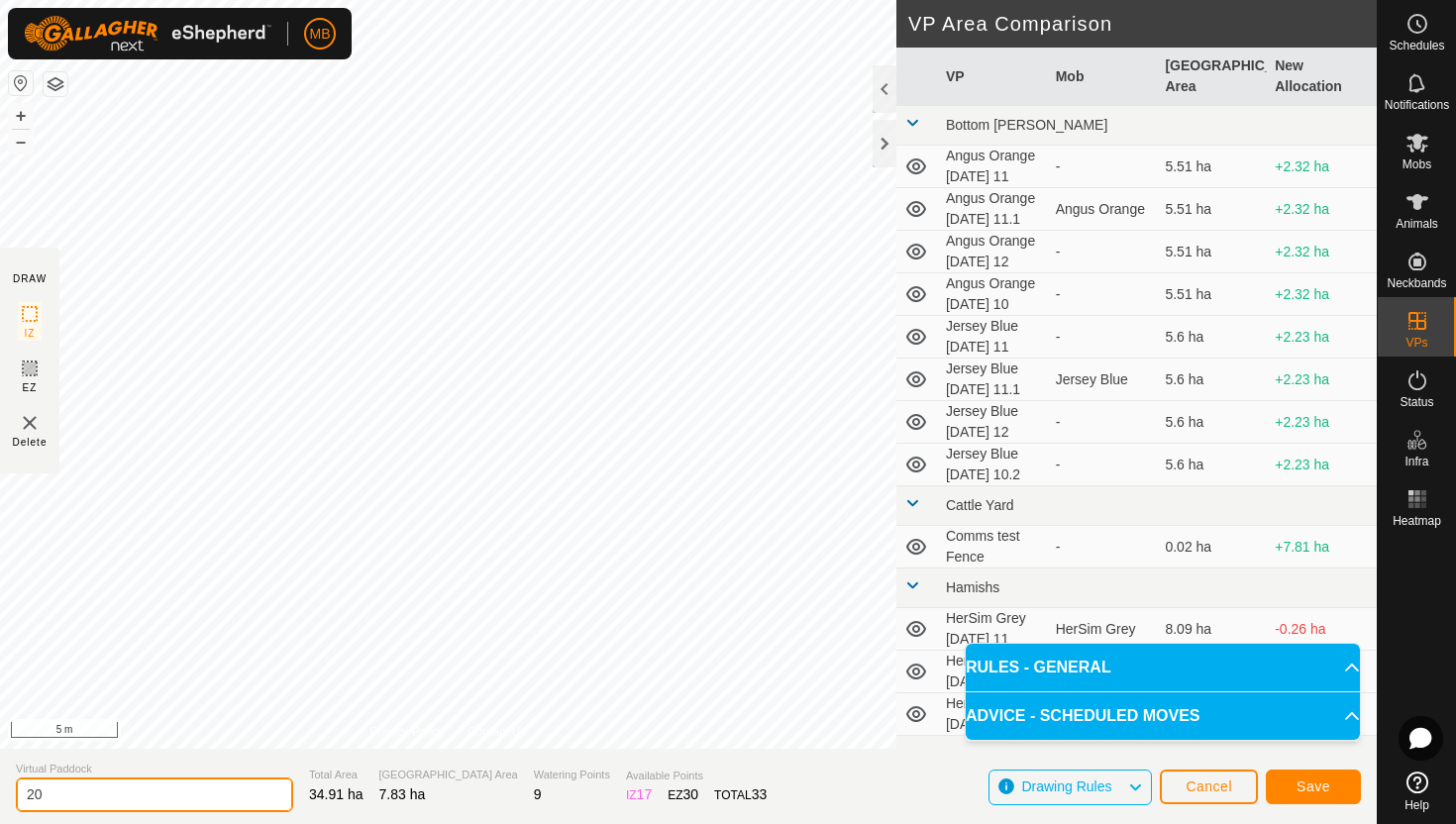type on "2" 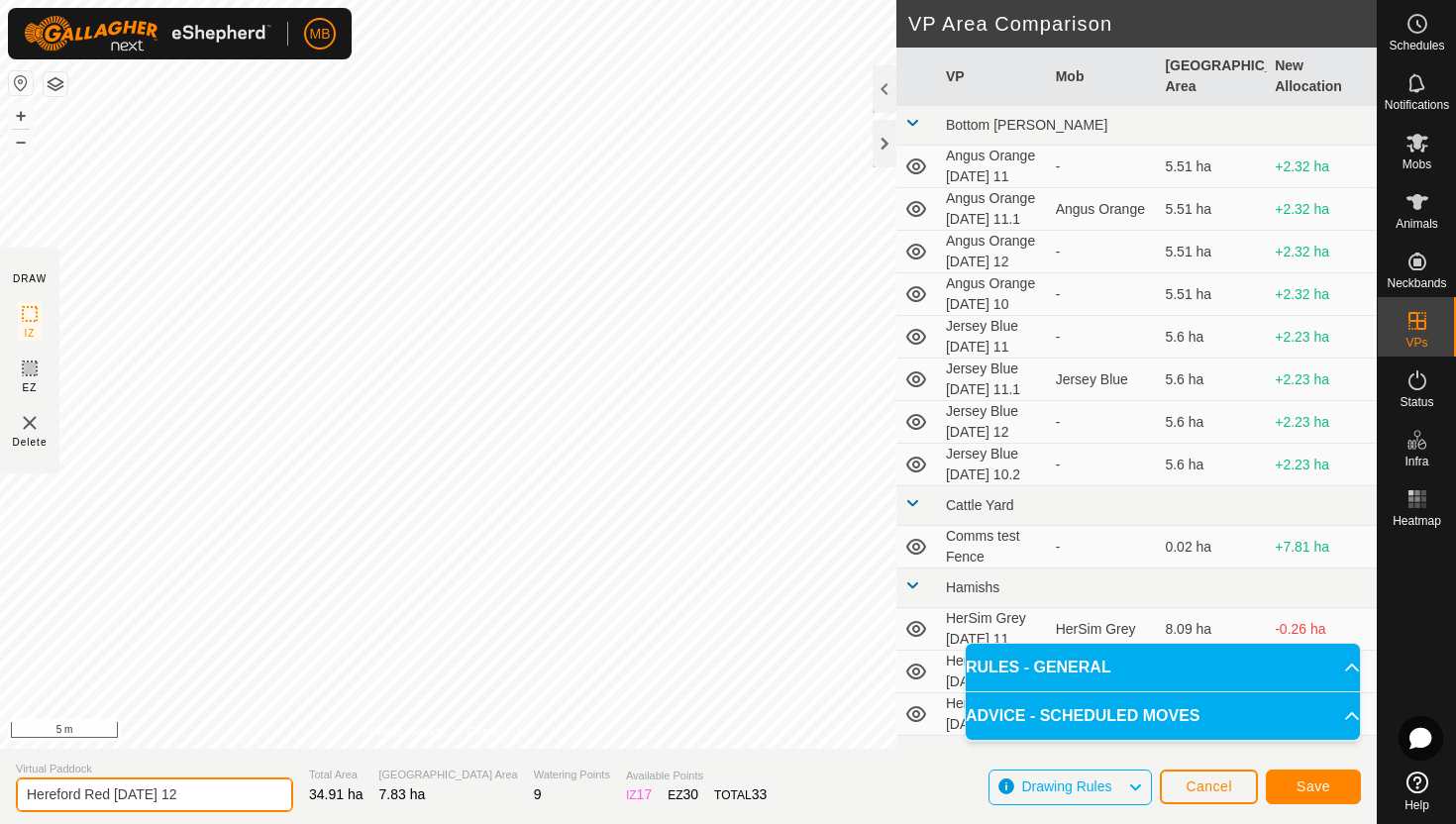 type on "Hereford Red [DATE] 12" 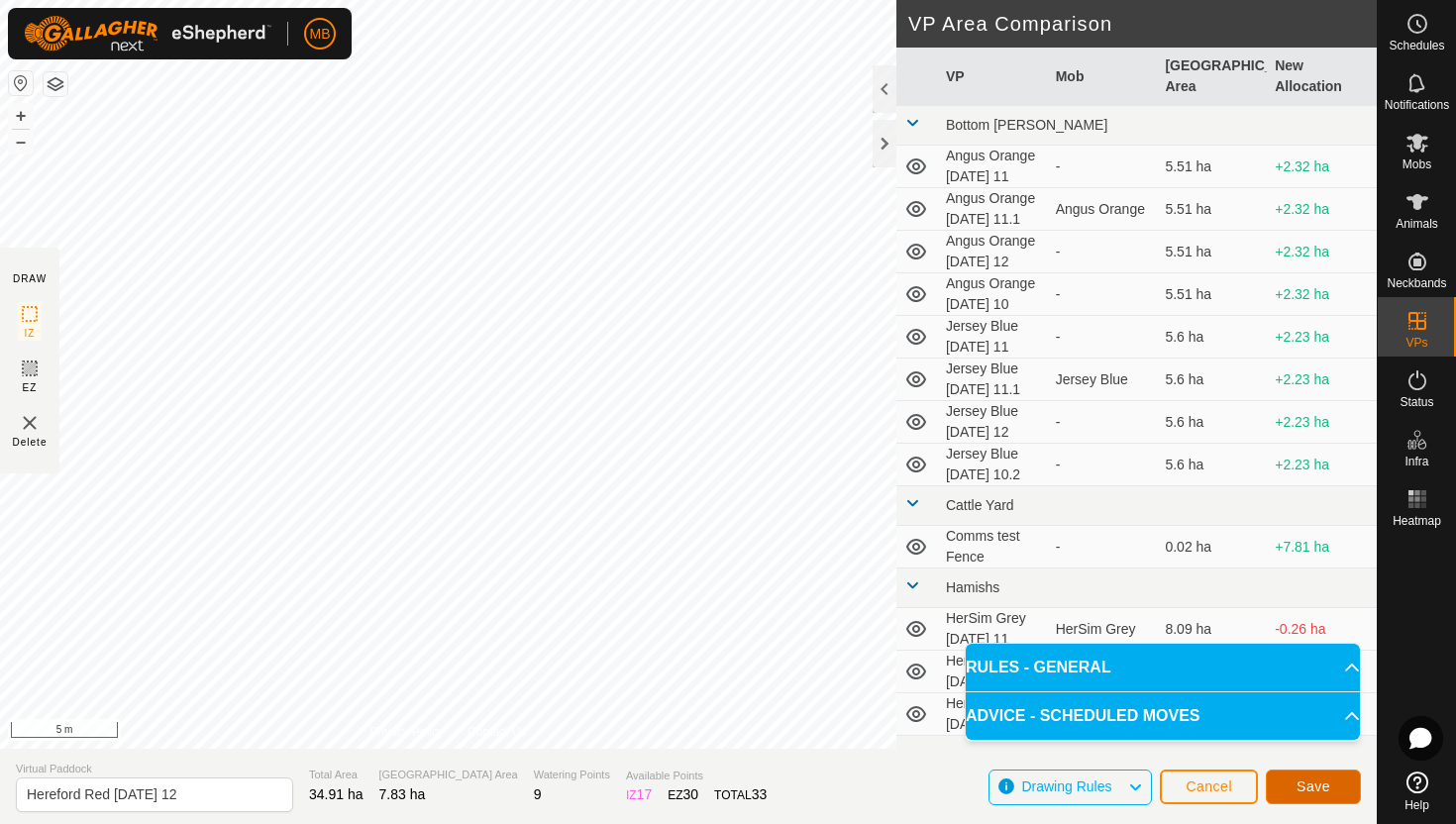 click on "Save" 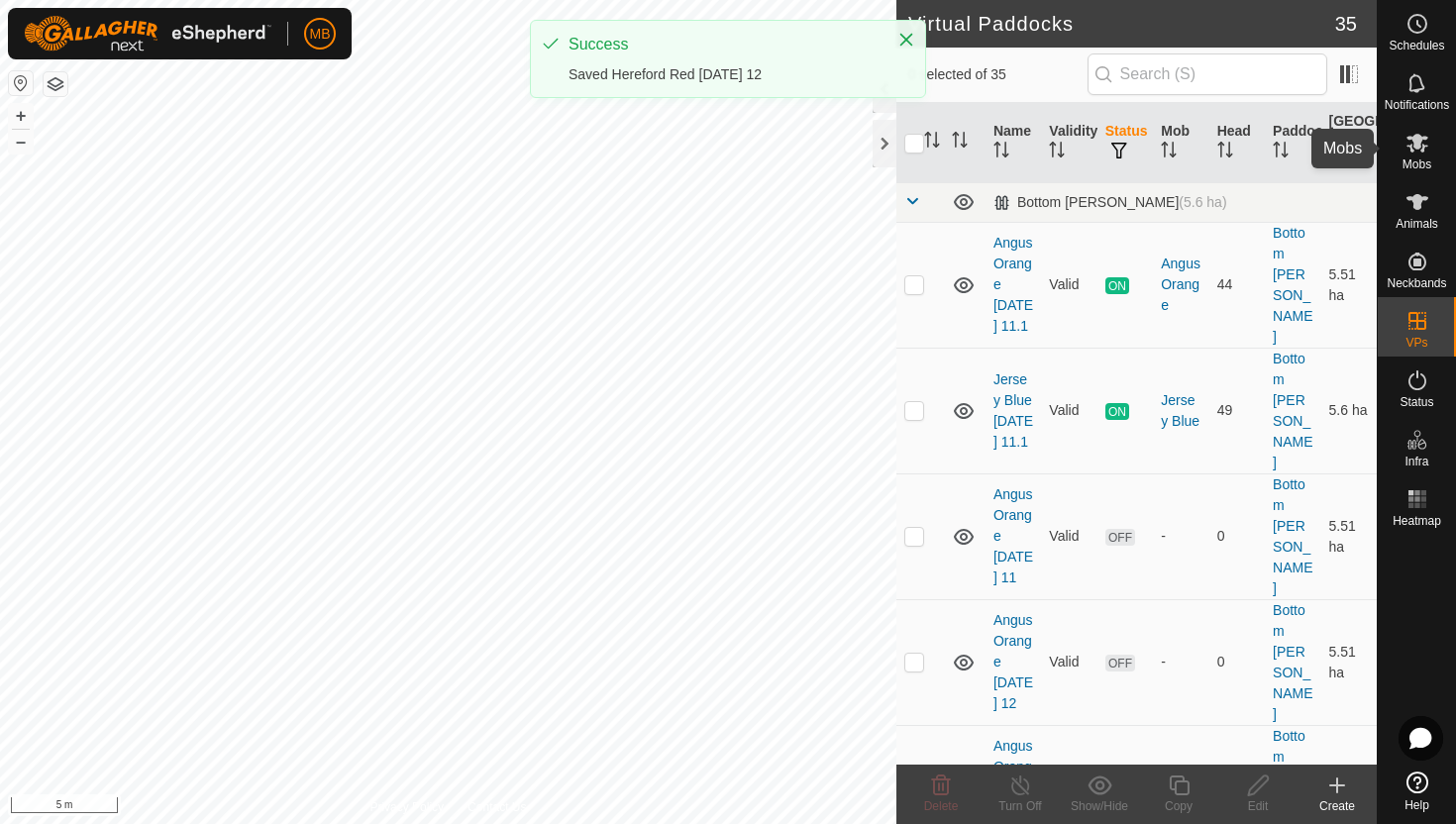 click 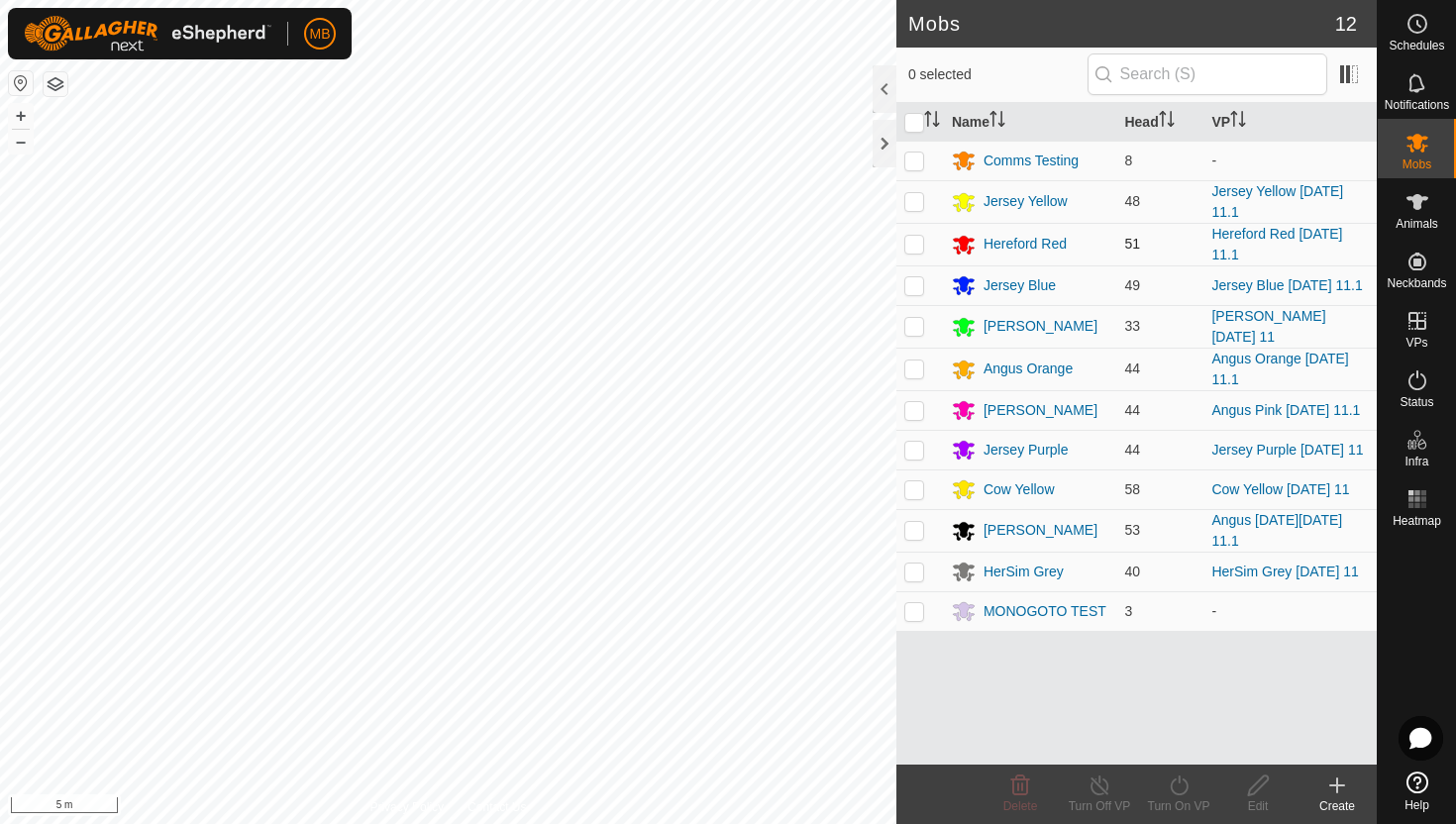 click at bounding box center (914, 244) 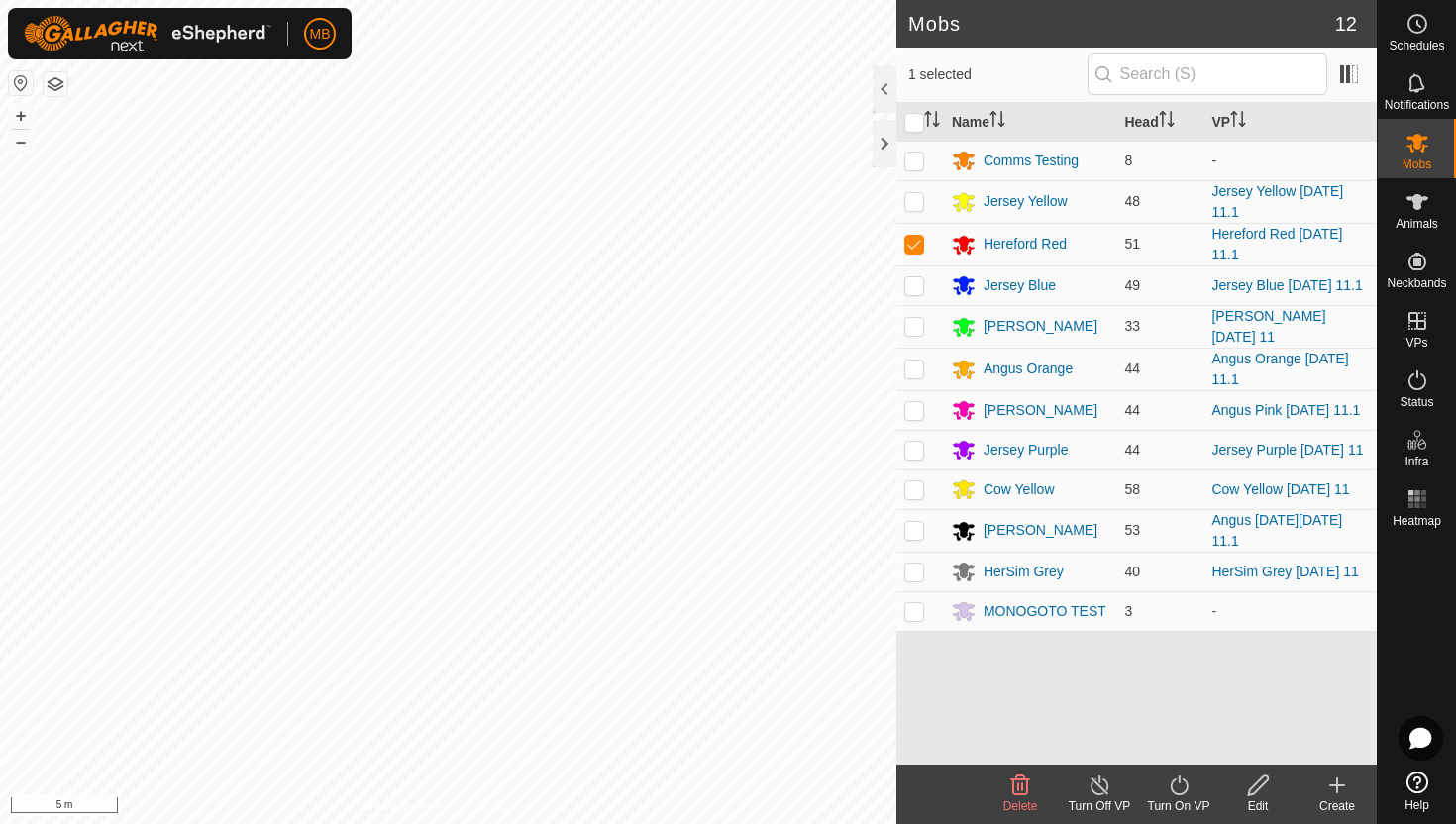 click 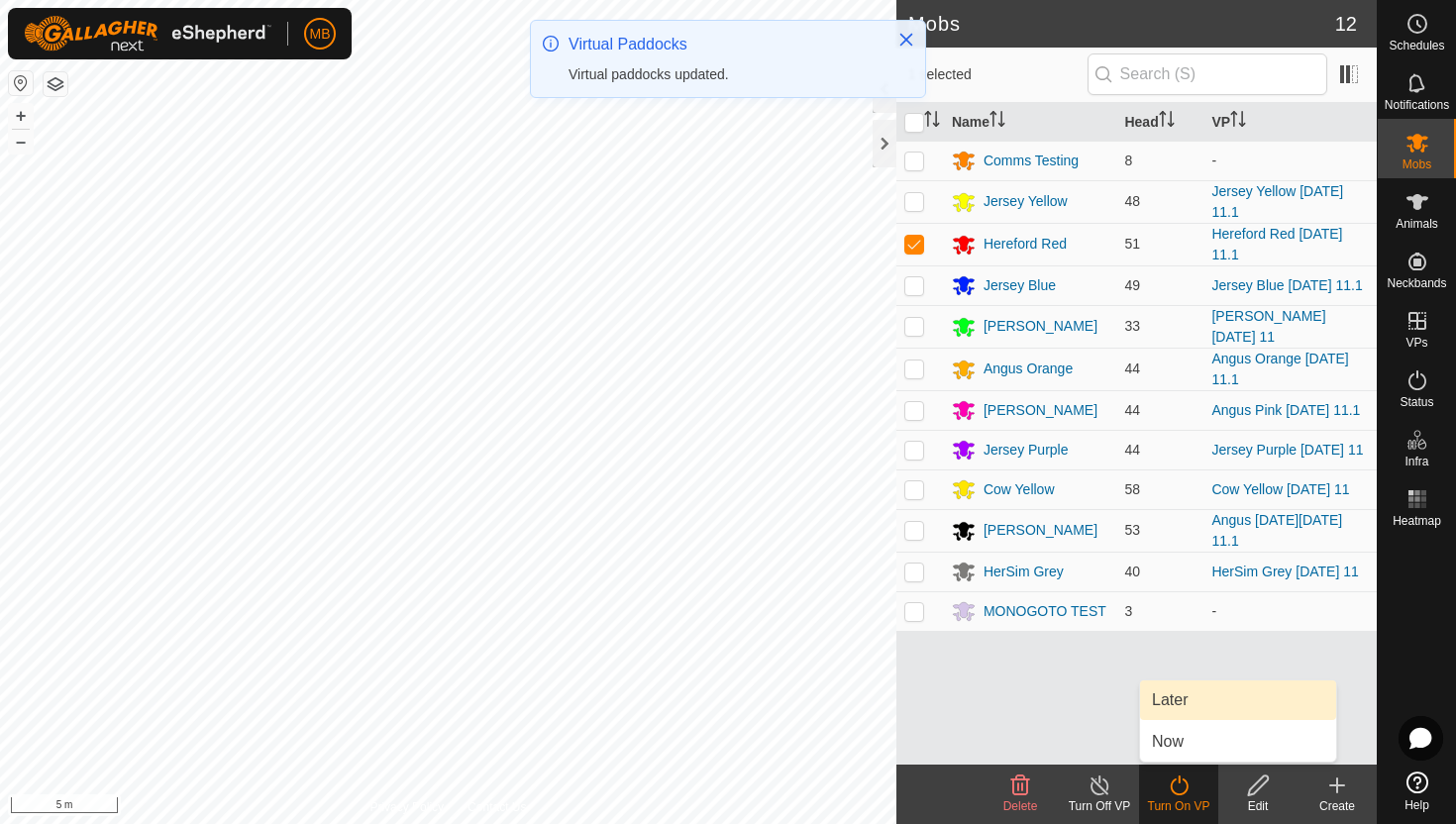 click on "Later" at bounding box center [1238, 700] 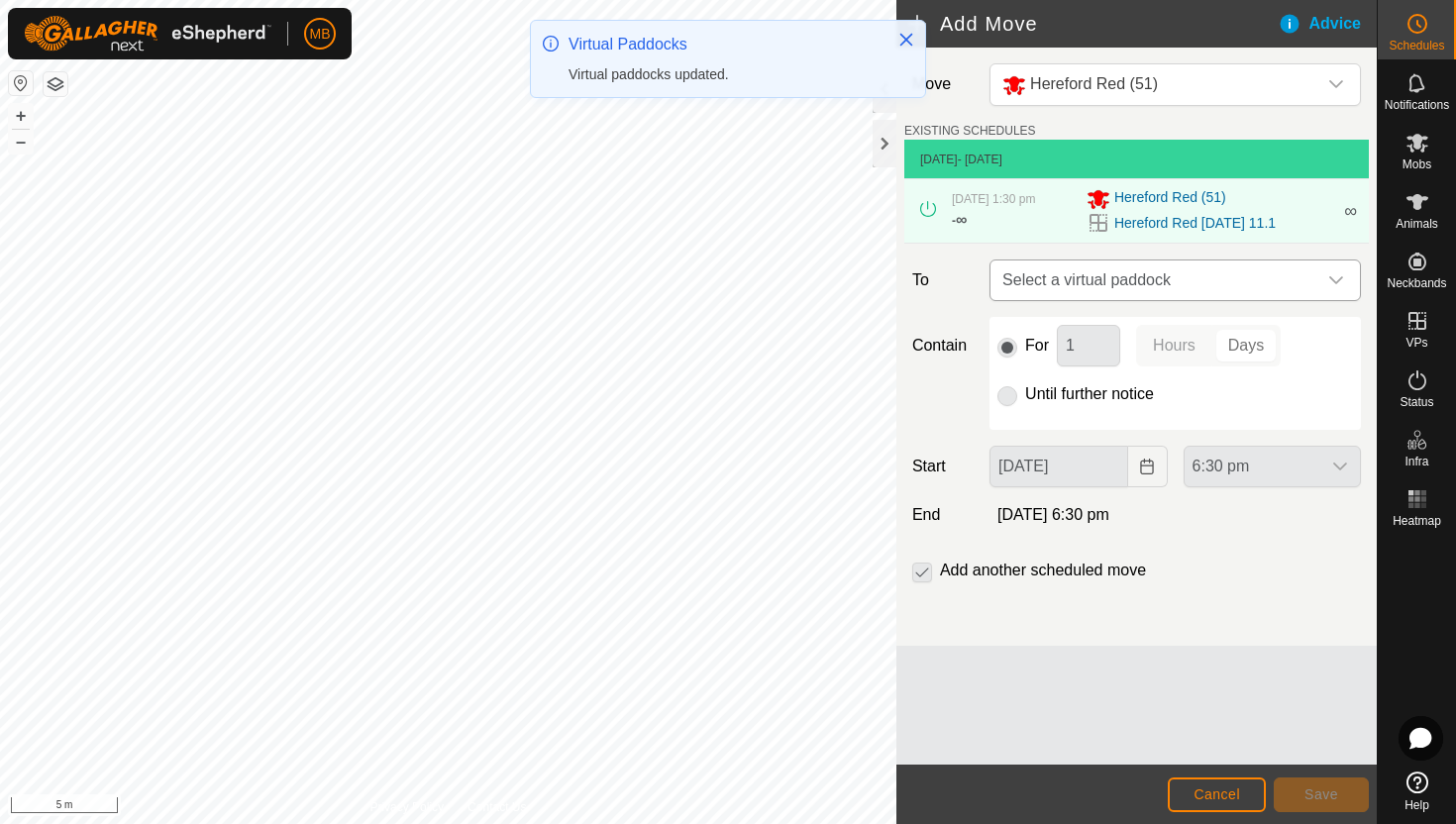 click on "Select a virtual paddock" at bounding box center [1155, 280] 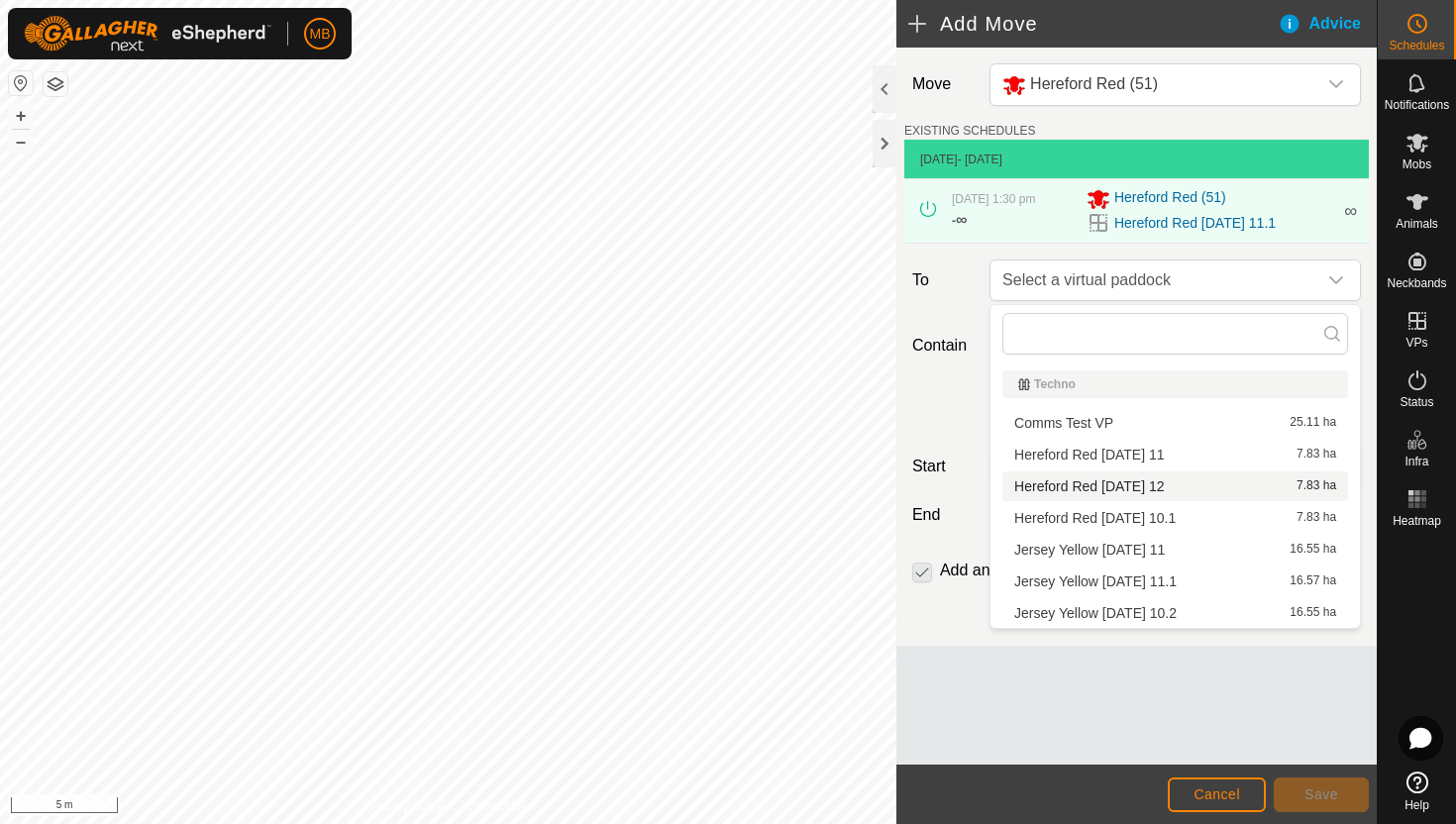click on "Hereford Red Saturday 12  7.83 ha" at bounding box center (1175, 486) 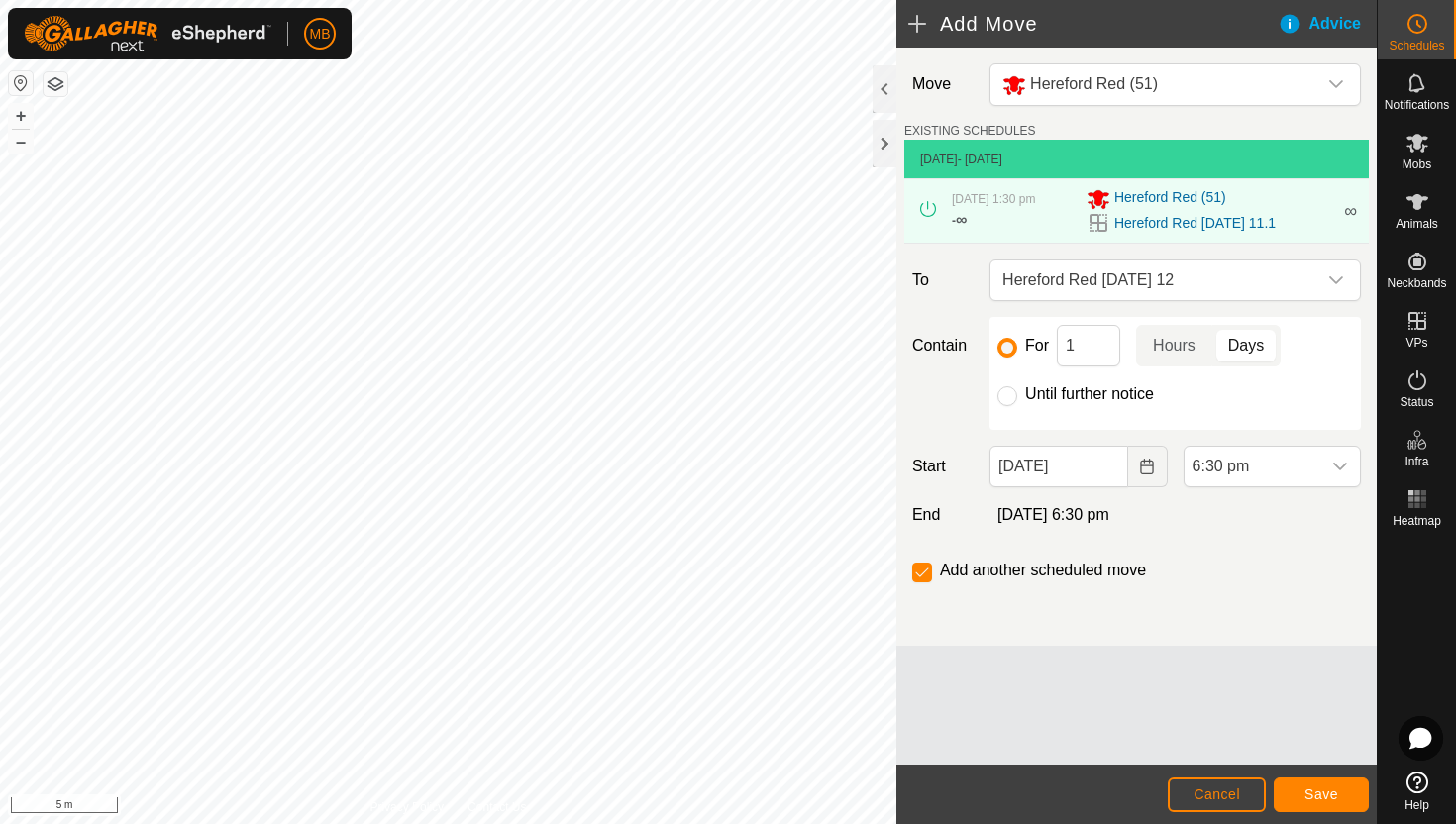 click on "Until further notice" 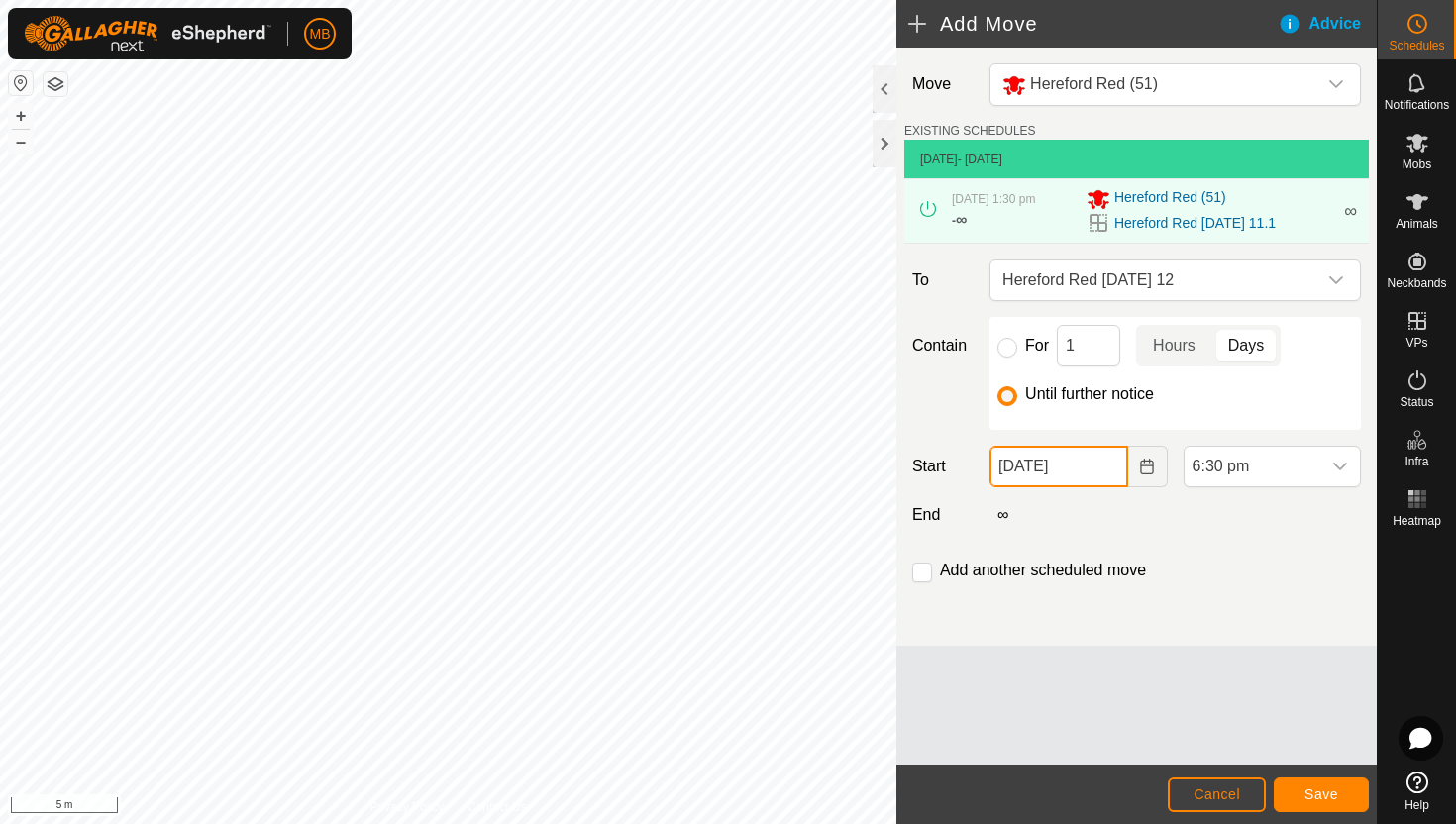 click on "[DATE]" 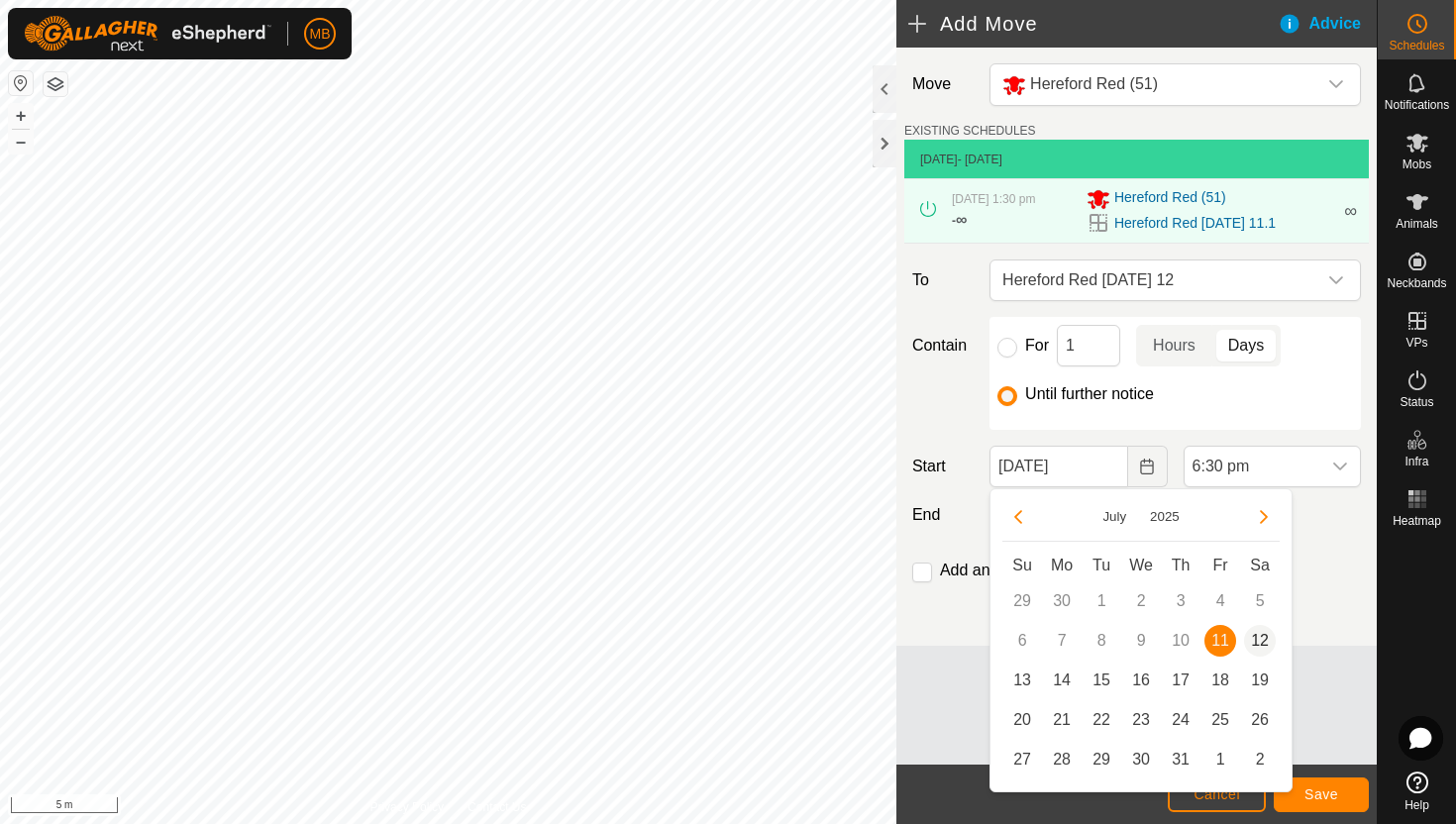 click on "12" at bounding box center (1260, 641) 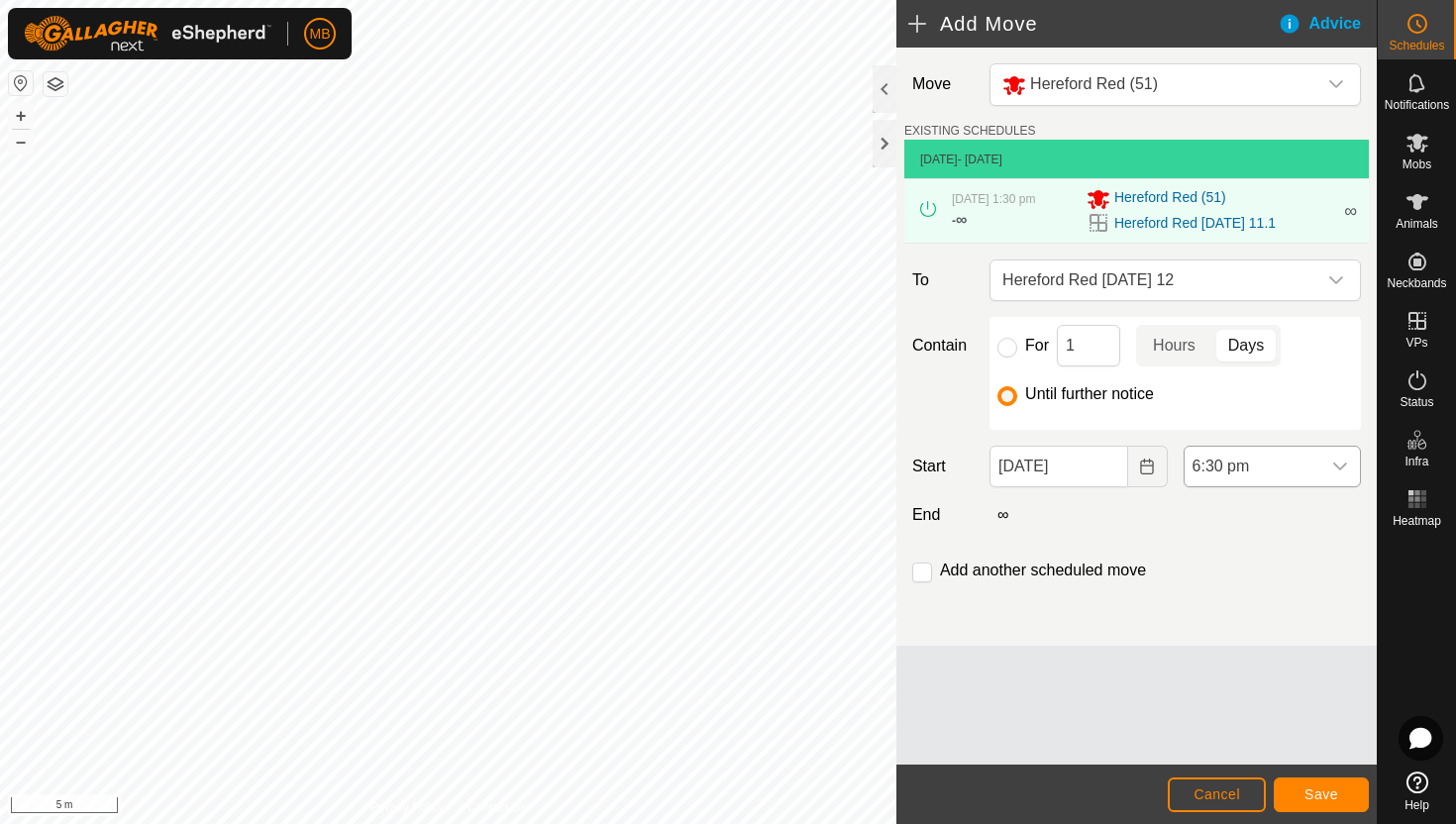 click on "6:30 pm" at bounding box center [1252, 466] 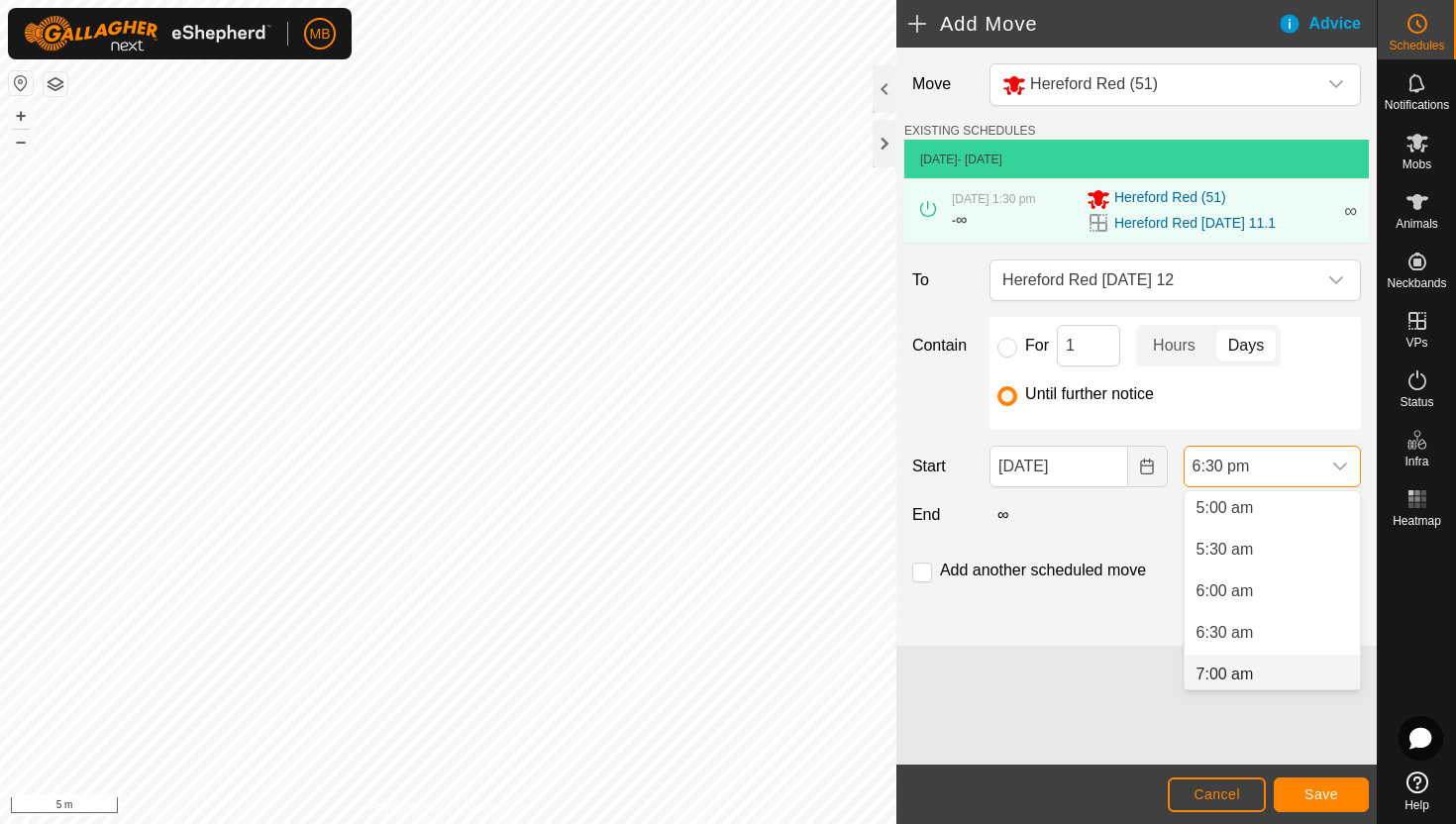 scroll, scrollTop: 416, scrollLeft: 0, axis: vertical 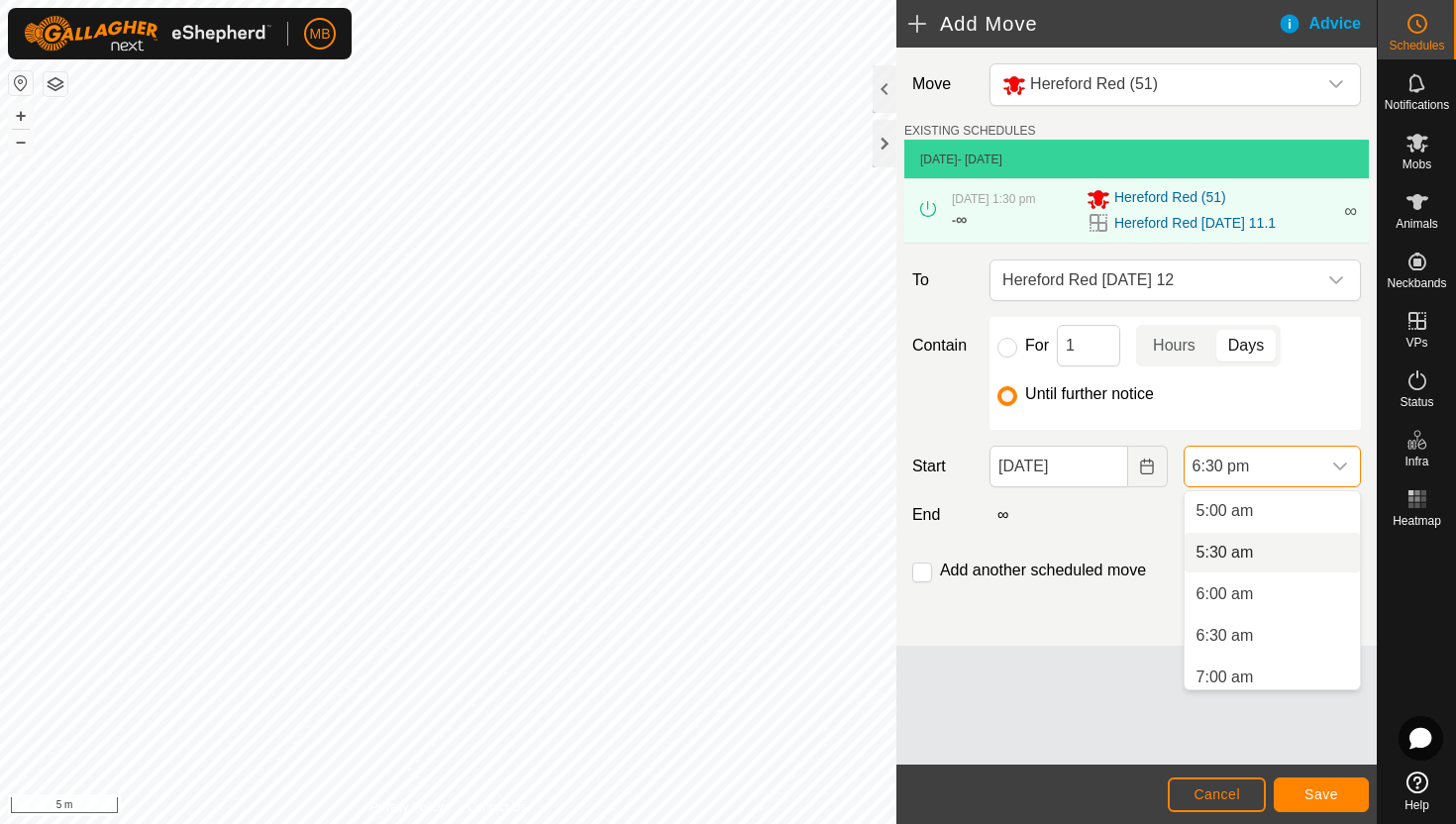 click on "5:30 am" at bounding box center (1272, 553) 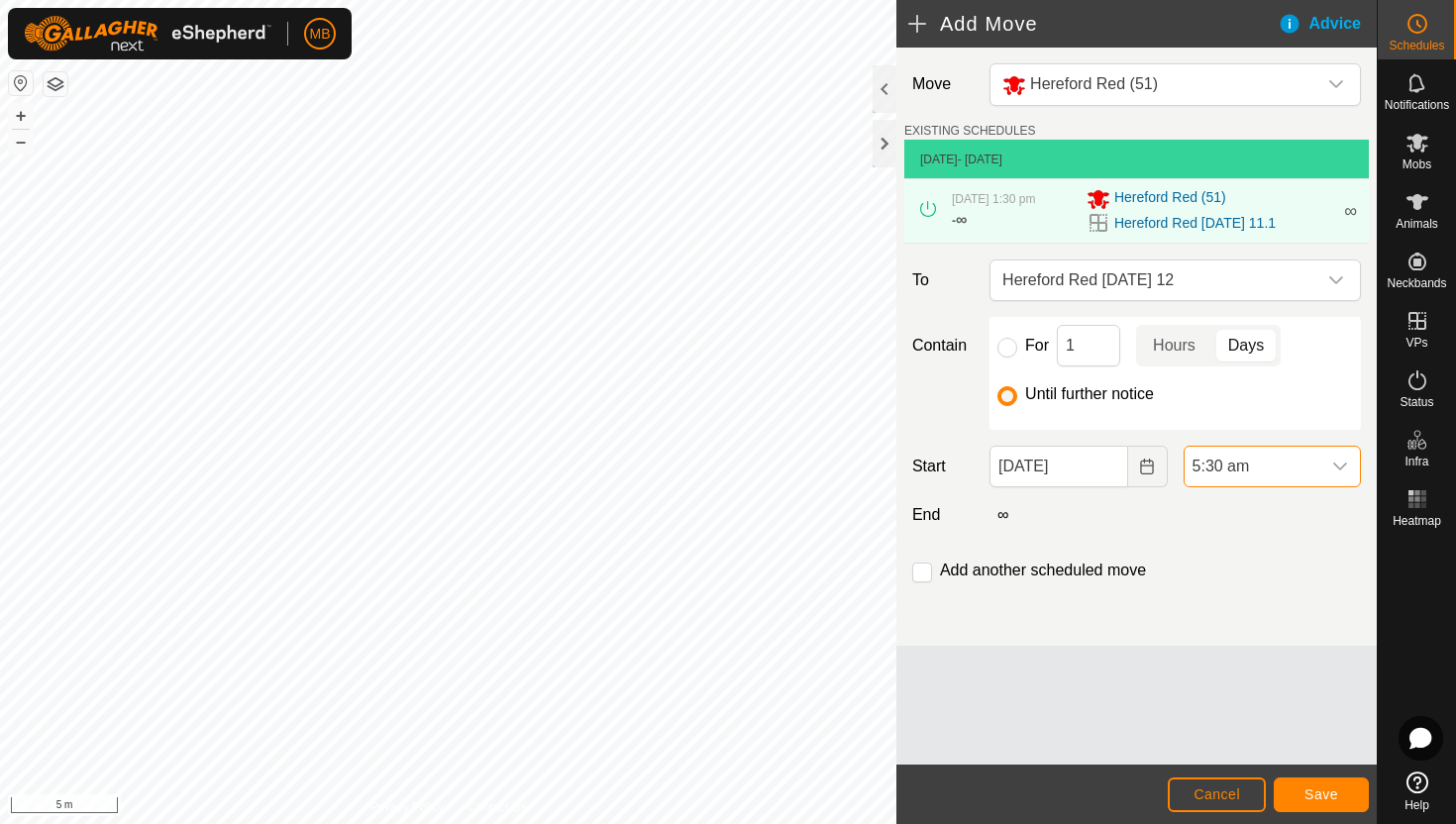 scroll, scrollTop: 1381, scrollLeft: 0, axis: vertical 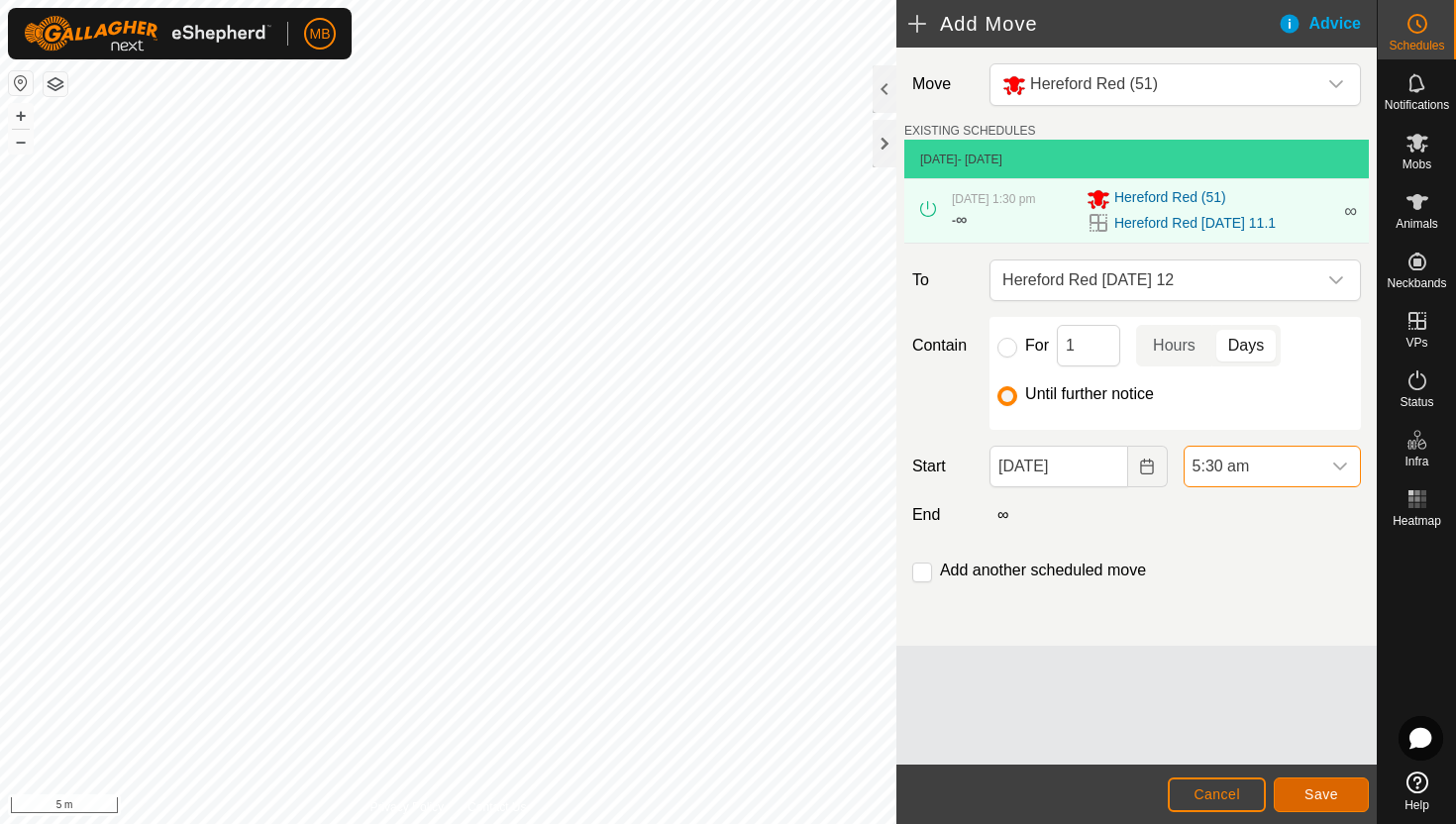 click on "Save" 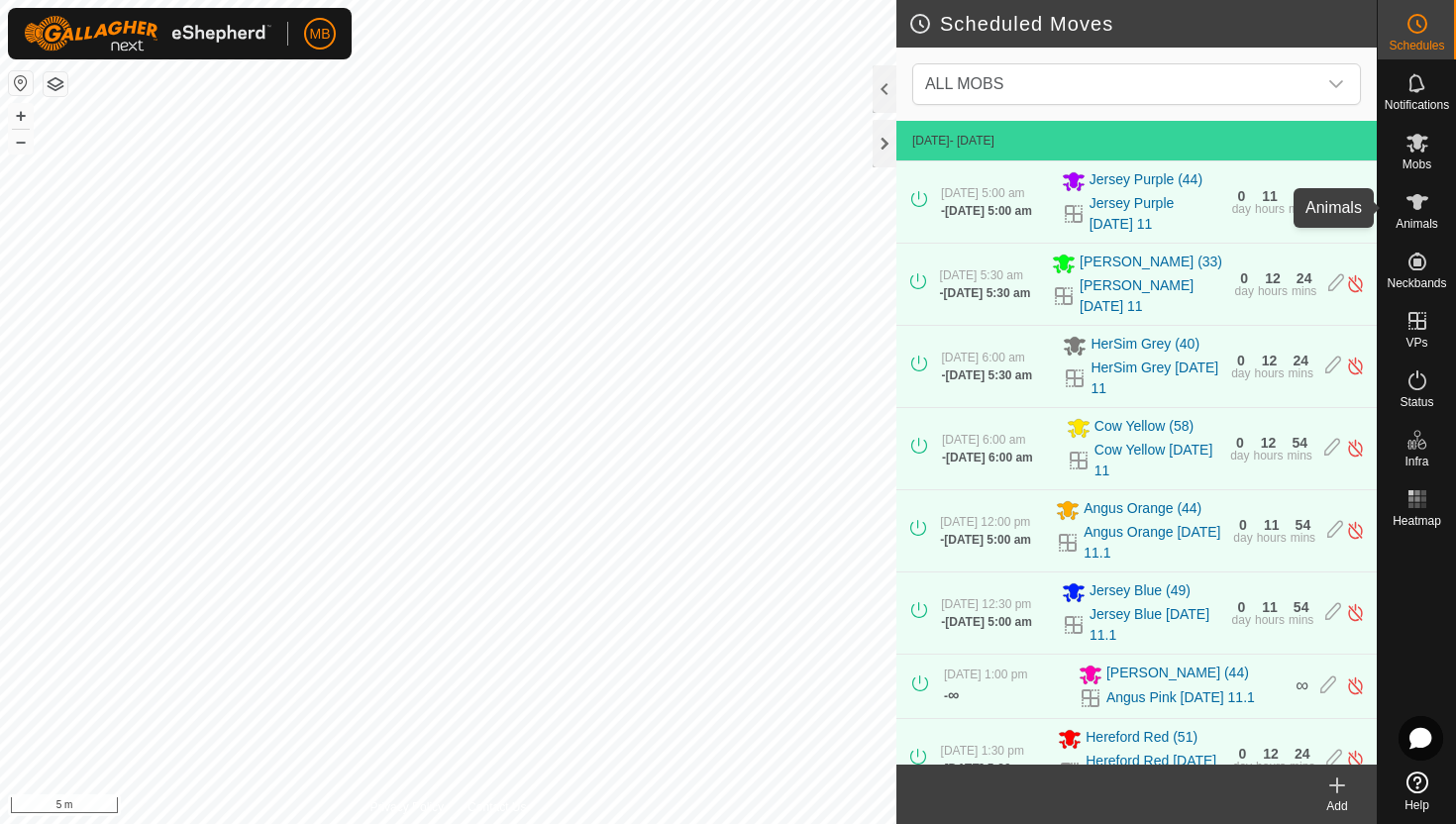 click 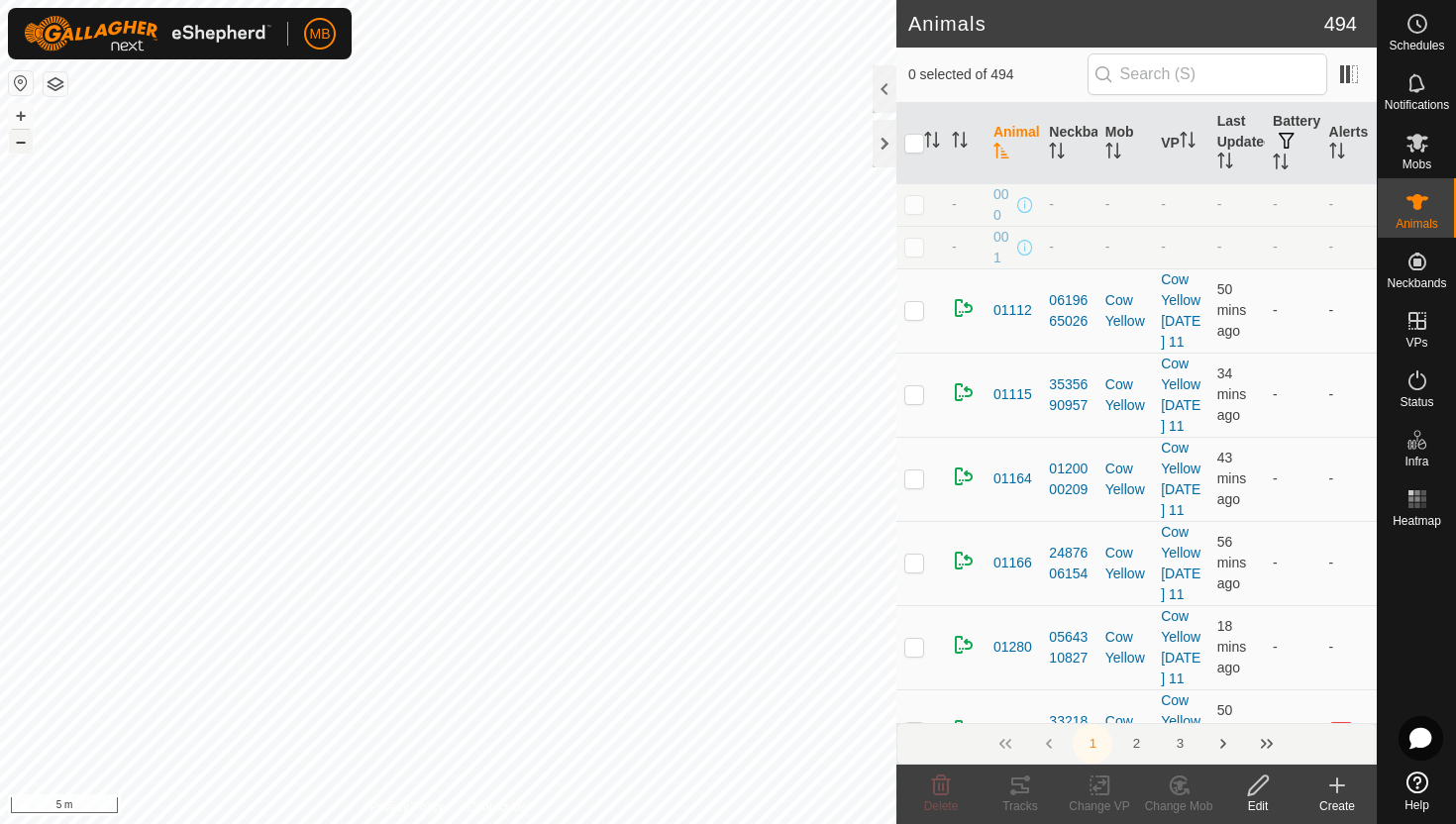 click on "–" at bounding box center (21, 142) 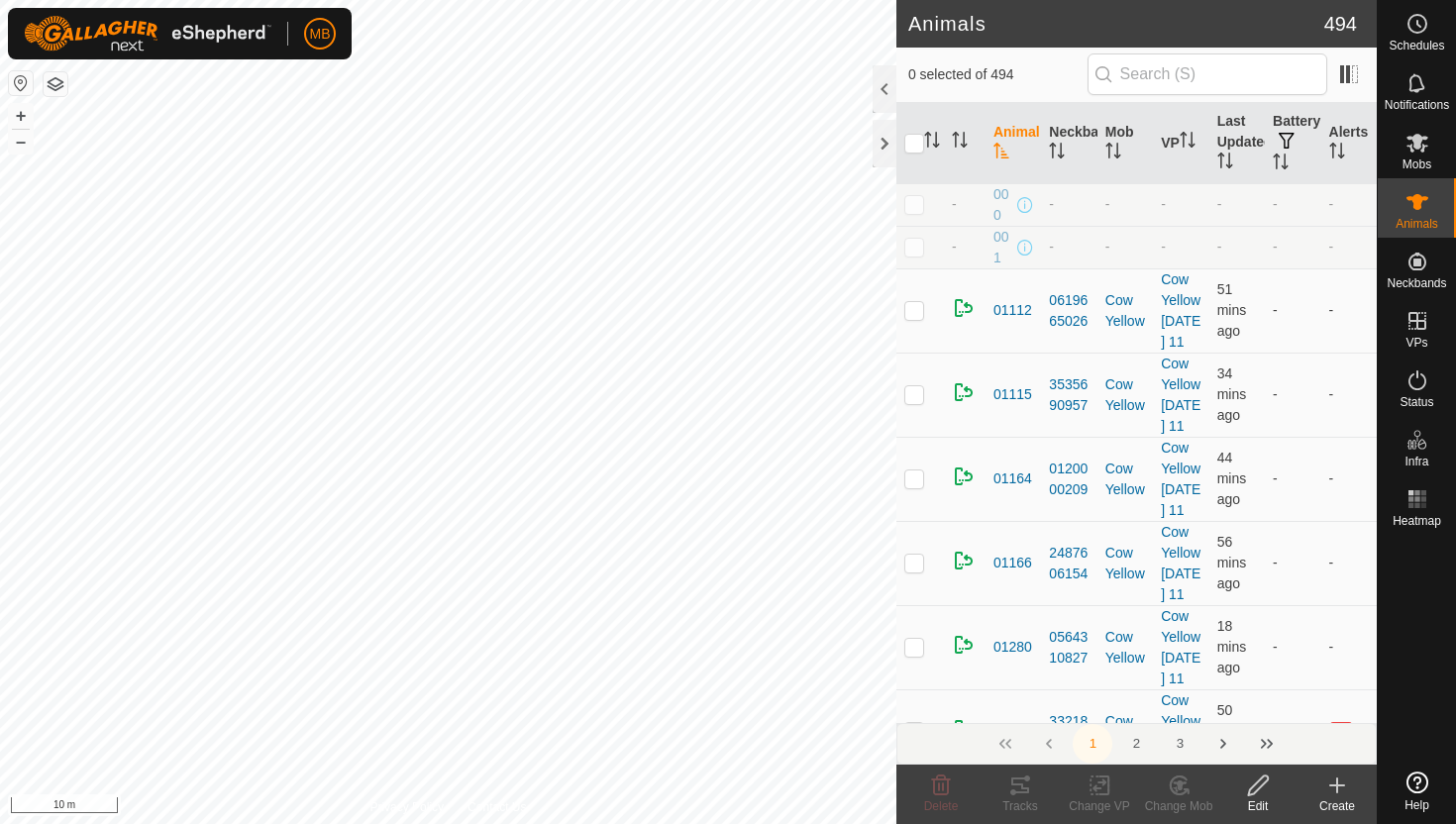 scroll, scrollTop: 0, scrollLeft: 0, axis: both 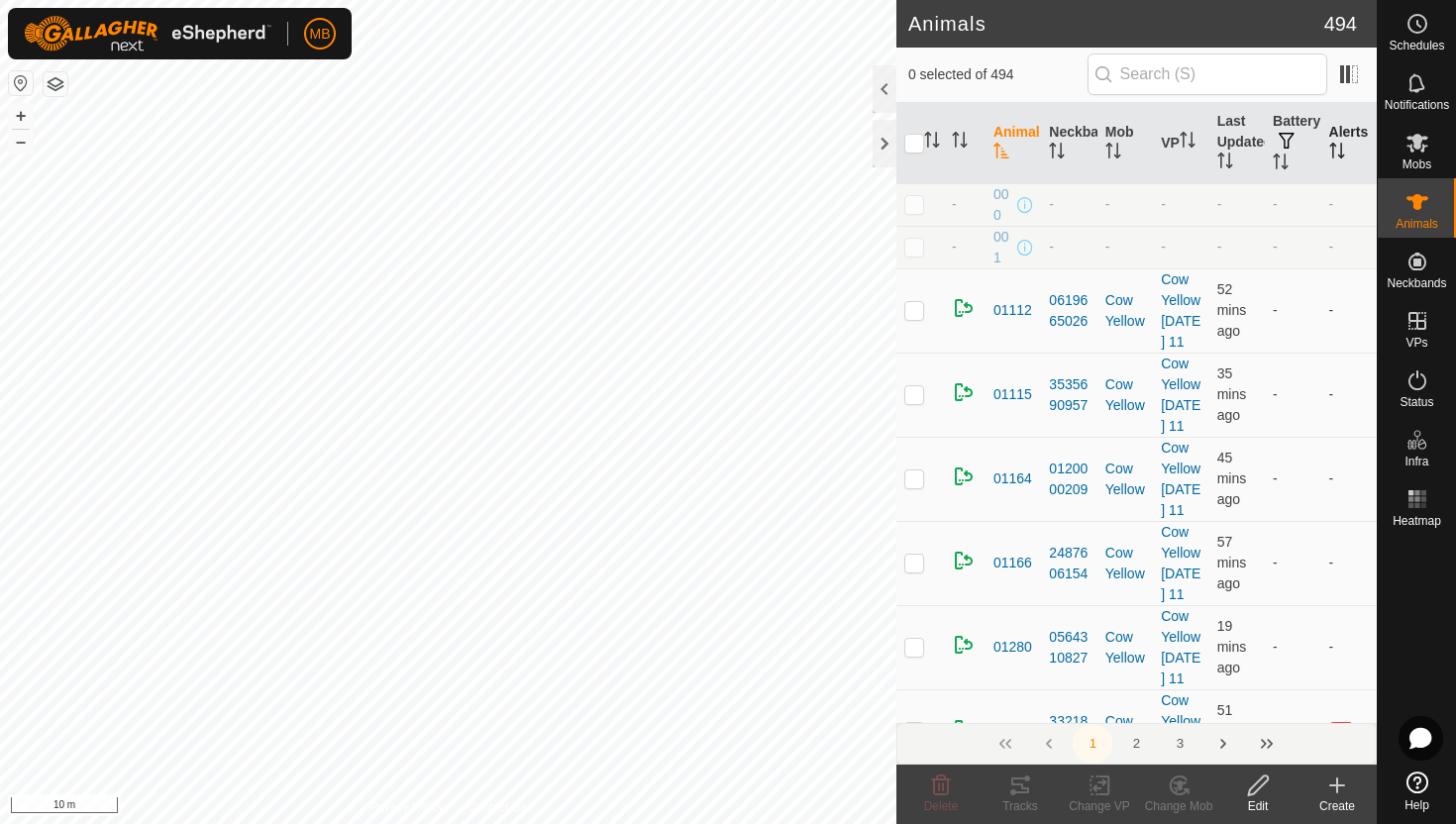 click 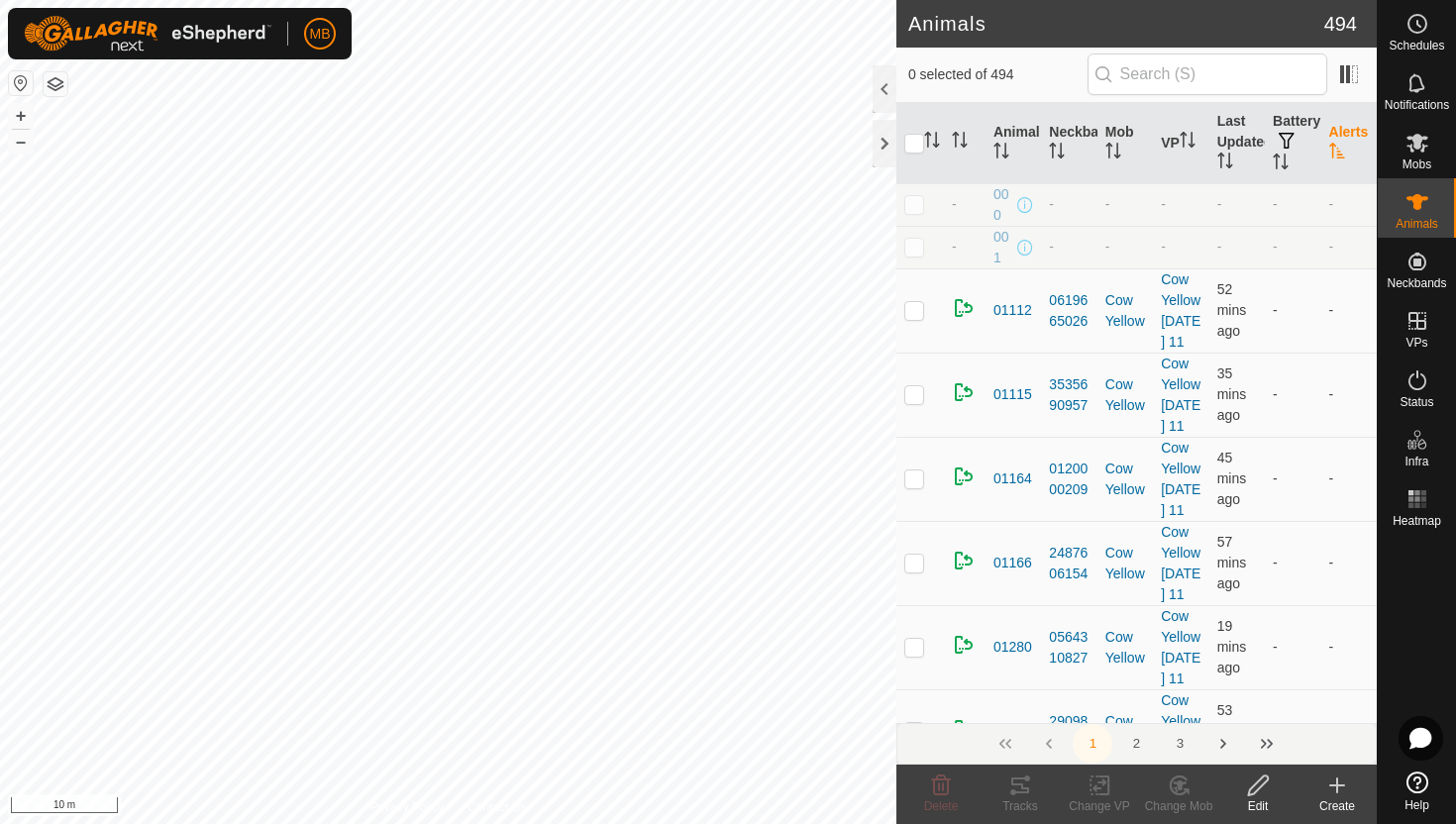 click 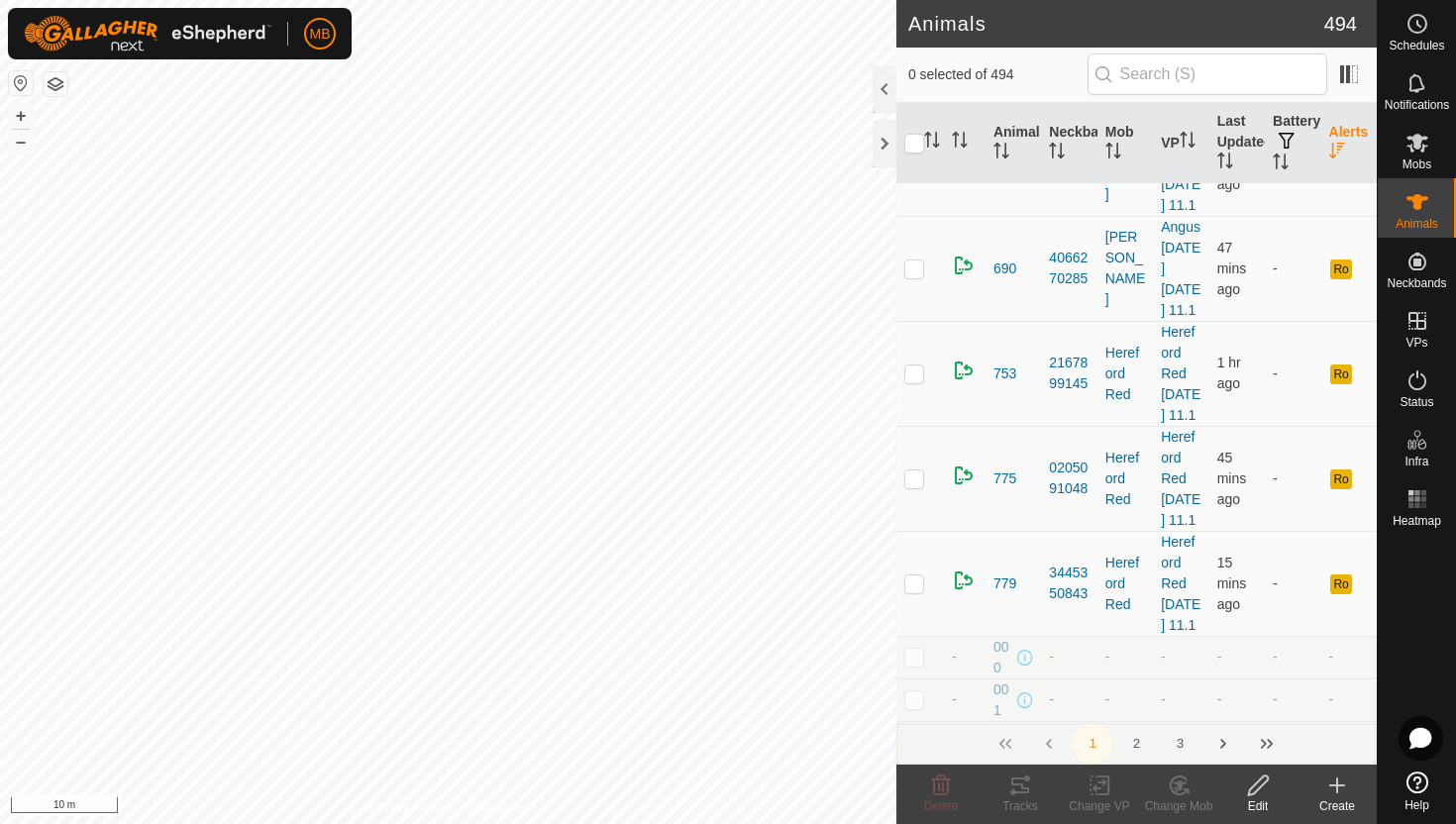 scroll, scrollTop: 581, scrollLeft: 0, axis: vertical 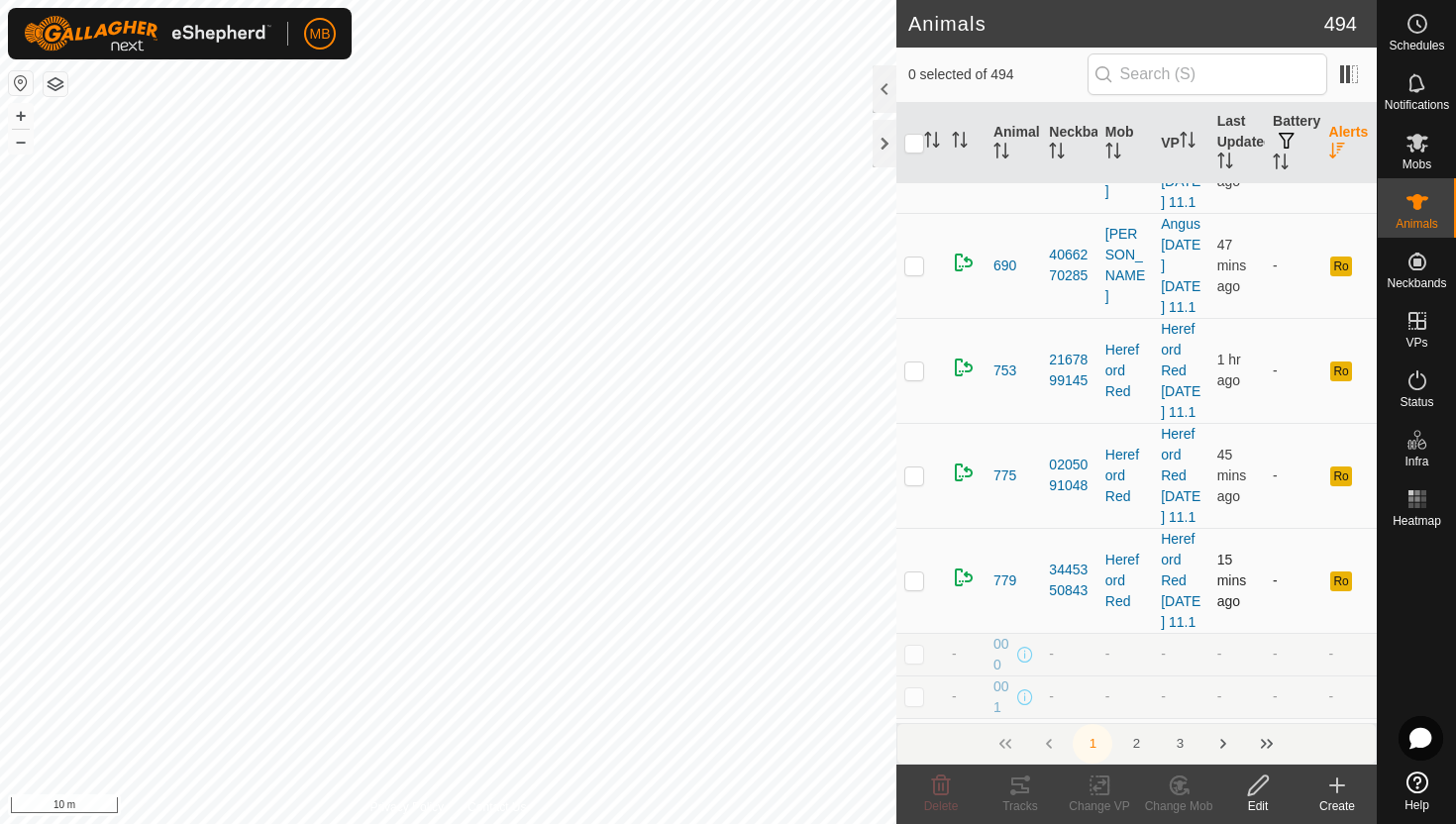 click at bounding box center [914, 580] 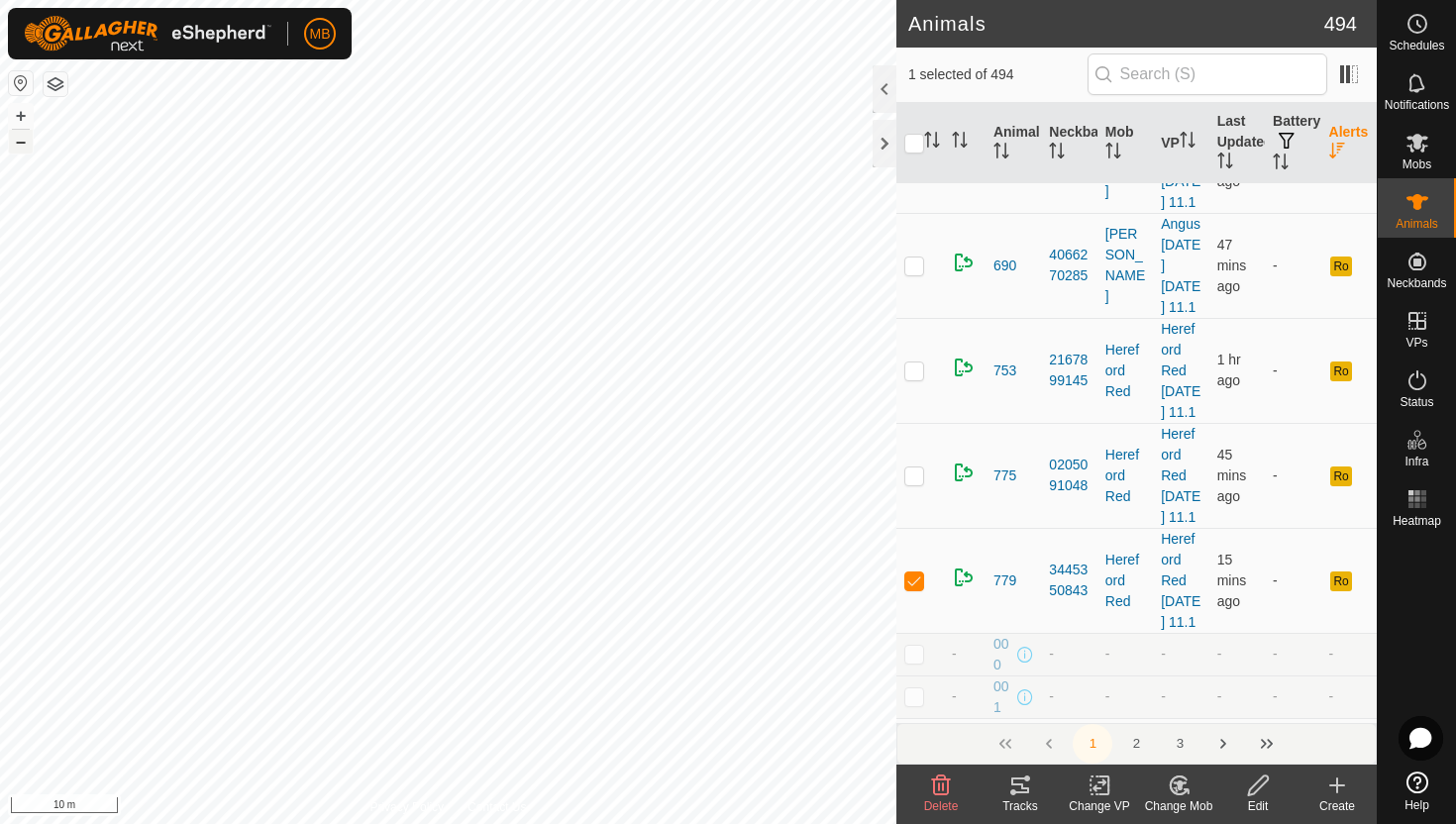 click on "–" at bounding box center [21, 142] 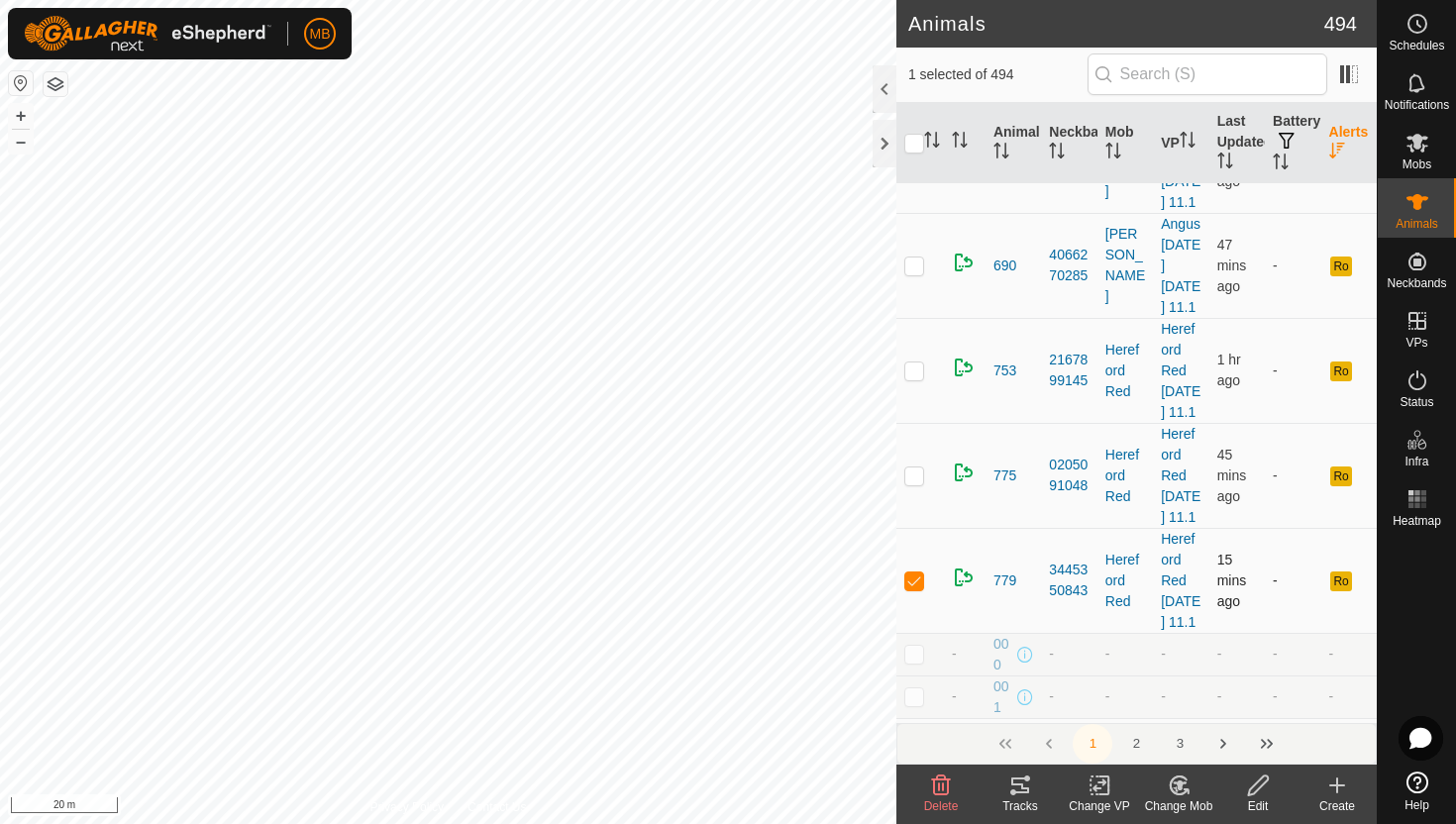 click at bounding box center [914, 580] 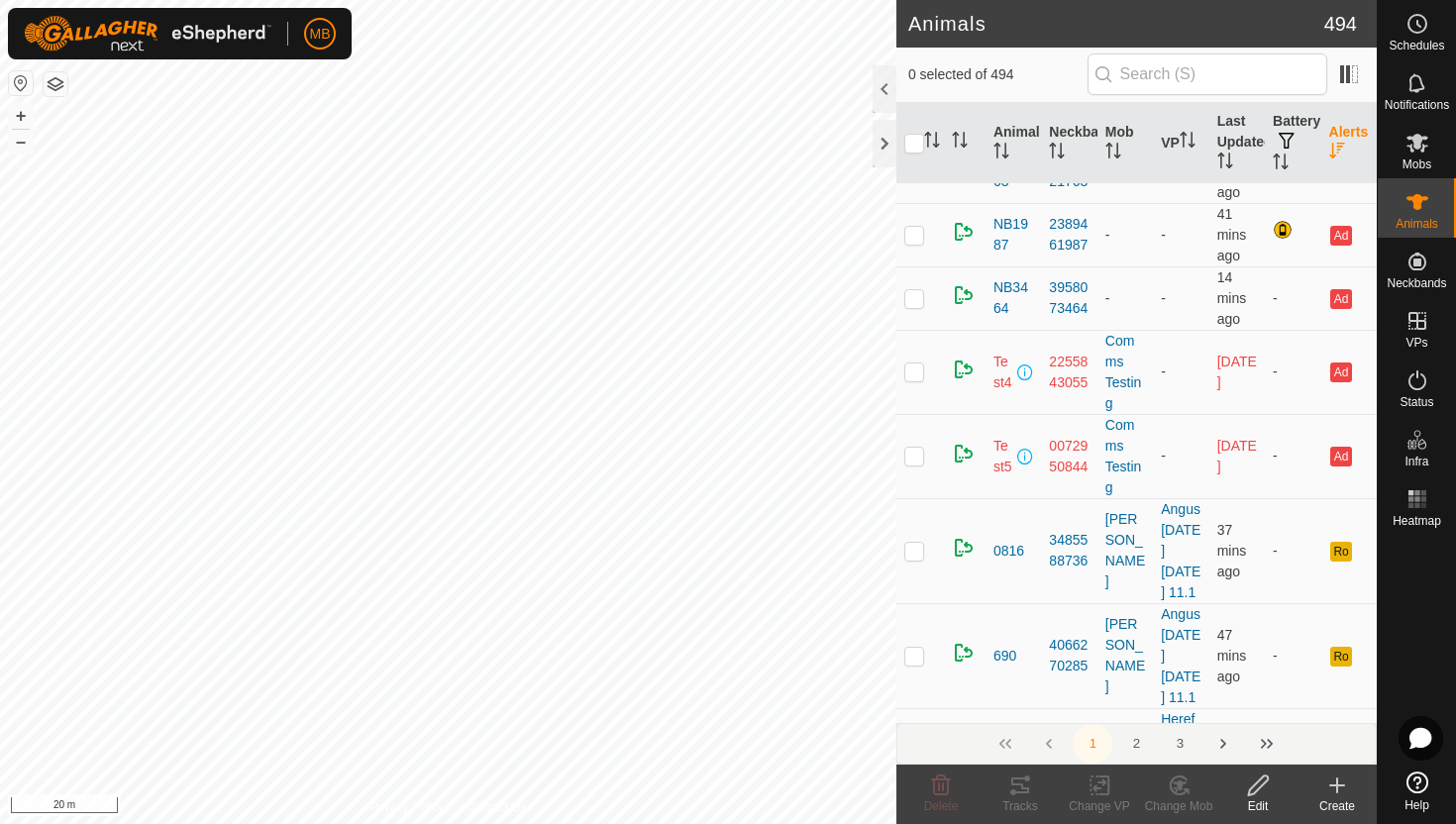 scroll, scrollTop: 0, scrollLeft: 0, axis: both 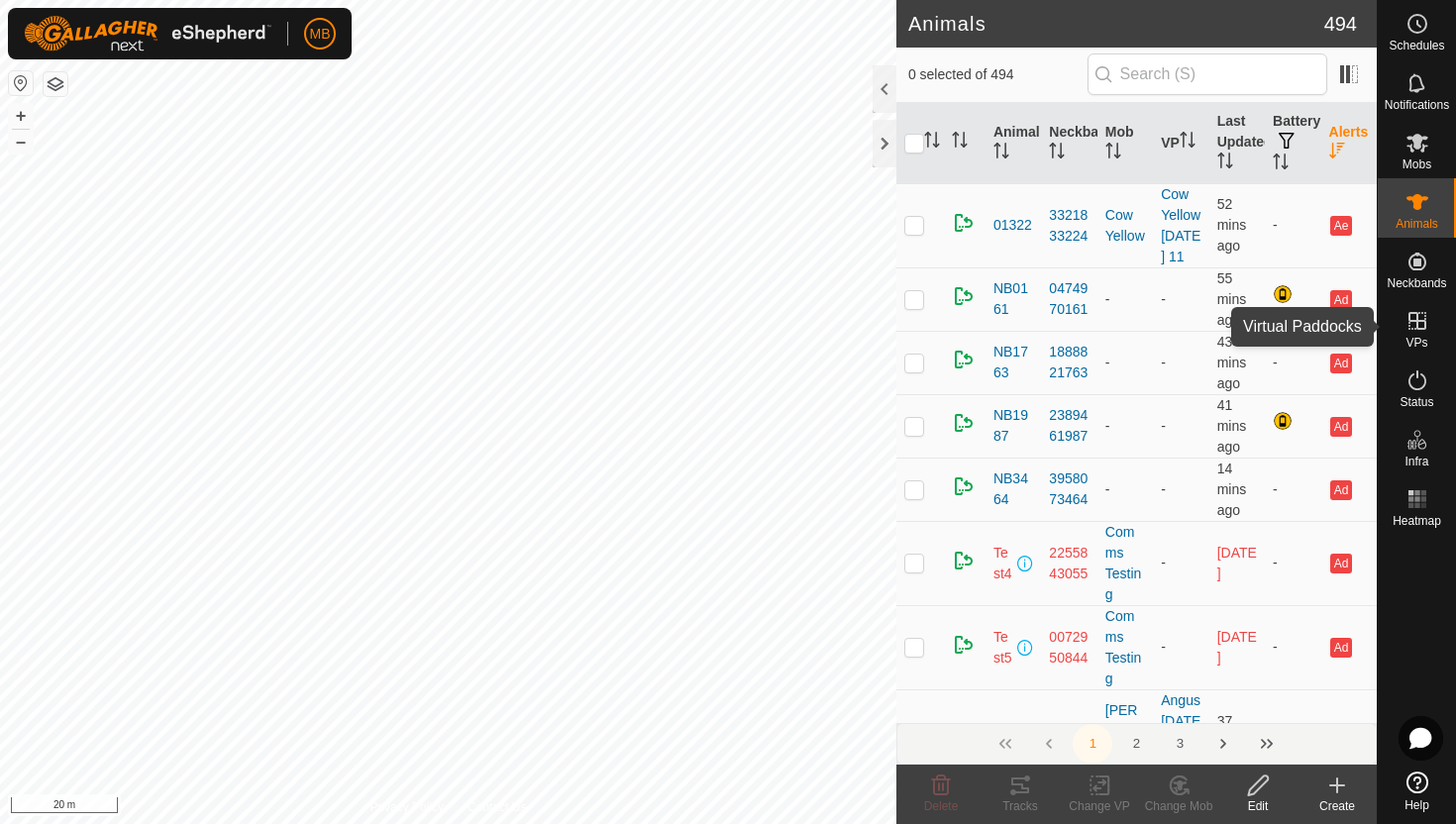 click 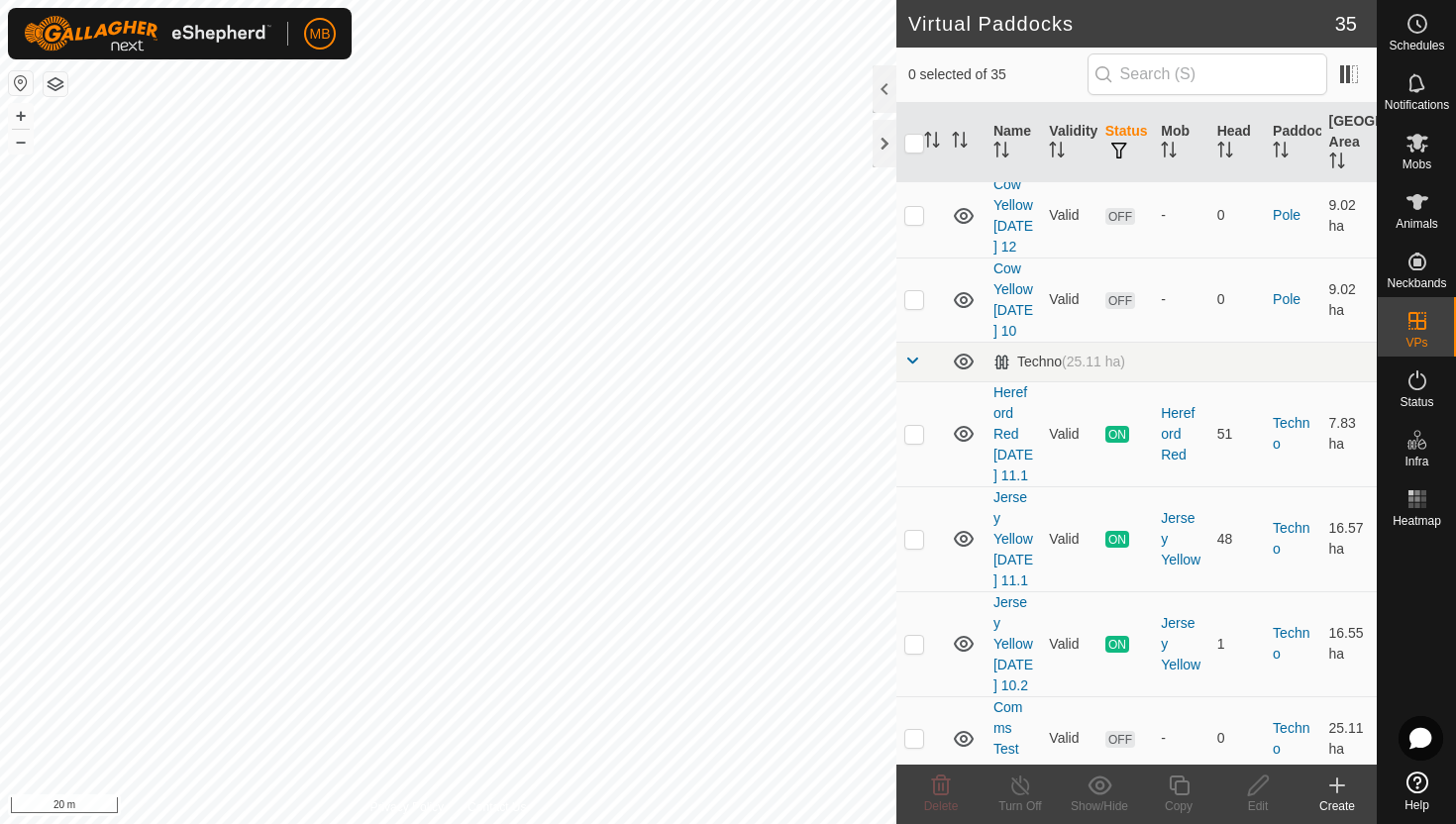 scroll, scrollTop: 2502, scrollLeft: 0, axis: vertical 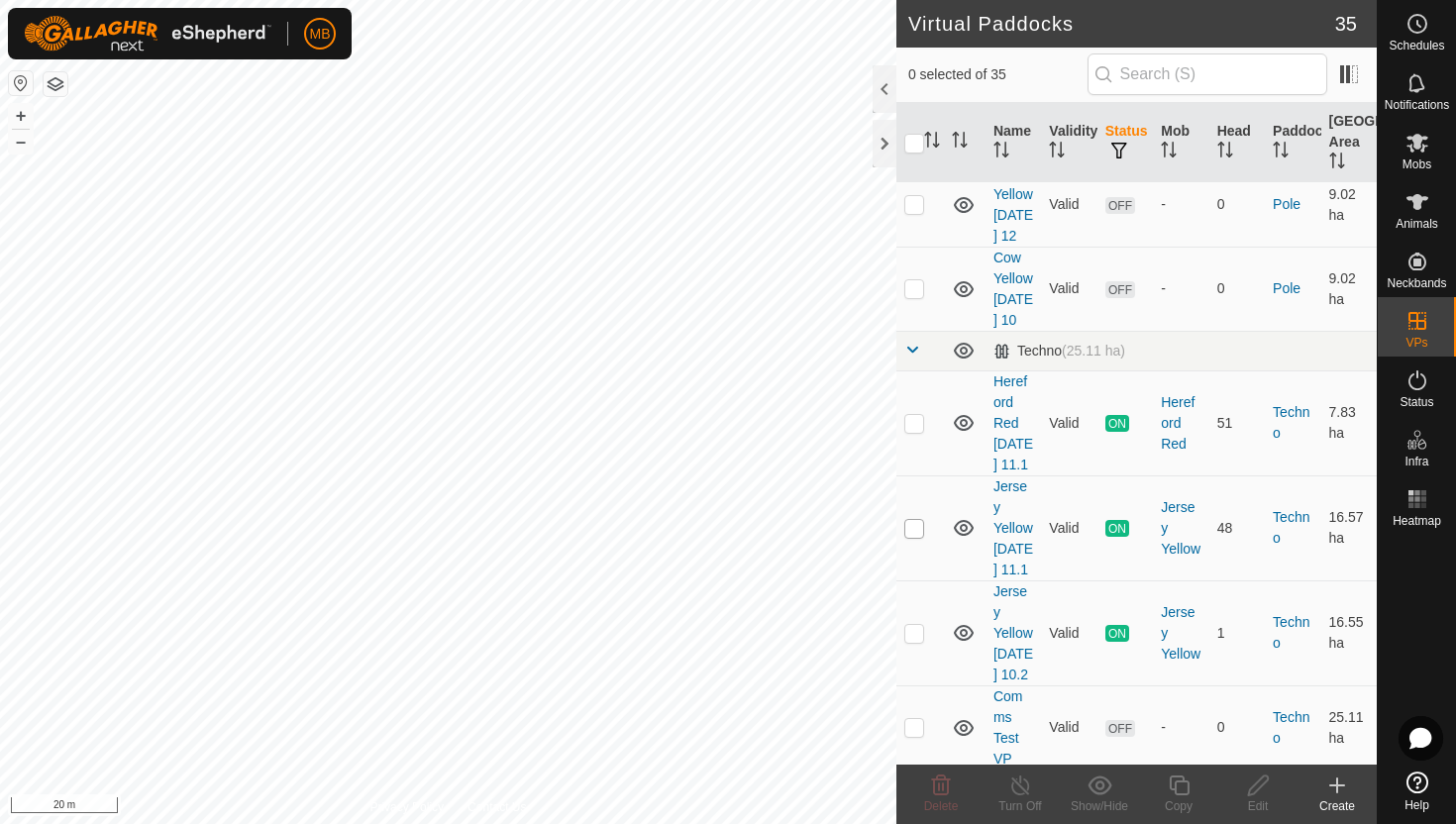 click at bounding box center (914, 529) 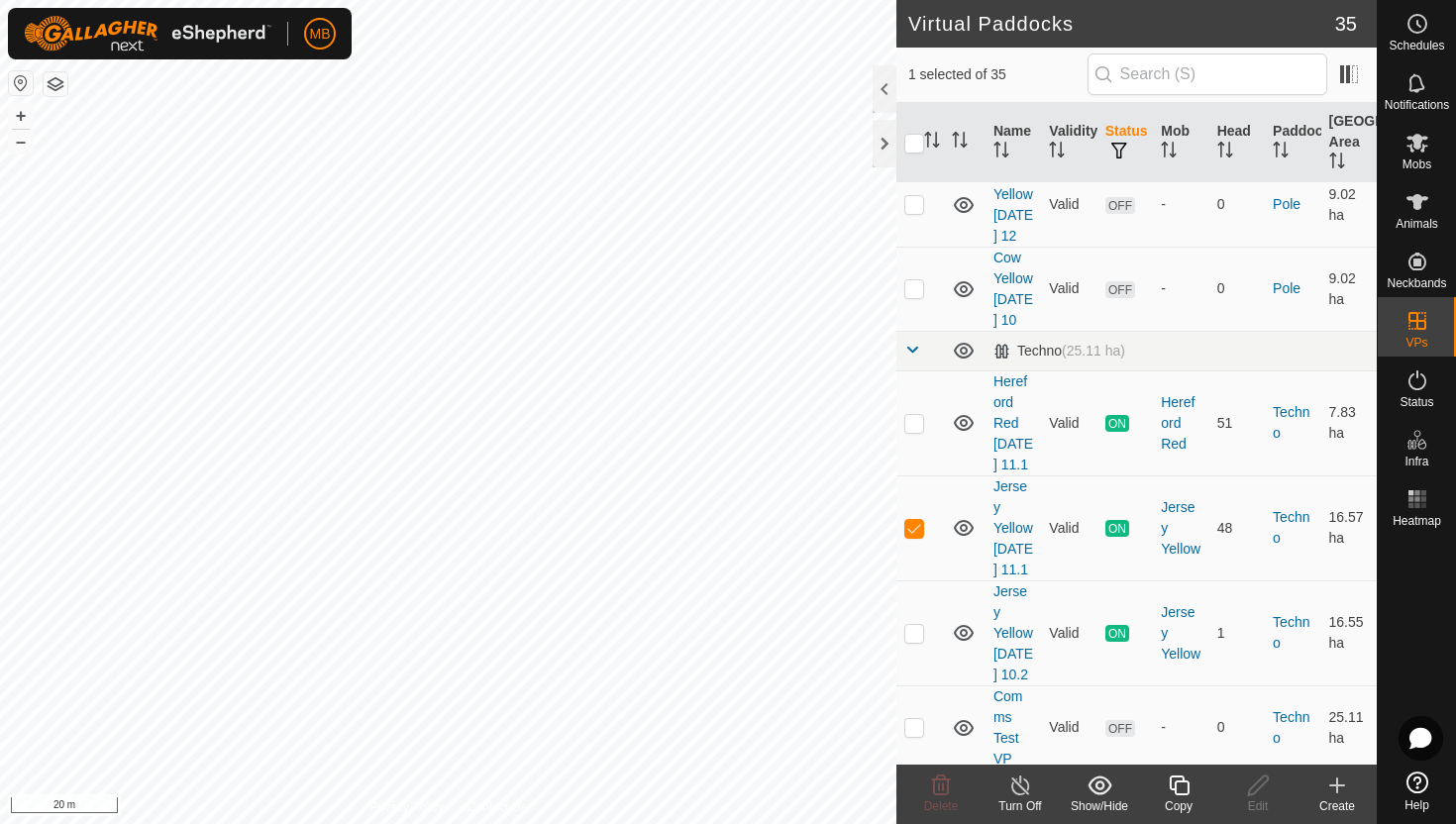 click 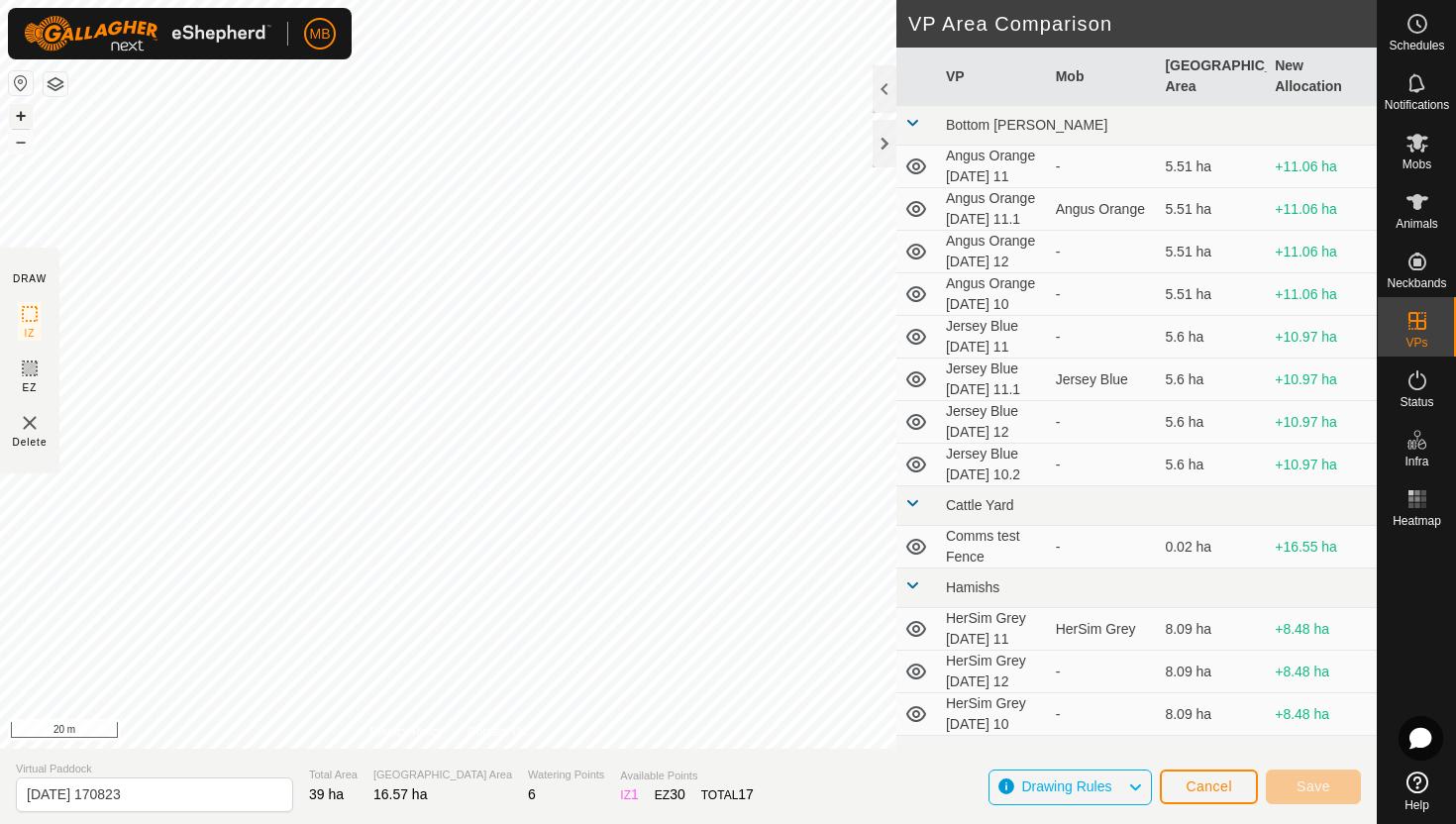 click on "+" at bounding box center (21, 116) 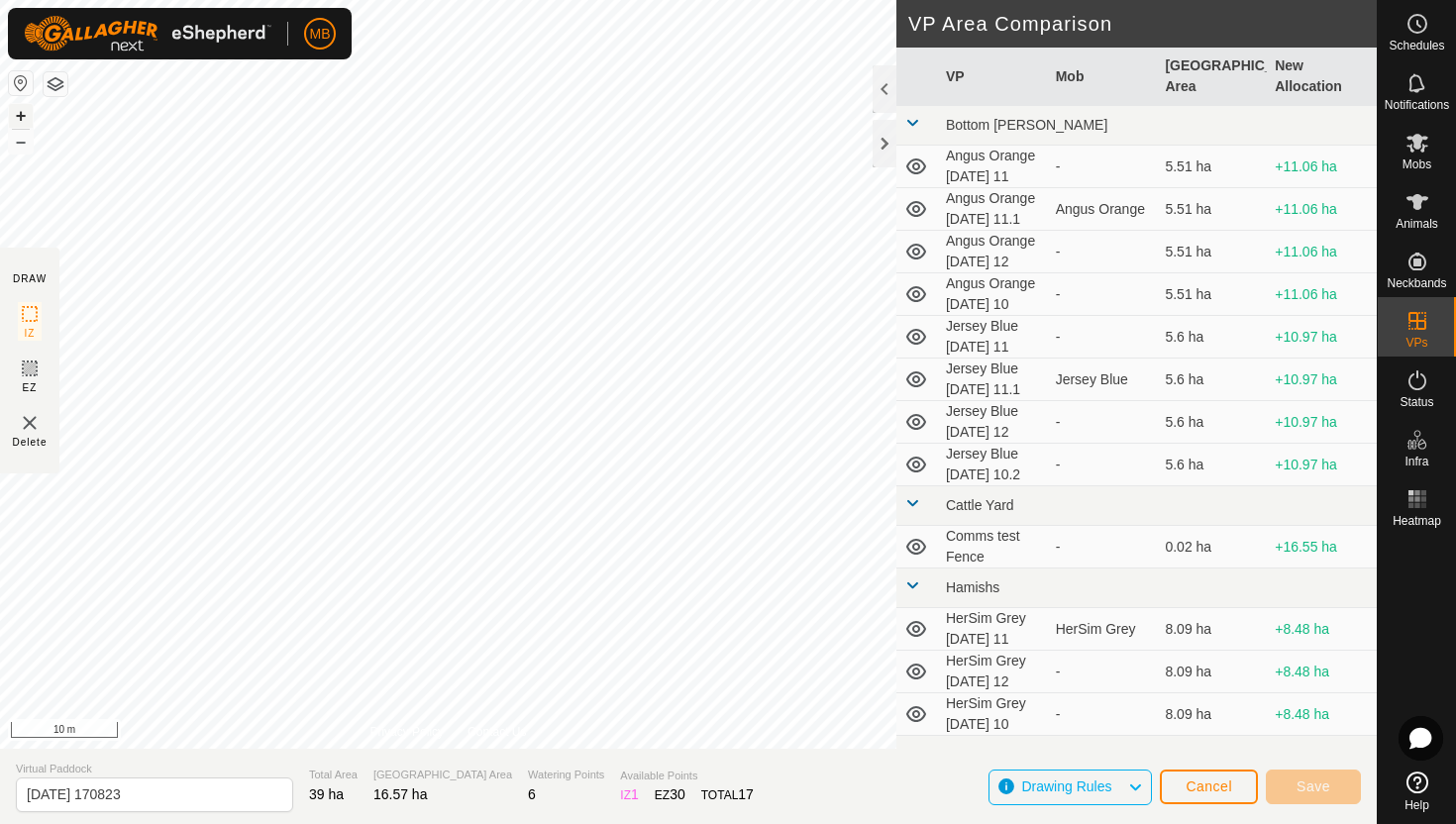 click on "+" at bounding box center (21, 116) 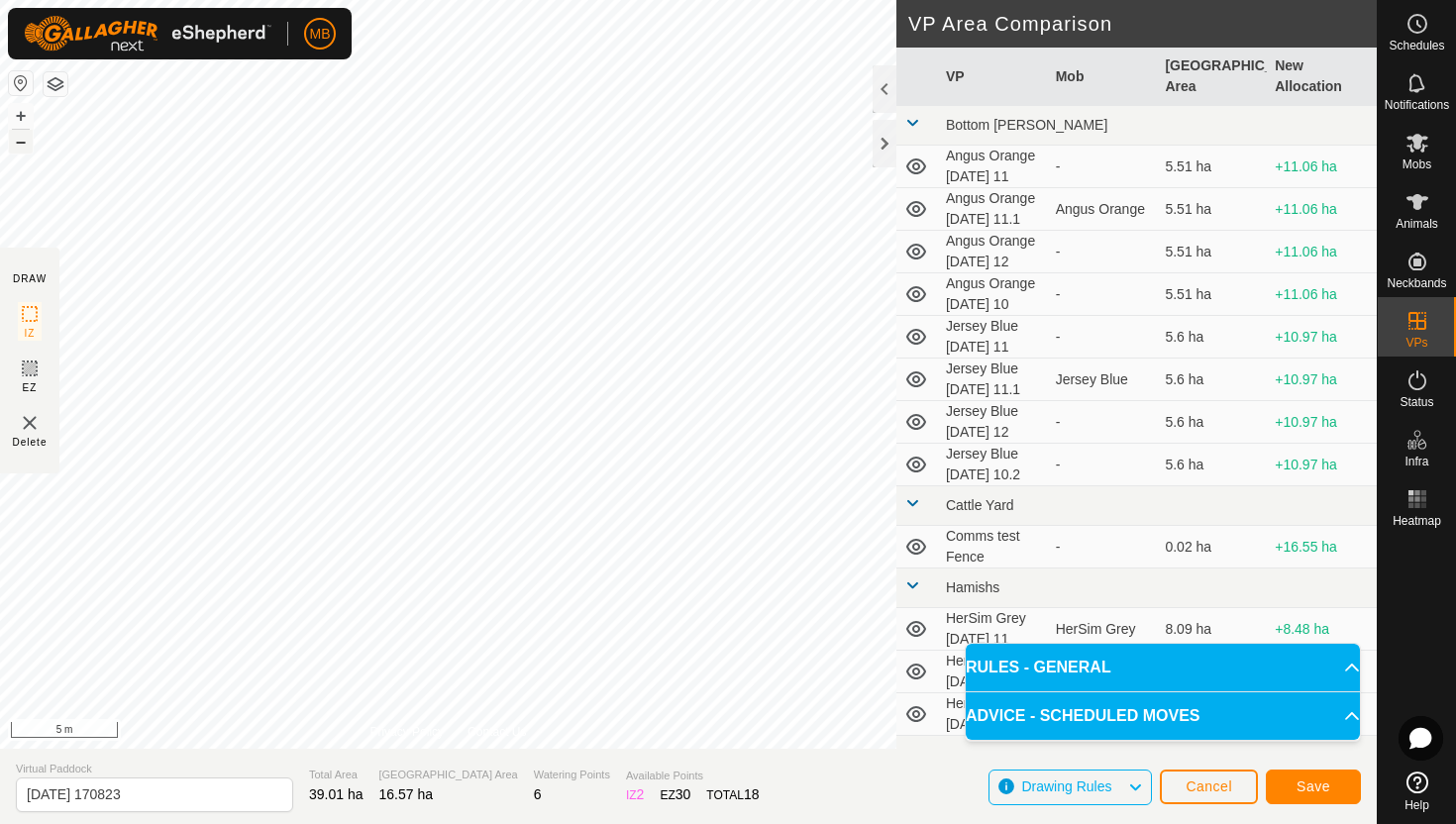 click on "–" at bounding box center [21, 142] 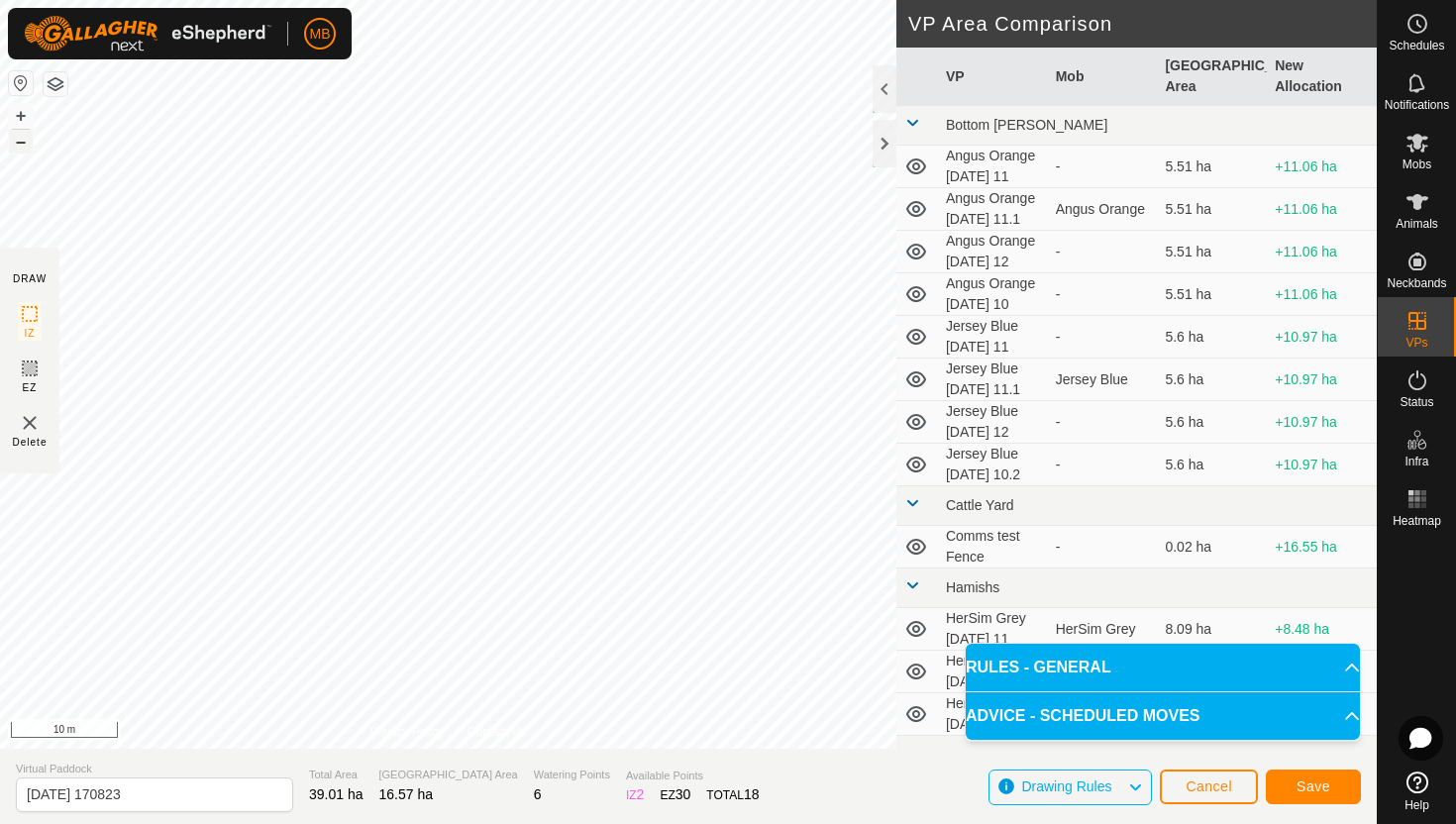 click on "–" at bounding box center [21, 142] 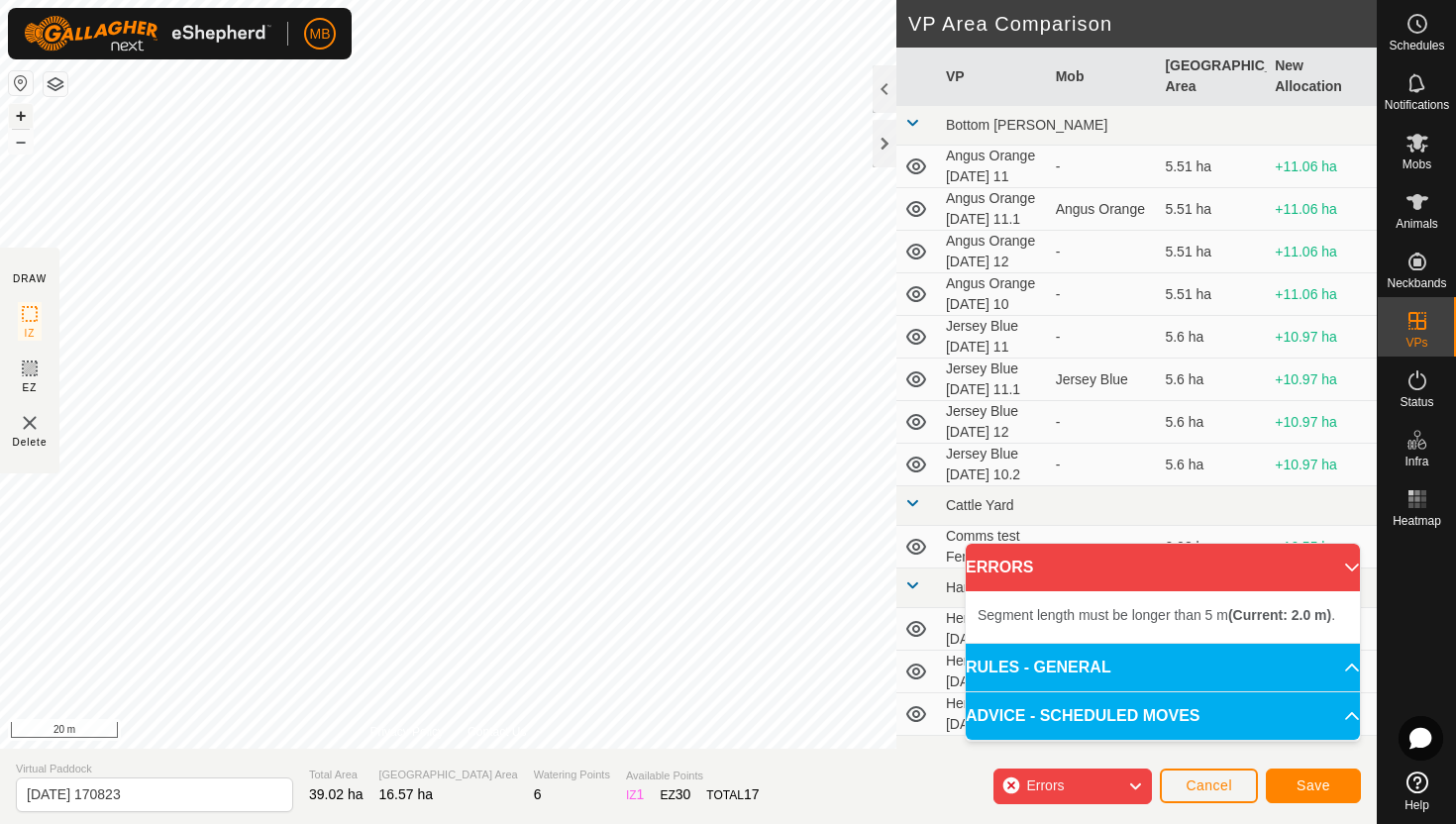 click on "+" at bounding box center [21, 116] 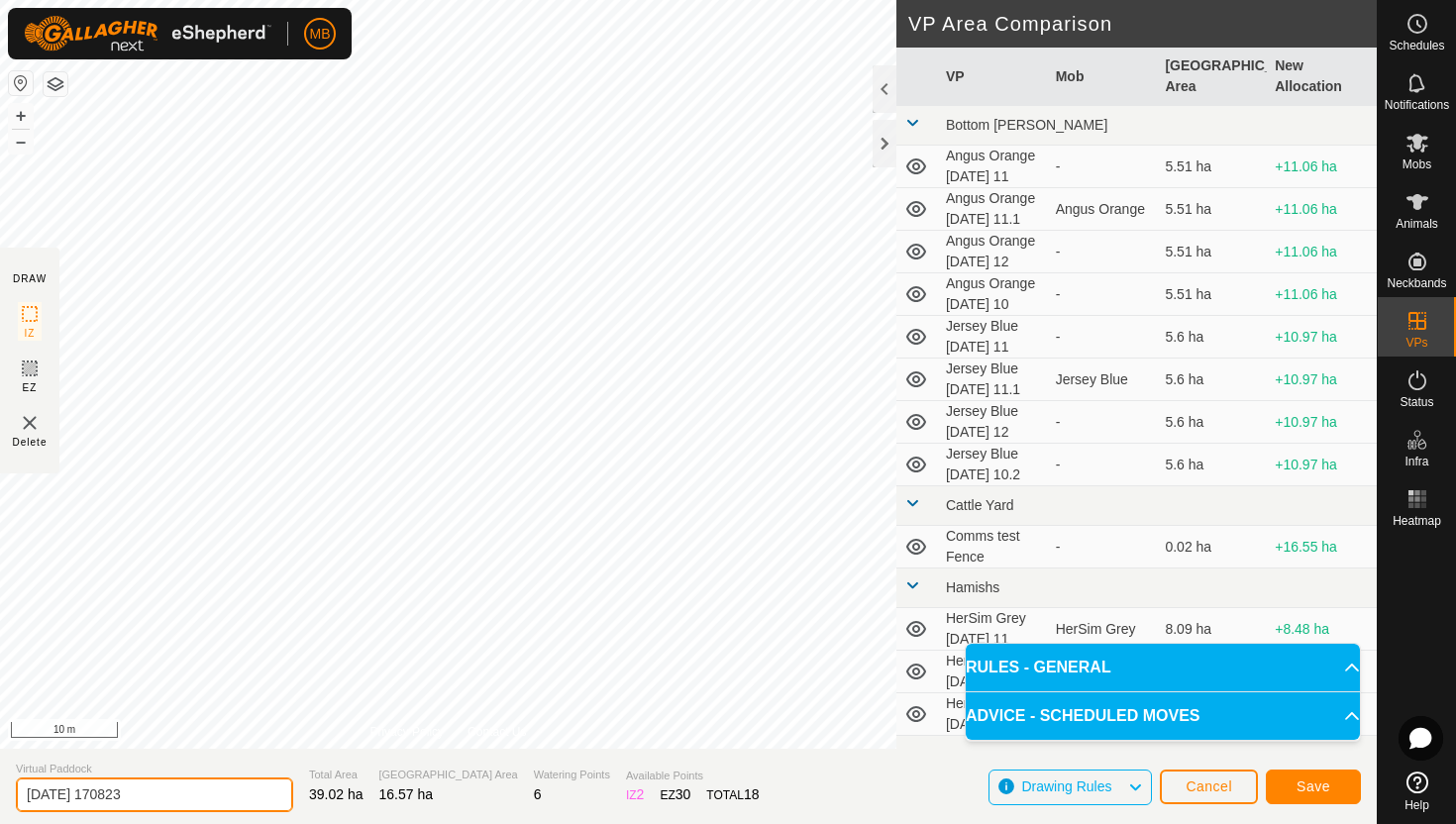 click on "[DATE] 170823" 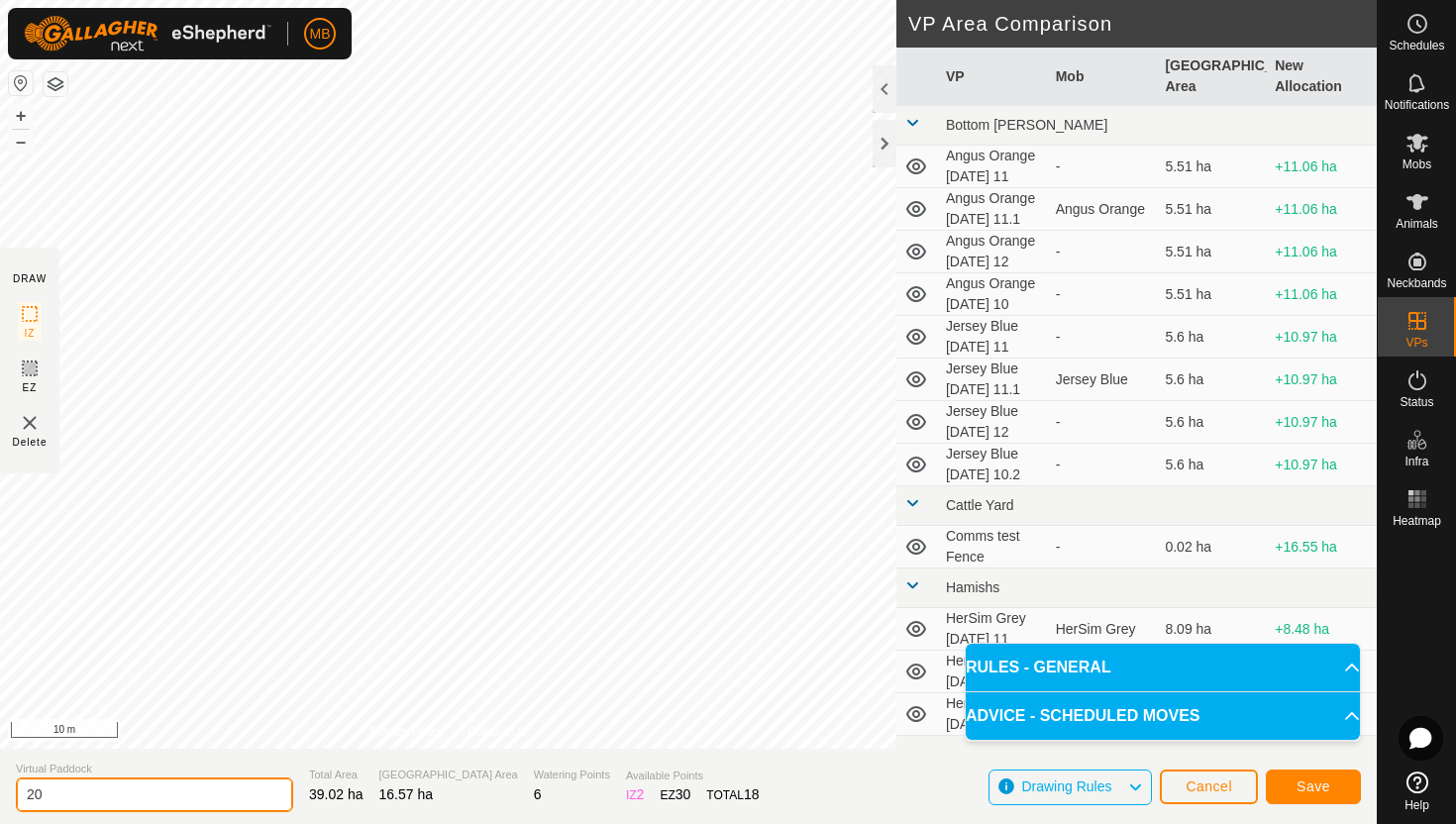 type on "2" 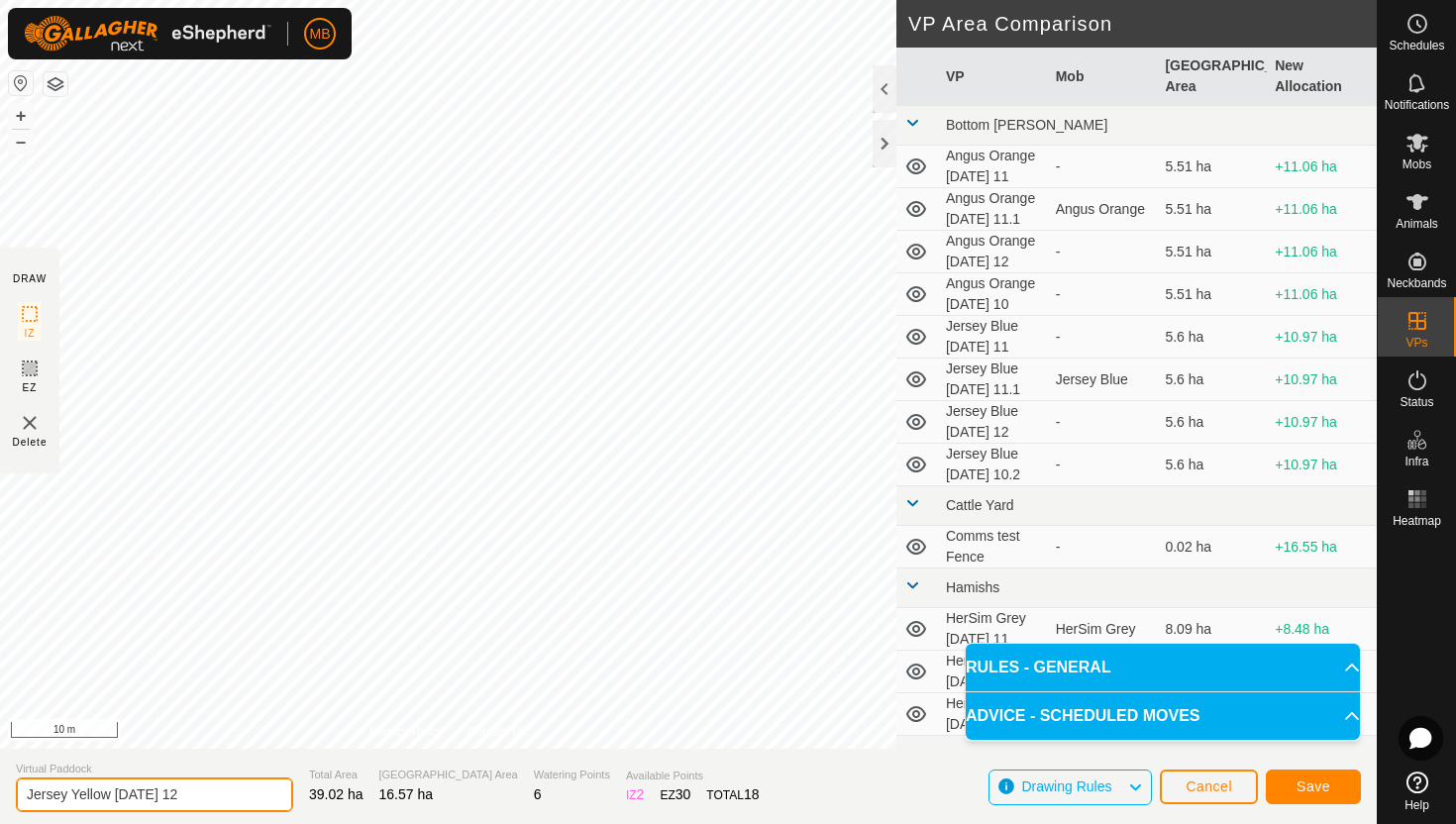type on "Jersey Yellow [DATE] 12" 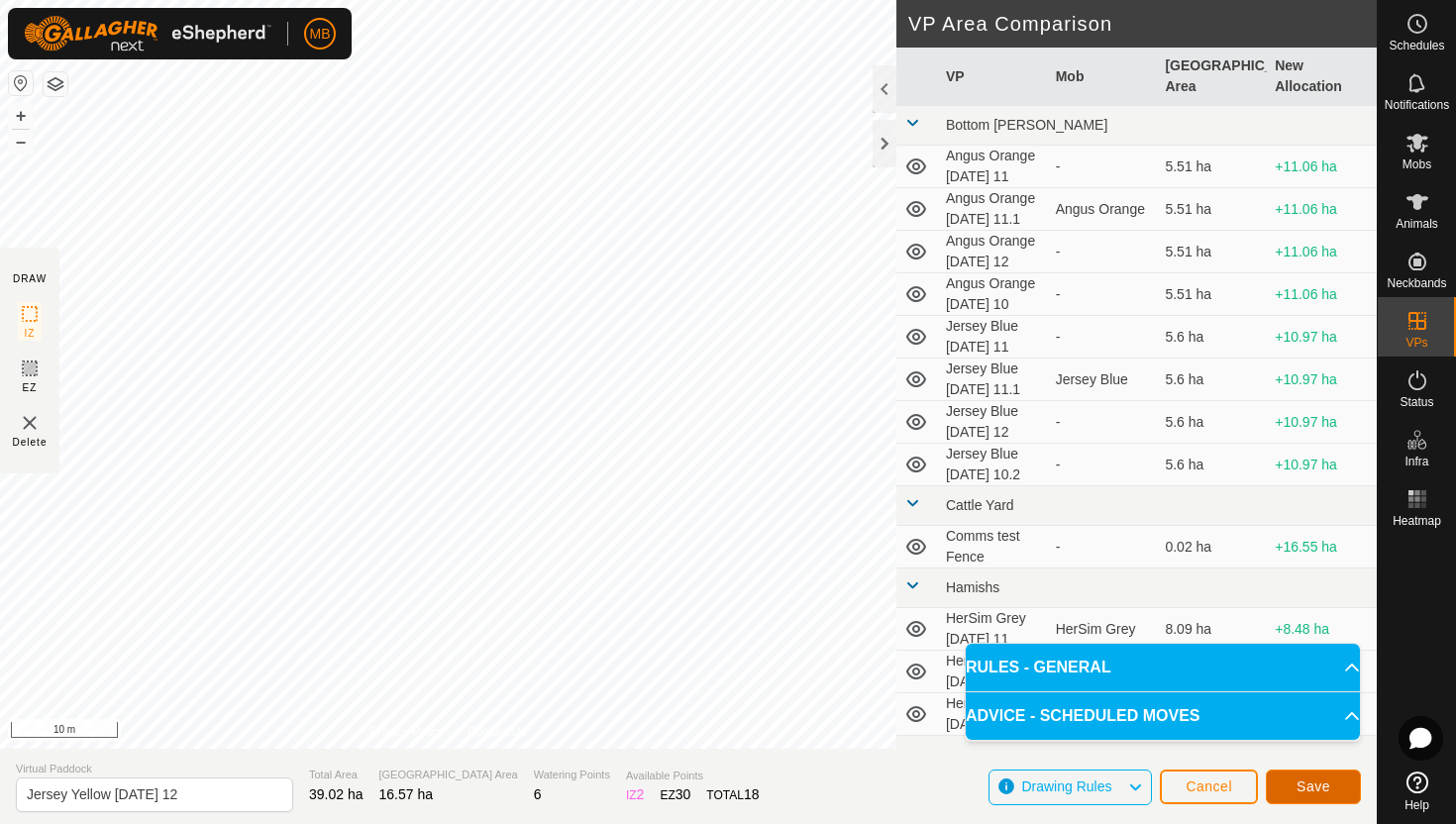 click on "Save" 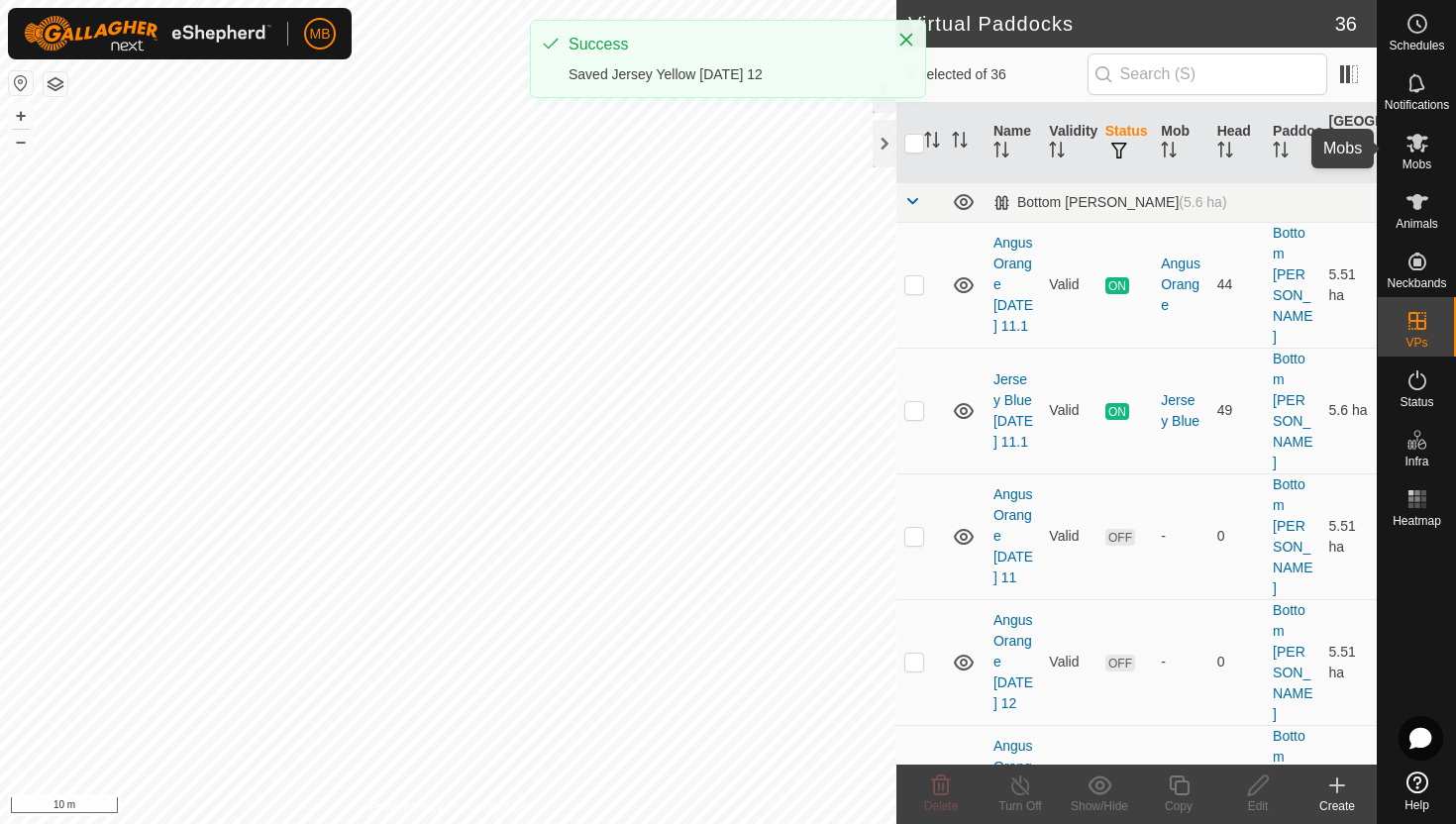 click 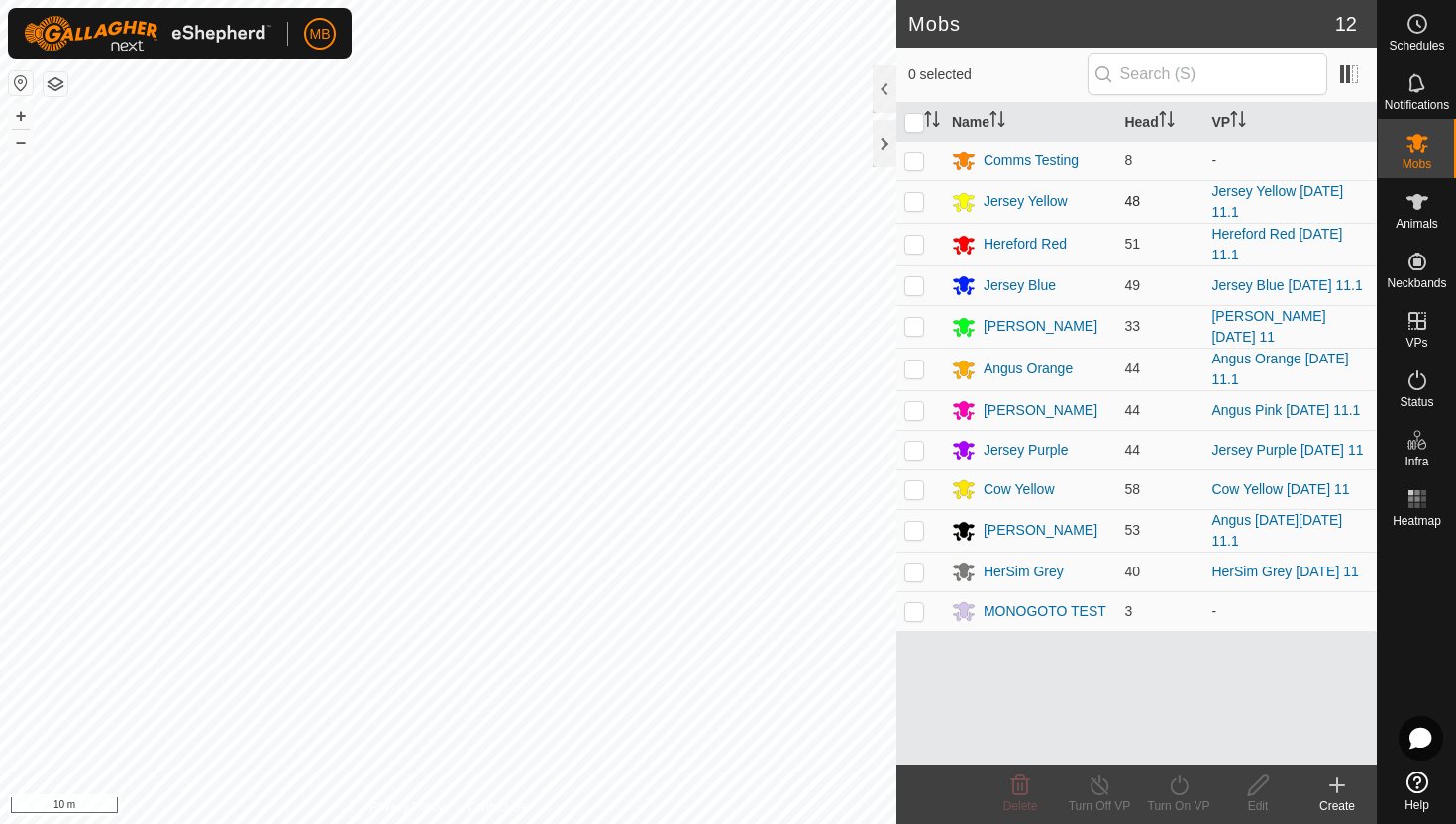 click at bounding box center (914, 201) 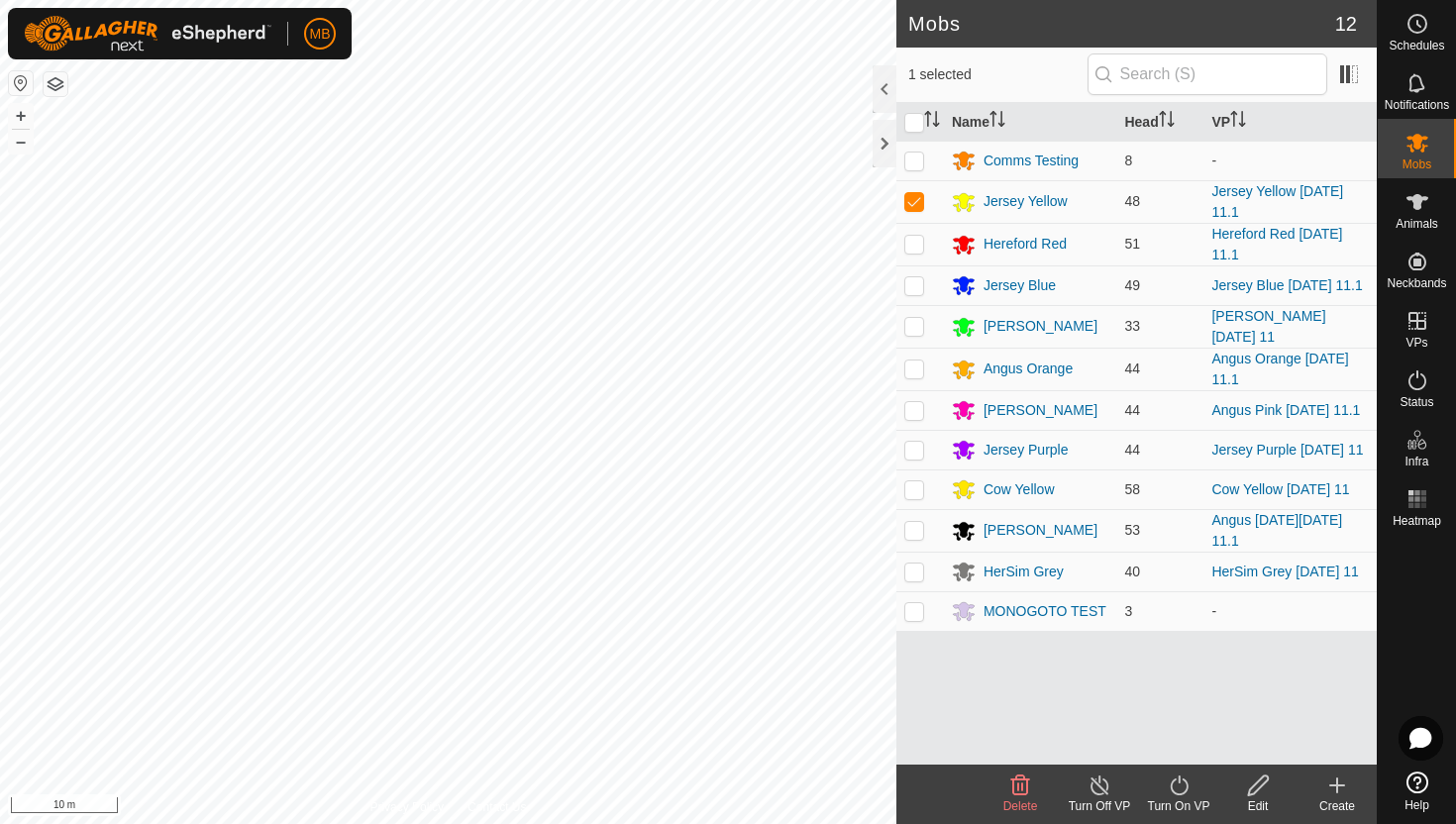 click 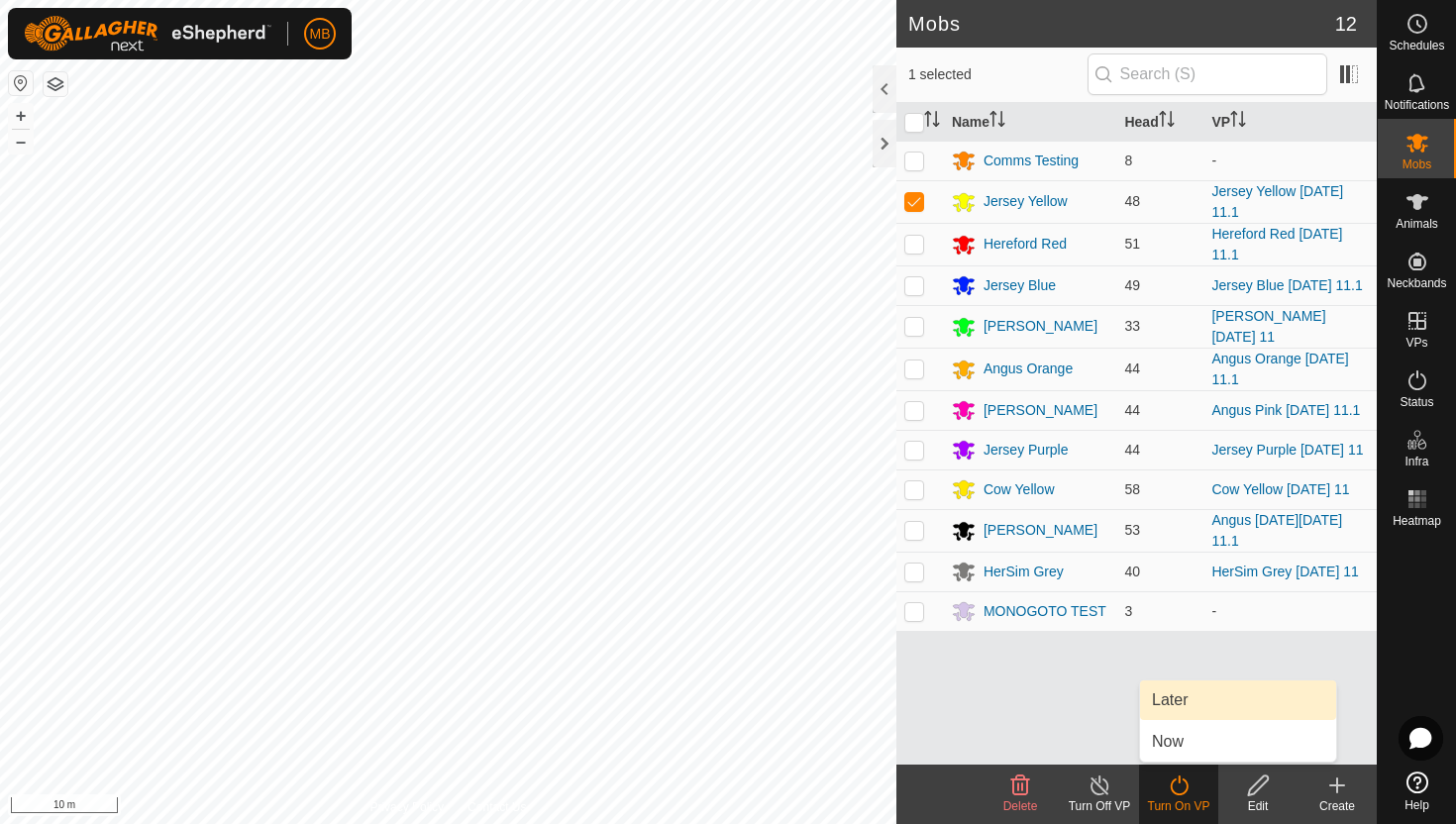 click on "Later" at bounding box center [1238, 700] 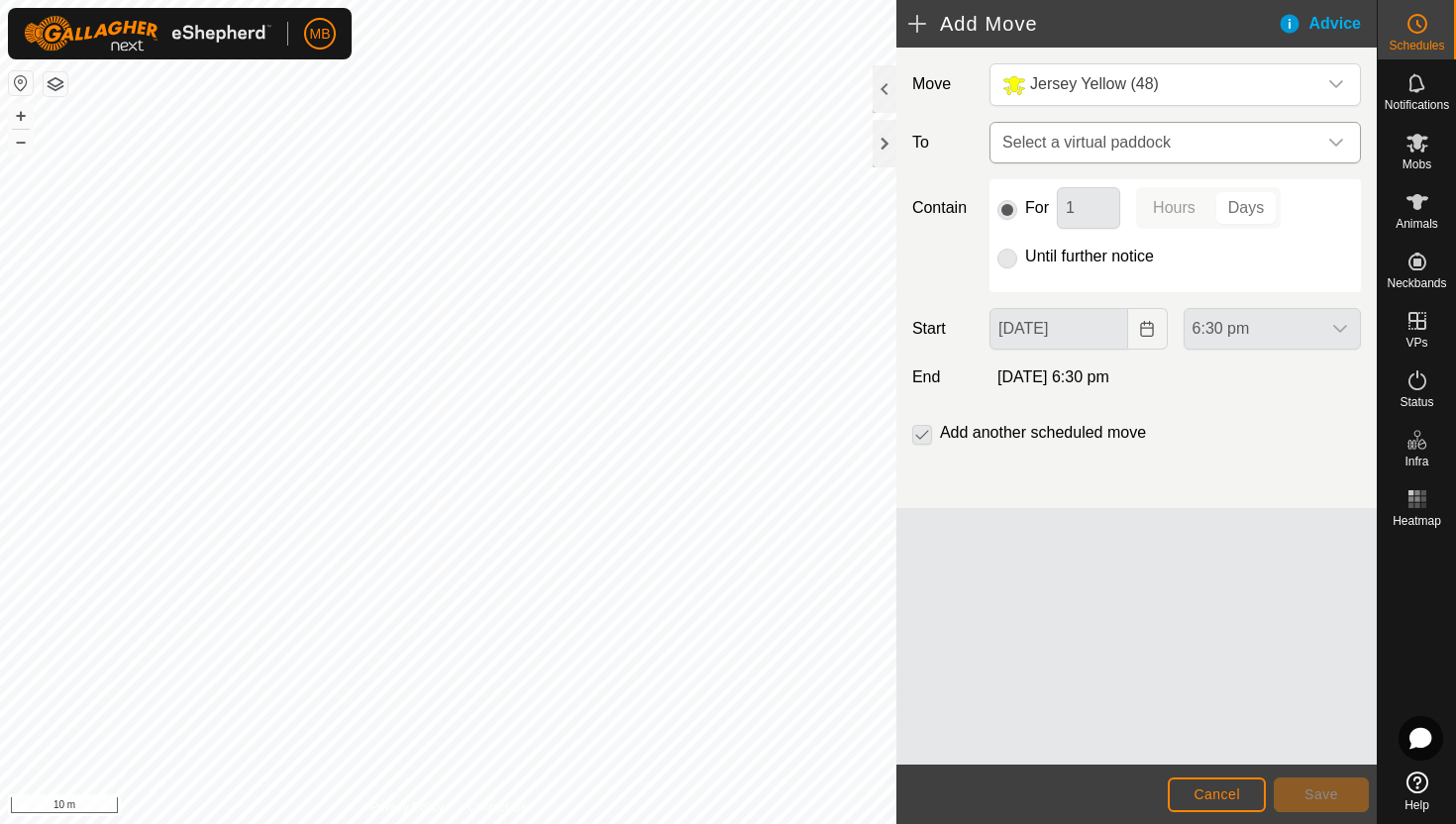 click on "Select a virtual paddock" at bounding box center [1155, 143] 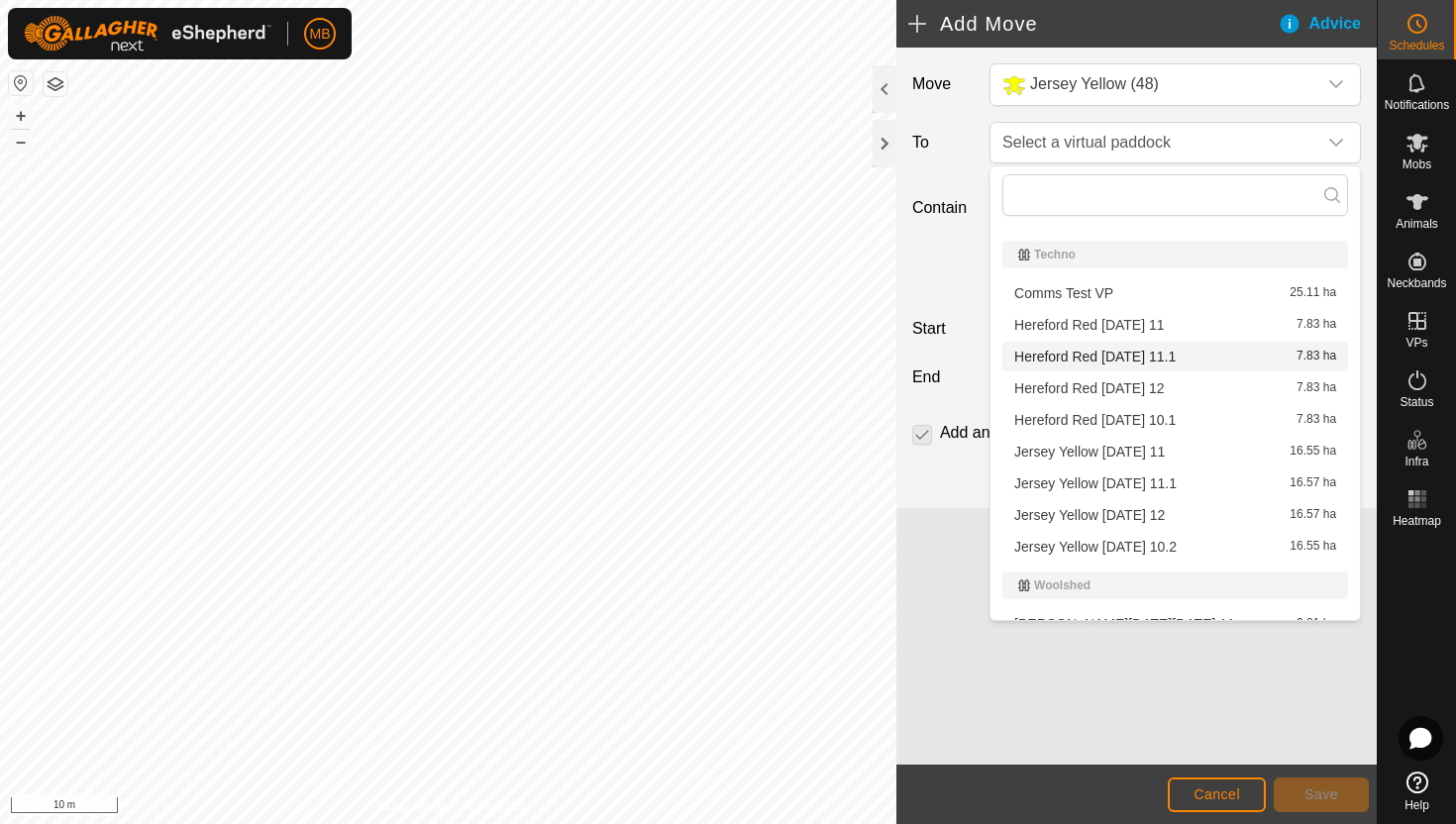scroll, scrollTop: 933, scrollLeft: 0, axis: vertical 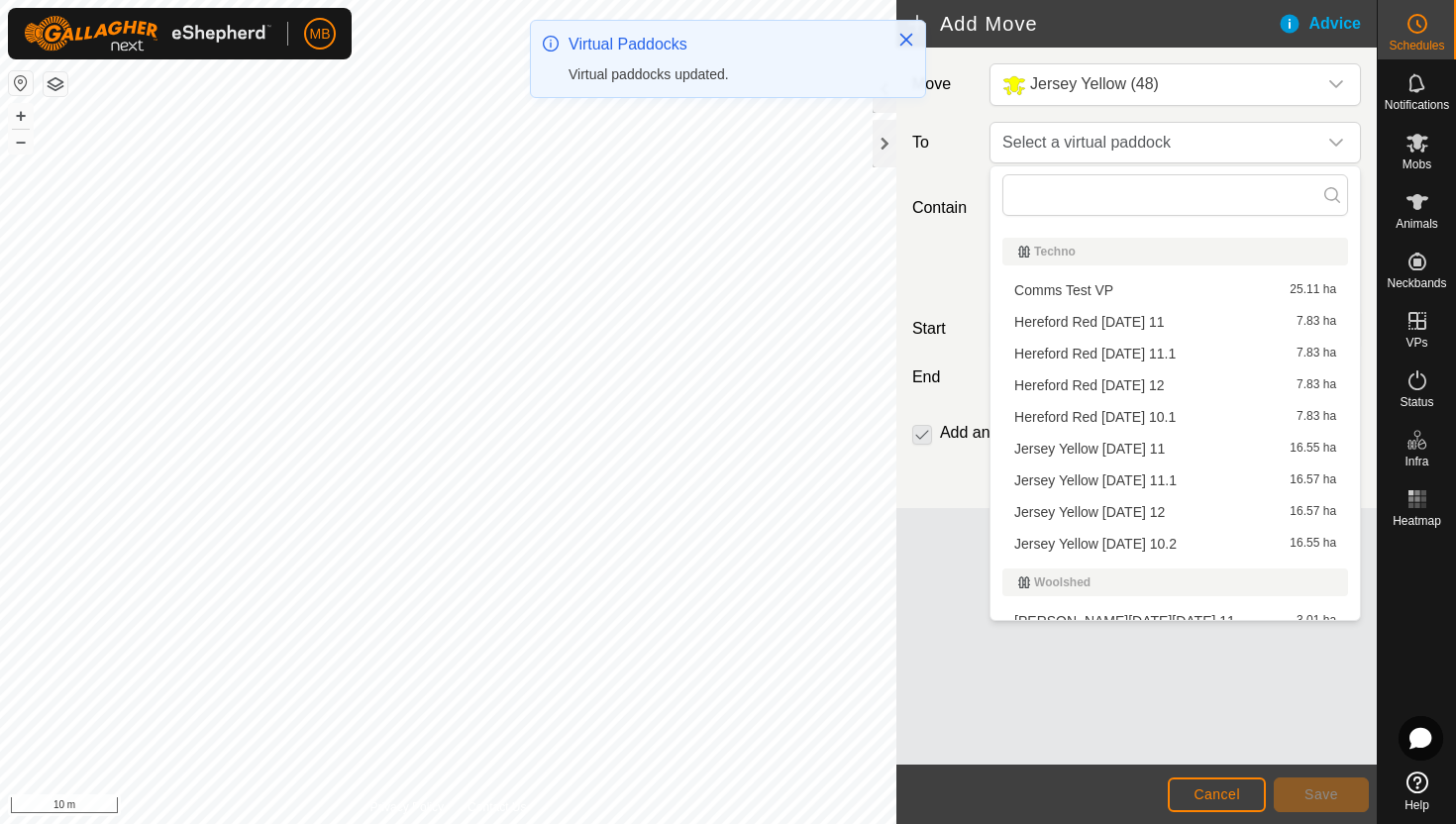 click on "Jersey Yellow [DATE] 12  16.57 ha" at bounding box center (1175, 512) 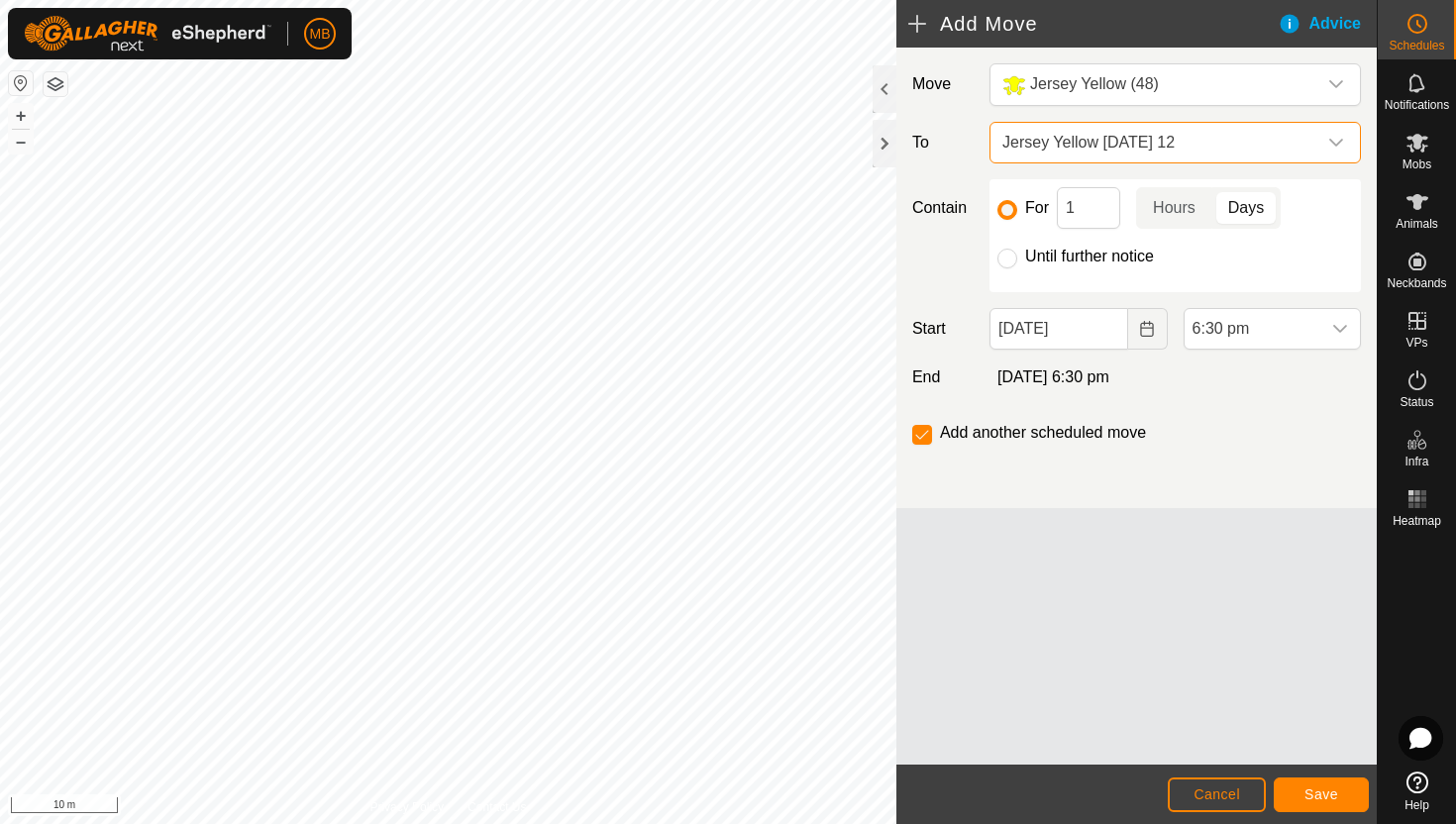 click on "Until further notice" 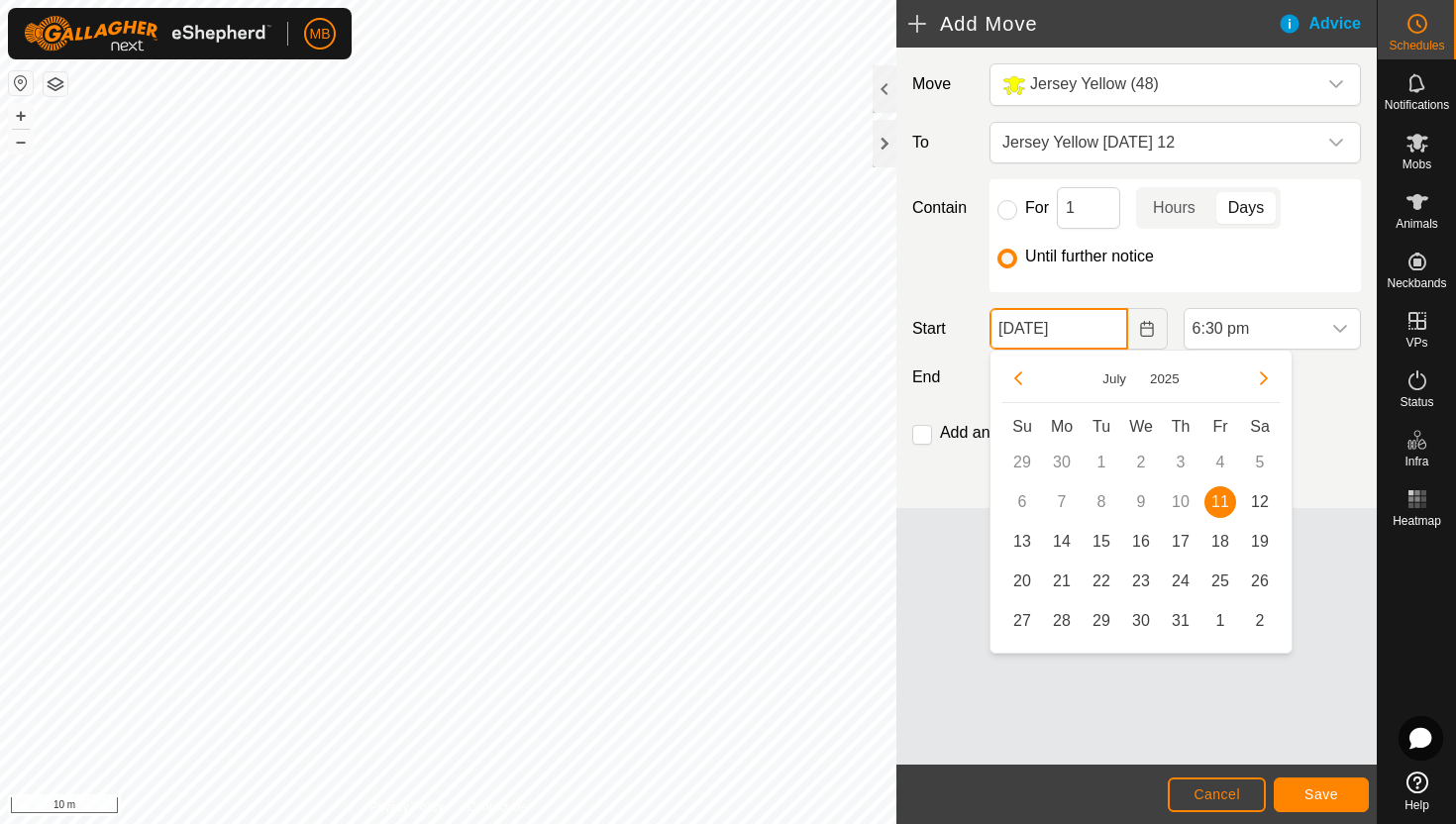 click on "[DATE]" 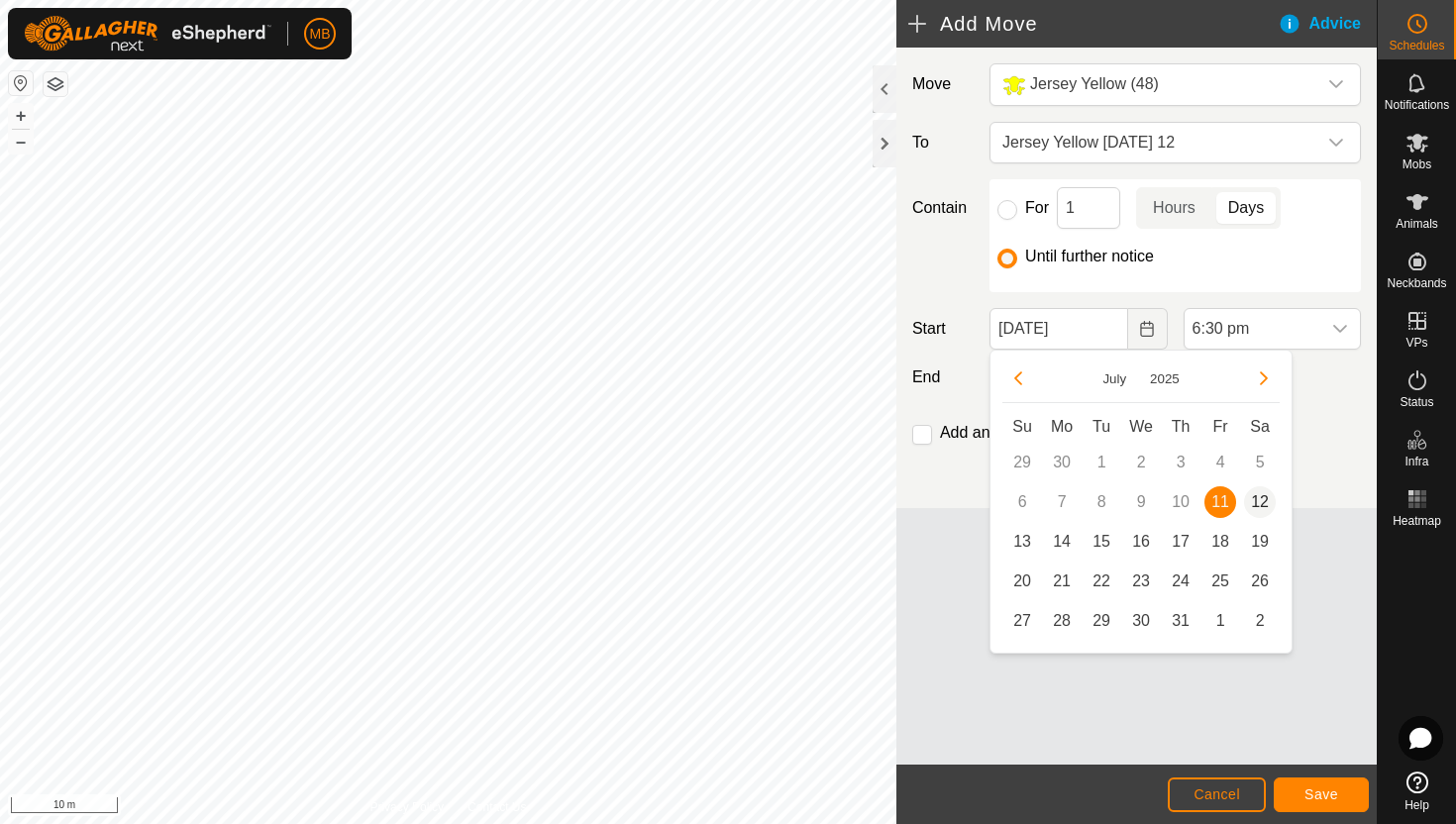 click on "12" at bounding box center (1260, 502) 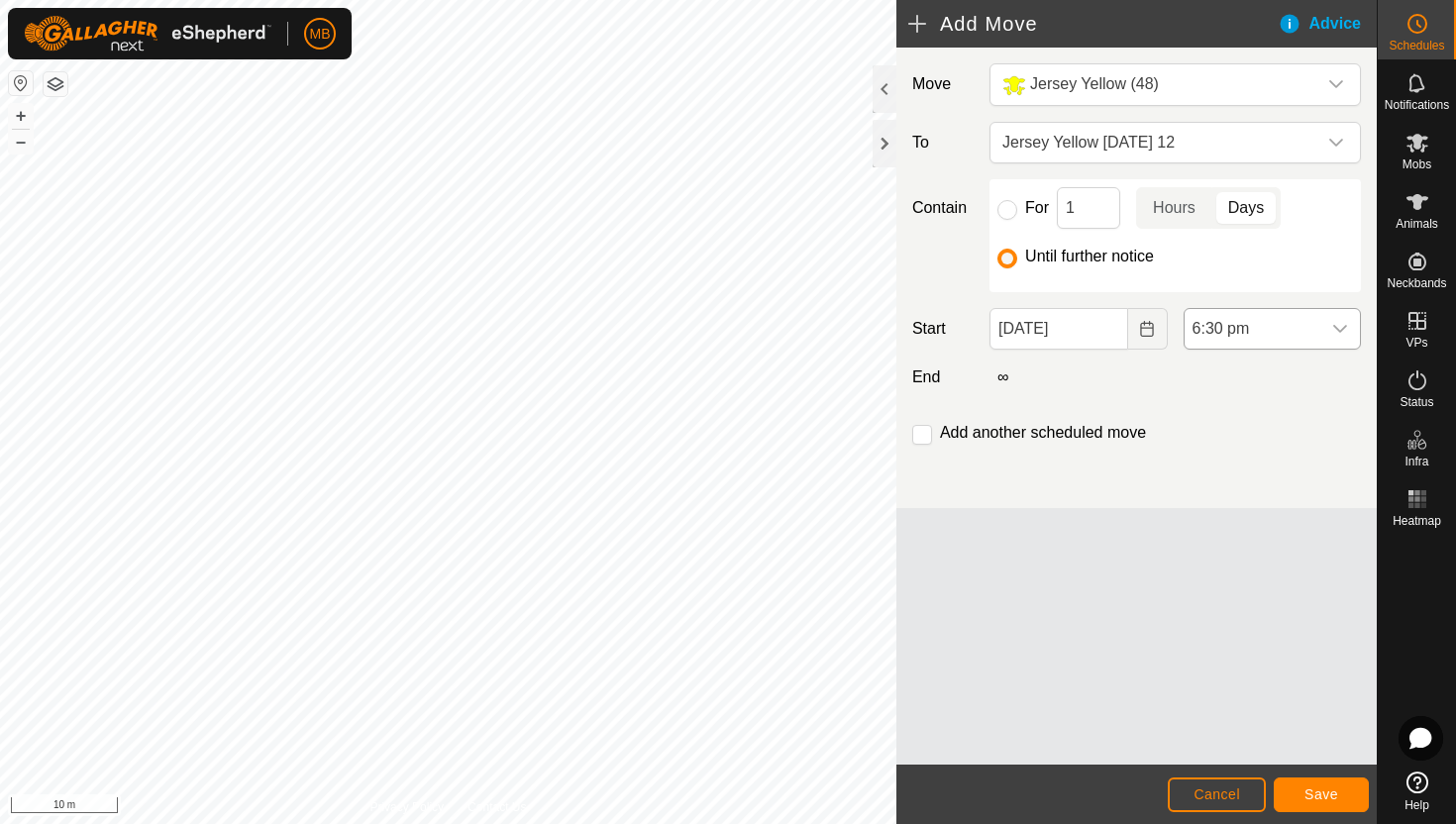click on "6:30 pm" at bounding box center (1252, 329) 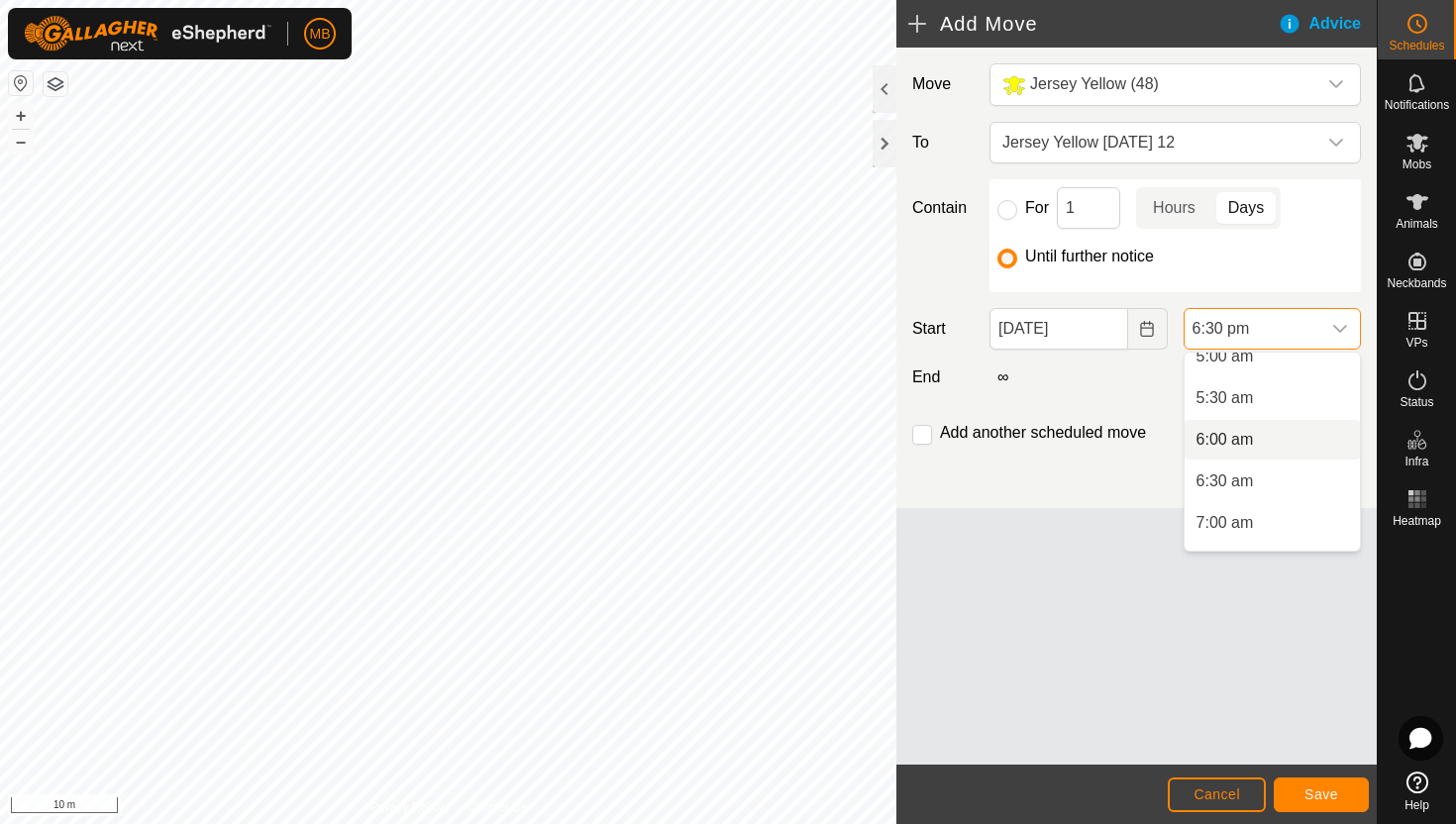 scroll, scrollTop: 431, scrollLeft: 0, axis: vertical 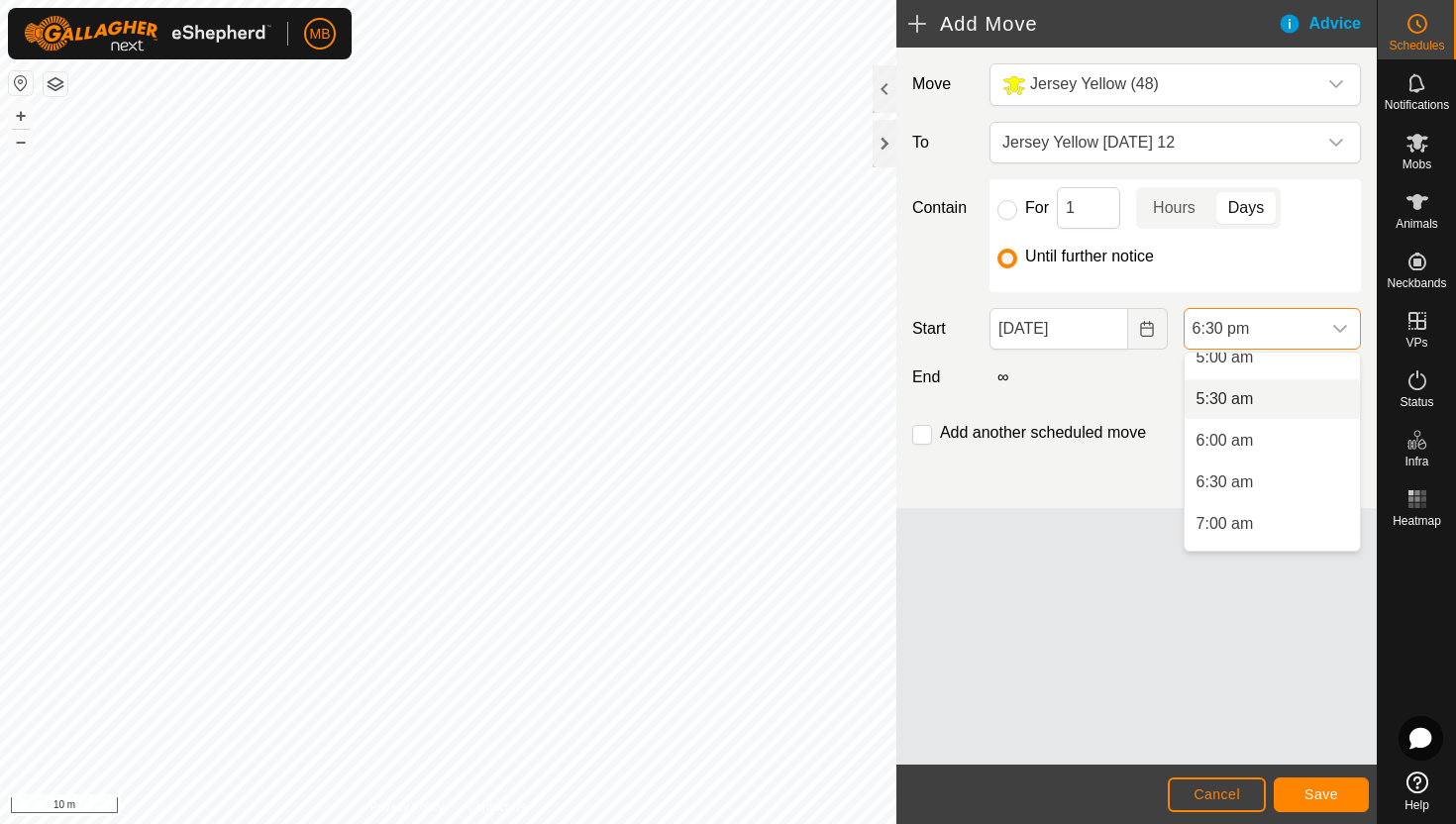 click on "5:30 am" at bounding box center [1272, 399] 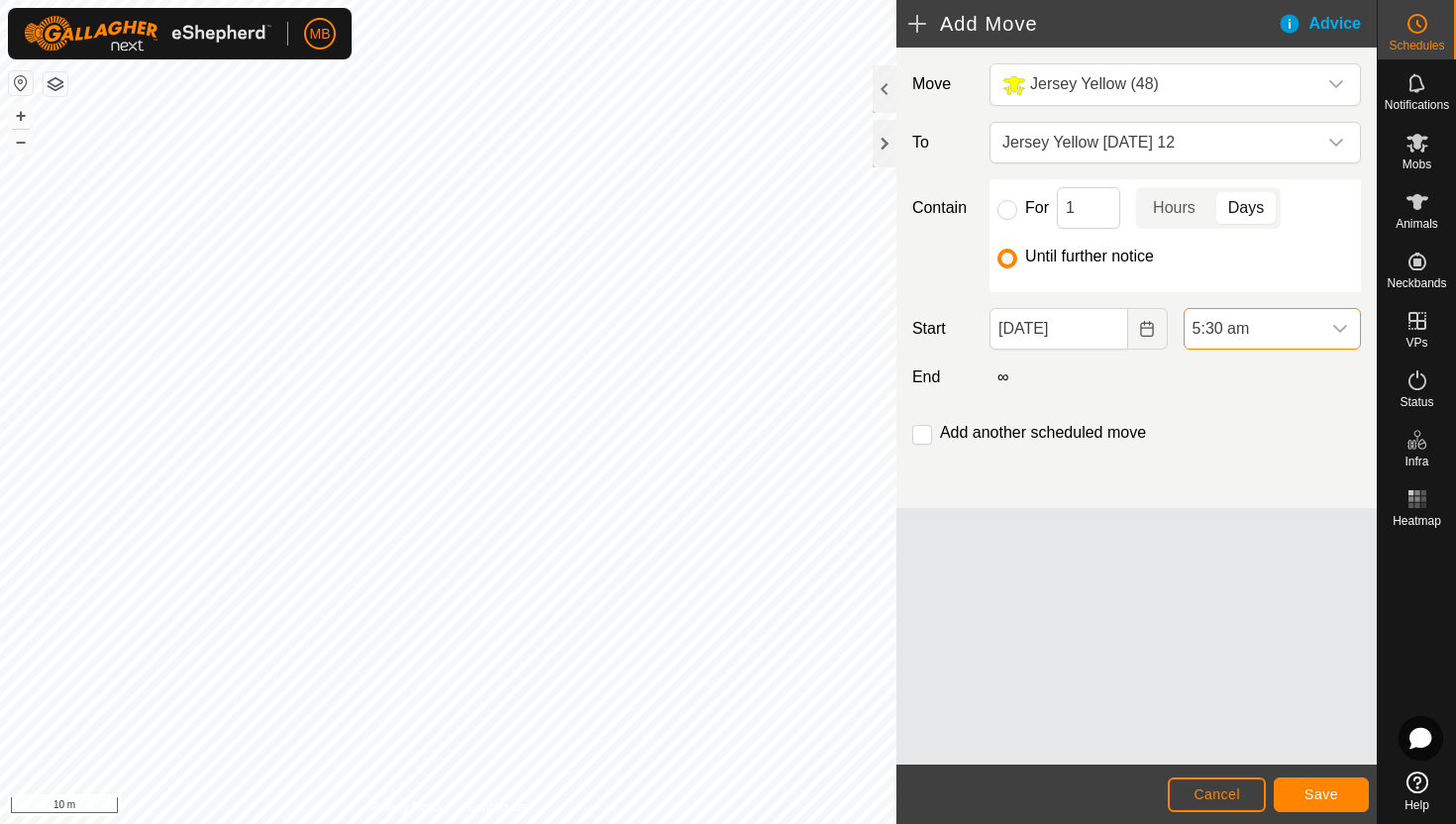 scroll, scrollTop: 1381, scrollLeft: 0, axis: vertical 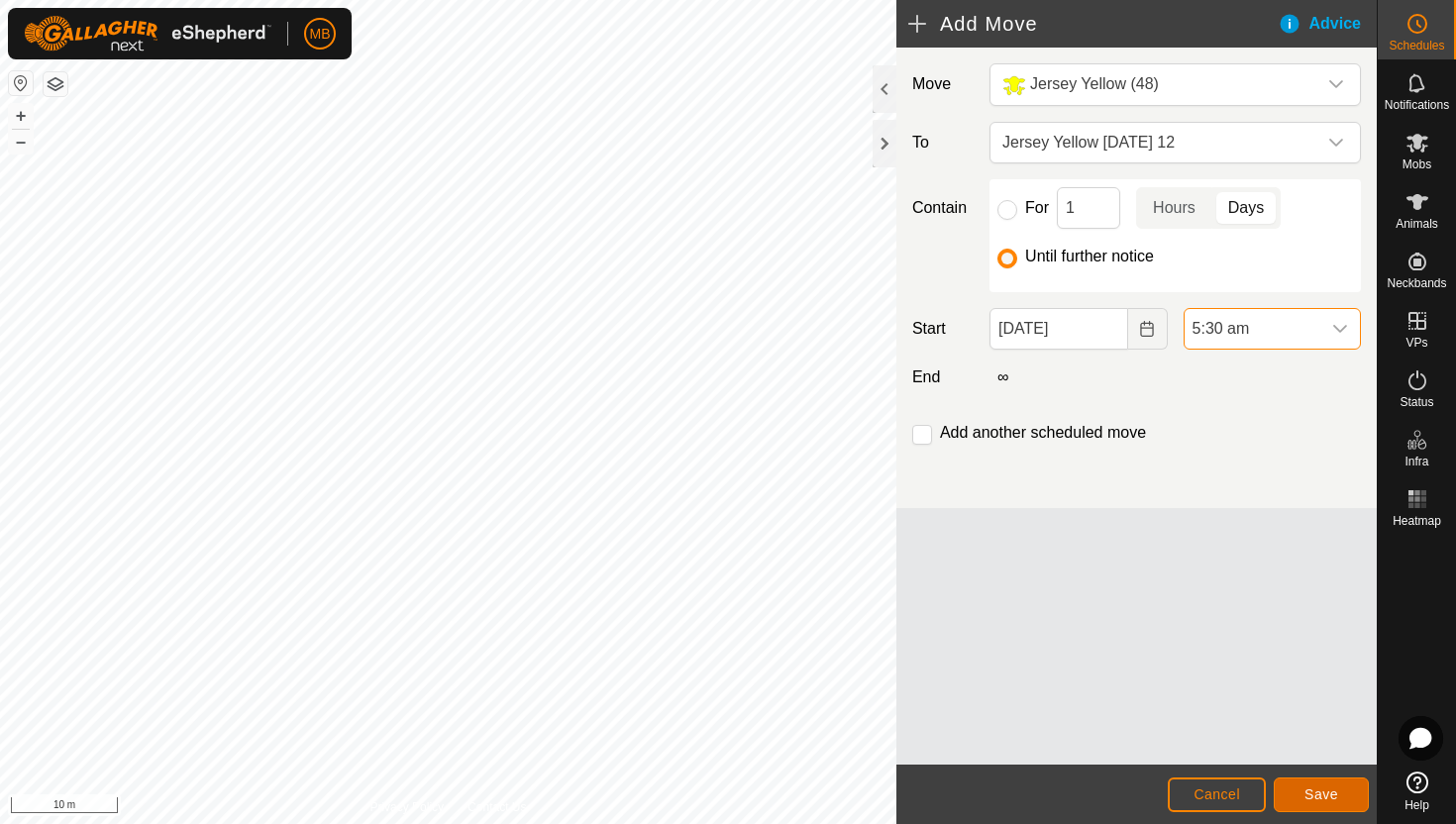 click on "Save" 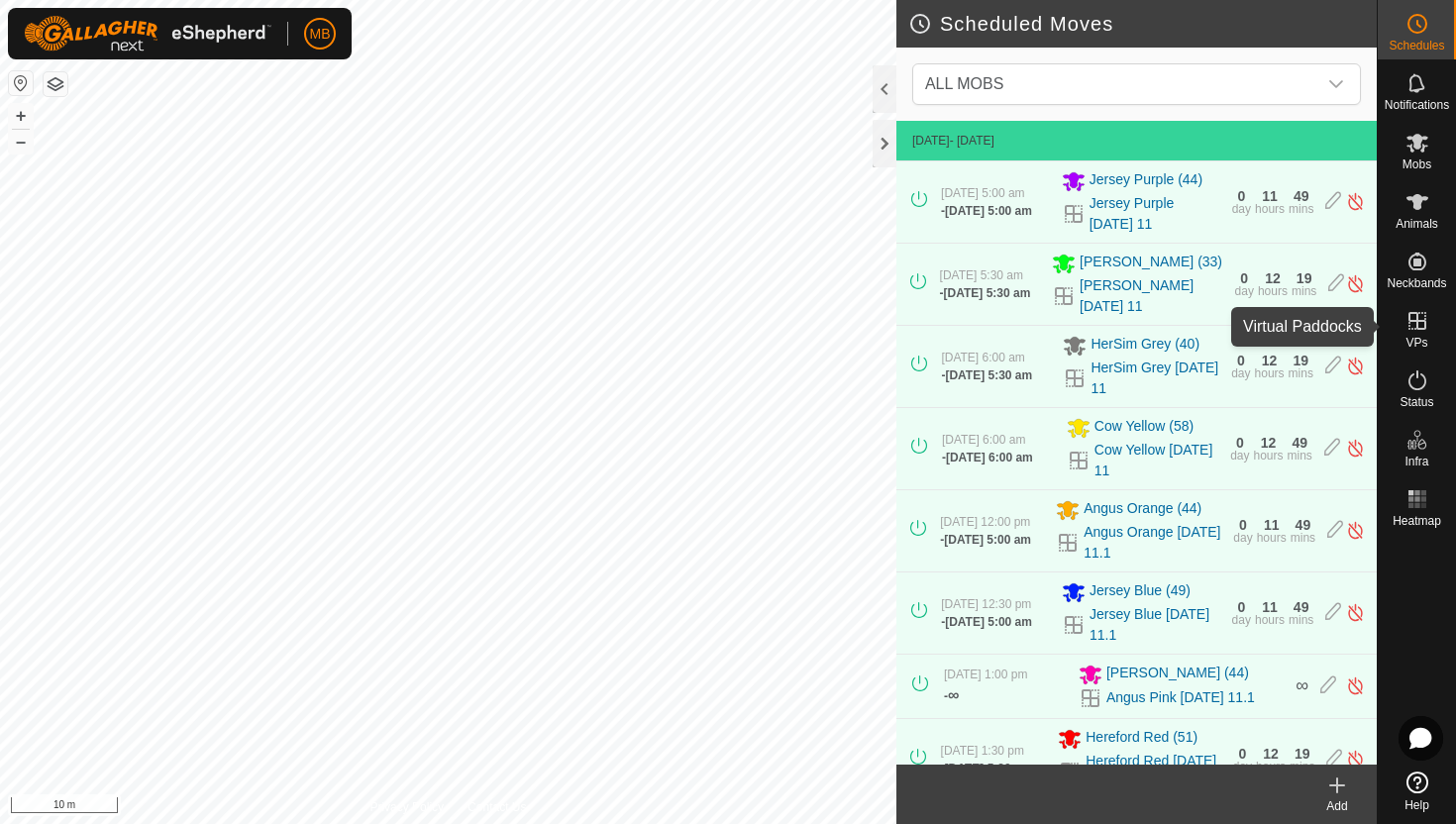 click 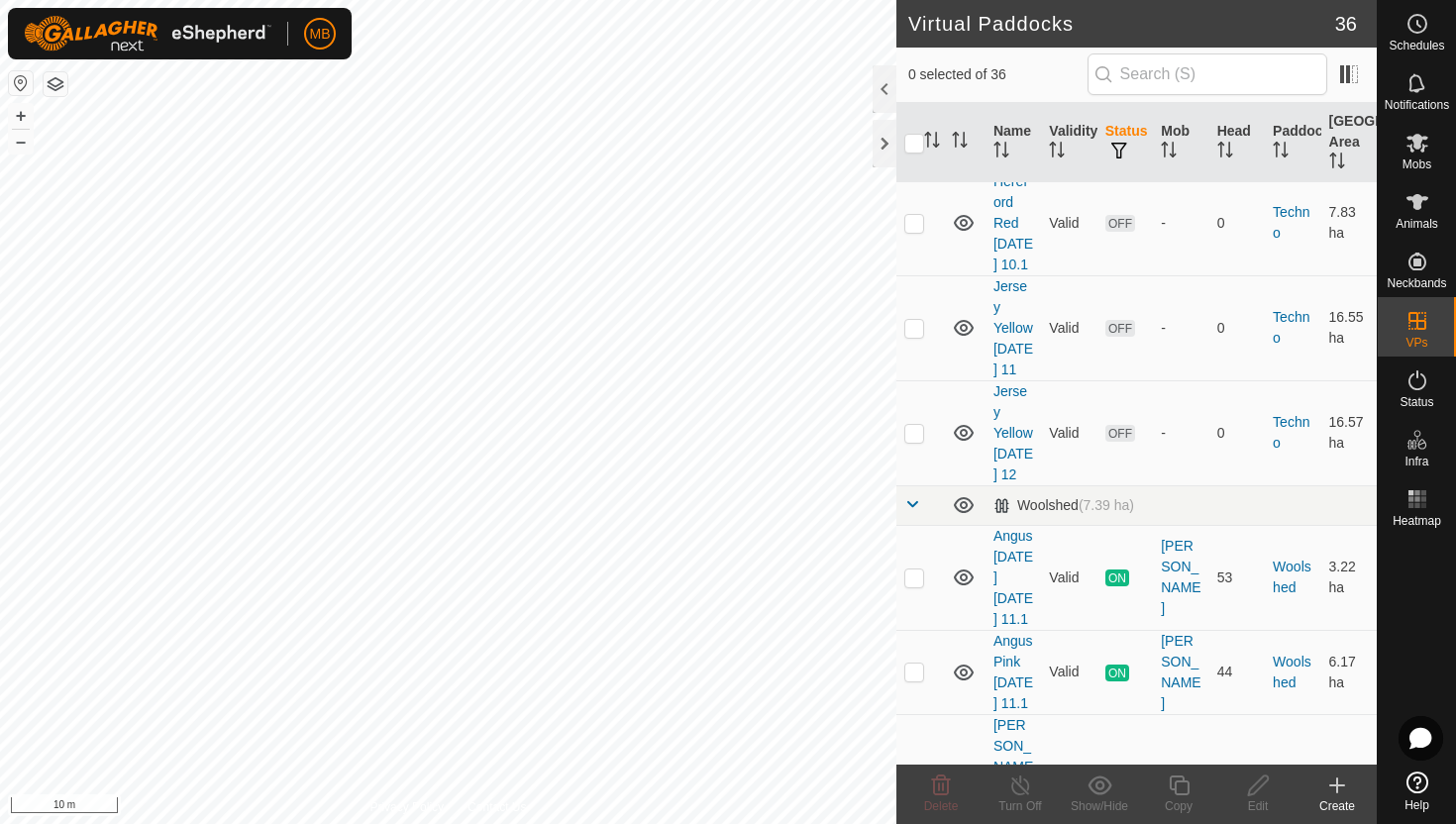 scroll, scrollTop: 3315, scrollLeft: 0, axis: vertical 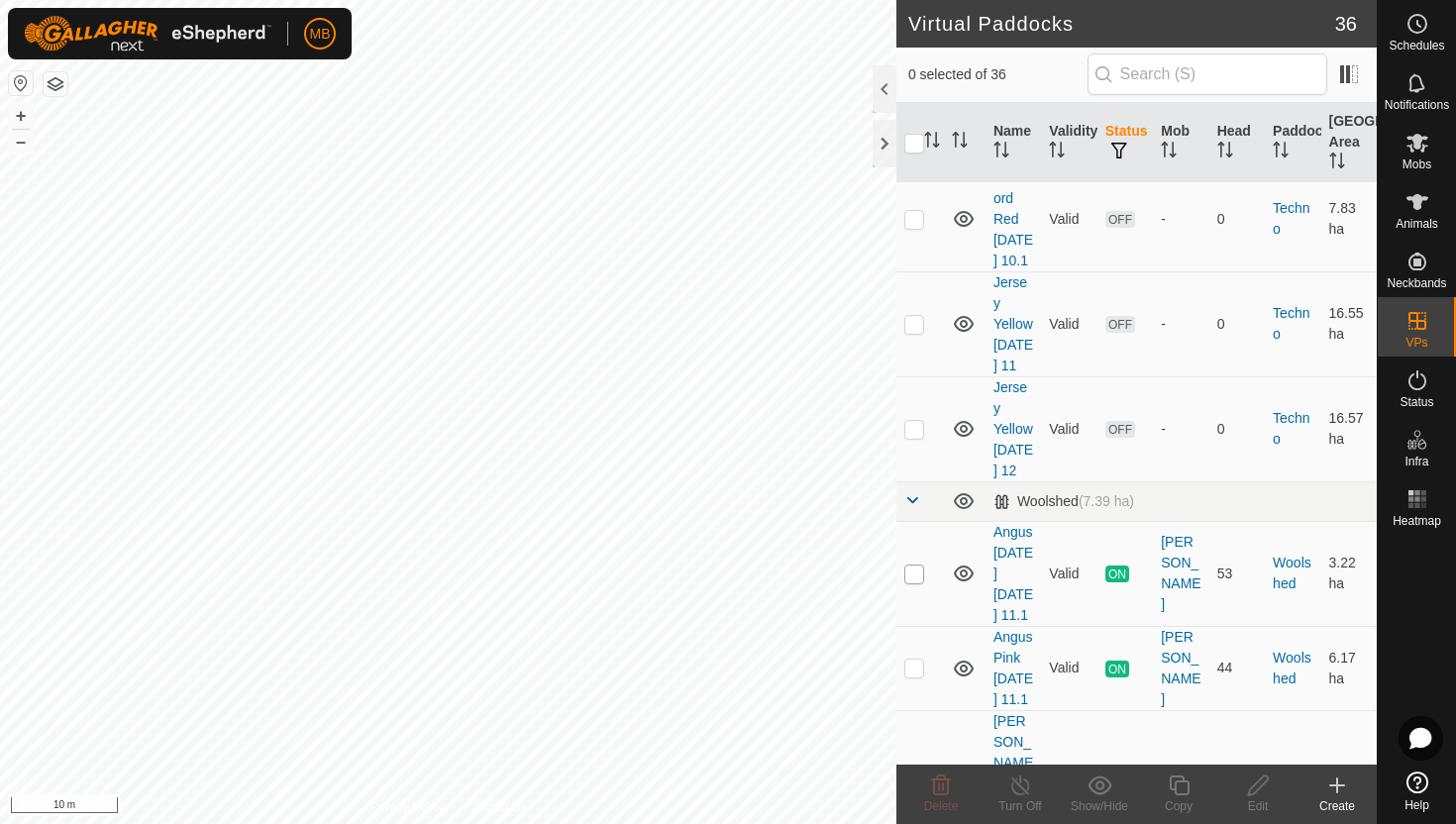 click at bounding box center [914, 574] 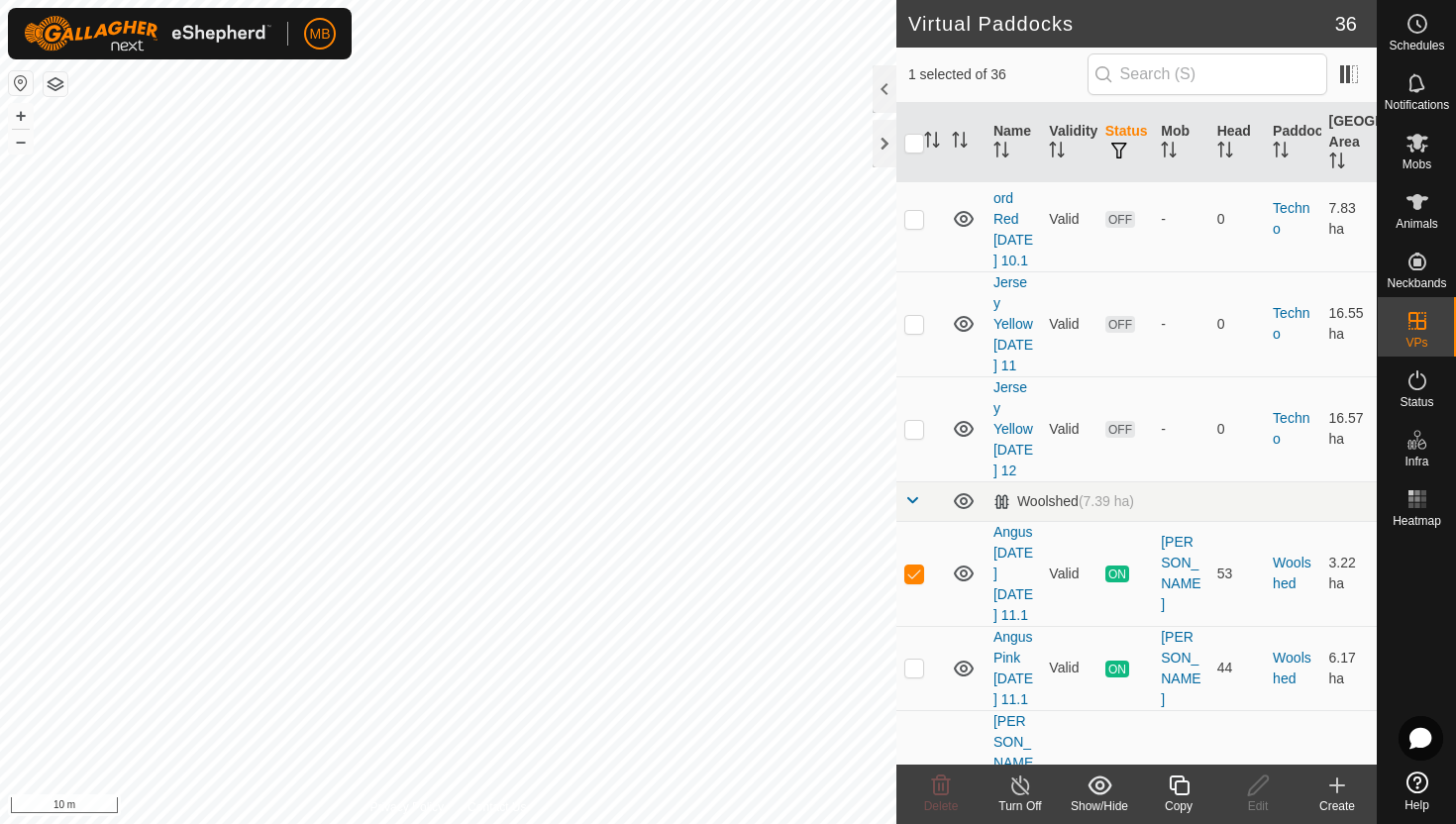click 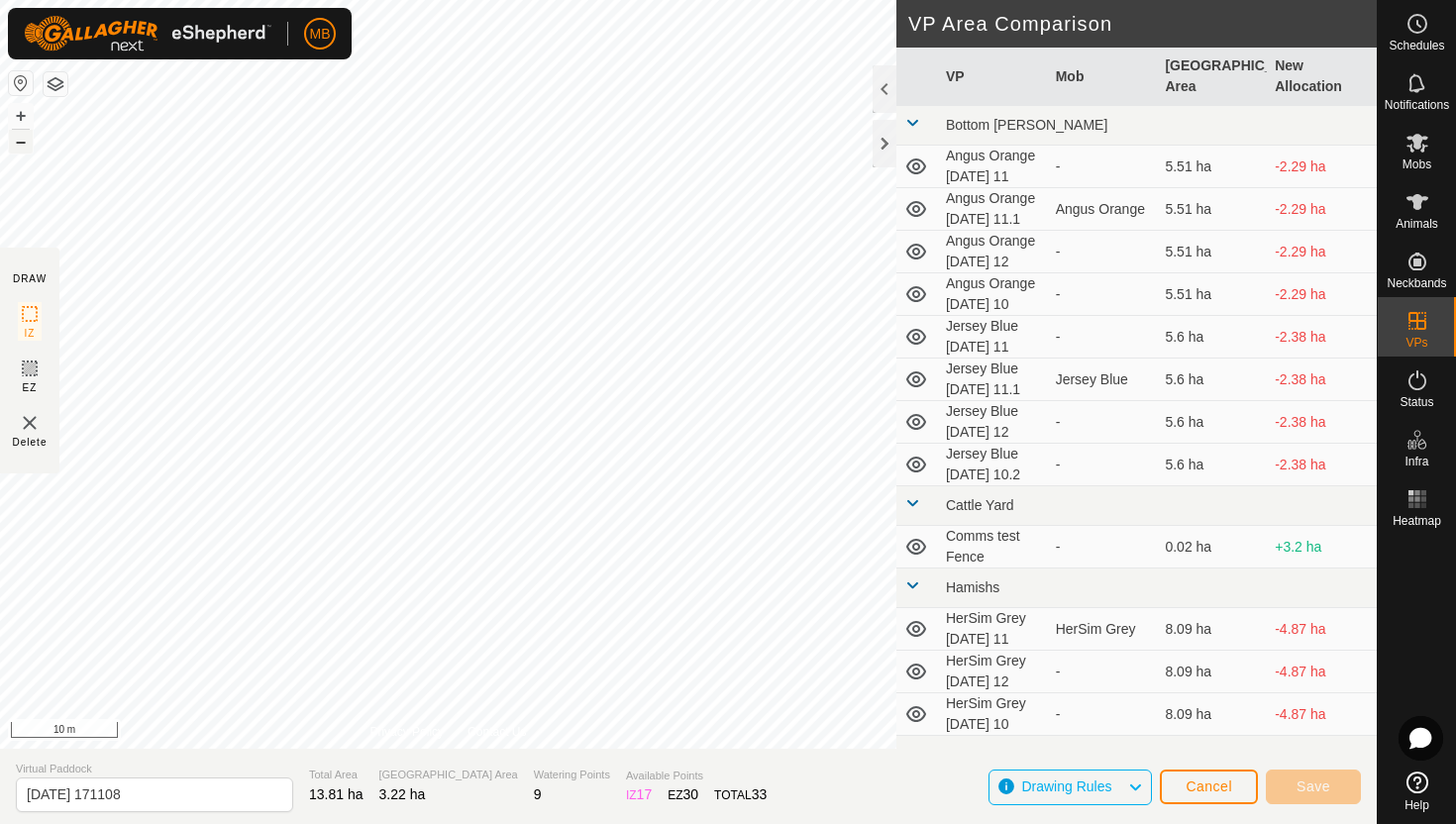 click on "–" at bounding box center [21, 142] 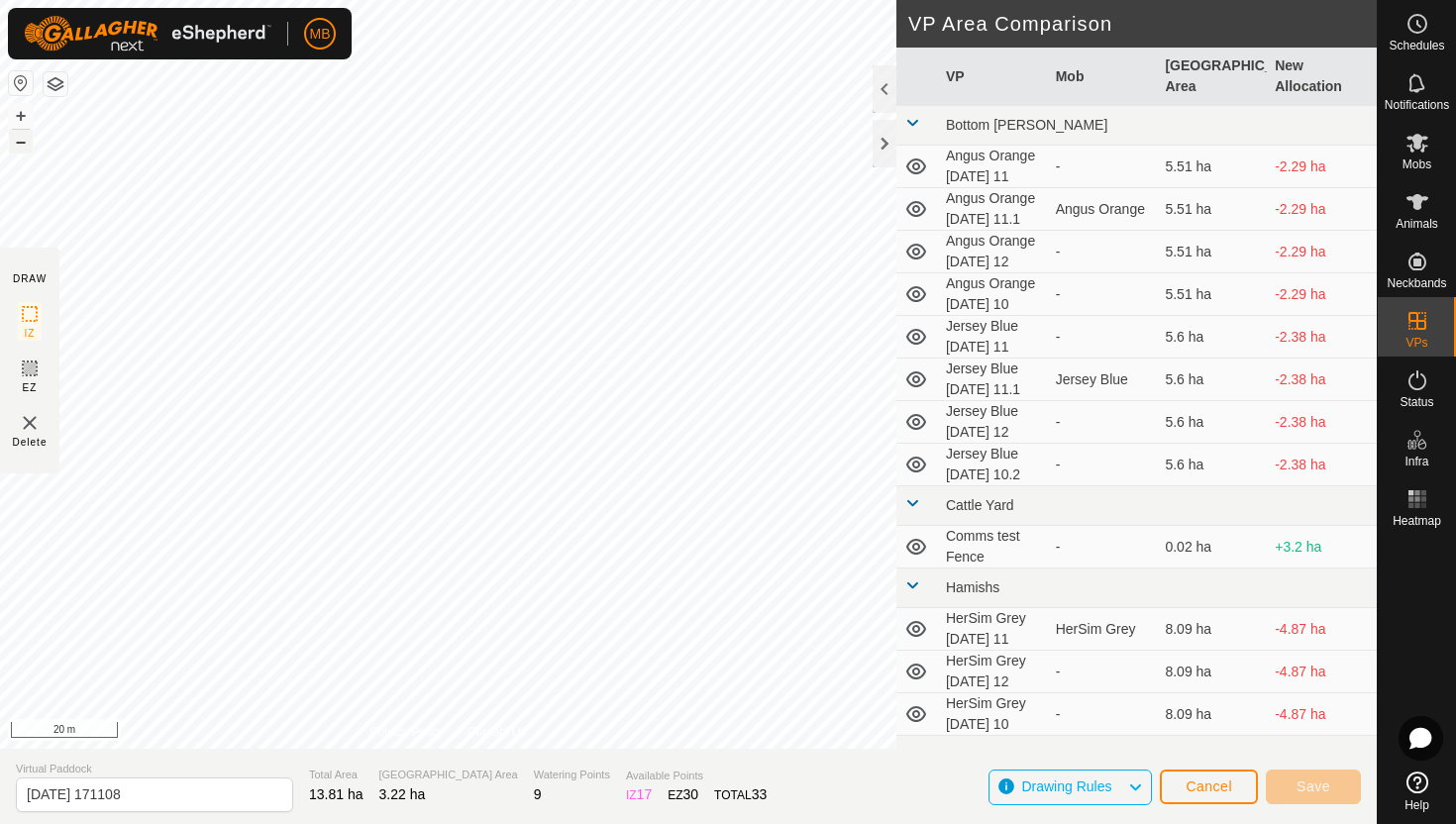 click on "–" at bounding box center (21, 142) 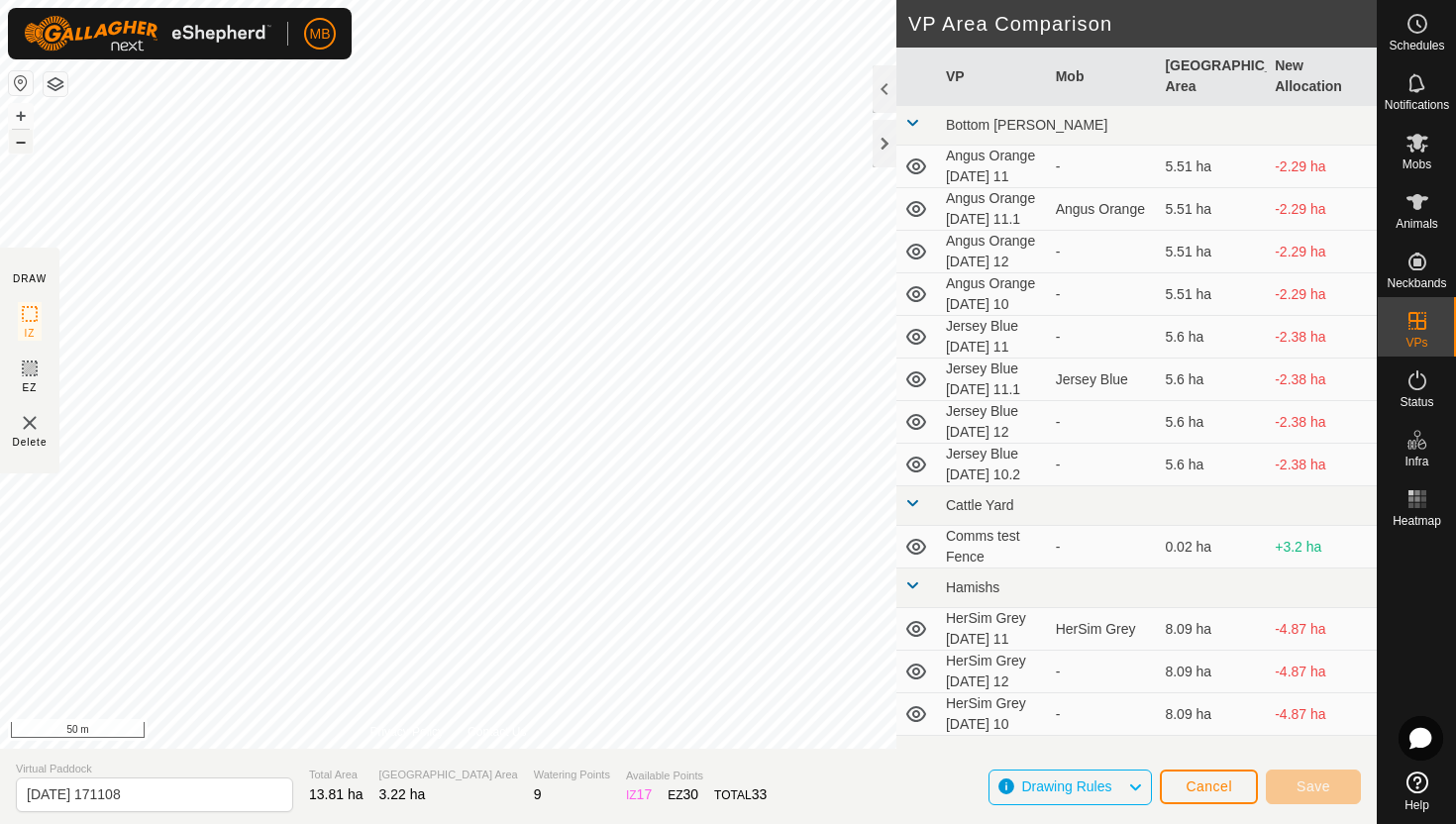 click on "–" at bounding box center (21, 142) 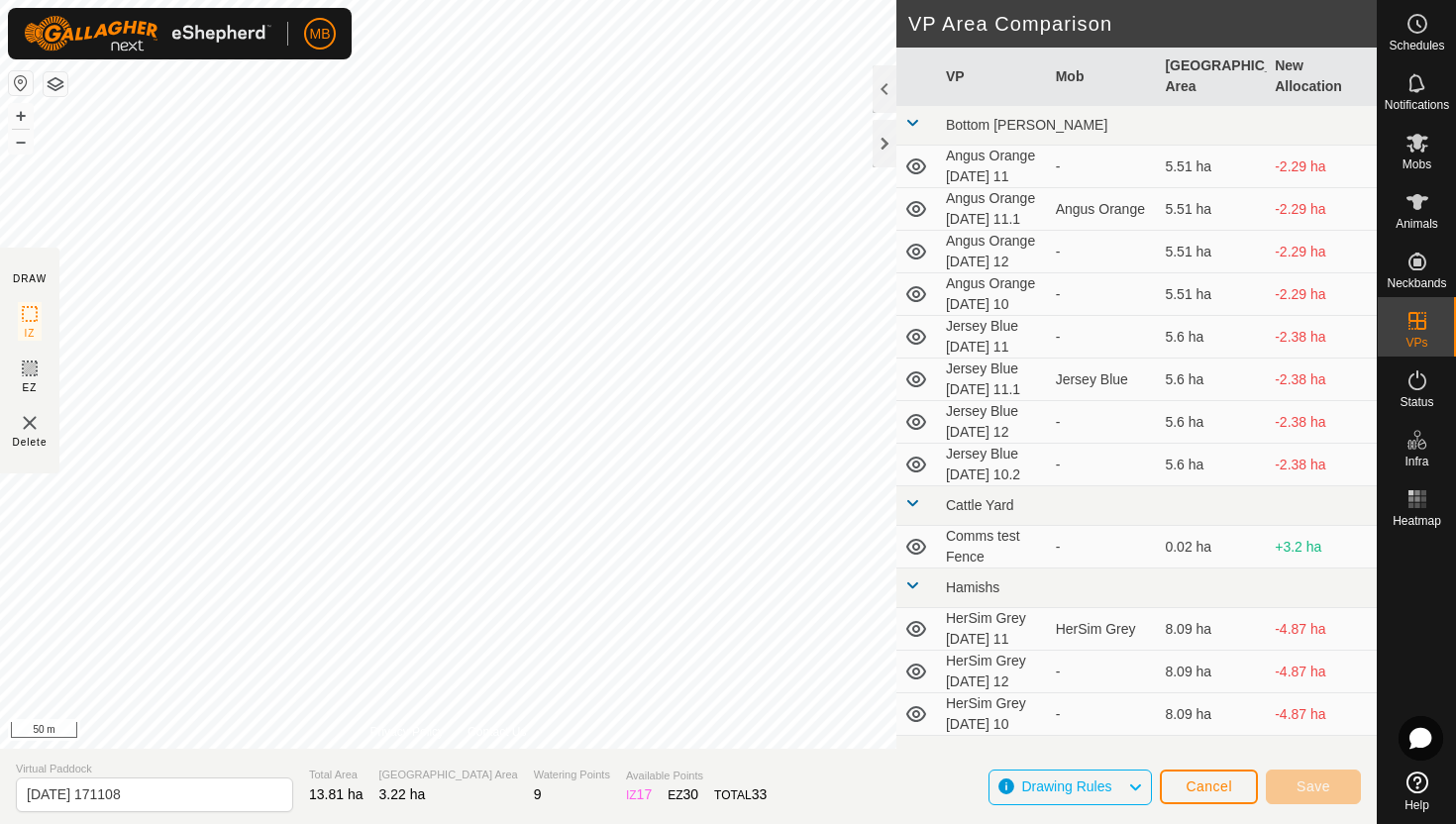 click on "MB Schedules Notifications Mobs Animals Neckbands VPs Status Infra Heatmap Help DRAW IZ EZ Delete Privacy Policy Contact Us + – ⇧ i 50 m VP Area Comparison     VP   Mob   Grazing Area   New Allocation  Bottom [PERSON_NAME] Orange [DATE] 11  -  5.51 ha  -2.29 ha  Angus Orange [DATE] 11.1   Angus Orange   5.51 ha  -2.29 ha  Angus Orange [DATE] 12  -  5.51 ha  -2.29 ha  Angus Orange [DATE] 10  -  5.51 ha  -2.29 ha  Jersey Blue [DATE] 11  -  5.6 ha  -2.38 ha  Jersey Blue [DATE] 11.1   Jersey Blue   5.6 ha  -2.38 ha  Jersey Blue [DATE] 12  -  5.6 ha  -2.38 ha  Jersey Blue [DATE] 10.2  -  5.6 ha  -2.38 ha Cattle Yard  Comms test Fence  -  0.02 ha  +3.2 ha Hamishs  HerSim Grey [DATE] 11   HerSim Grey   8.09 ha  -4.87 ha  HerSim Grey [DATE] 12  -  8.09 ha  -4.87 ha  HerSim Grey [DATE] 10  -  8.09 ha  -4.87 ha Normans  [PERSON_NAME] [DATE] 11   [PERSON_NAME]   8.8 ha  -5.58 ha  [PERSON_NAME] [DATE] 12  -  8.8 ha  -5.58 ha  [PERSON_NAME] [DATE] 10.1  -  8.8 ha  -5.58 ha Ollies -  3.41 ha  -0.19 ha" at bounding box center [728, 412] 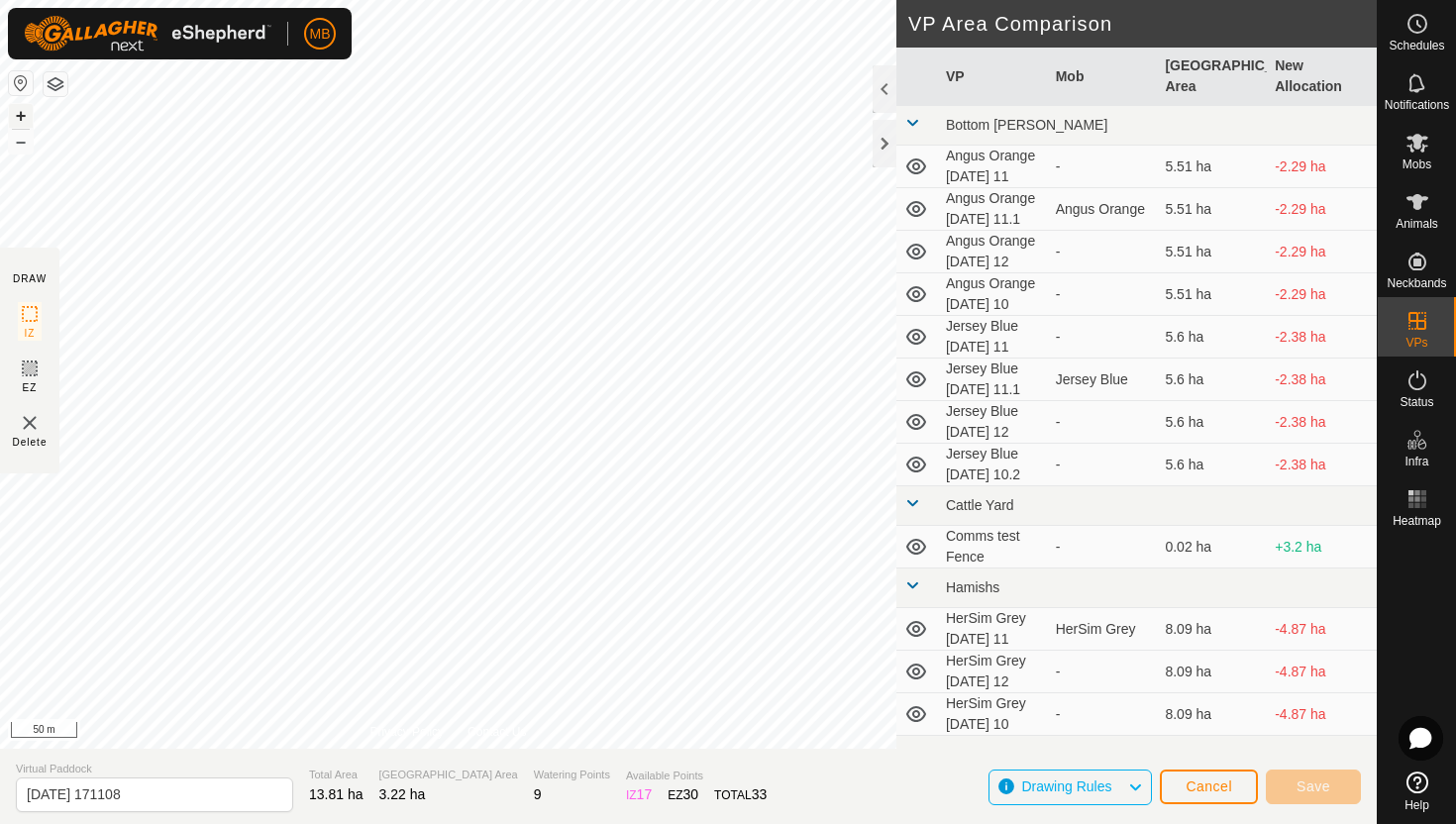 click on "+" at bounding box center [21, 116] 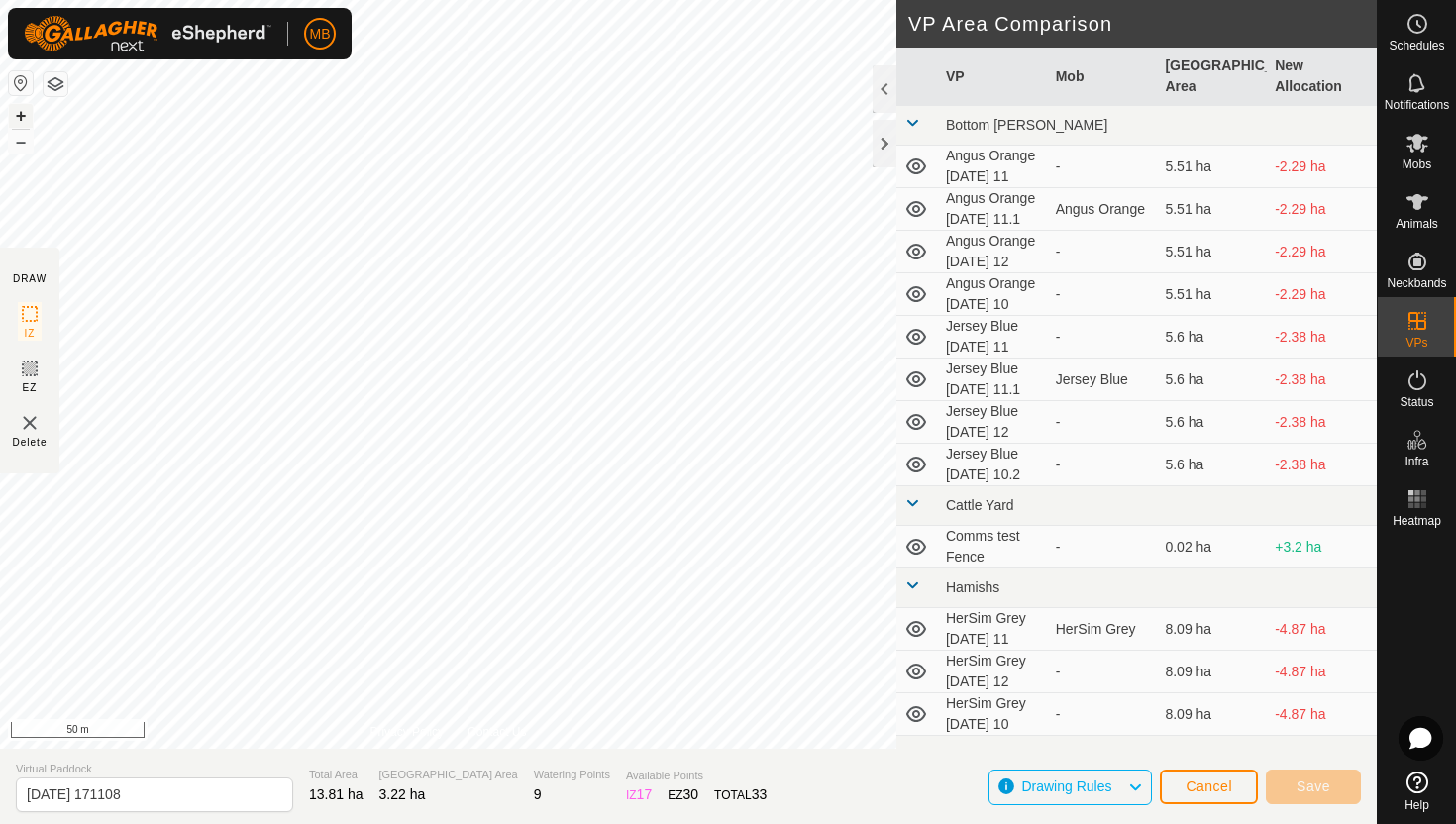 click on "+" at bounding box center [21, 116] 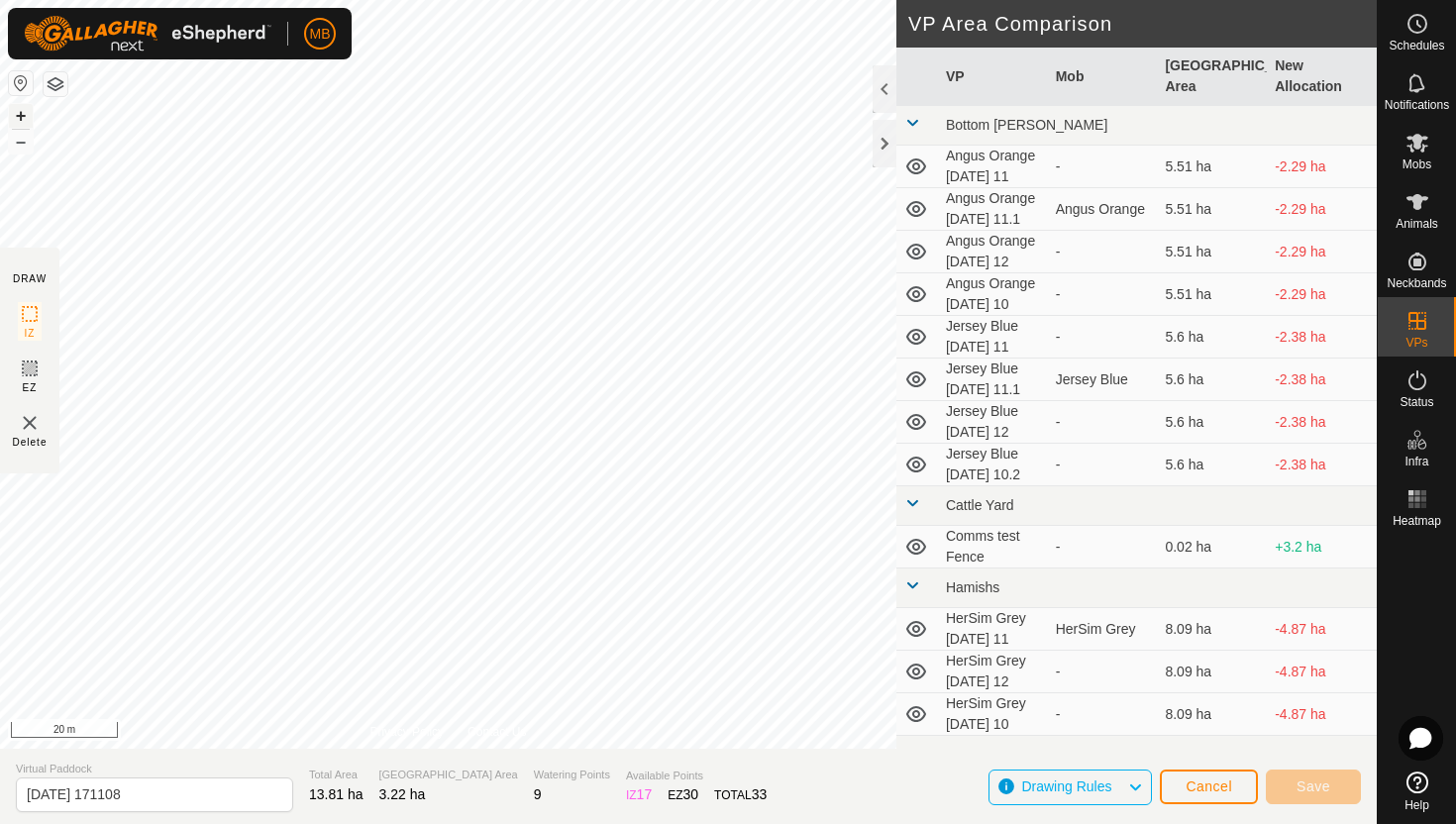 click on "+" at bounding box center [21, 116] 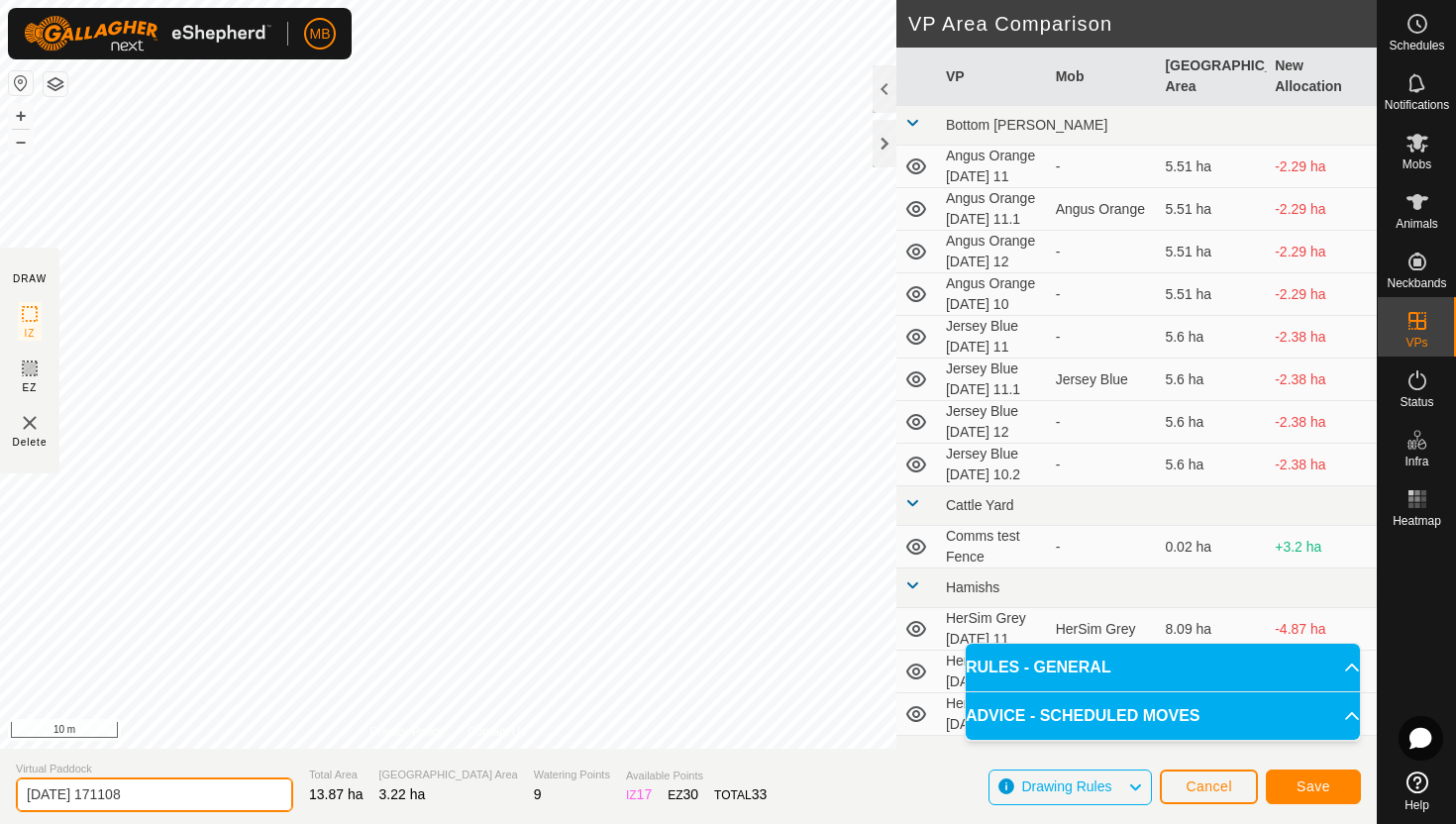 click on "[DATE] 171108" 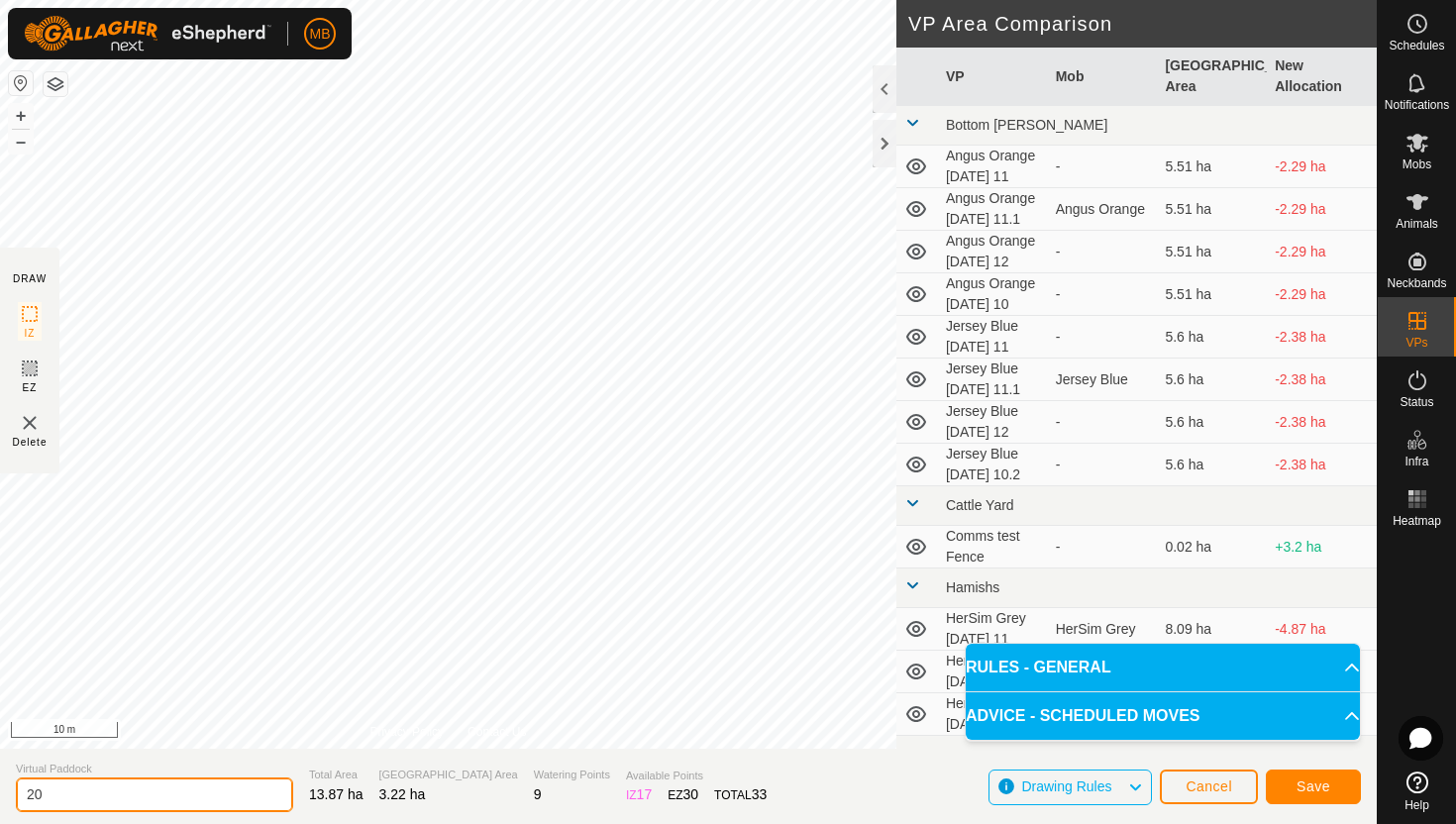 type on "2" 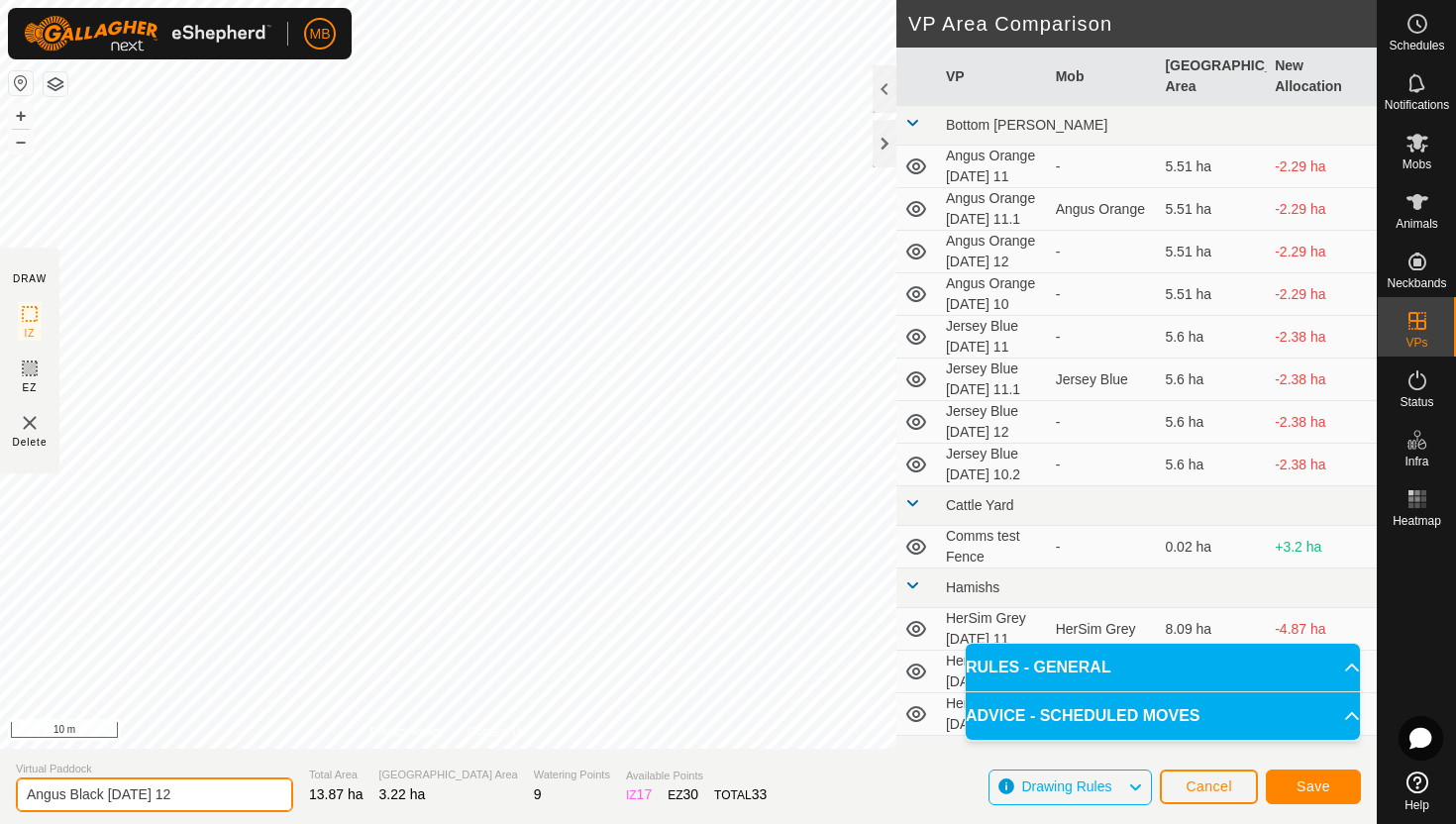 type on "Angus Black [DATE] 12" 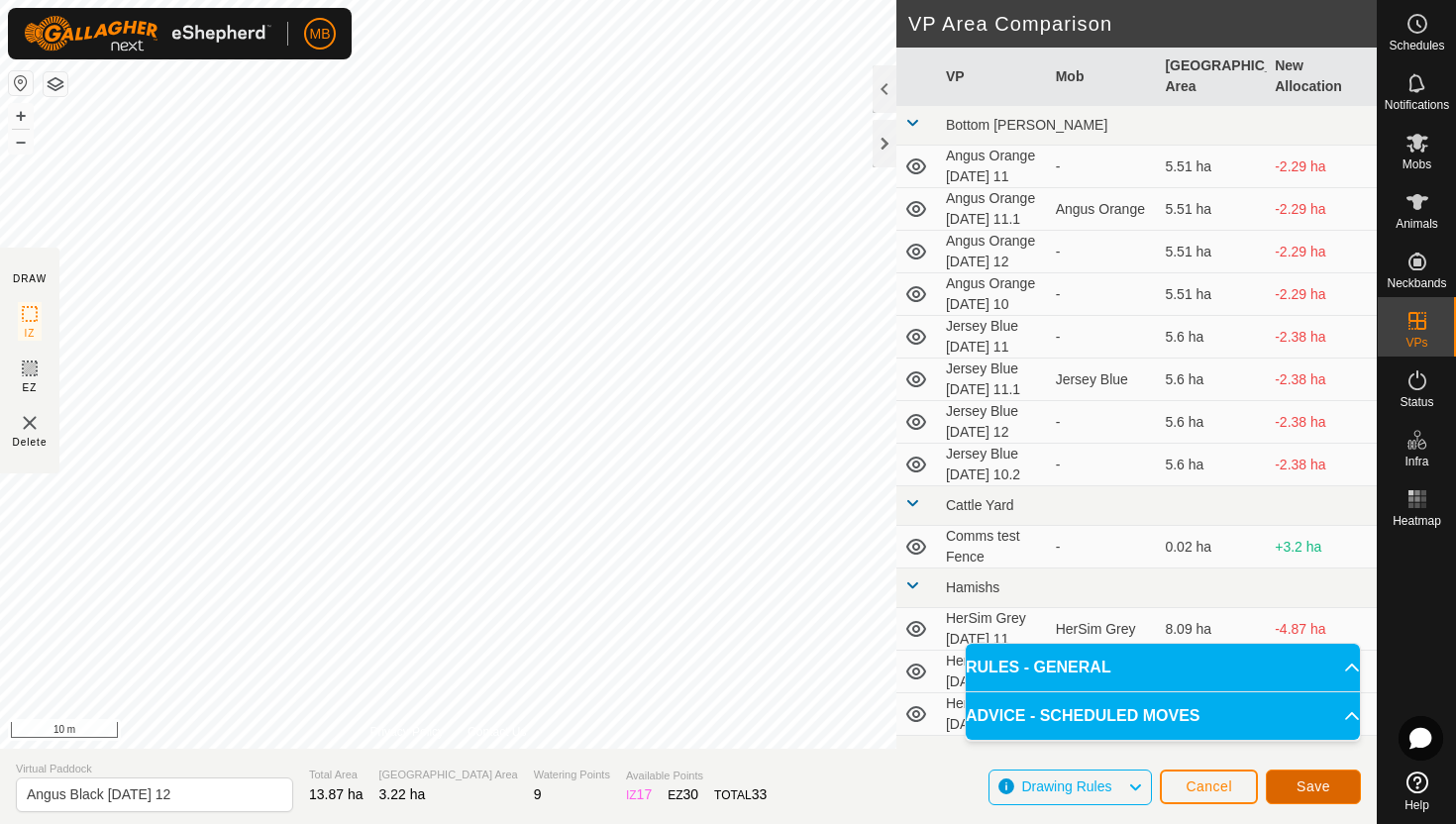 click on "Save" 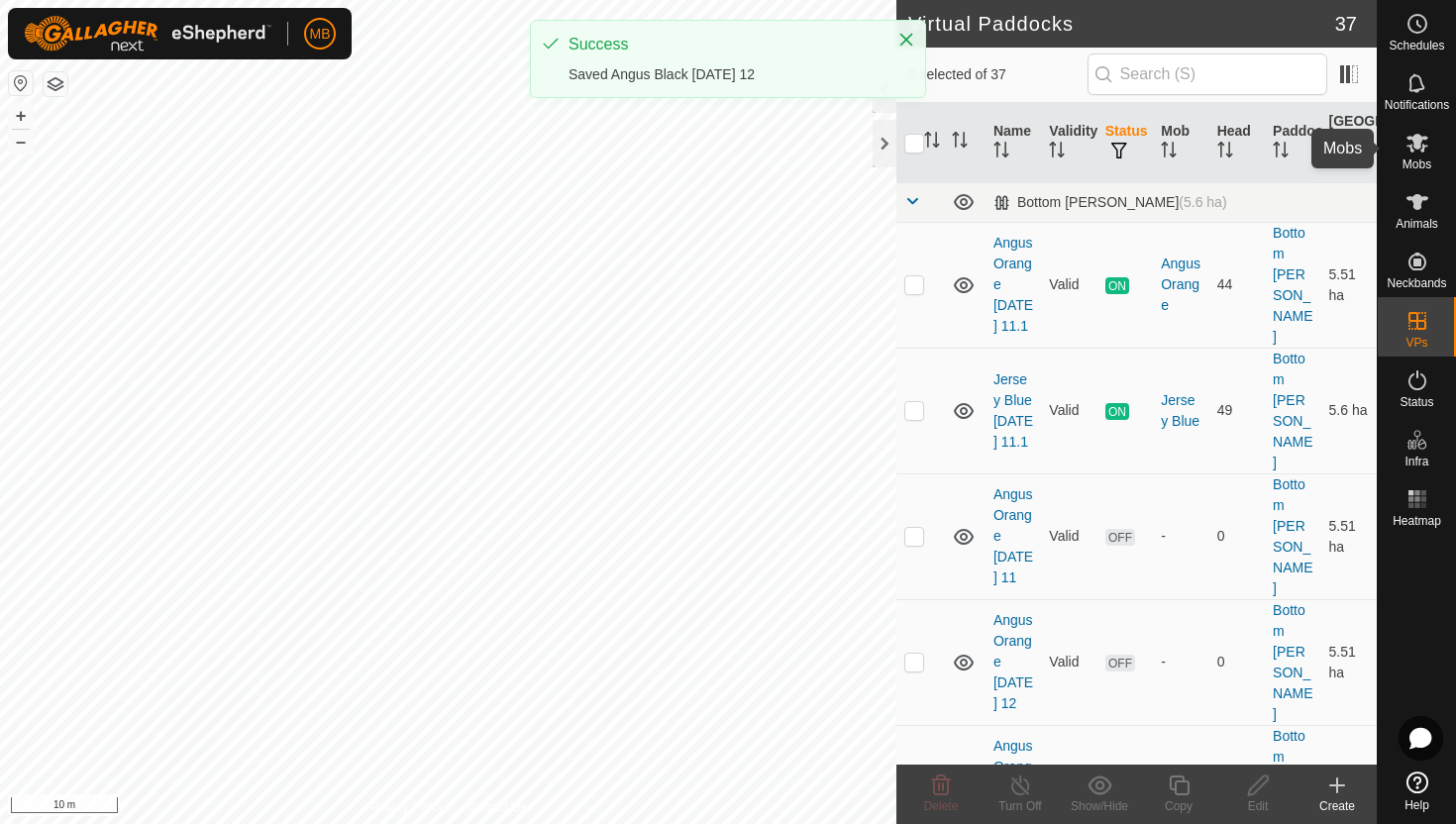 click 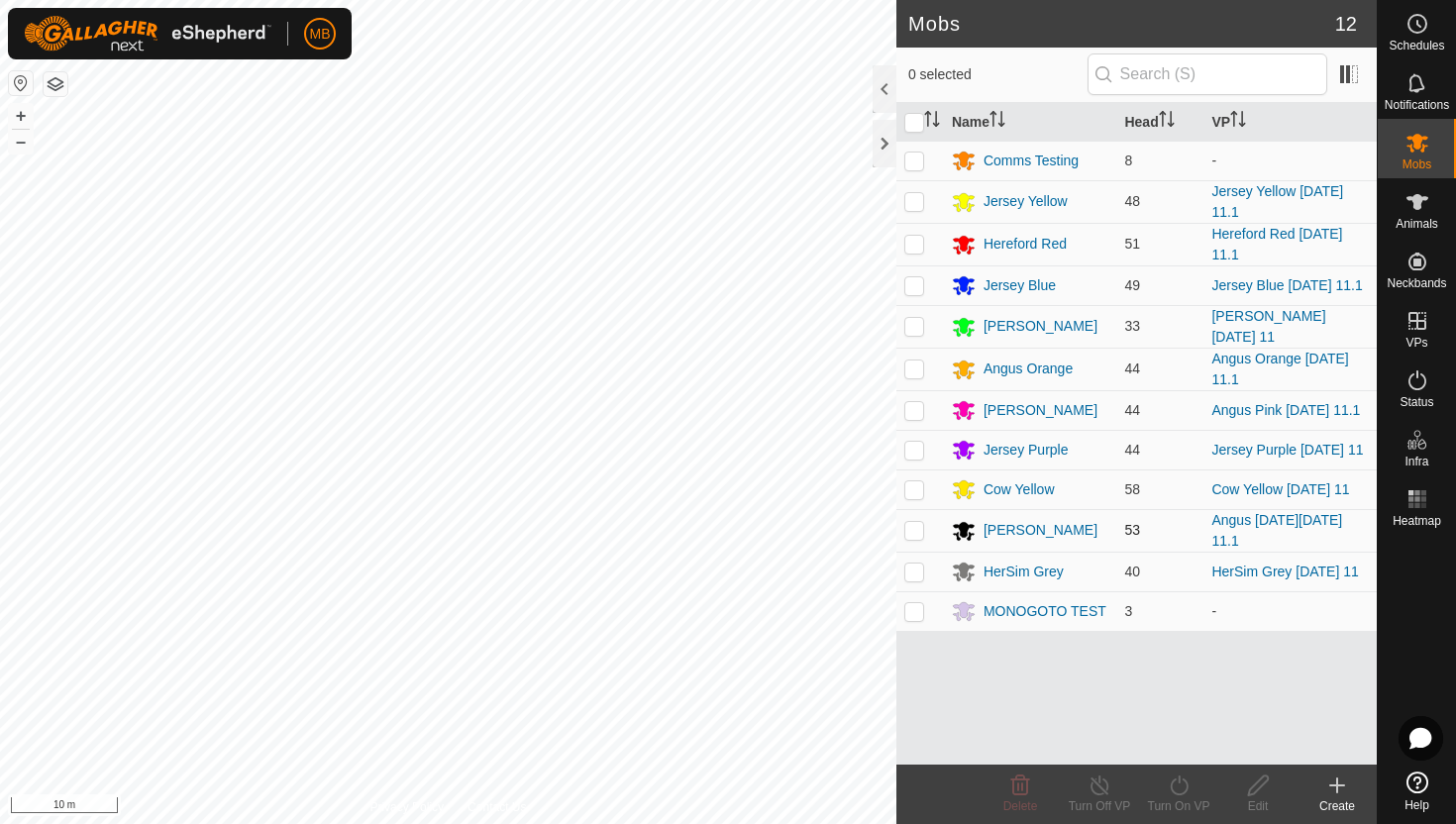 click at bounding box center [914, 530] 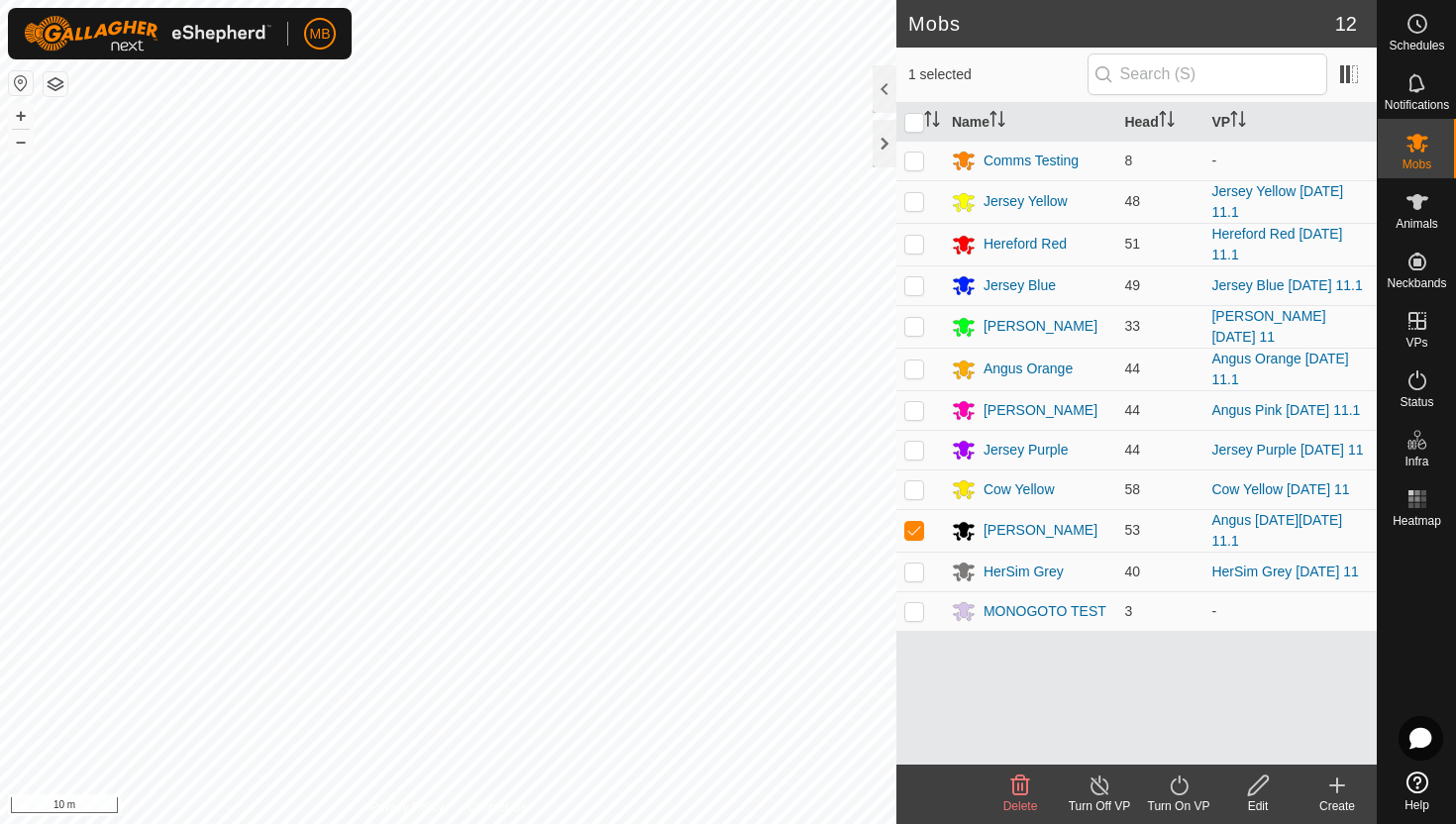 click 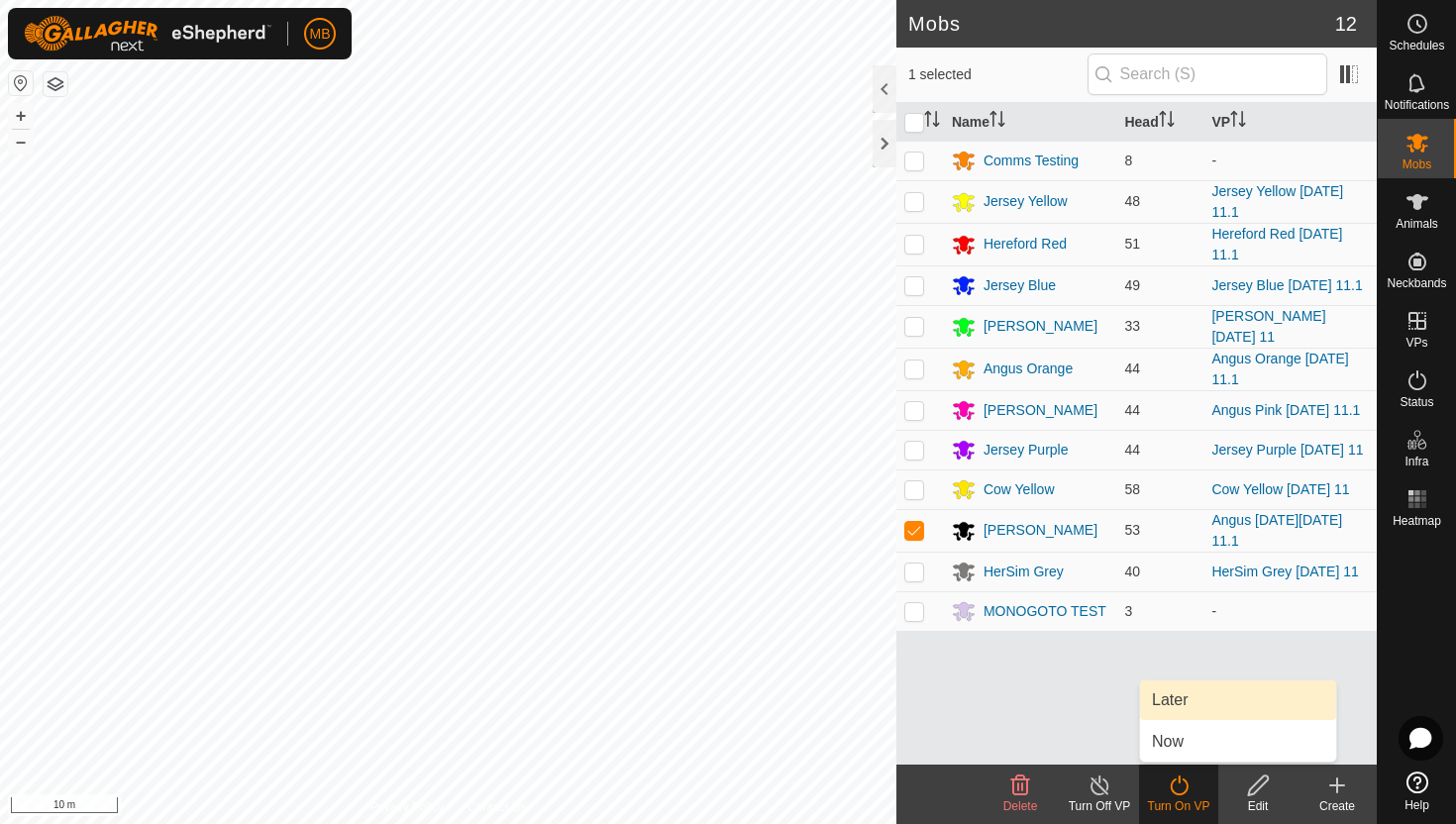 click on "Later" at bounding box center [1238, 700] 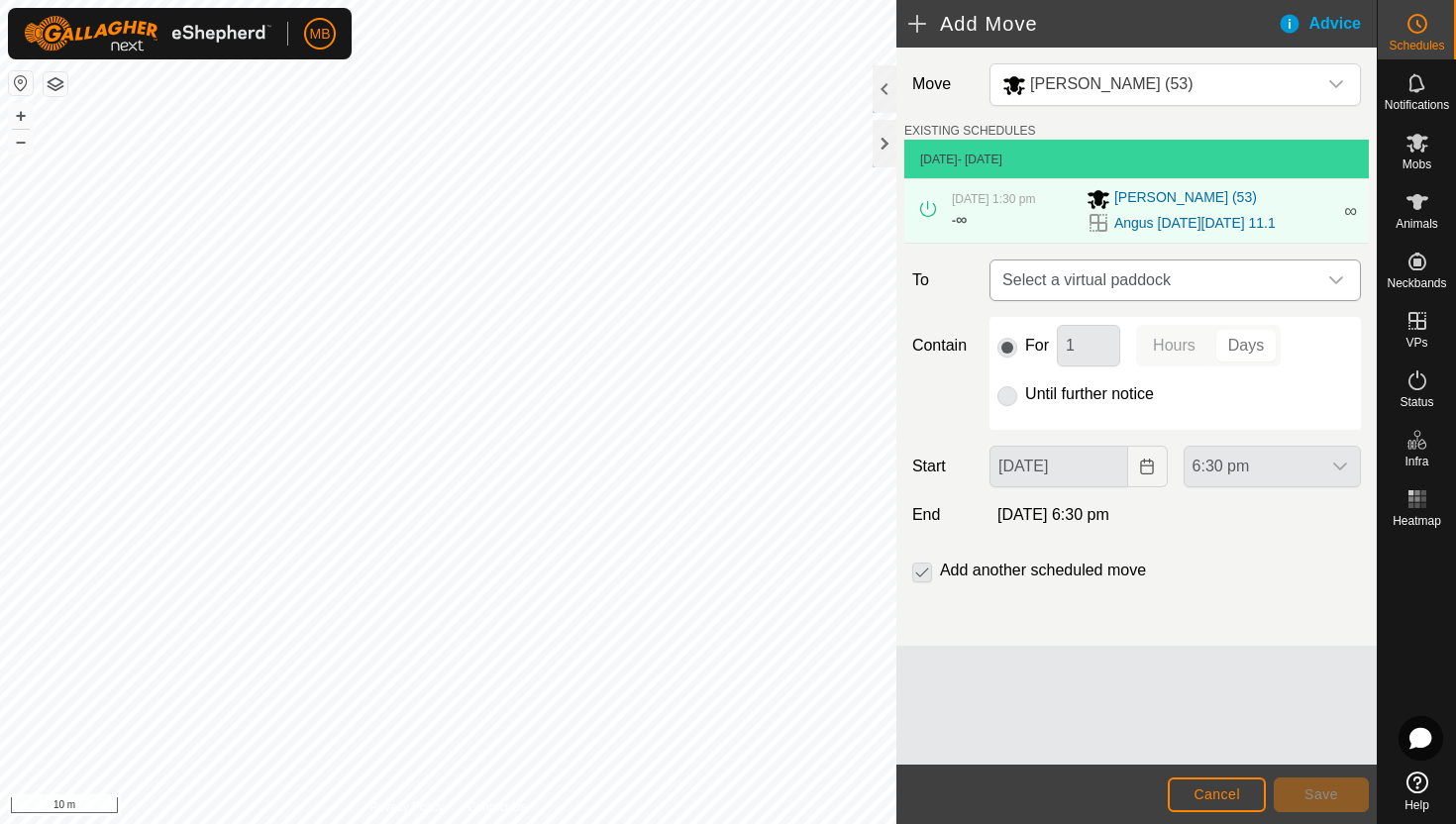 click at bounding box center [1336, 280] 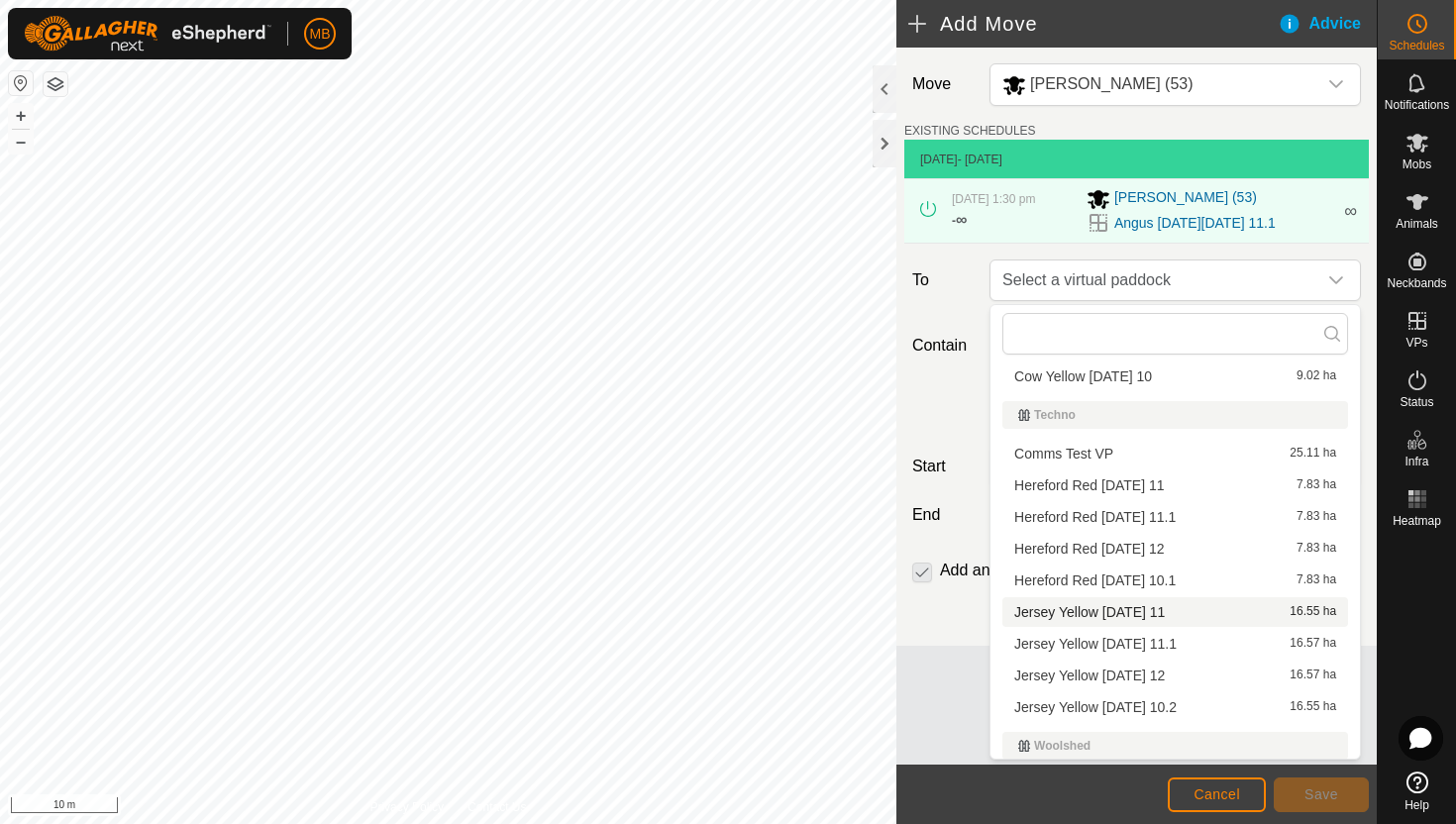 scroll, scrollTop: 1139, scrollLeft: 0, axis: vertical 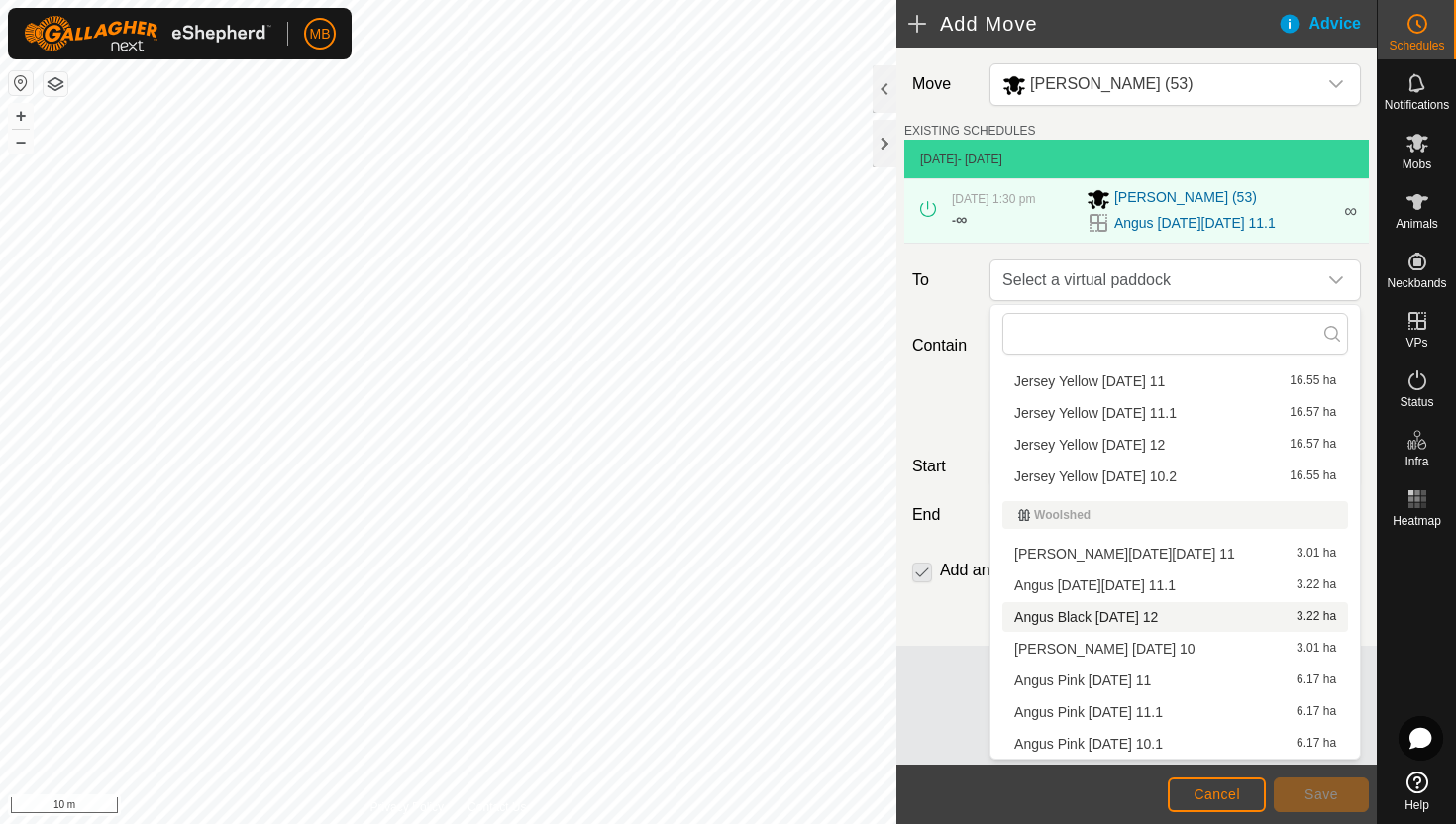 click on "Angus Black [DATE] 12  3.22 ha" at bounding box center (1175, 617) 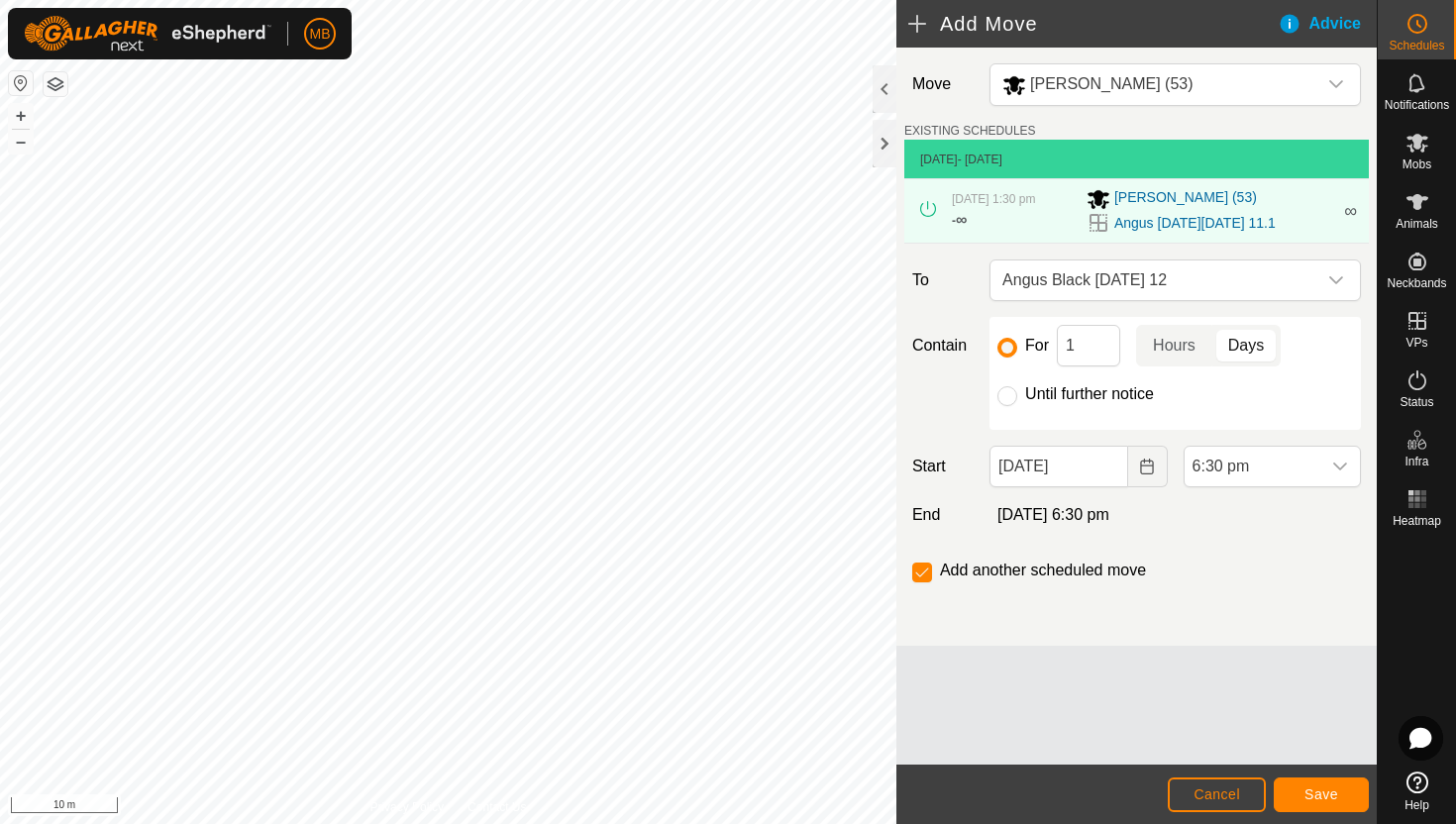 click on "Until further notice" 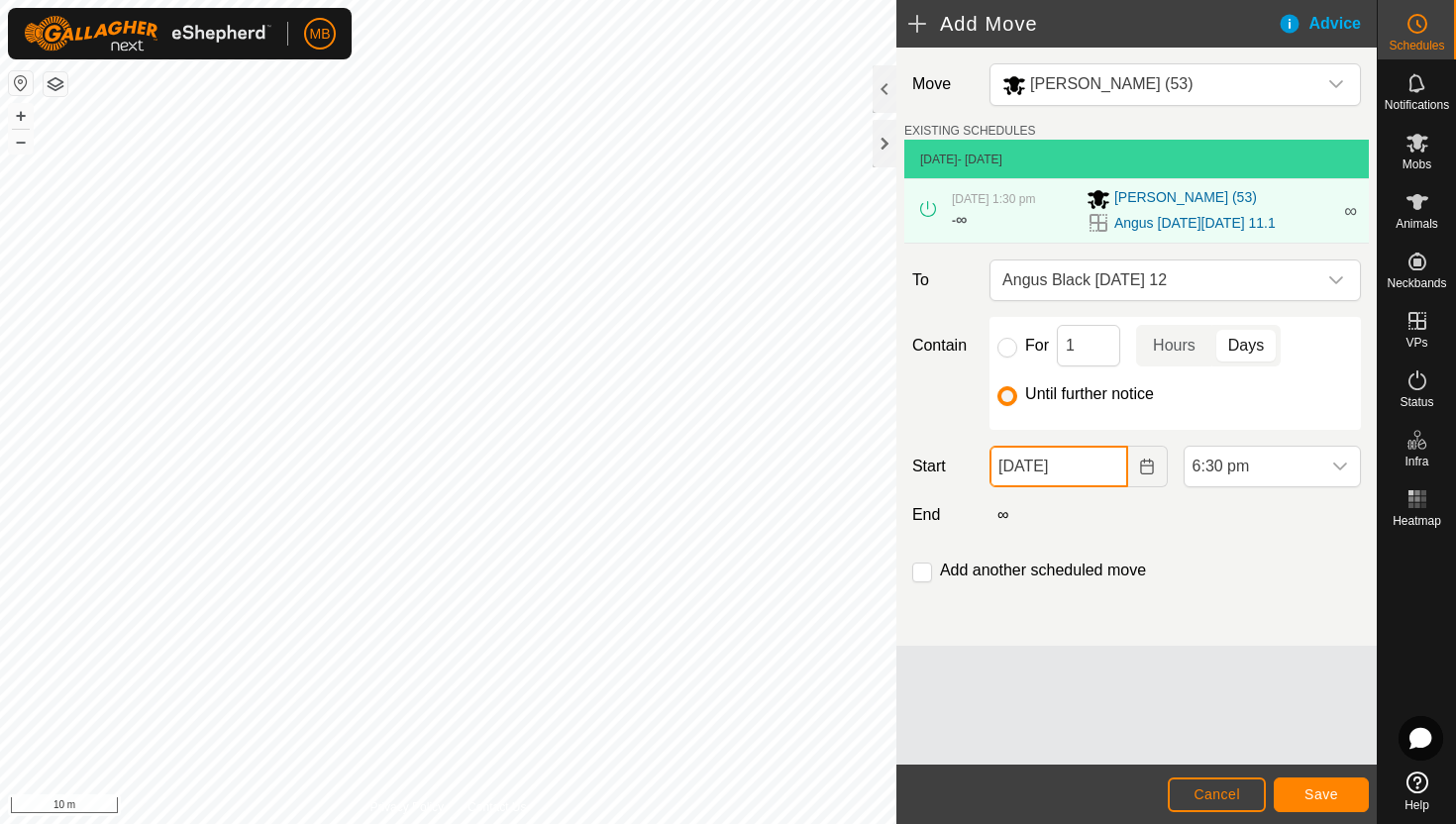 click on "[DATE]" 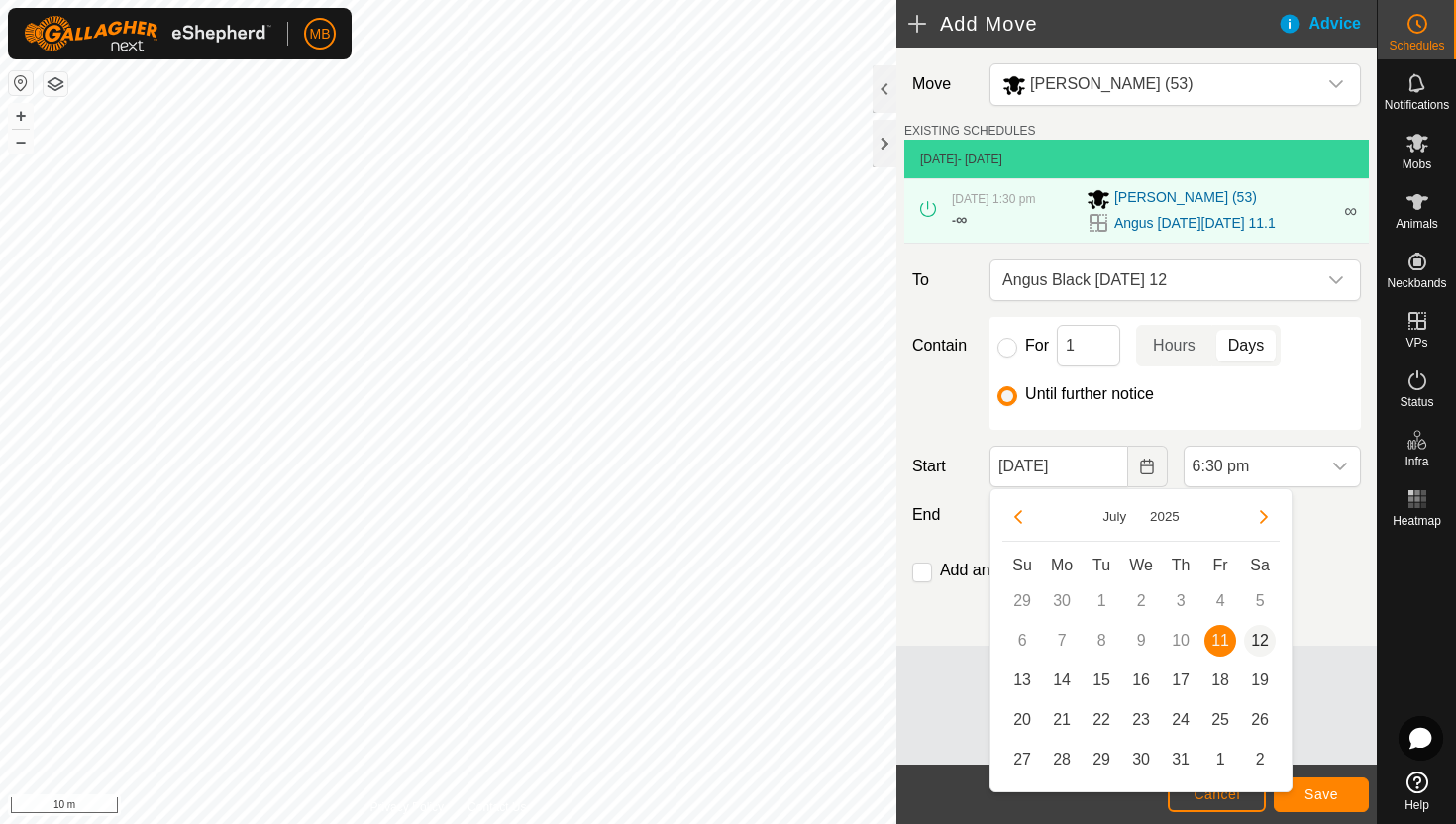 click on "12" at bounding box center (1260, 641) 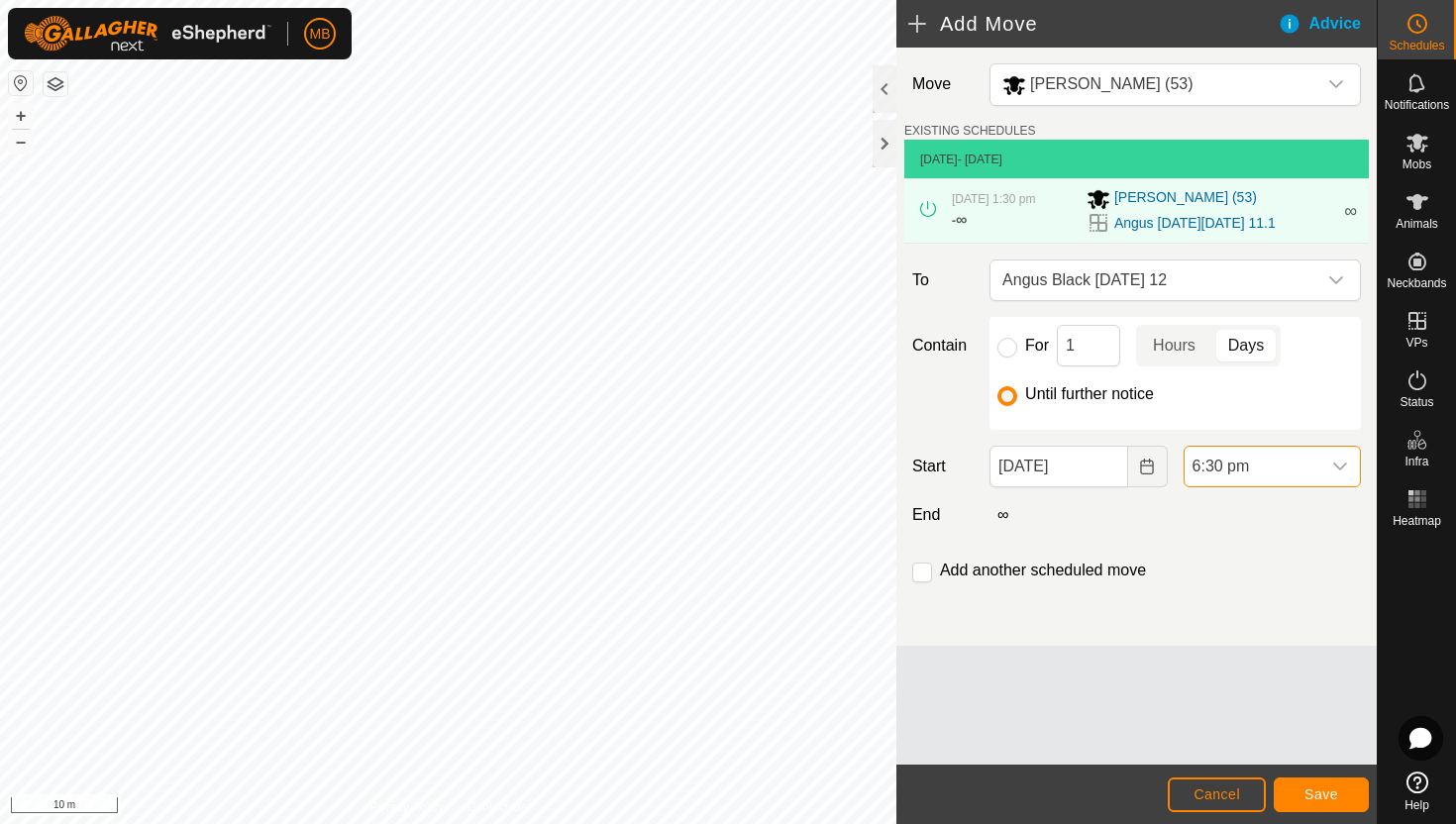 click on "6:30 pm" at bounding box center (1252, 466) 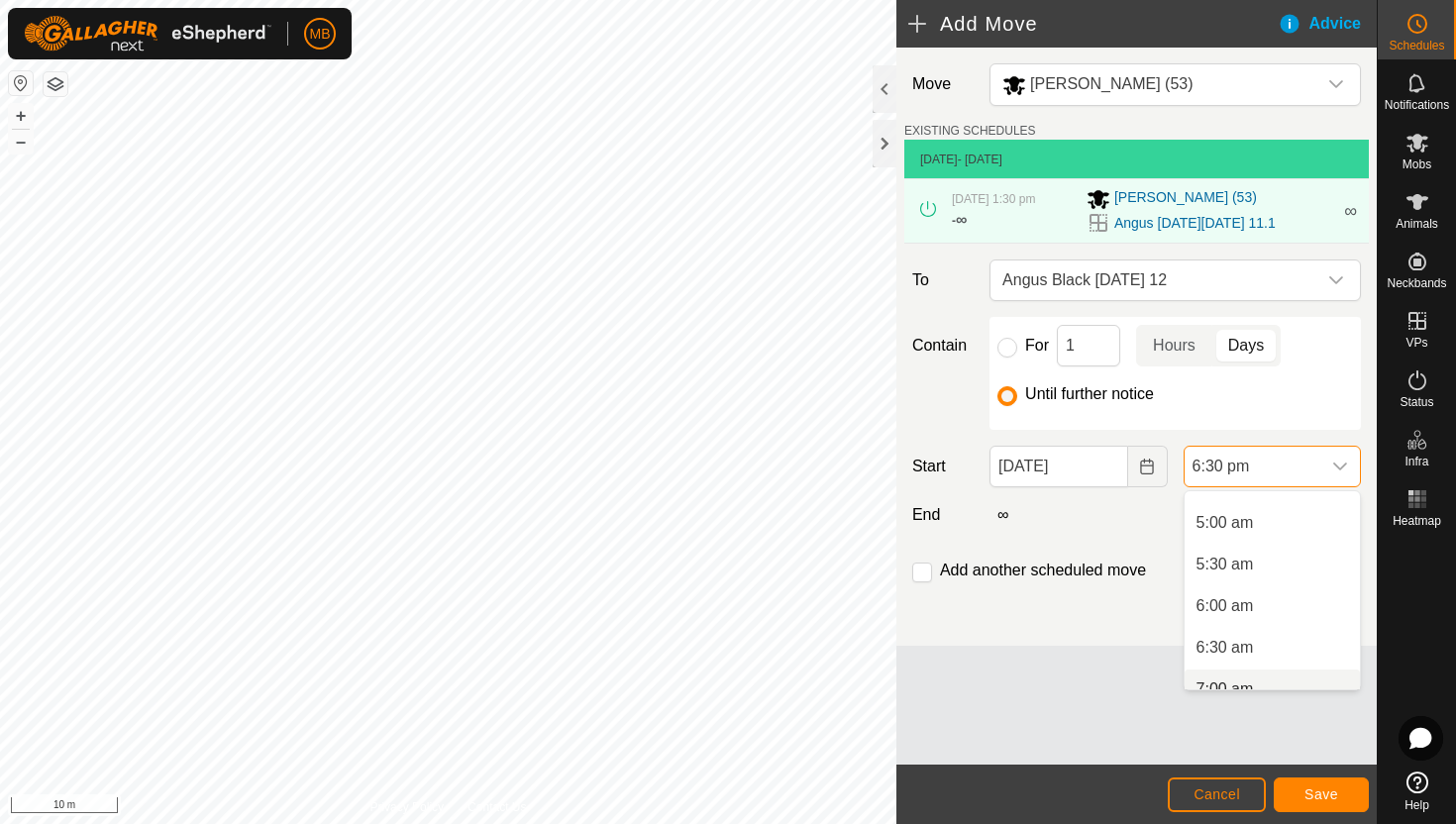 scroll, scrollTop: 399, scrollLeft: 0, axis: vertical 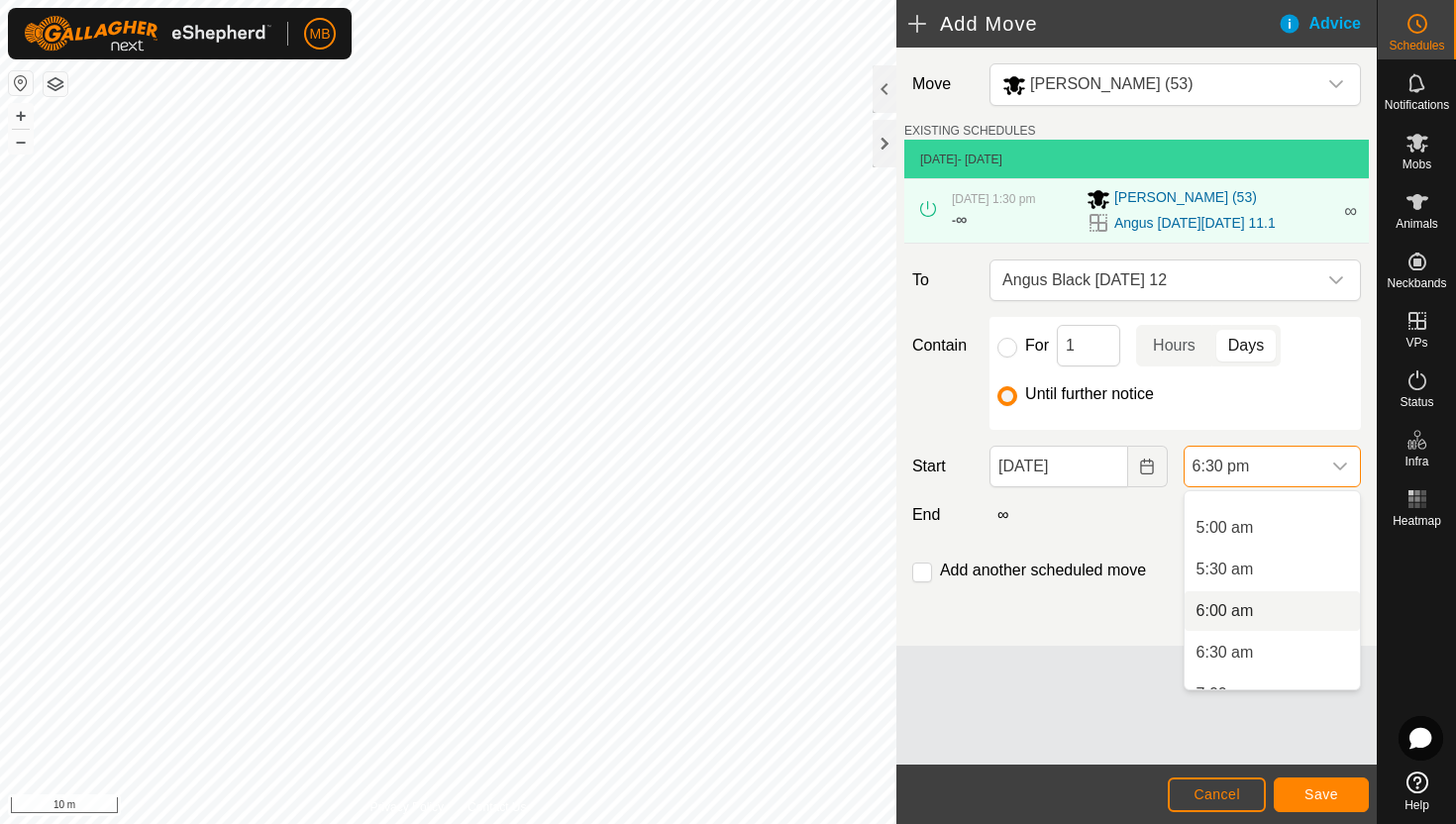 click on "6:00 am" at bounding box center (1272, 611) 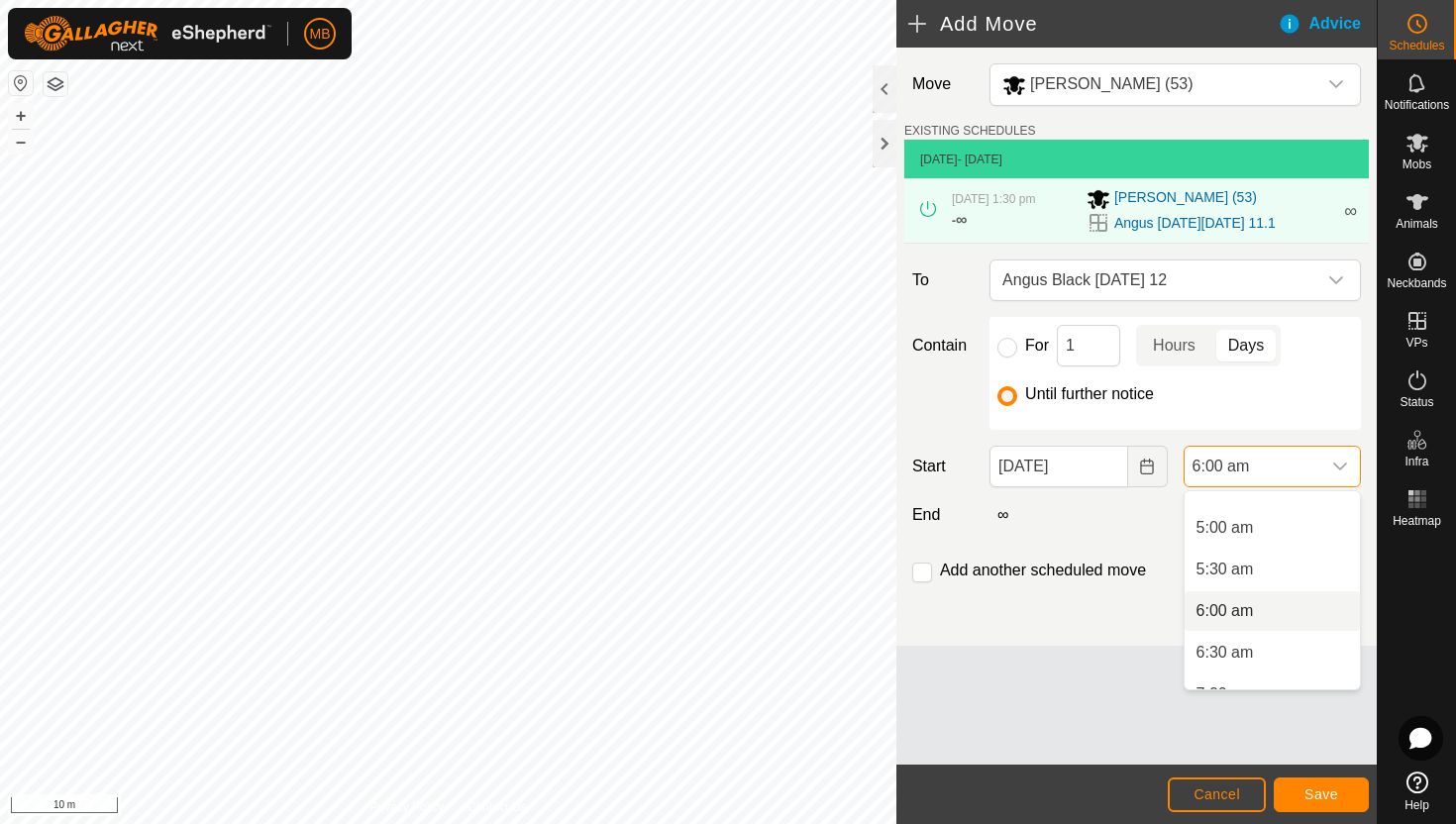 scroll, scrollTop: 0, scrollLeft: 0, axis: both 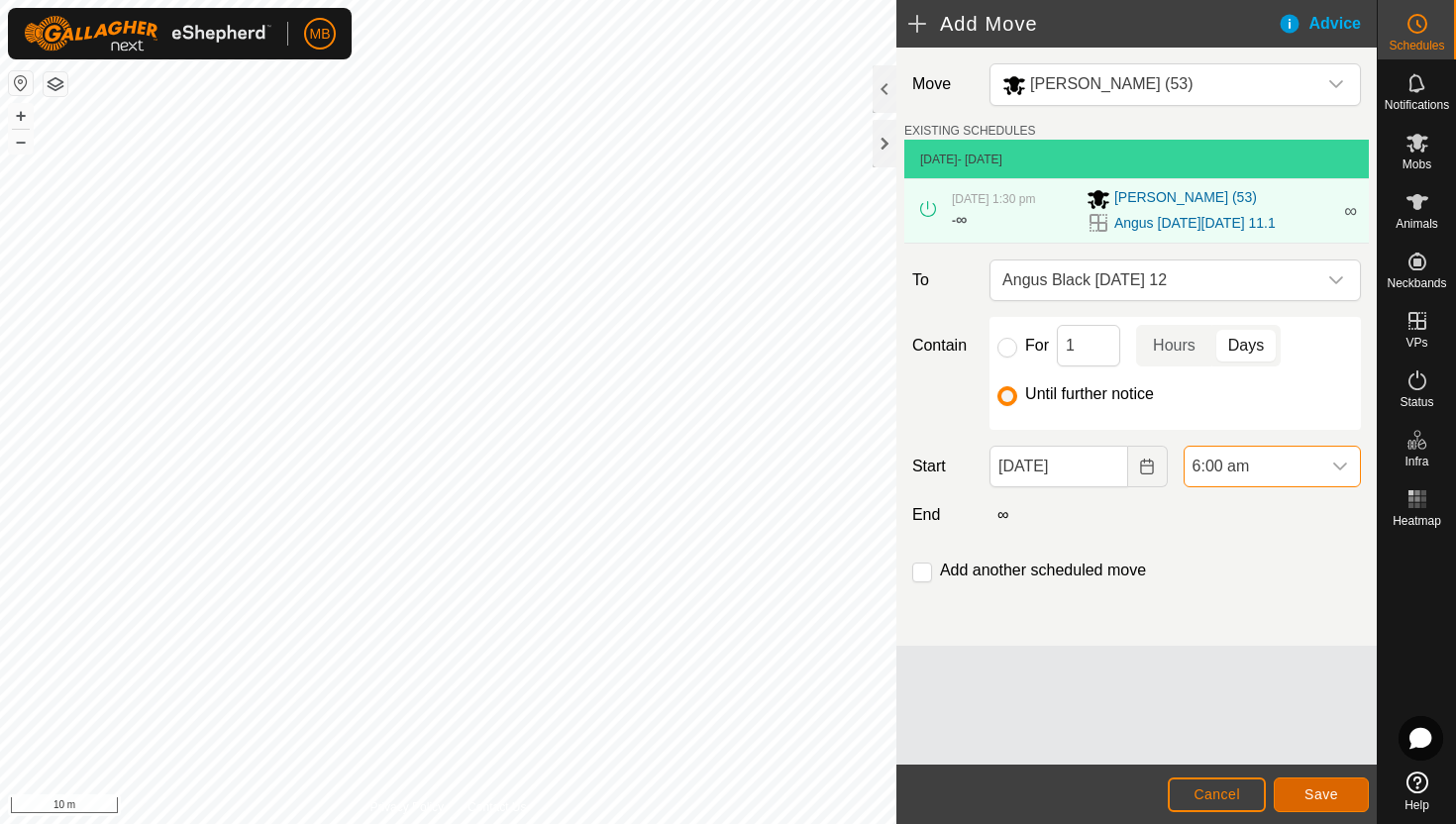 click on "Save" 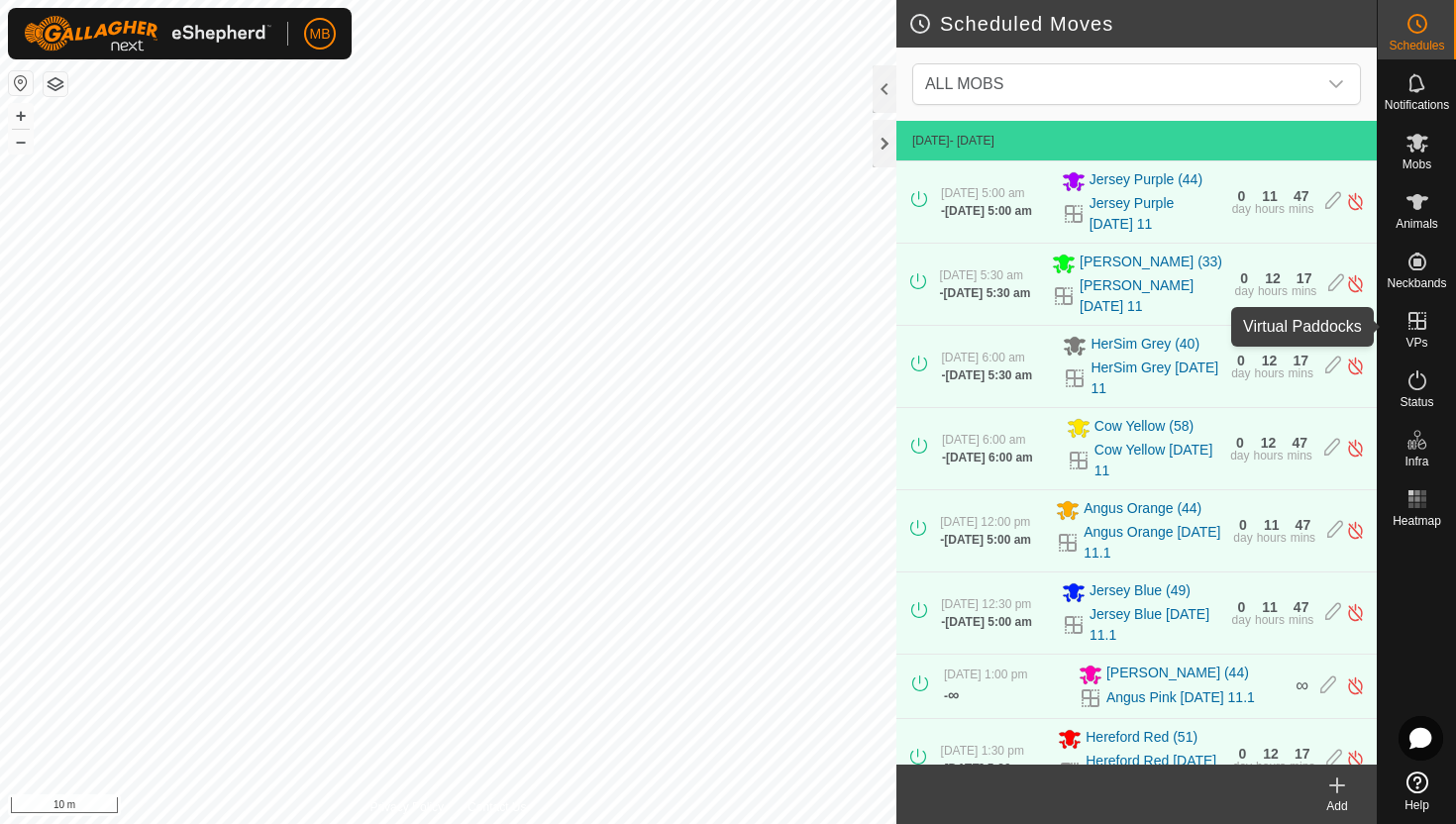 click 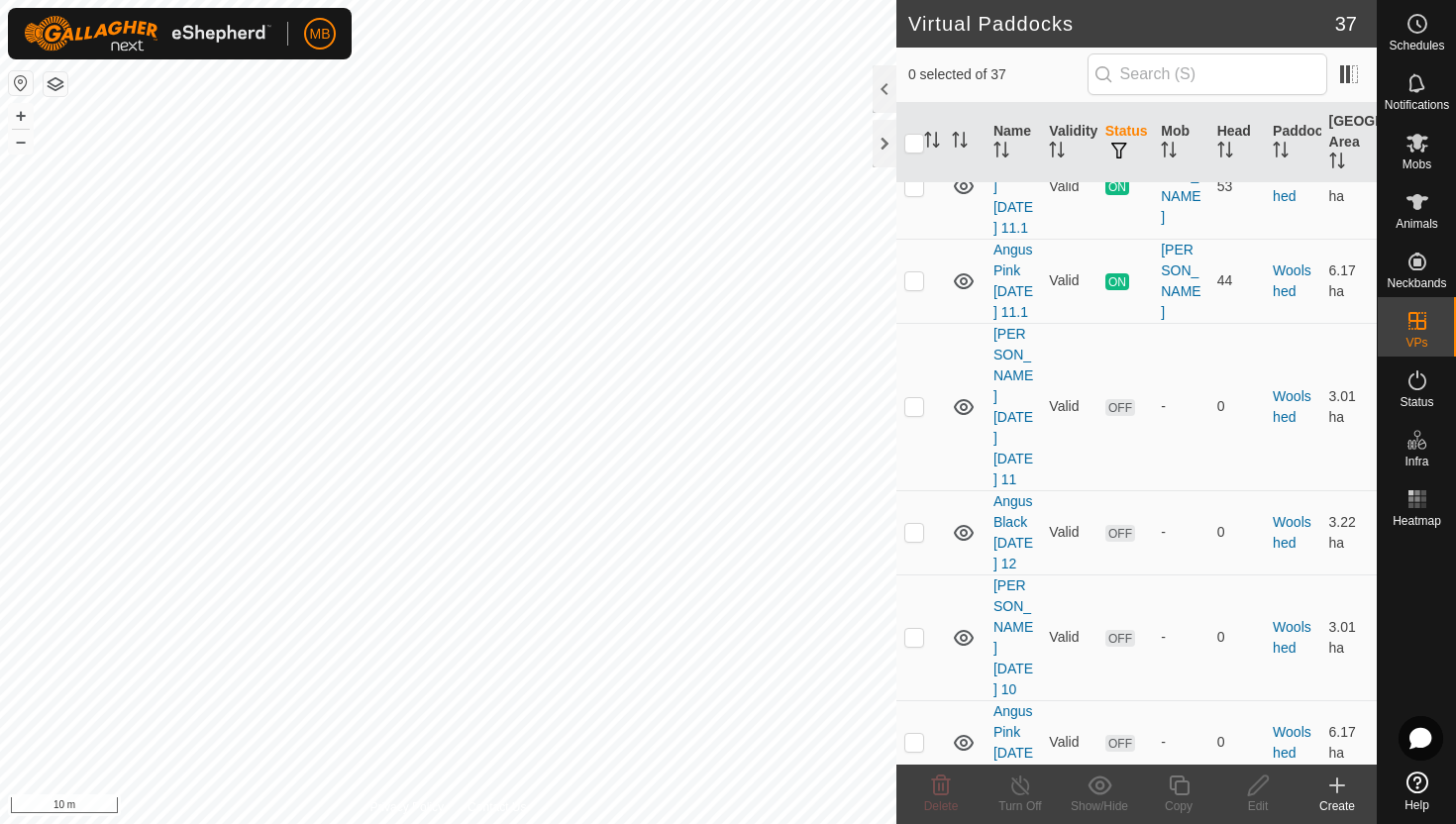 scroll, scrollTop: 3646, scrollLeft: 0, axis: vertical 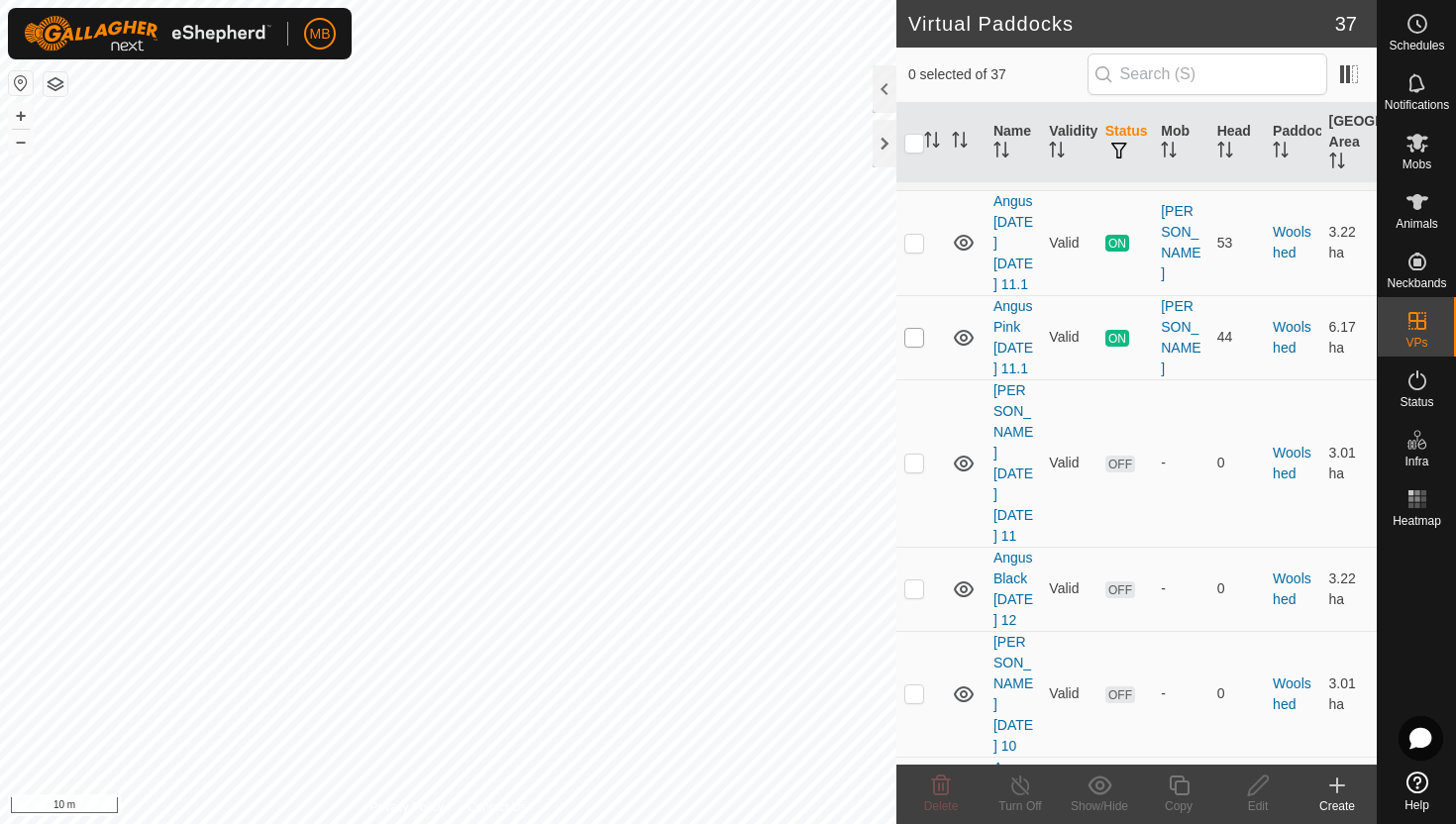click at bounding box center [914, 338] 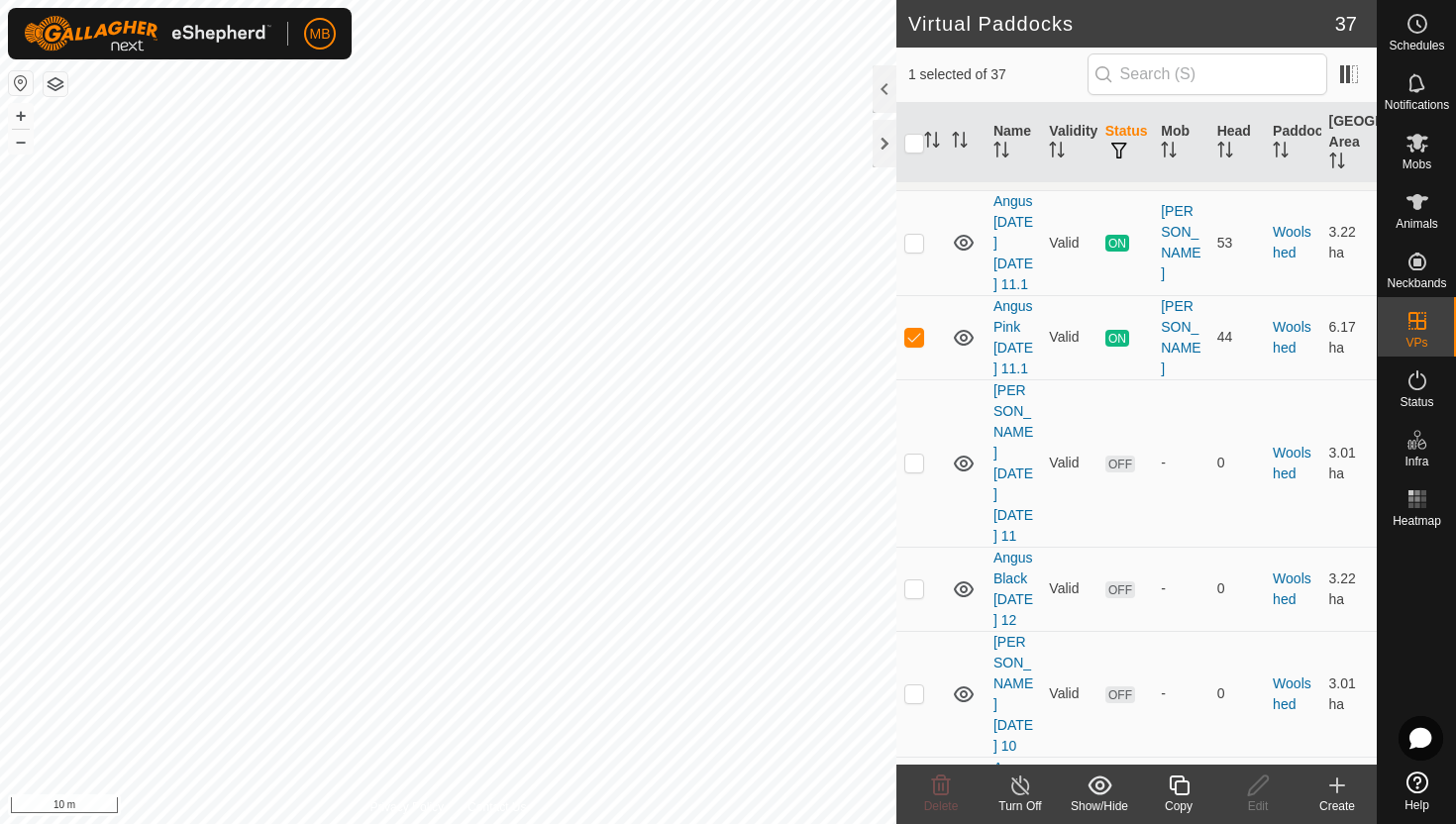 click 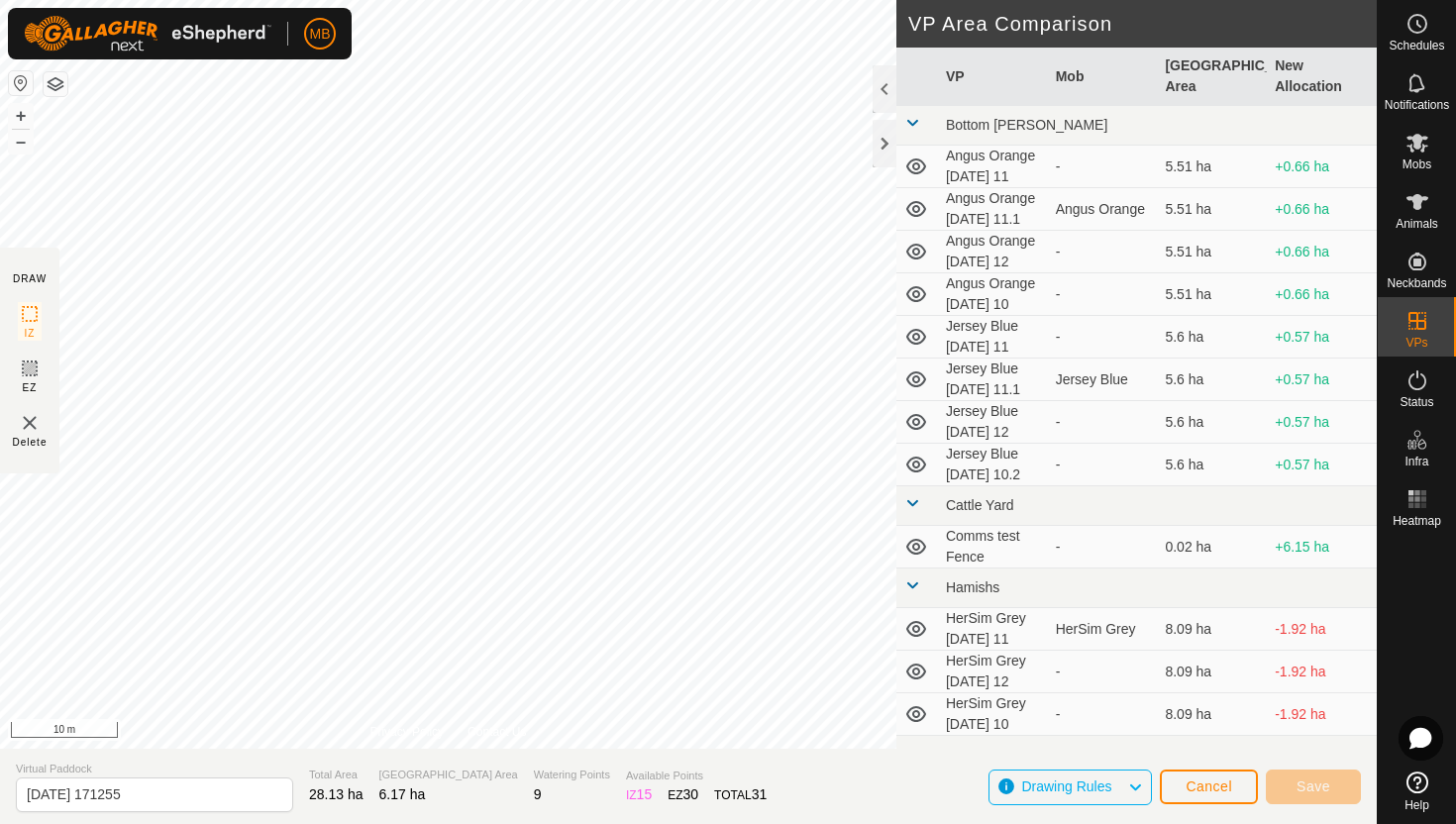 click on "DRAW IZ EZ Delete Privacy Policy Contact Us + – ⇧ i 10 m VP Area Comparison     VP   Mob   Grazing Area   New Allocation  Bottom [PERSON_NAME] Orange [DATE] 11  -  5.51 ha  +0.66 ha  Angus Orange [DATE] 11.1   Angus Orange   5.51 ha  +0.66 ha  Angus Orange [DATE] 12  -  5.51 ha  +0.66 ha  Angus Orange [DATE] 10  -  5.51 ha  +0.66 ha  Jersey Blue [DATE] 11  -  5.6 ha  +0.57 ha  Jersey Blue [DATE] 11.1   Jersey Blue   5.6 ha  +0.57 ha  Jersey Blue [DATE] 12  -  5.6 ha  +0.57 ha  Jersey Blue [DATE] 10.2  -  5.6 ha  +0.57 ha Cattle Yard  Comms test Fence  -  0.02 ha  +6.15 ha Hamishs  HerSim Grey [DATE] 11   HerSim Grey   8.09 ha  -1.92 ha  HerSim Grey [DATE] 12  -  8.09 ha  -1.92 ha  HerSim Grey [DATE] 10  -  8.09 ha  -1.92 ha Normans  [PERSON_NAME] [DATE] 11   [PERSON_NAME]   8.8 ha  -2.63 ha  [PERSON_NAME] [DATE] 12  -  8.8 ha  -2.63 ha  [PERSON_NAME] [DATE] 10.1  -  8.8 ha  -2.63 ha Ollies  Jersey Purple [DATE] 12  -  3.41 ha  +2.76 ha  Jersey Purple [DATE] 10   Jersey Purple   3.41 ha  Pole -" 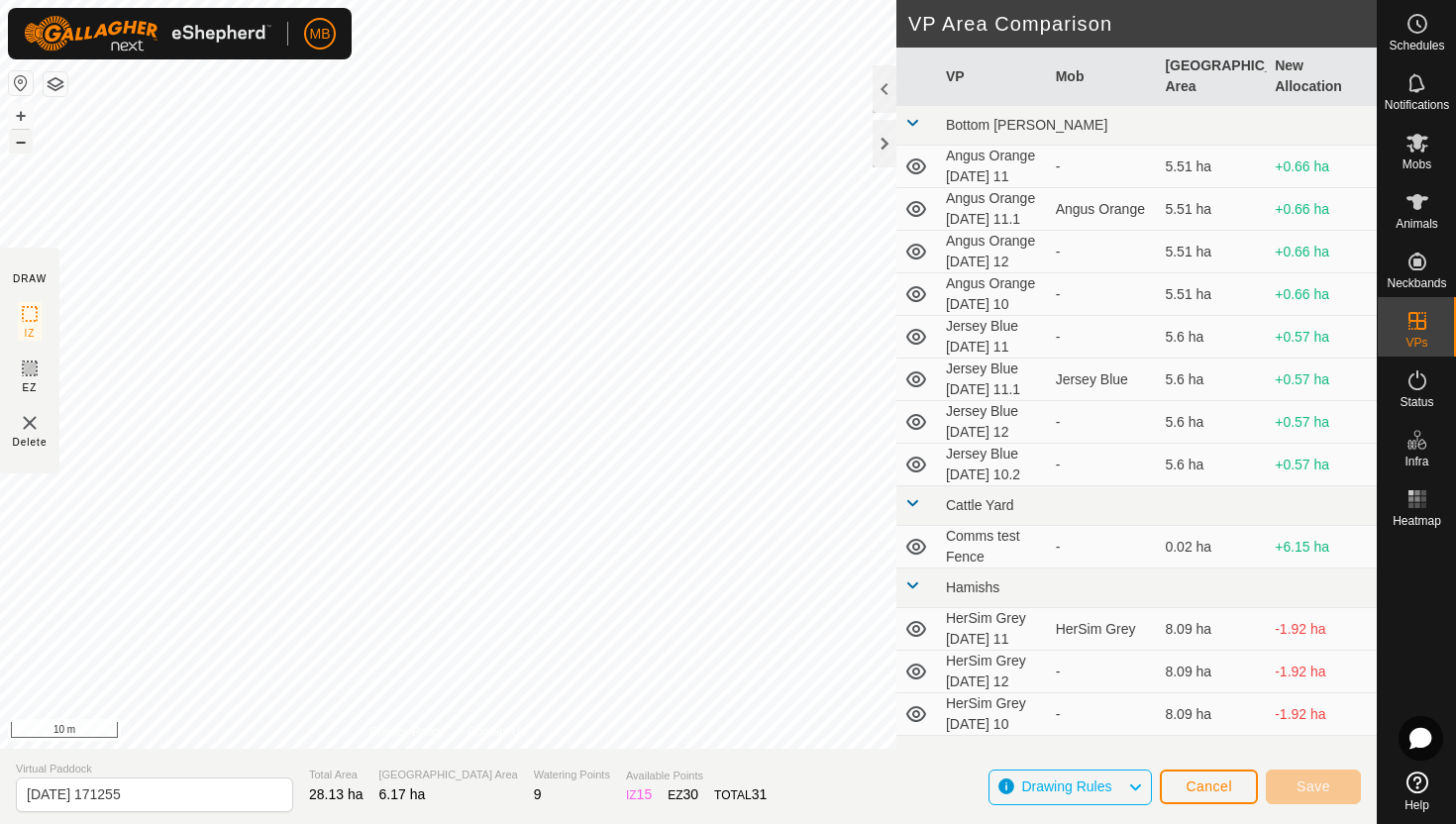 click on "–" at bounding box center (21, 142) 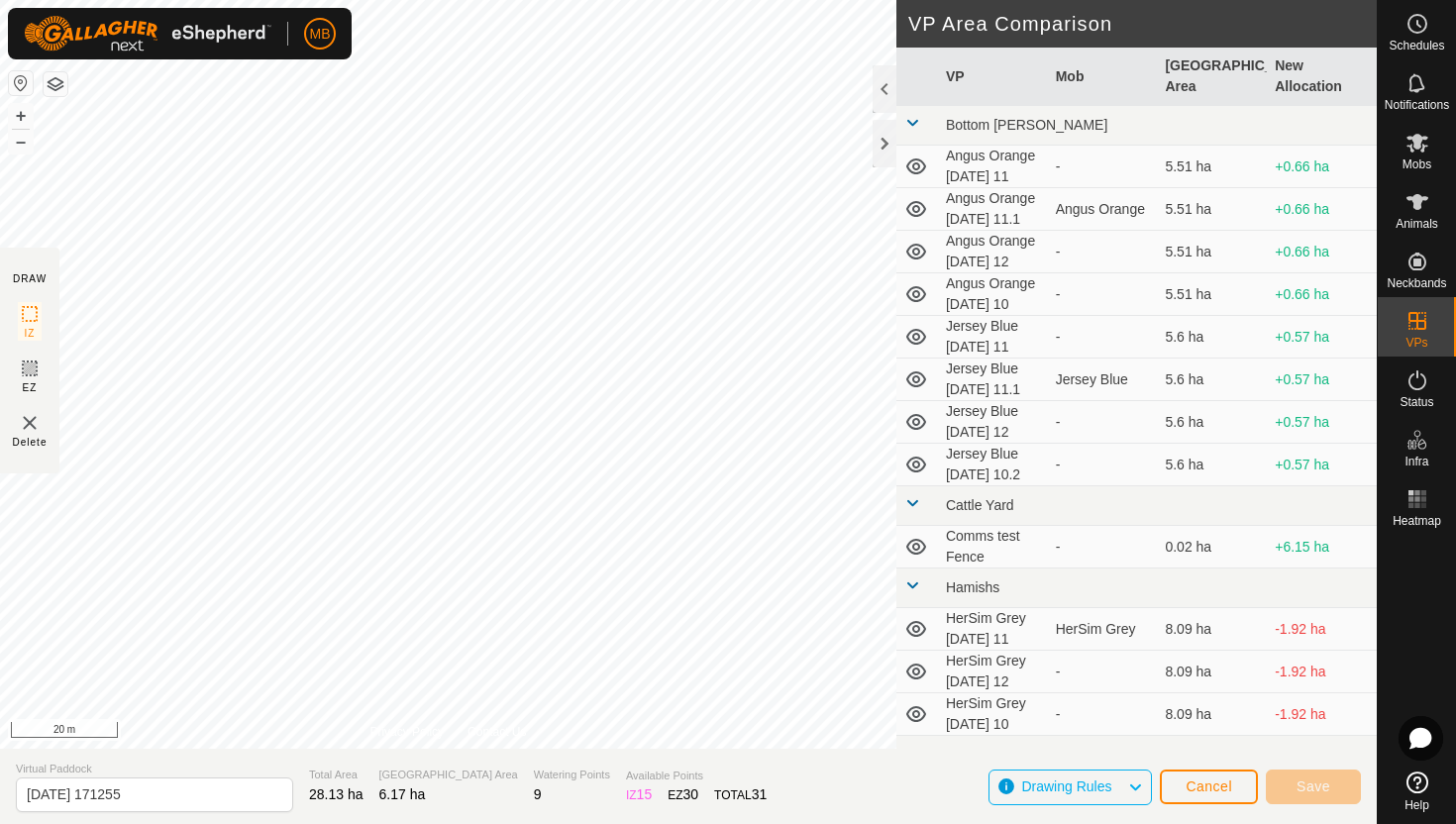 click on "DRAW IZ EZ Delete Privacy Policy Contact Us + – ⇧ i 20 m VP Area Comparison     VP   Mob   Grazing Area   New Allocation  Bottom [PERSON_NAME] Orange [DATE] 11  -  5.51 ha  +0.66 ha  Angus Orange [DATE] 11.1   Angus Orange   5.51 ha  +0.66 ha  Angus Orange [DATE] 12  -  5.51 ha  +0.66 ha  Angus Orange [DATE] 10  -  5.51 ha  +0.66 ha  Jersey Blue [DATE] 11  -  5.6 ha  +0.57 ha  Jersey Blue [DATE] 11.1   Jersey Blue   5.6 ha  +0.57 ha  Jersey Blue [DATE] 12  -  5.6 ha  +0.57 ha  Jersey Blue [DATE] 10.2  -  5.6 ha  +0.57 ha Cattle Yard  Comms test Fence  -  0.02 ha  +6.15 ha Hamishs  HerSim Grey [DATE] 11   HerSim Grey   8.09 ha  -1.92 ha  HerSim Grey [DATE] 12  -  8.09 ha  -1.92 ha  HerSim Grey [DATE] 10  -  8.09 ha  -1.92 ha Normans  [PERSON_NAME] [DATE] 11   [PERSON_NAME]   8.8 ha  -2.63 ha  [PERSON_NAME] [DATE] 12  -  8.8 ha  -2.63 ha  [PERSON_NAME] [DATE] 10.1  -  8.8 ha  -2.63 ha Ollies  Jersey Purple [DATE] 12  -  3.41 ha  +2.76 ha  Jersey Purple [DATE] 10   Jersey Purple   3.41 ha  Pole -" 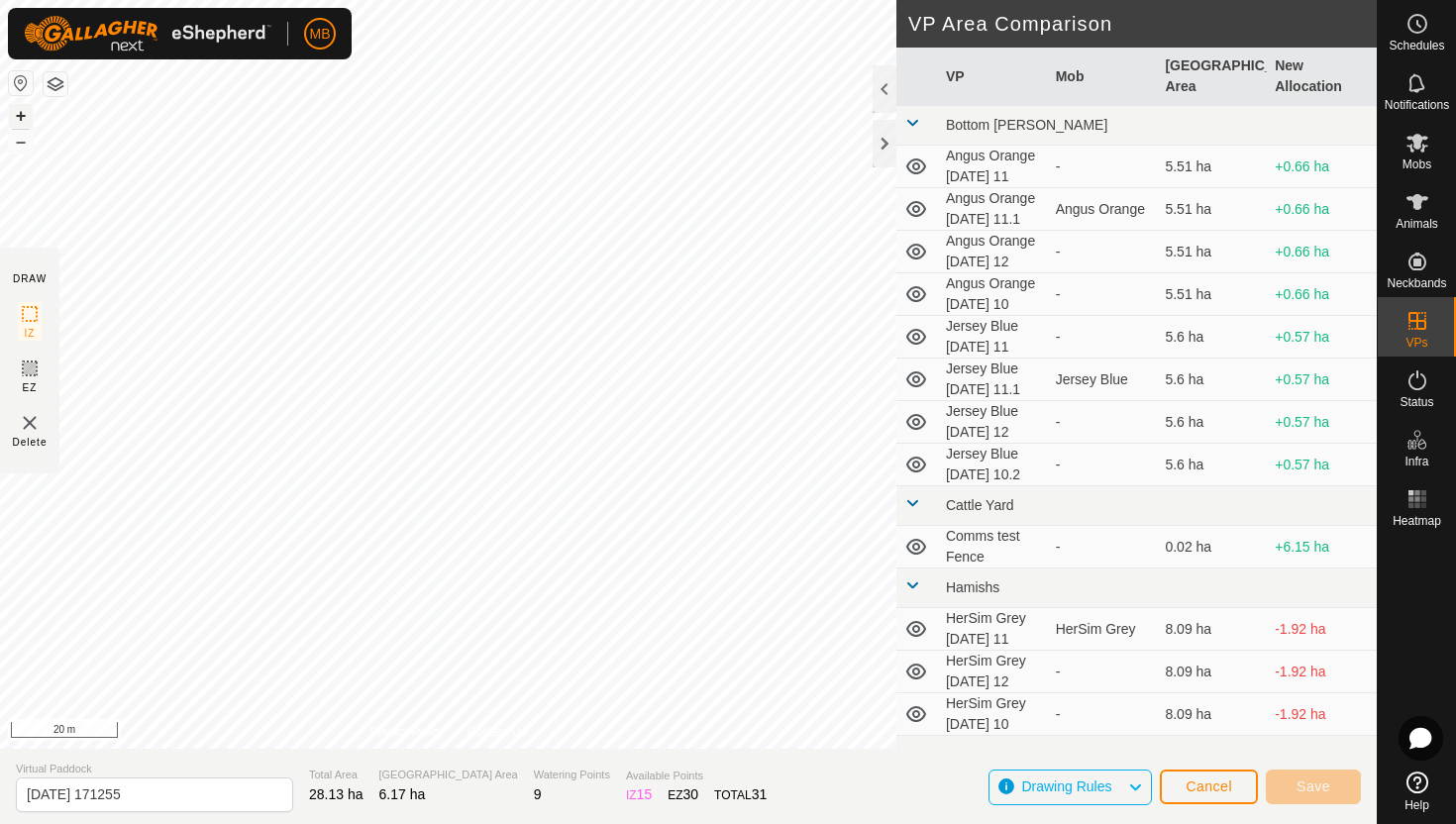 click on "+" at bounding box center (21, 116) 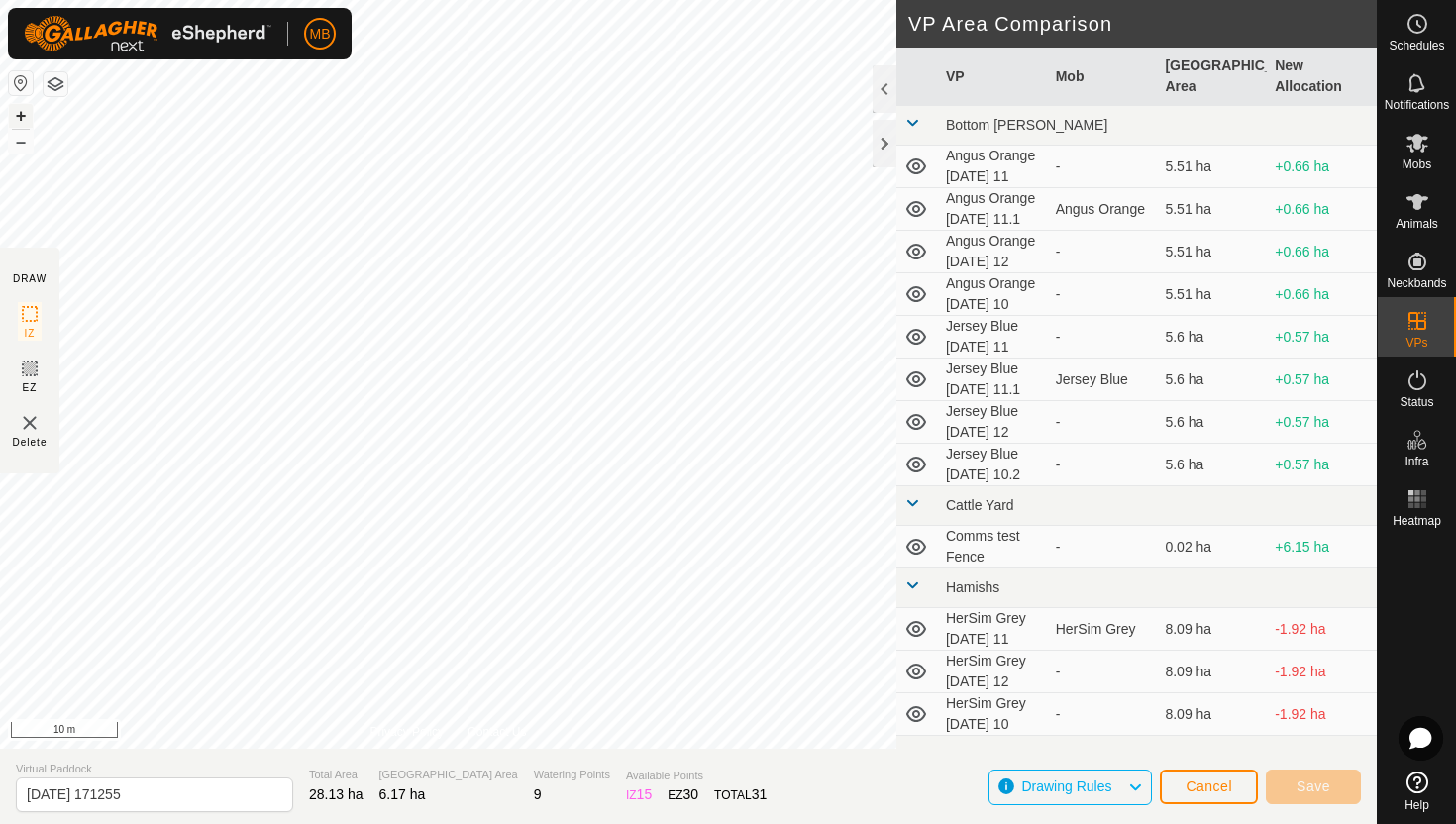 click on "+" at bounding box center (21, 116) 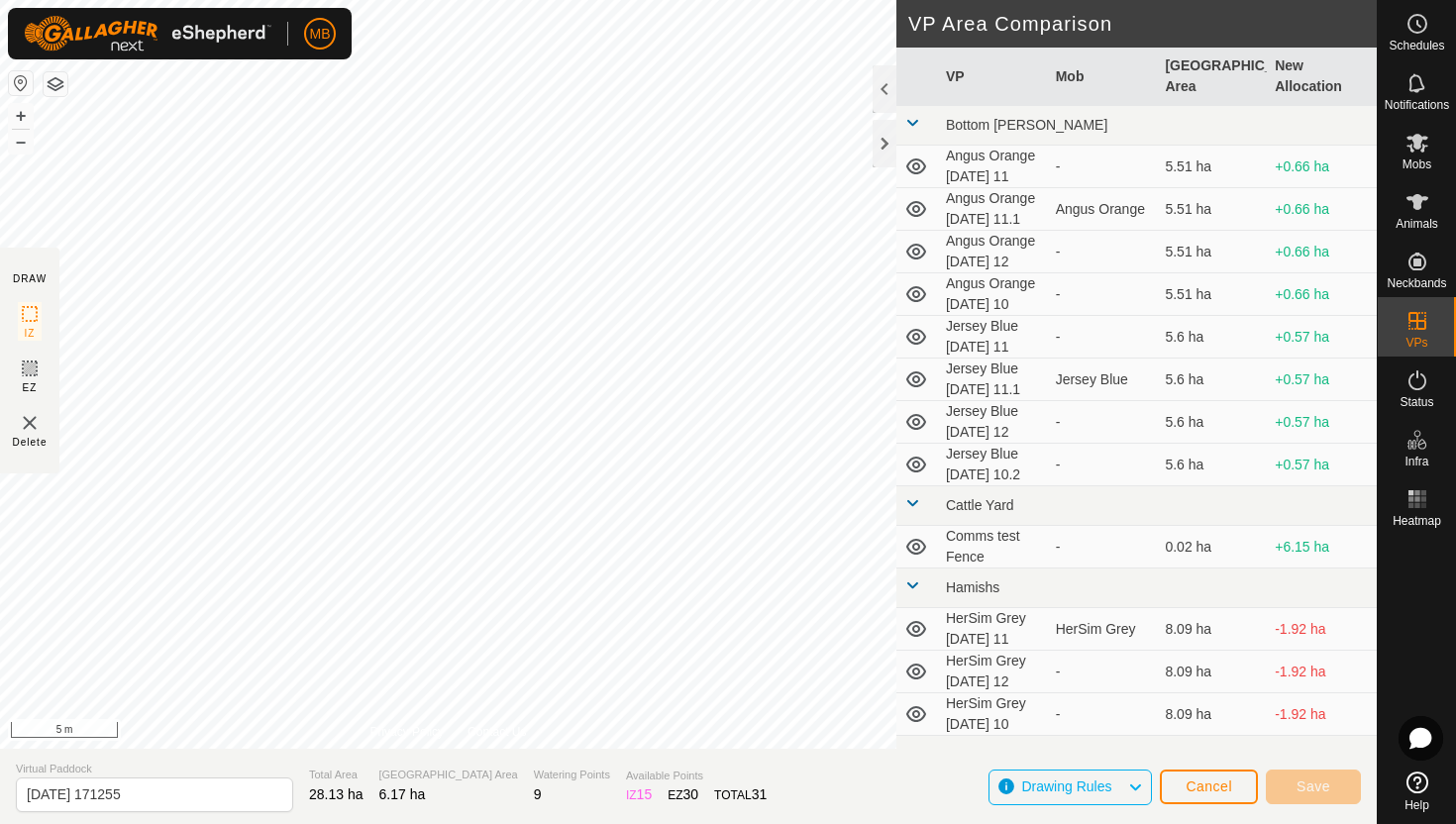 click on "MB Schedules Notifications Mobs Animals Neckbands VPs Status Infra Heatmap Help DRAW IZ EZ Delete Privacy Policy Contact Us + – ⇧ i 5 m VP Area Comparison     VP   Mob   Grazing Area   New Allocation  Bottom [PERSON_NAME] Orange [DATE] 11  -  5.51 ha  +0.66 ha  Angus Orange [DATE] 11.1   Angus Orange   5.51 ha  +0.66 ha  Angus Orange [DATE] 12  -  5.51 ha  +0.66 ha  Angus Orange [DATE] 10  -  5.51 ha  +0.66 ha  Jersey Blue [DATE] 11  -  5.6 ha  +0.57 ha  Jersey Blue [DATE] 11.1   Jersey Blue   5.6 ha  +0.57 ha  Jersey Blue [DATE] 12  -  5.6 ha  +0.57 ha  Jersey Blue [DATE] 10.2  -  5.6 ha  +0.57 ha Cattle Yard  Comms test Fence  -  0.02 ha  +6.15 ha Hamishs  HerSim Grey [DATE] 11   HerSim Grey   8.09 ha  -1.92 ha  HerSim Grey [DATE] 12  -  8.09 ha  -1.92 ha  HerSim Grey [DATE] 10  -  8.09 ha  -1.92 ha Normans  [PERSON_NAME] [DATE] 11   [PERSON_NAME]   8.8 ha  -2.63 ha  [PERSON_NAME] [DATE] 12  -  8.8 ha  -2.63 ha  [PERSON_NAME] [DATE] 10.1  -  8.8 ha  -2.63 ha Ollies -  3.41 ha  +2.76 ha" at bounding box center [728, 412] 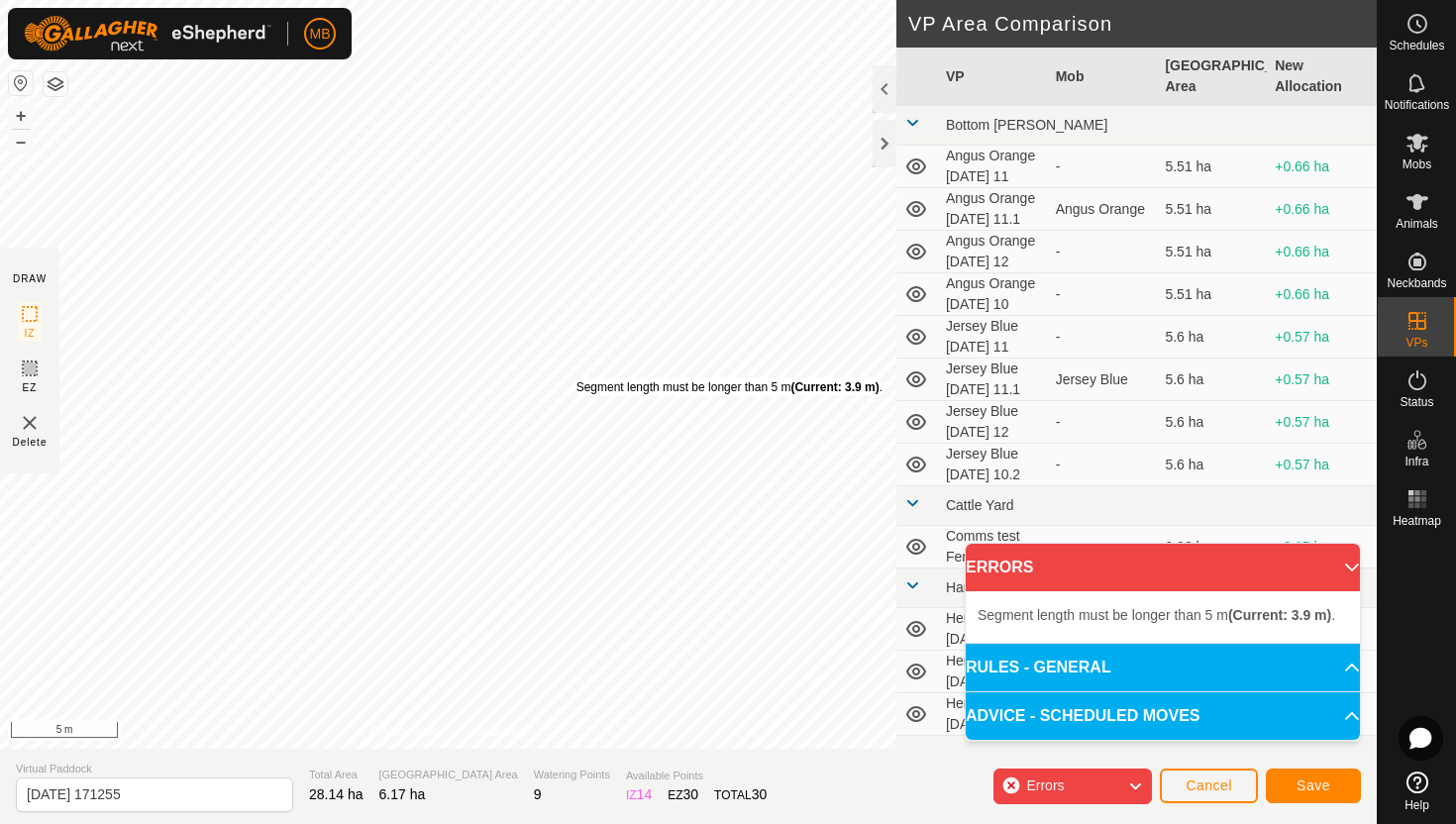 click on "Segment length must be longer than 5 m  (Current: 3.9 m) ." at bounding box center (729, 387) 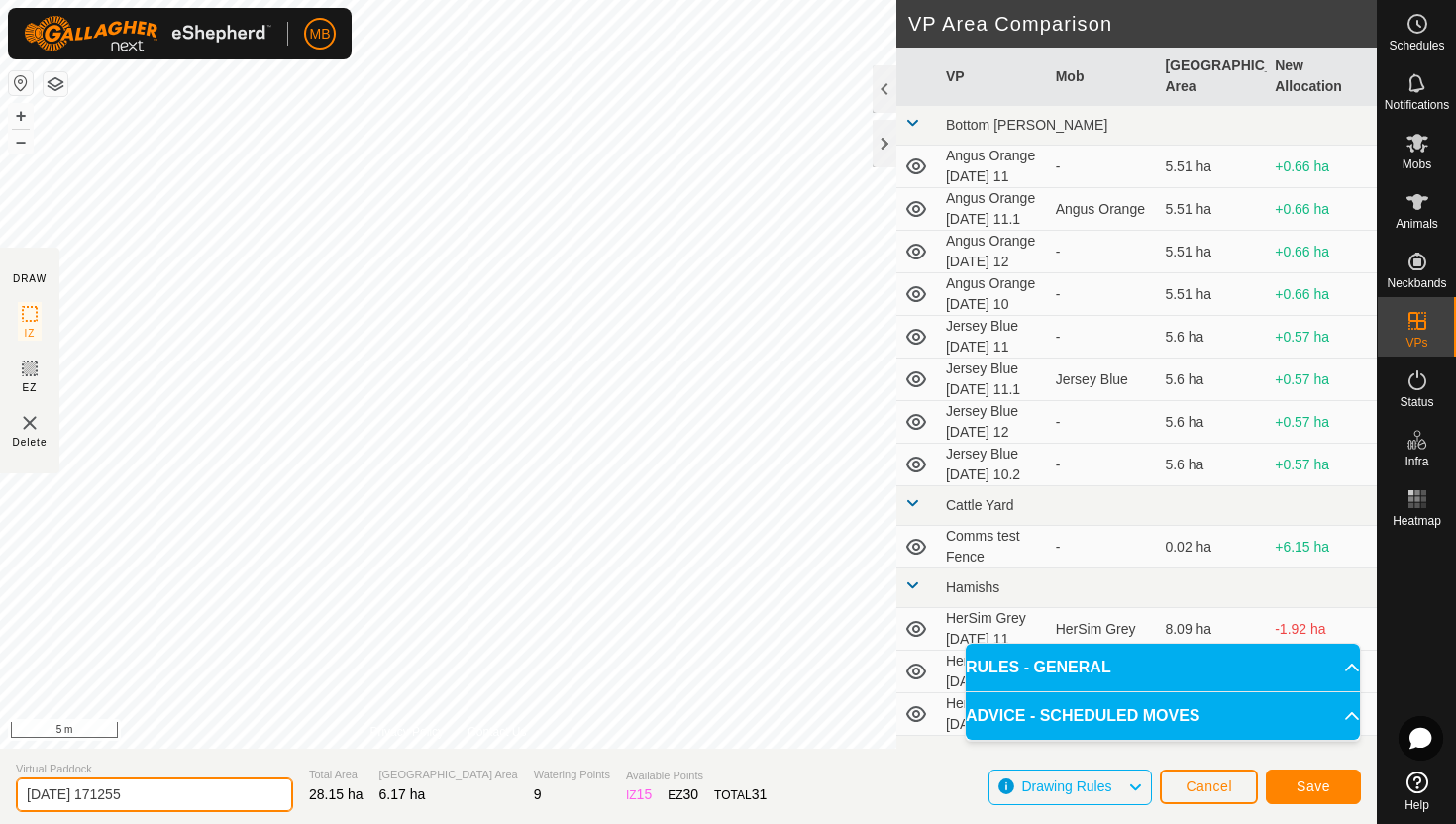 click on "[DATE] 171255" 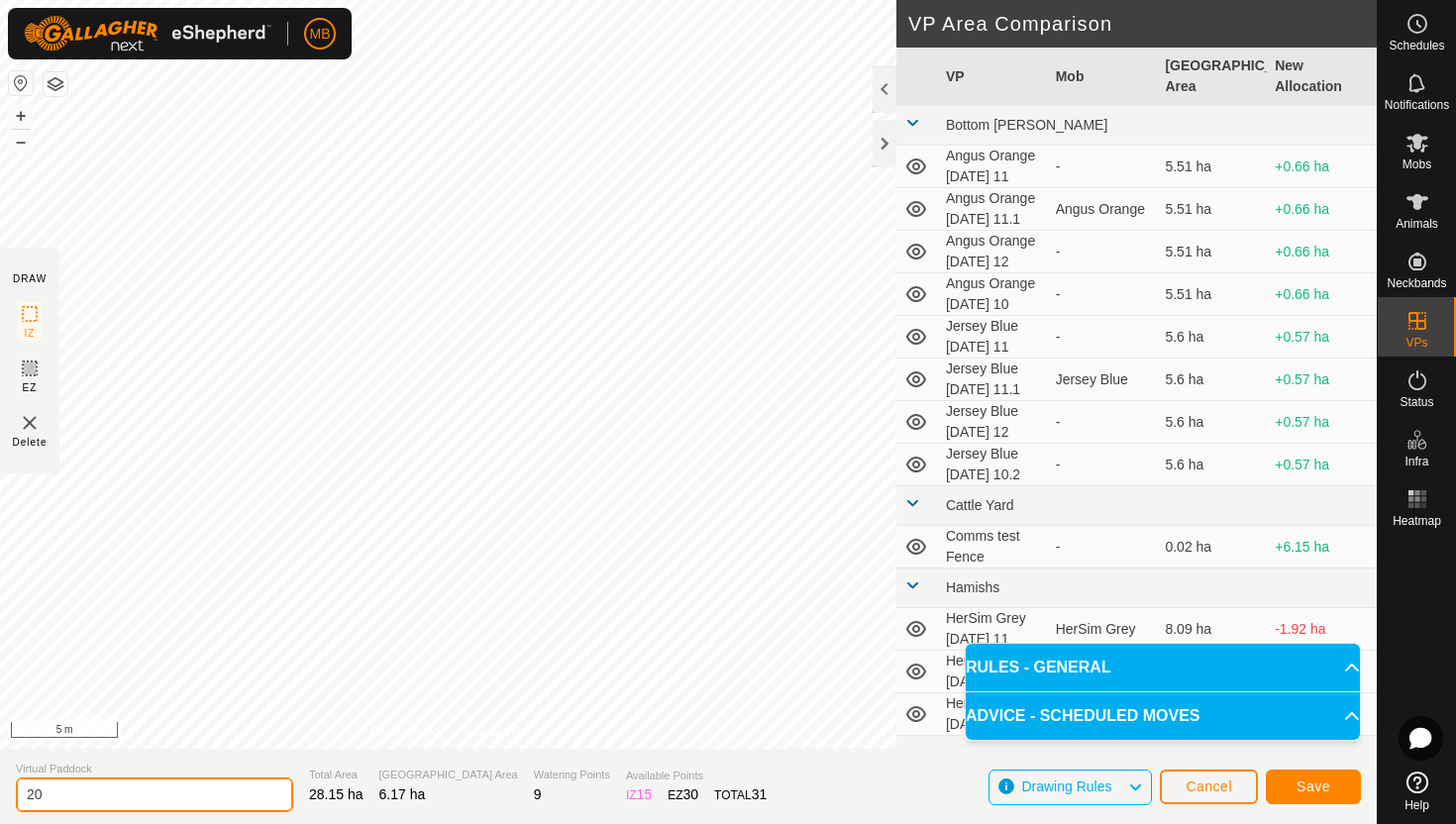 type on "2" 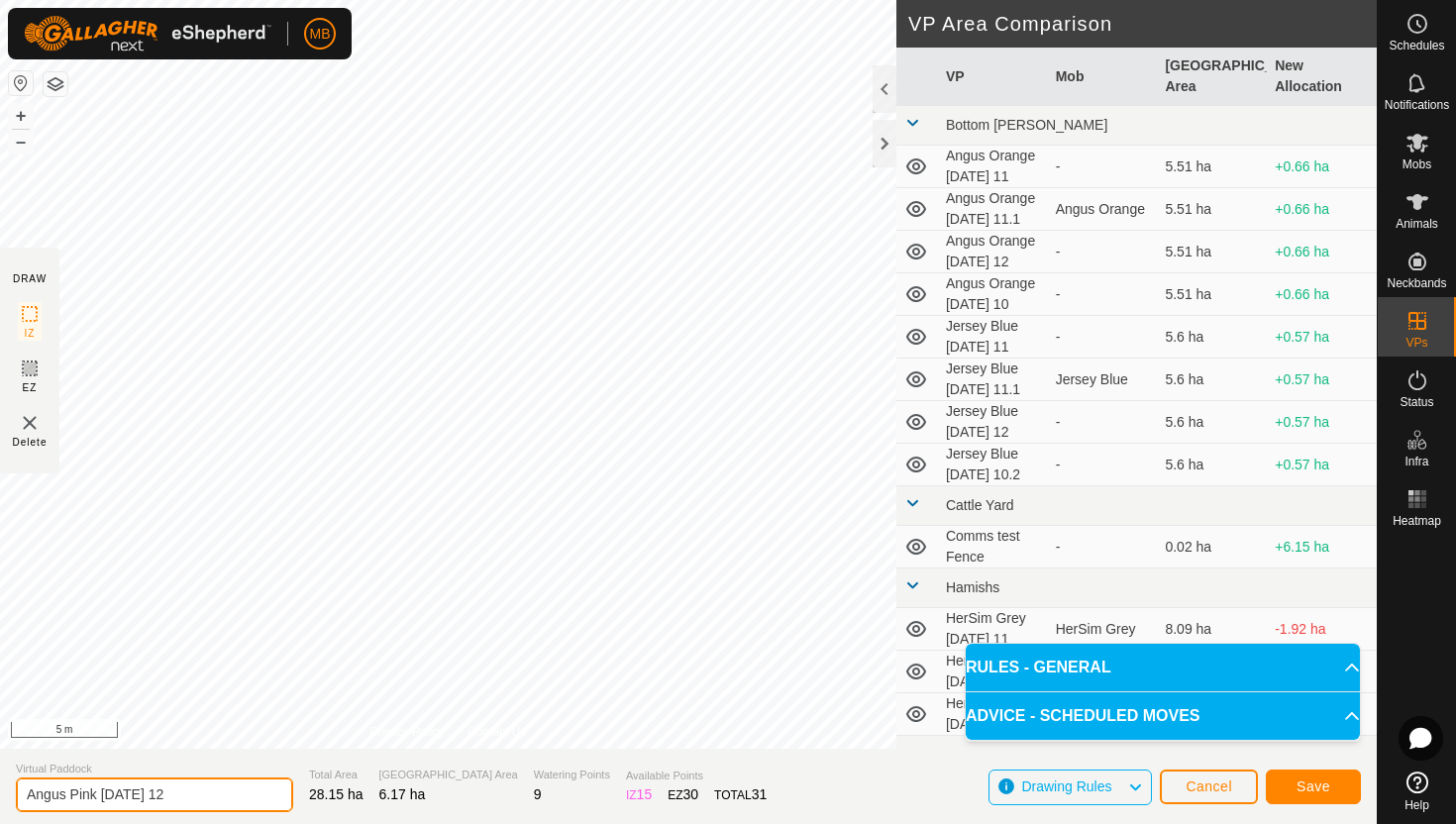 type on "Angus Pink [DATE] 12" 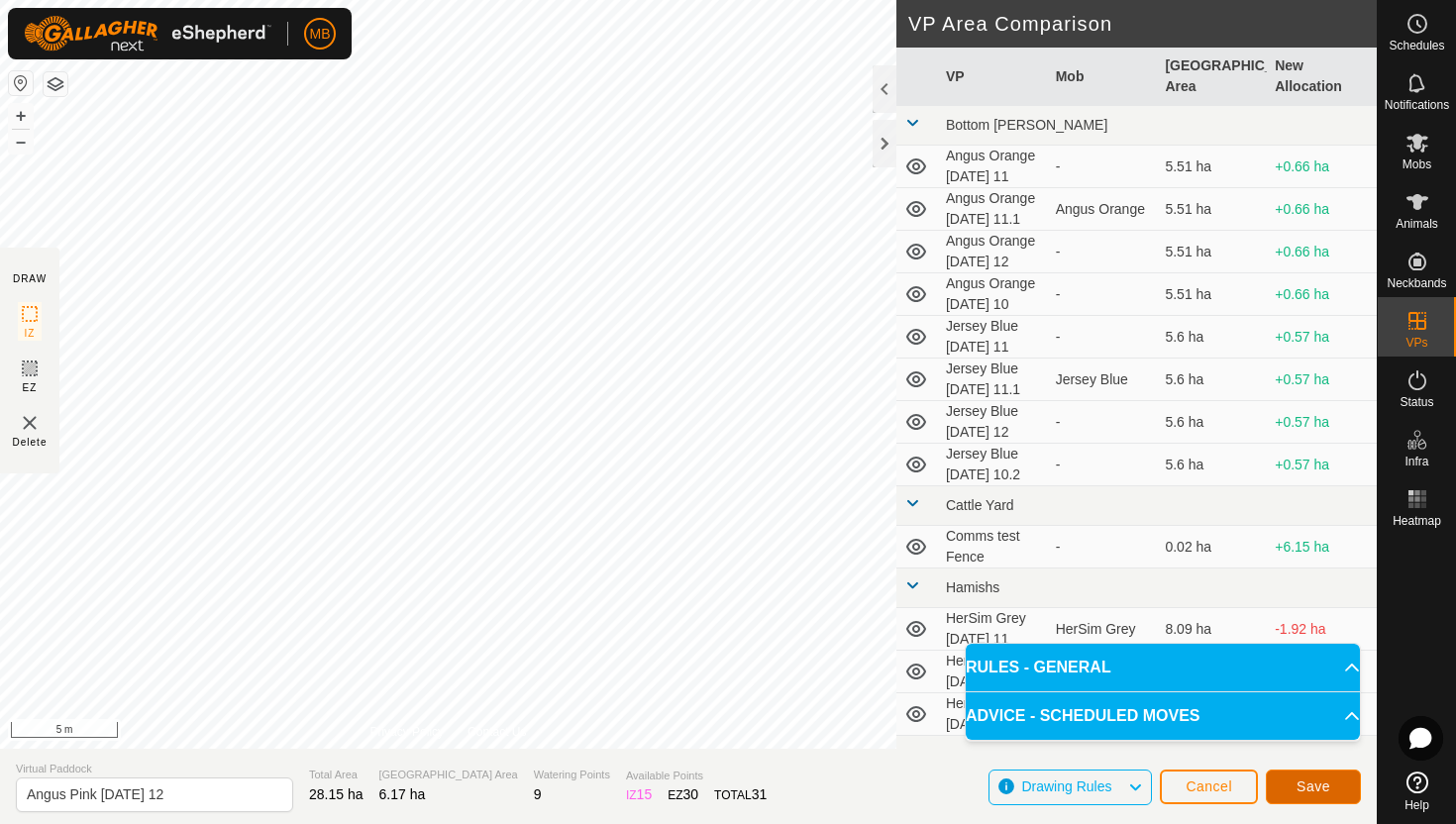 click on "Save" 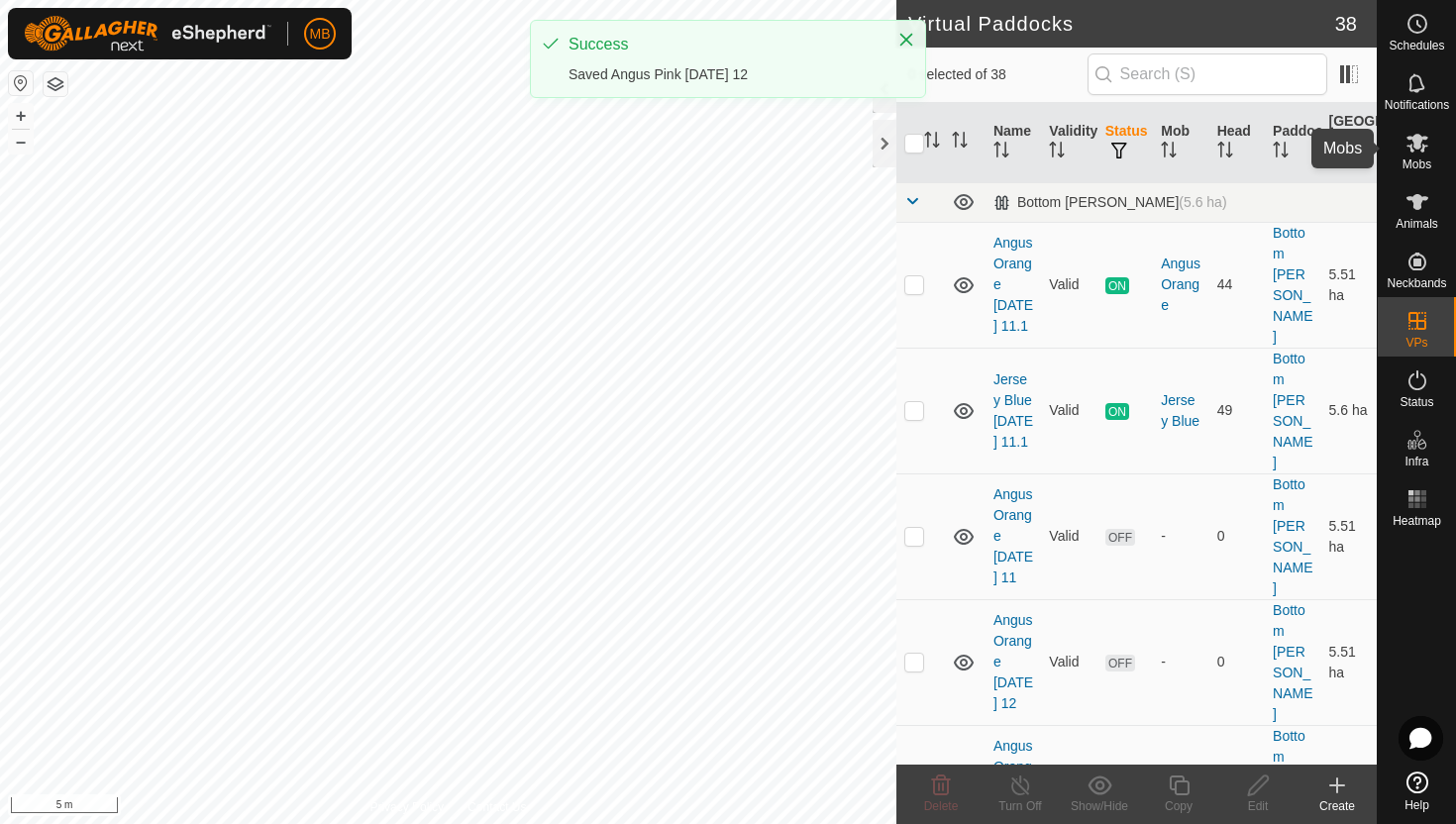 click 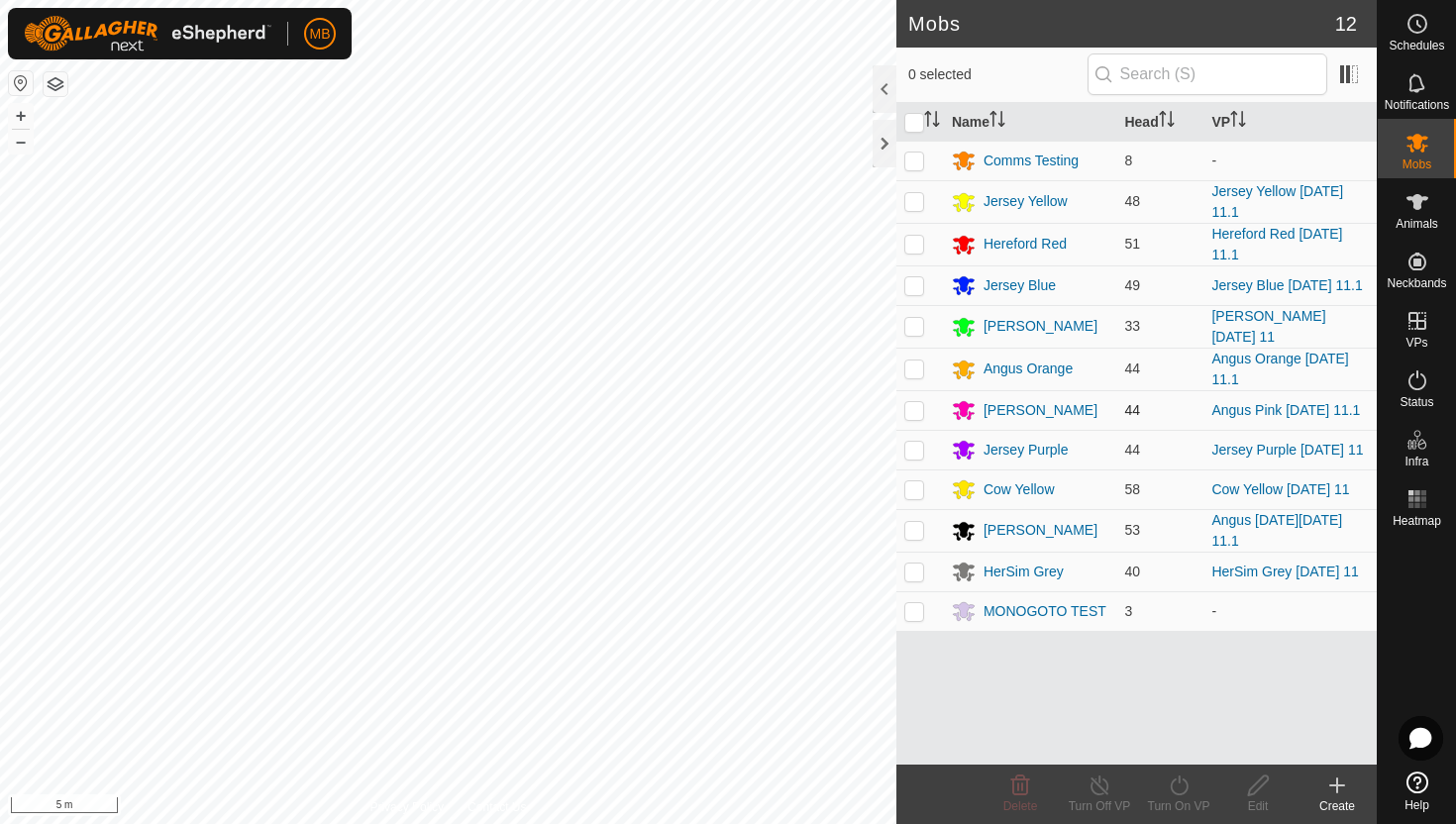 click at bounding box center [914, 410] 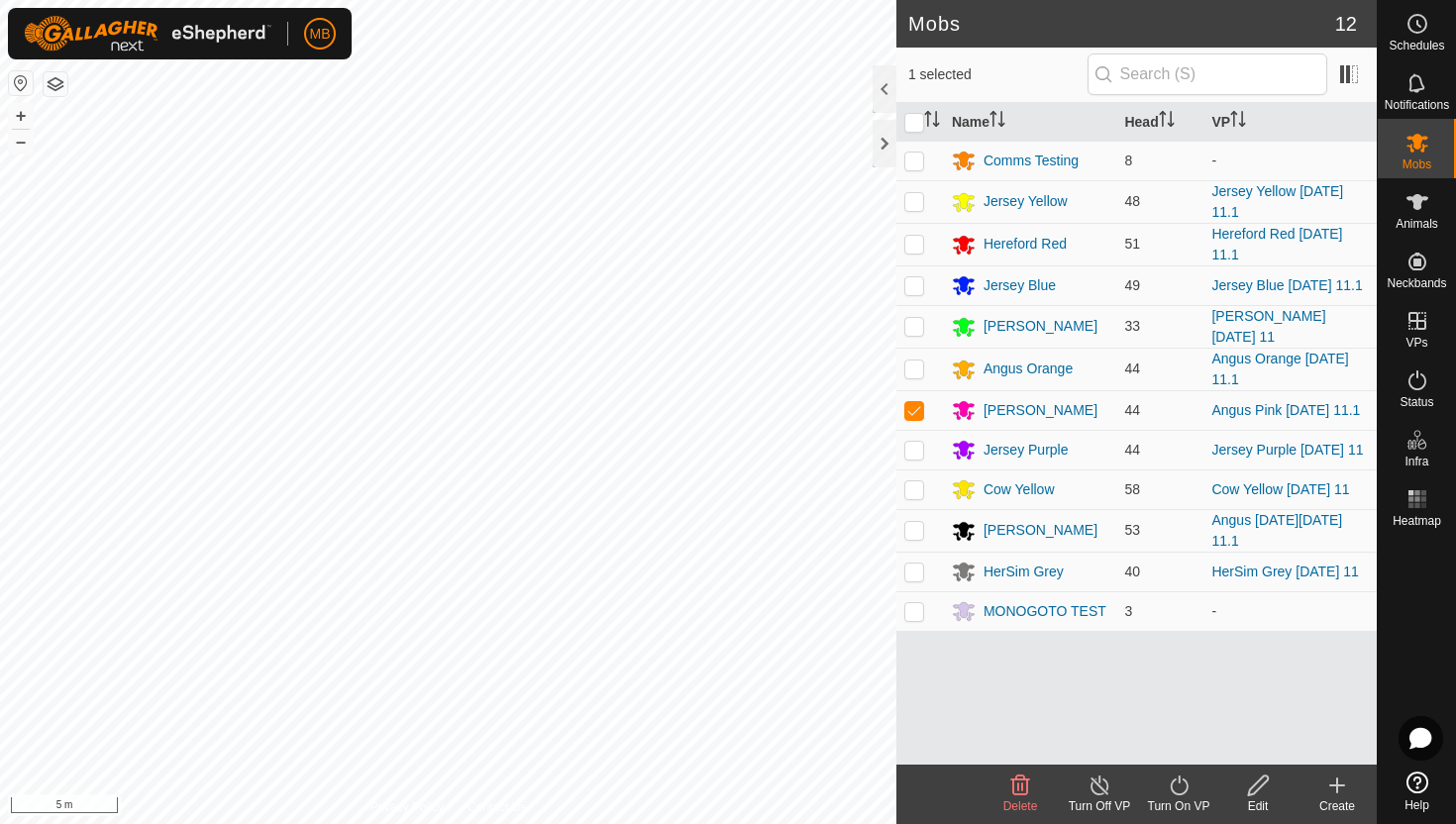 click 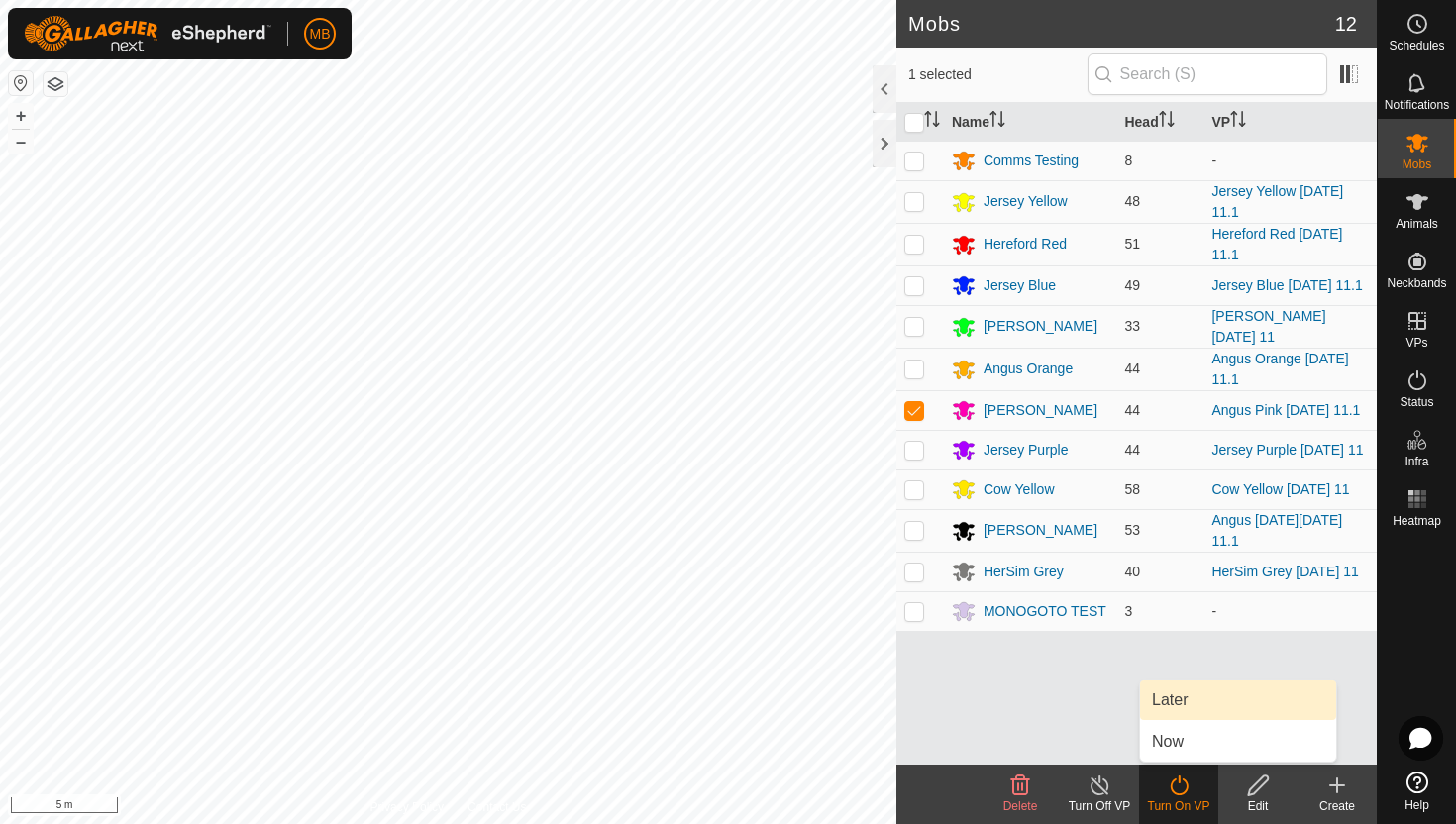 click on "Later" at bounding box center [1238, 700] 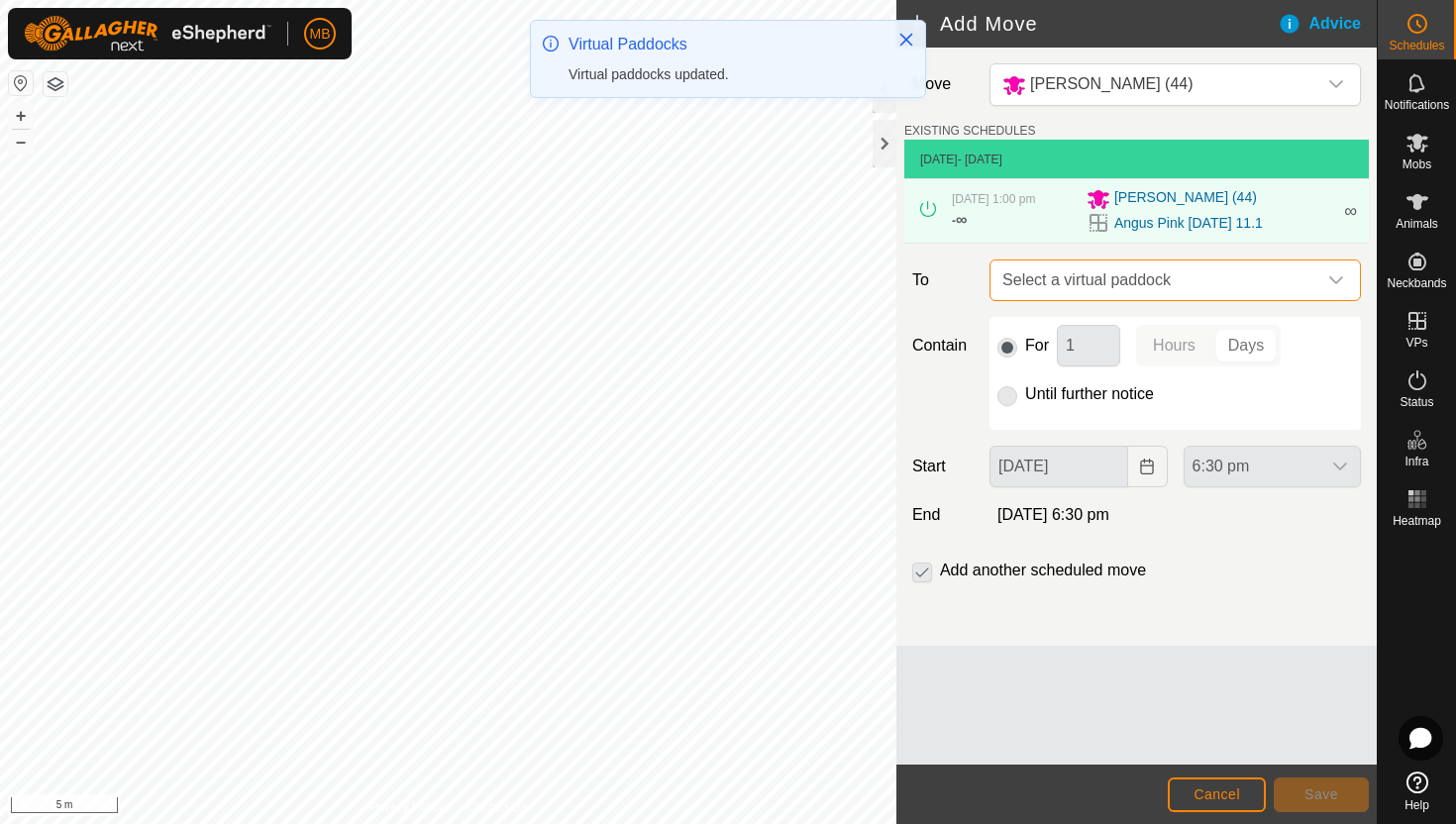 click on "Select a virtual paddock" at bounding box center (1155, 280) 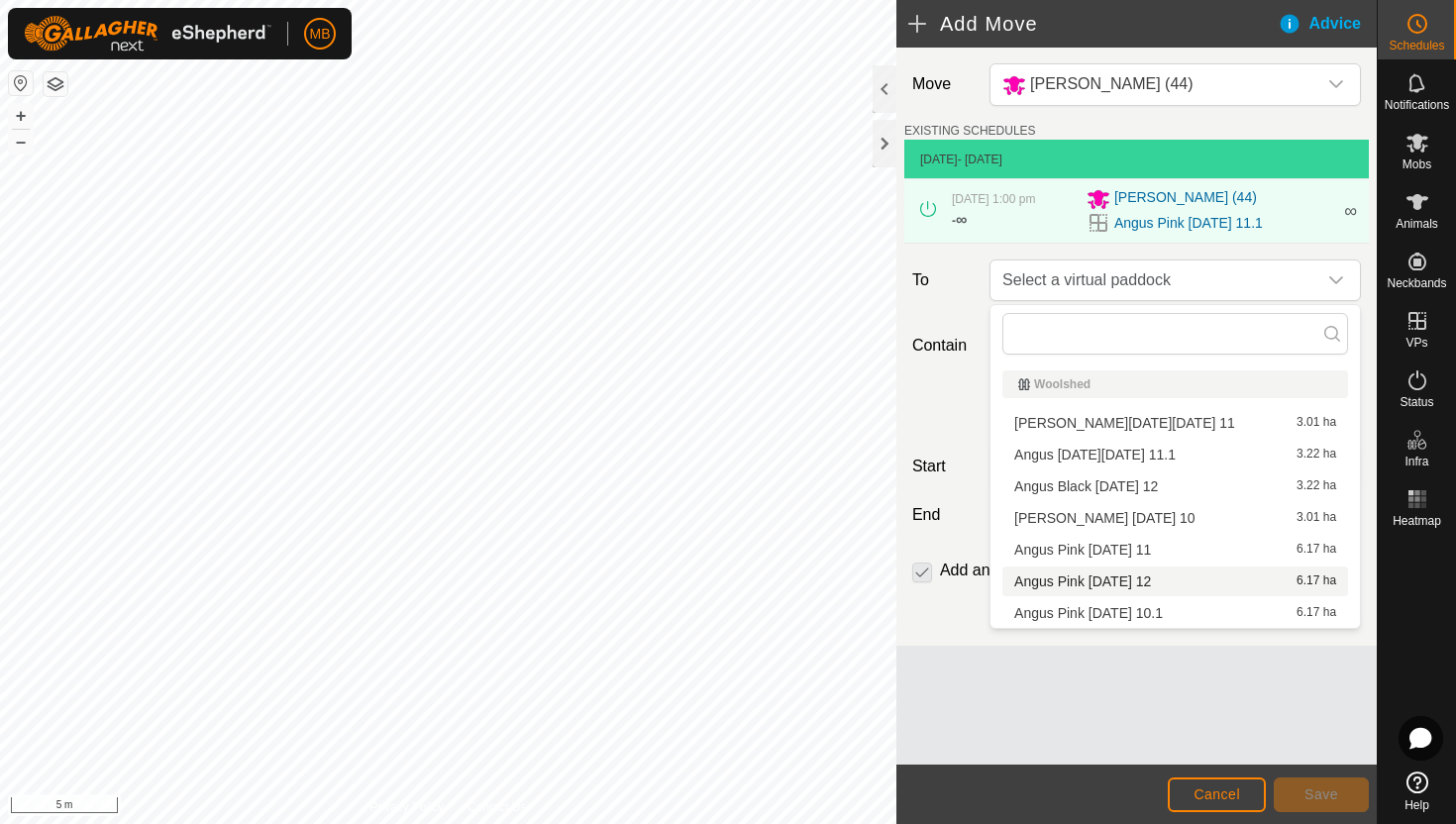 click on "Angus Pink [DATE] 12  6.17 ha" at bounding box center (1175, 581) 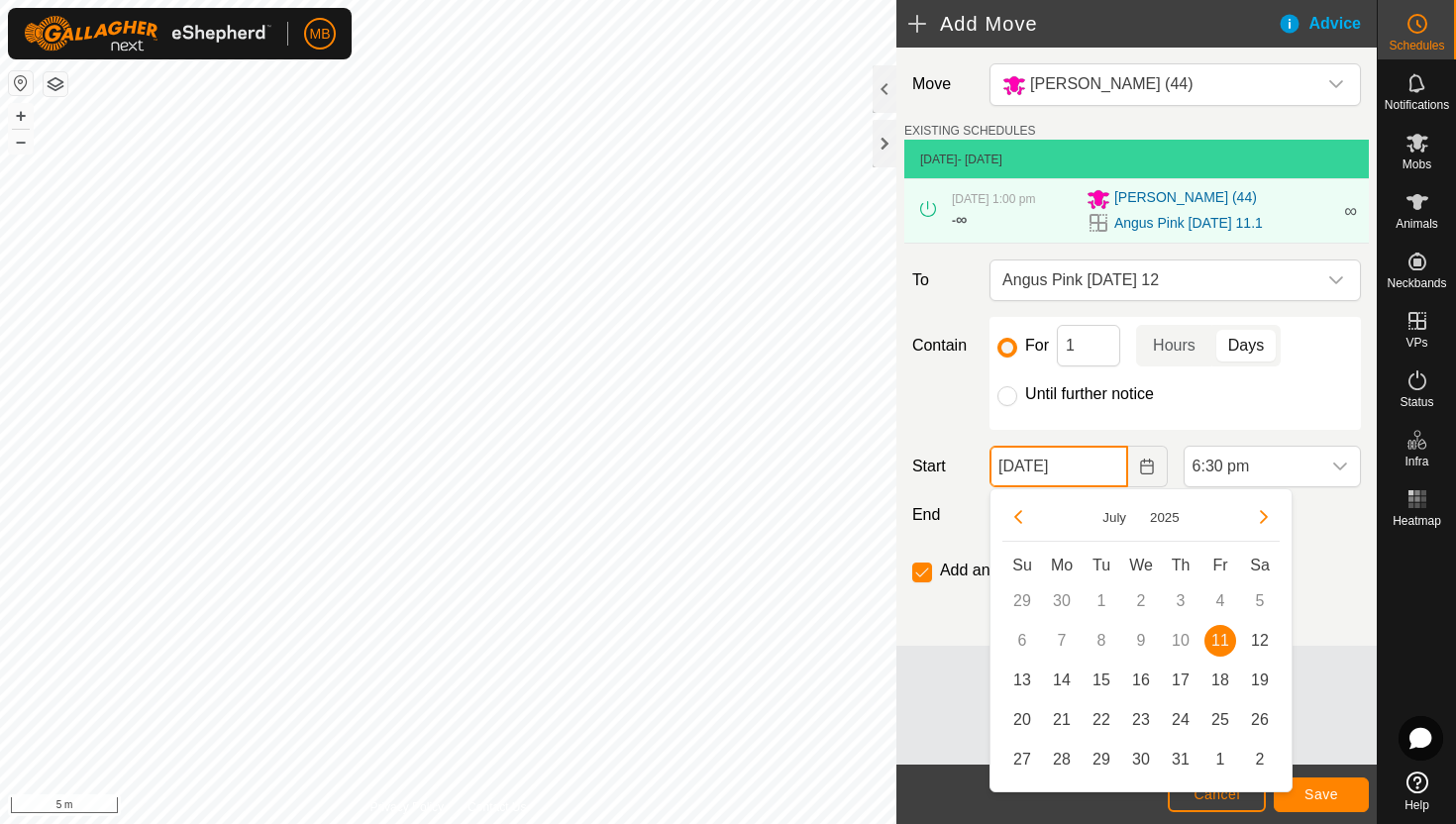 click on "[DATE]" 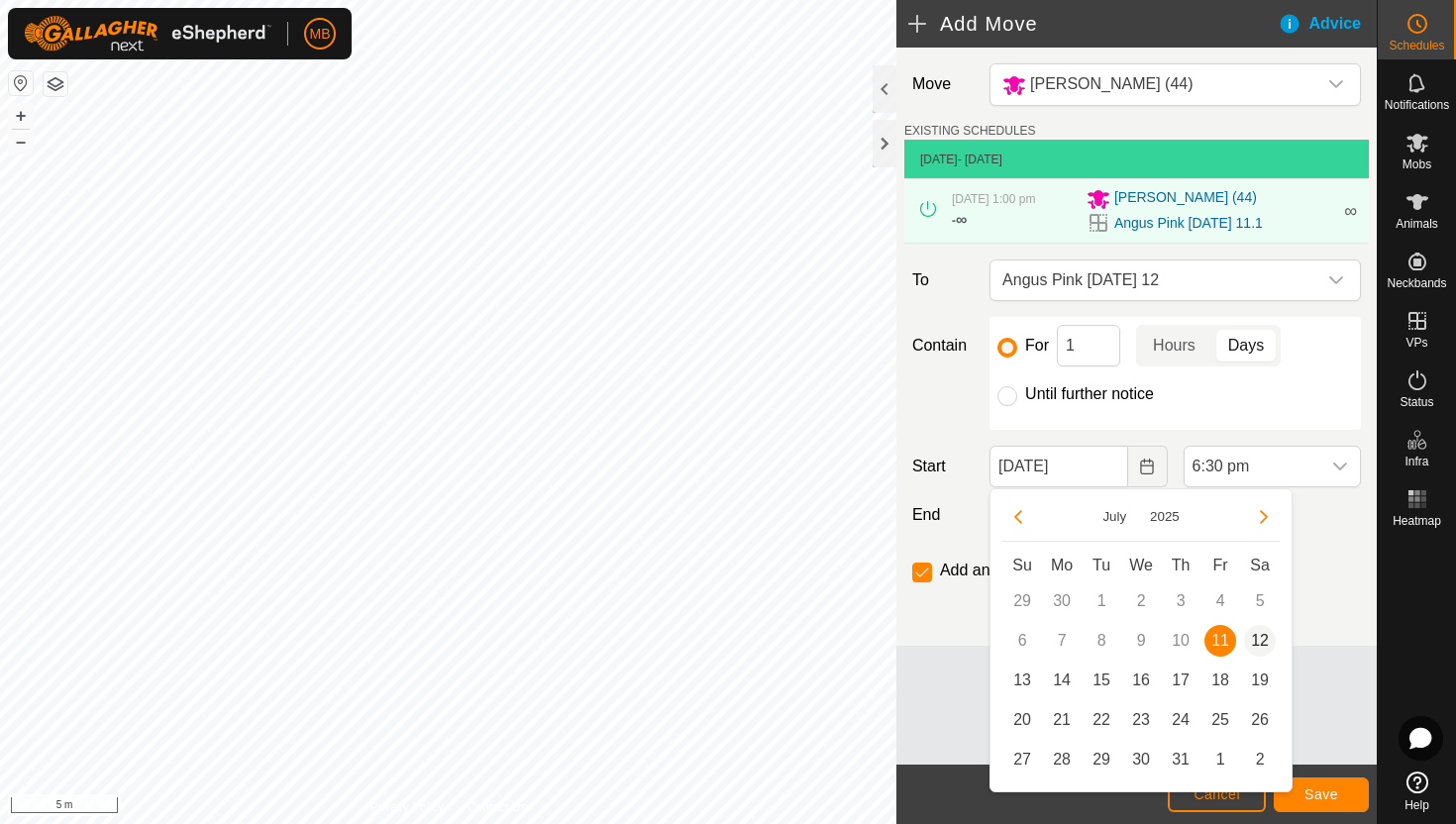 click on "12" at bounding box center (1260, 641) 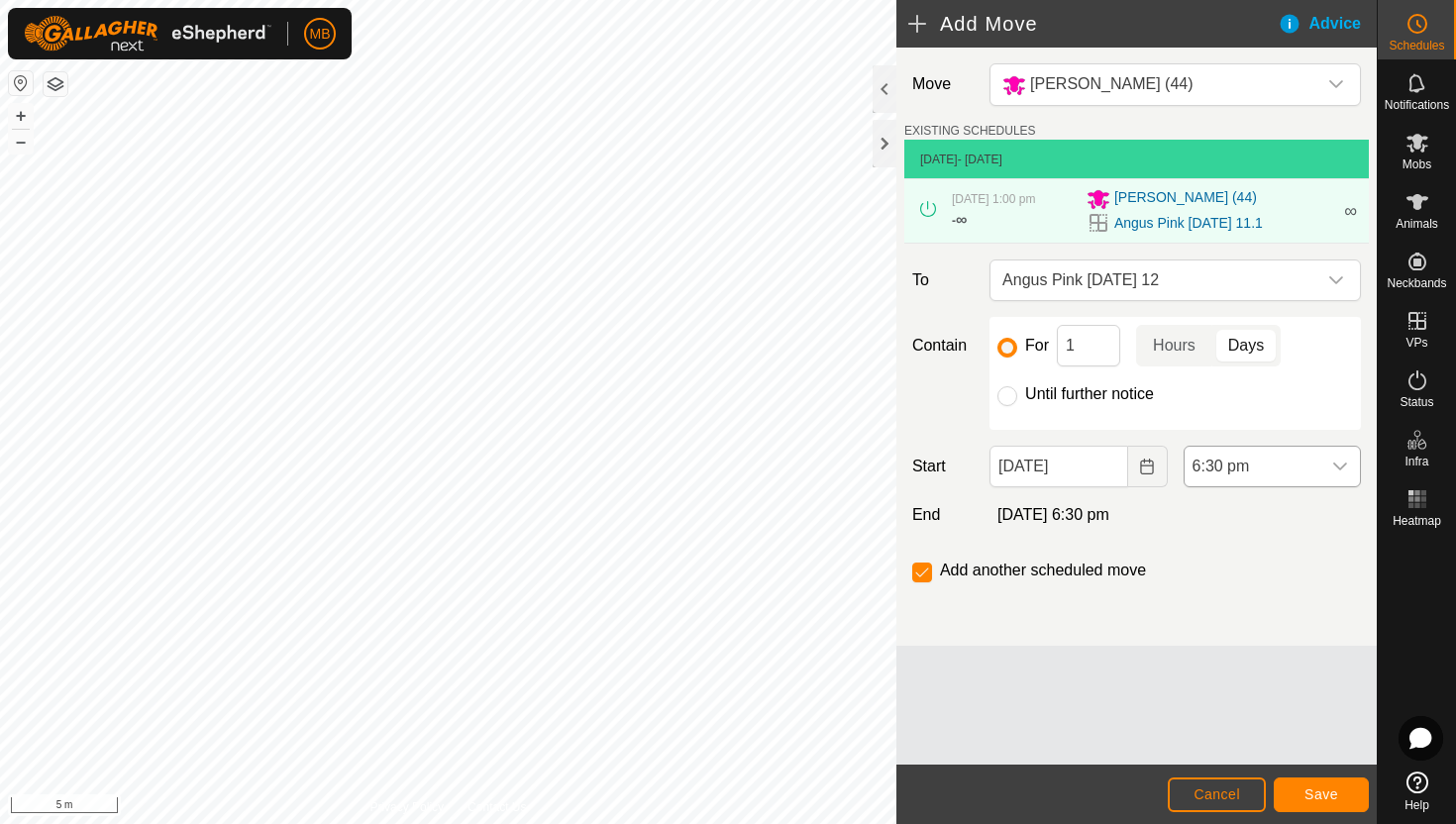 click on "6:30 pm" at bounding box center [1252, 466] 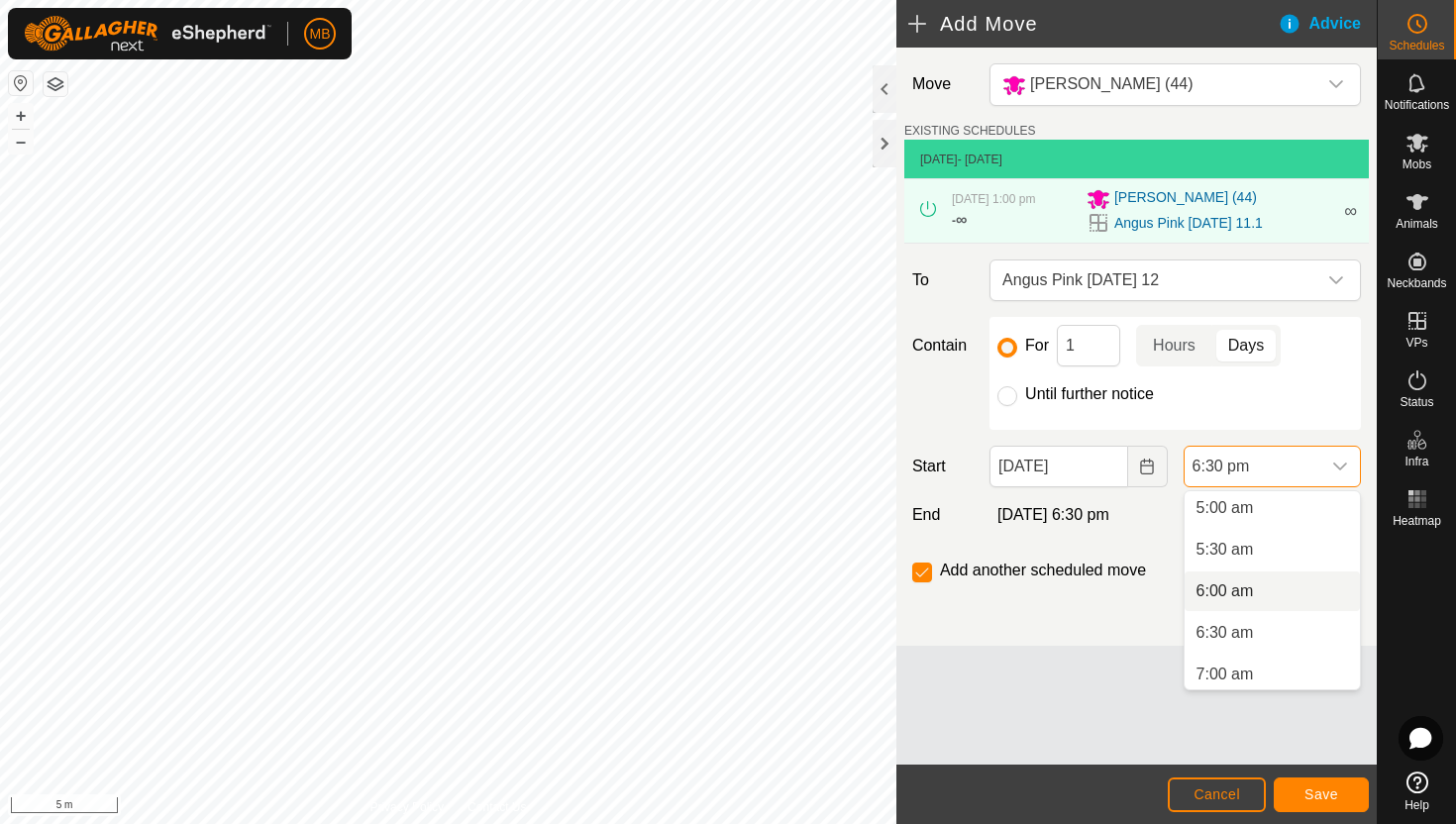 scroll, scrollTop: 416, scrollLeft: 0, axis: vertical 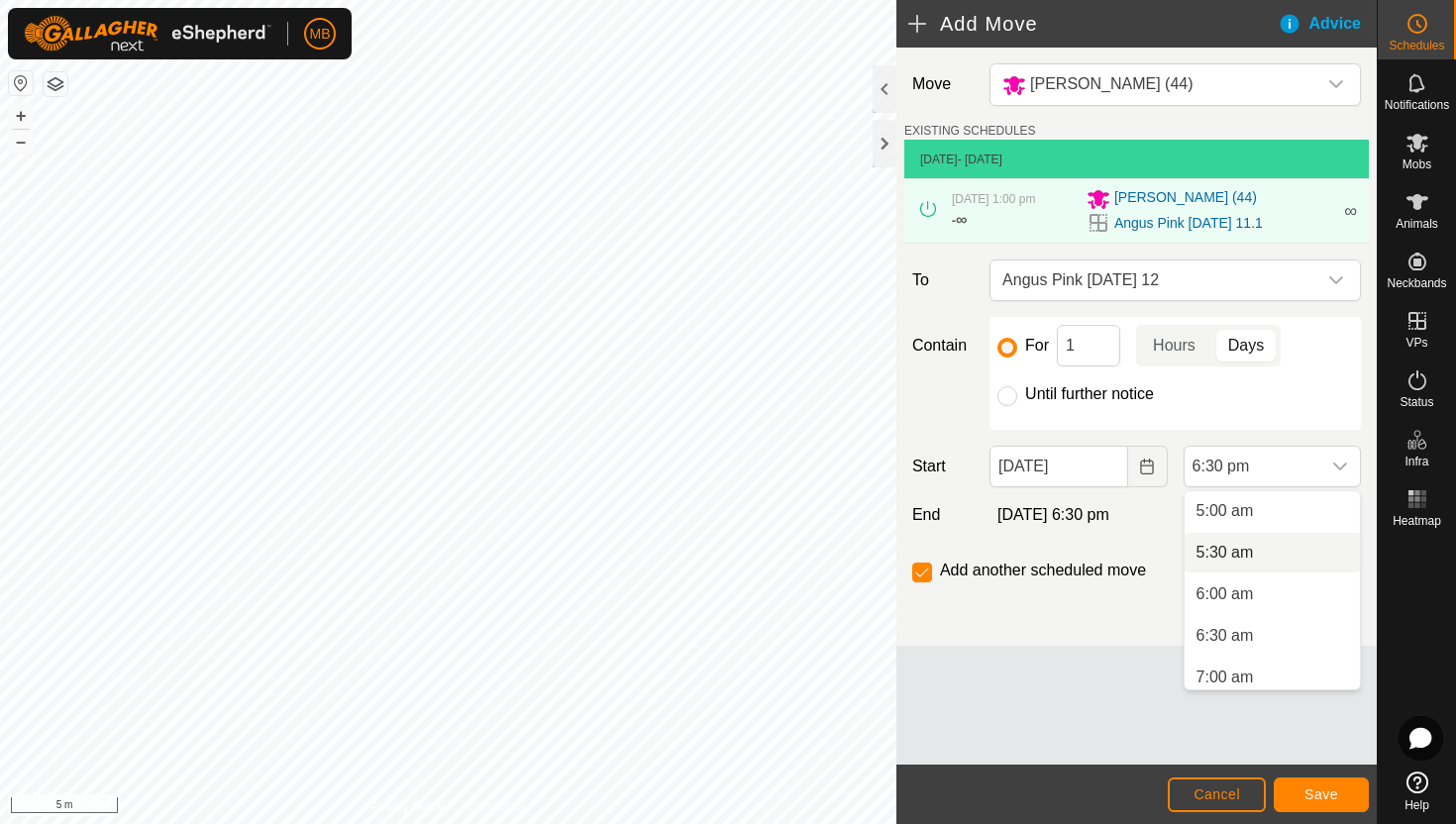 click on "5:30 am" at bounding box center [1272, 553] 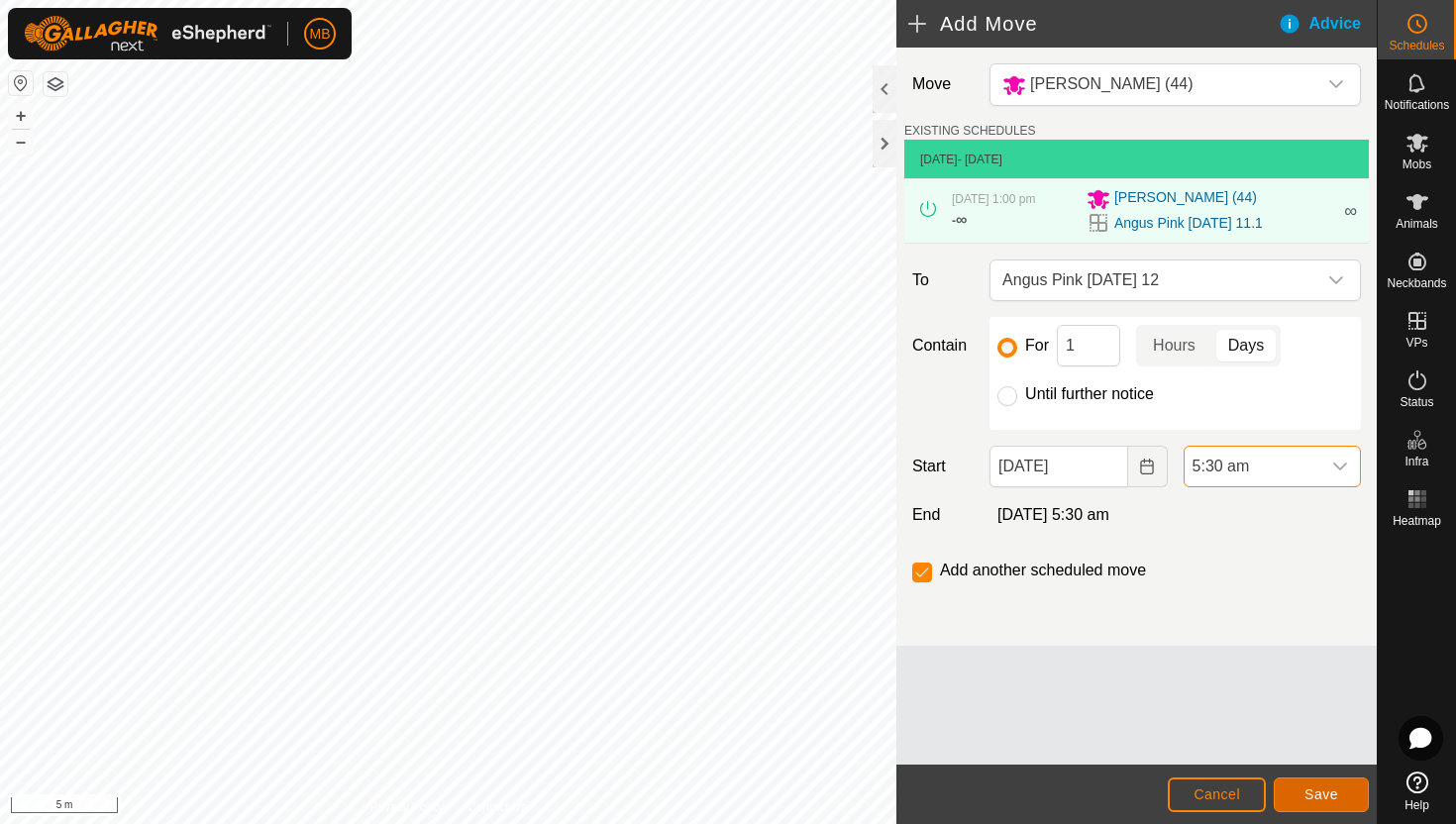 click on "Save" 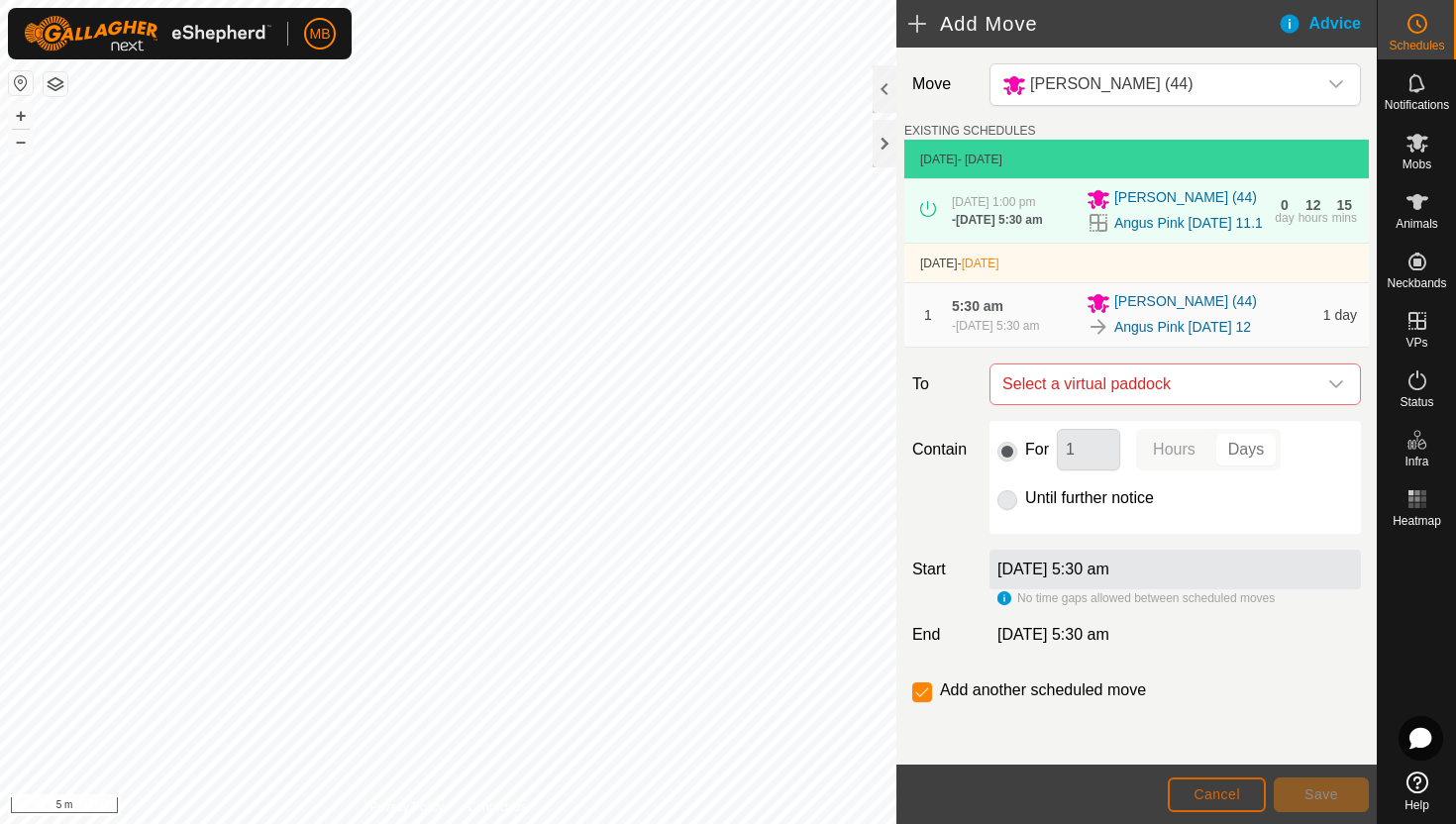 click on "Cancel" 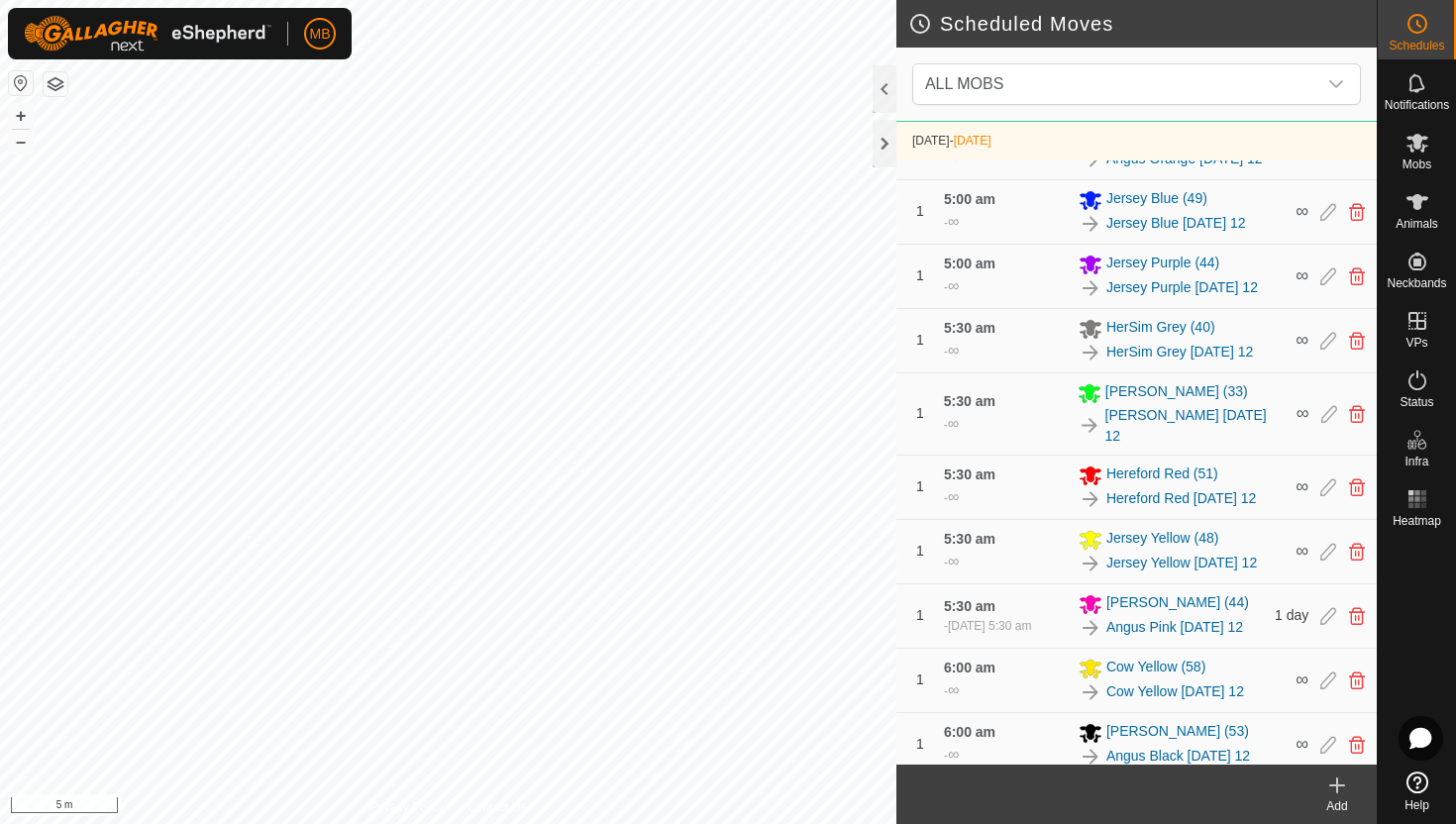 scroll, scrollTop: 881, scrollLeft: 0, axis: vertical 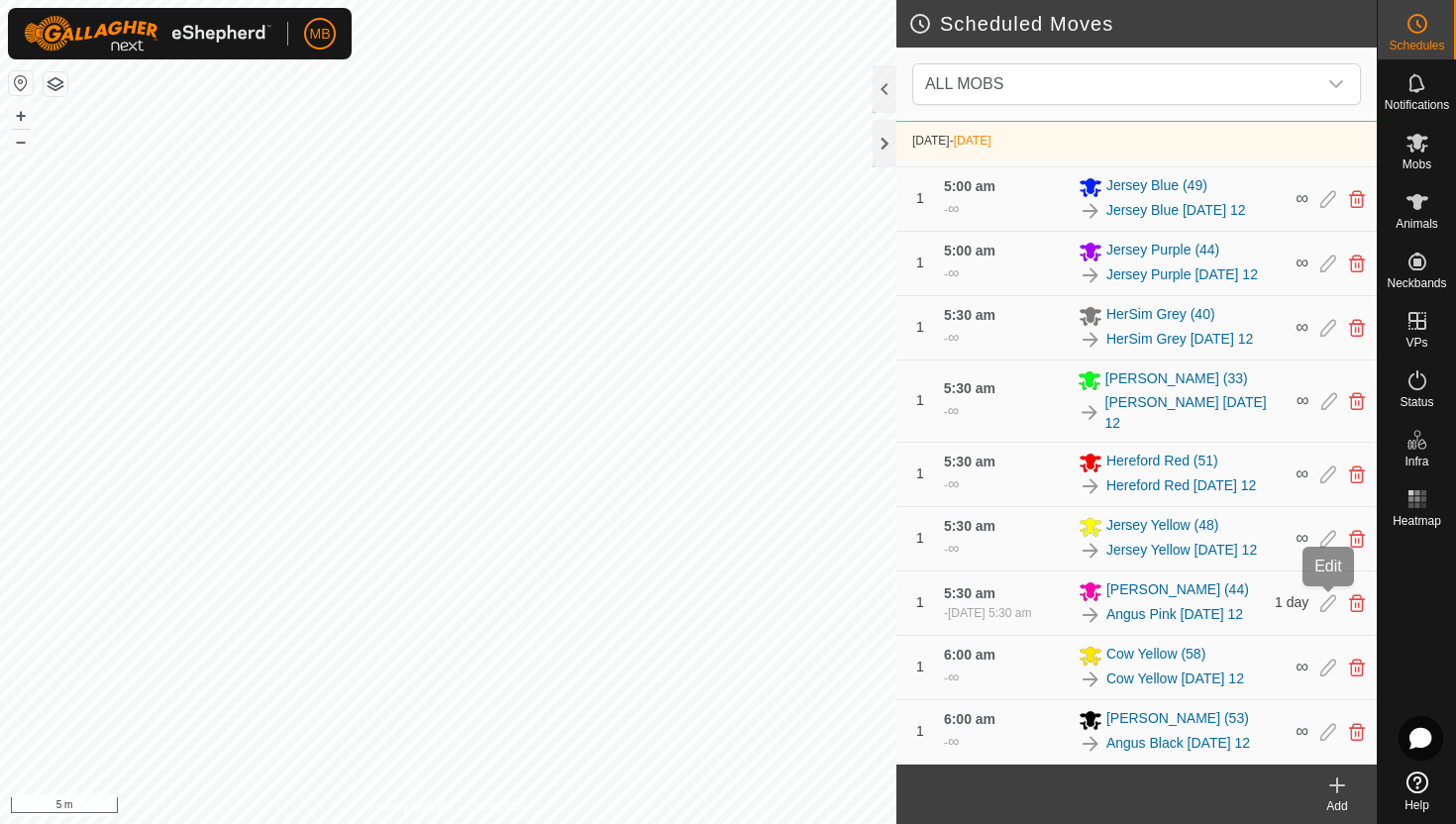 click at bounding box center [1328, 603] 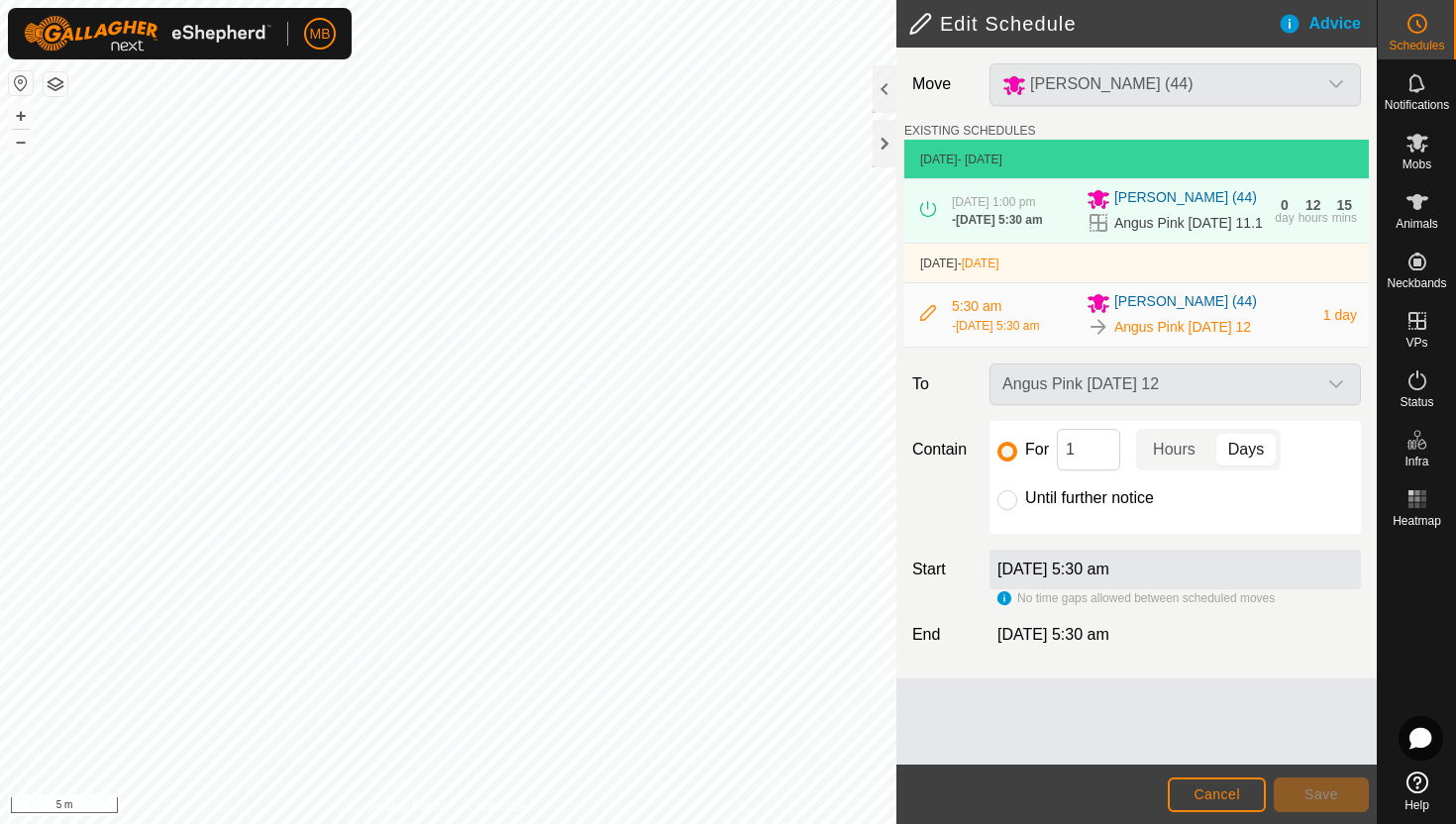 click on "Until further notice" 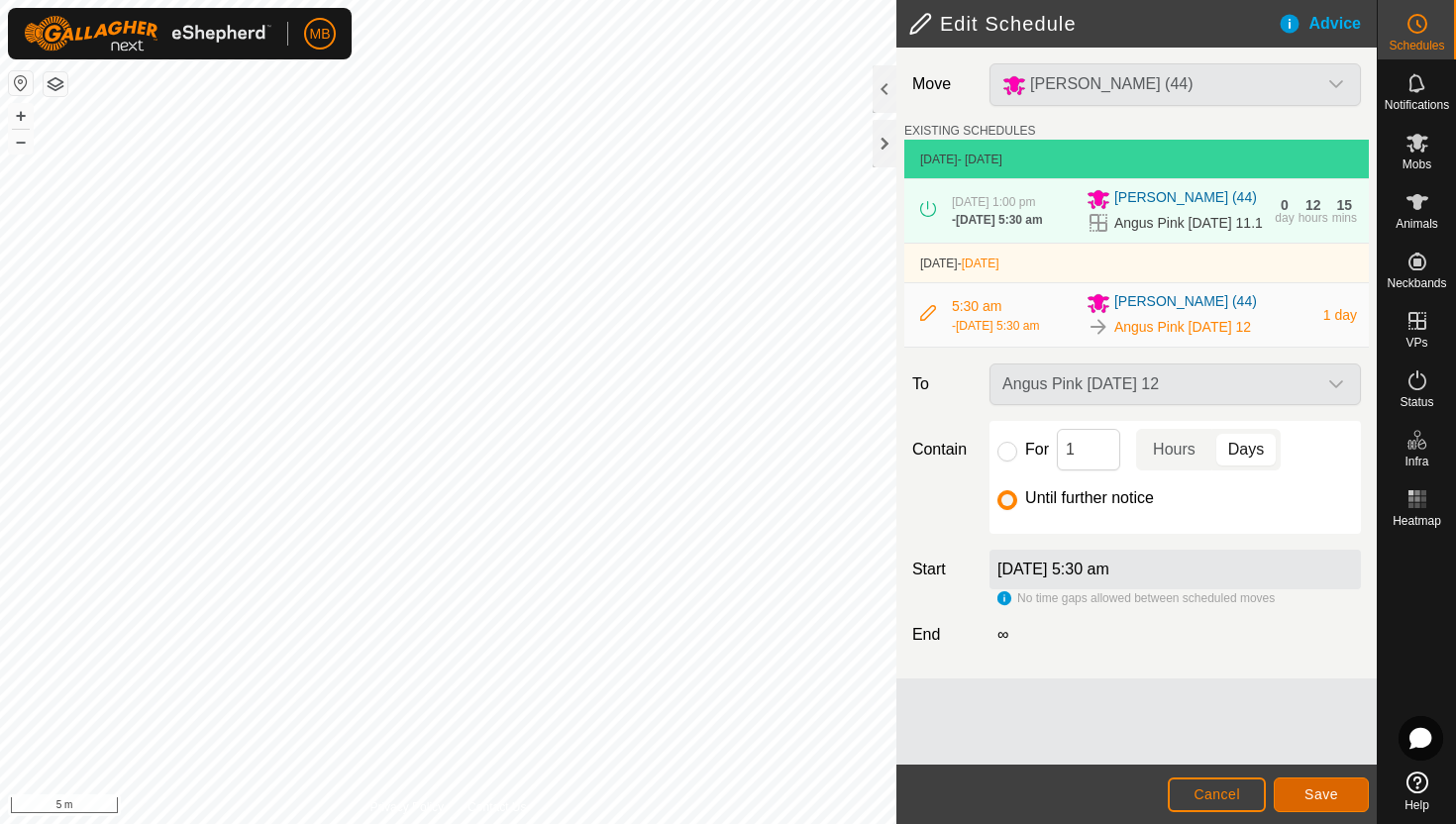 click on "Save" 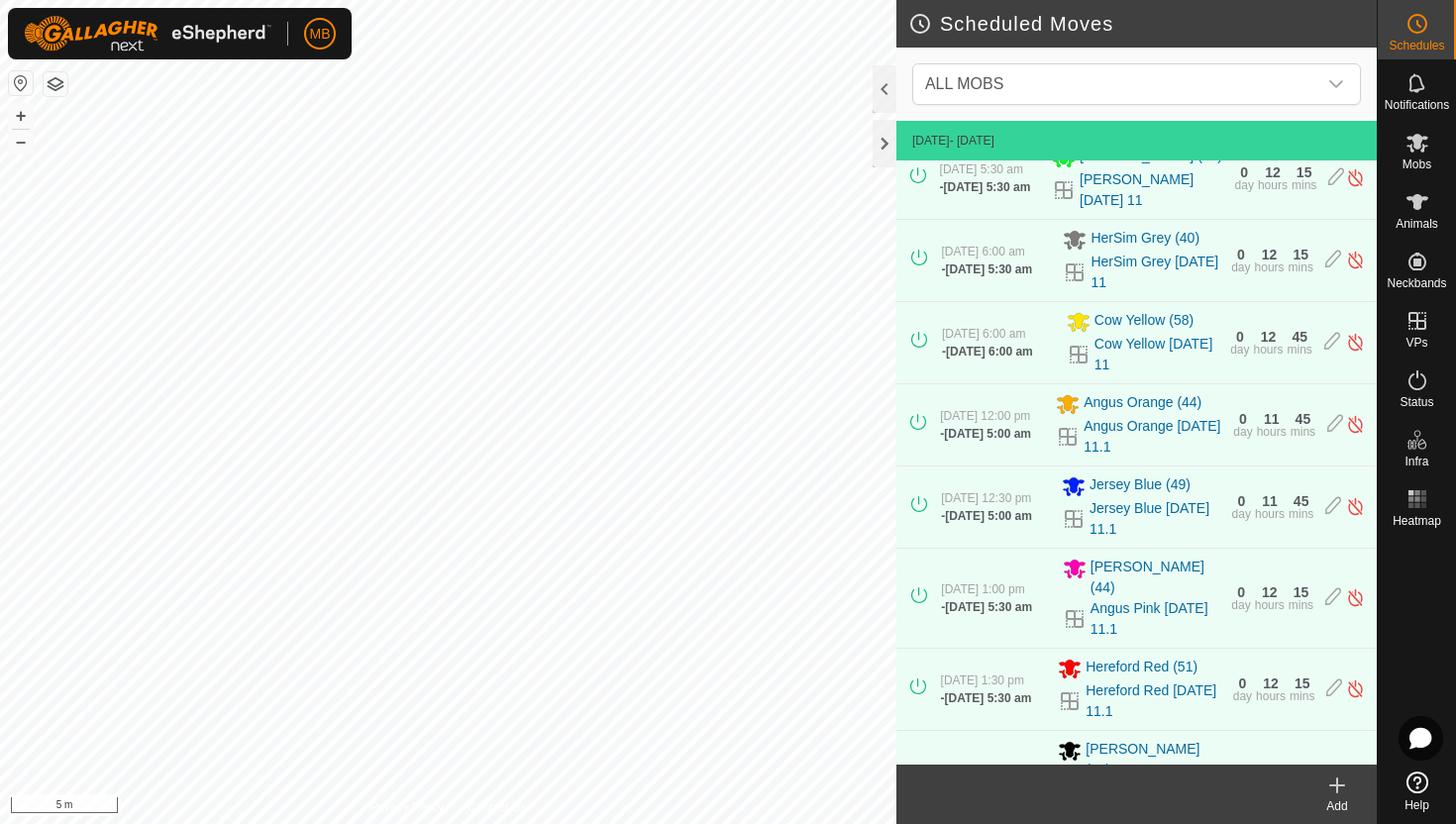 scroll, scrollTop: 0, scrollLeft: 0, axis: both 